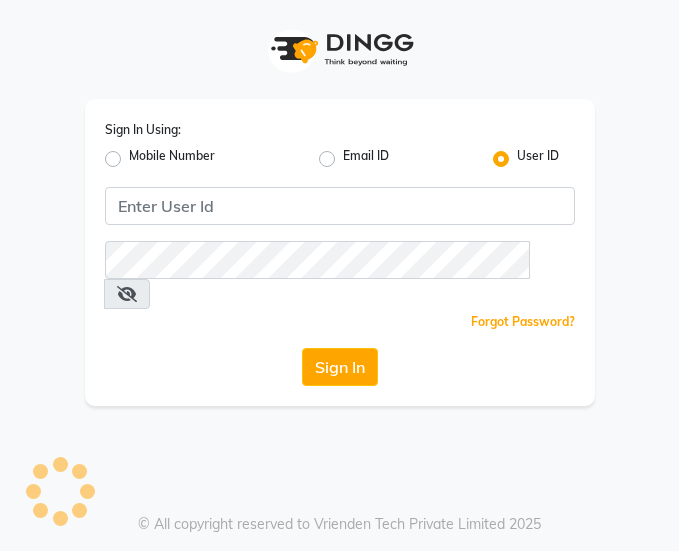 scroll, scrollTop: 0, scrollLeft: 0, axis: both 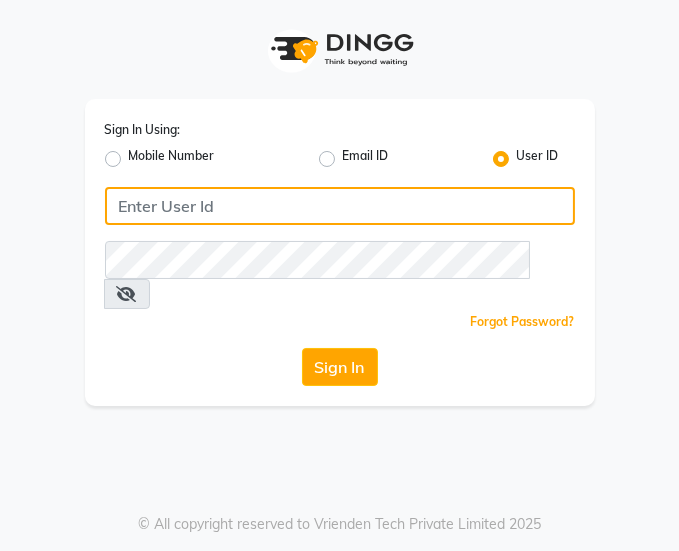 type on "8532836314" 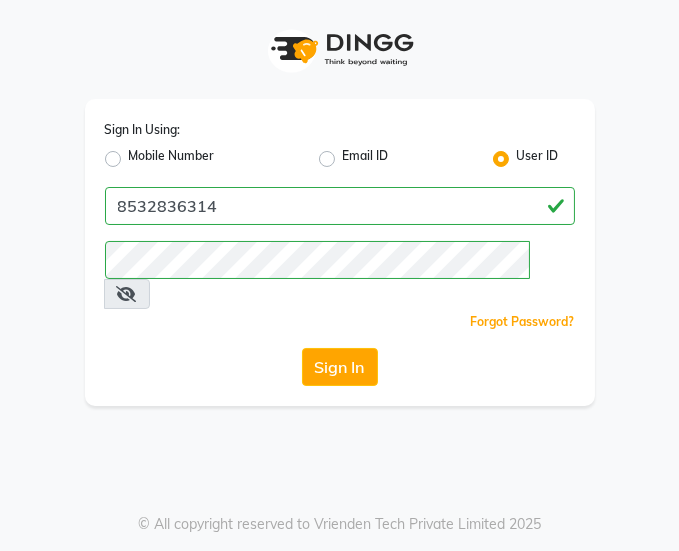 click on "Mobile Number" 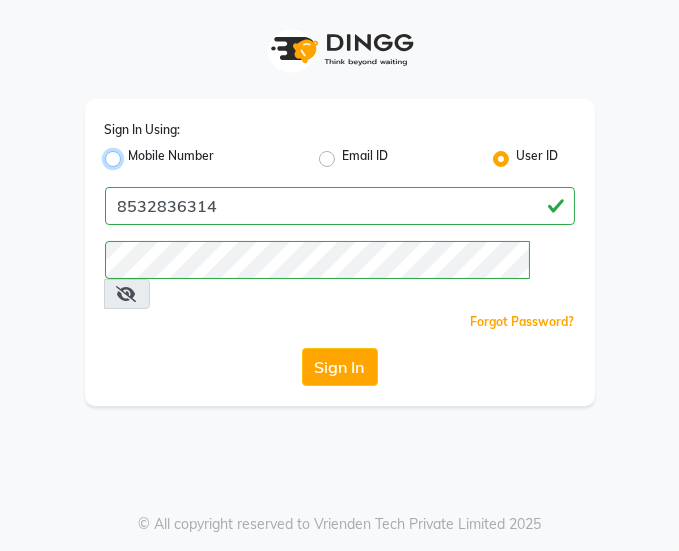 click on "Mobile Number" at bounding box center (135, 153) 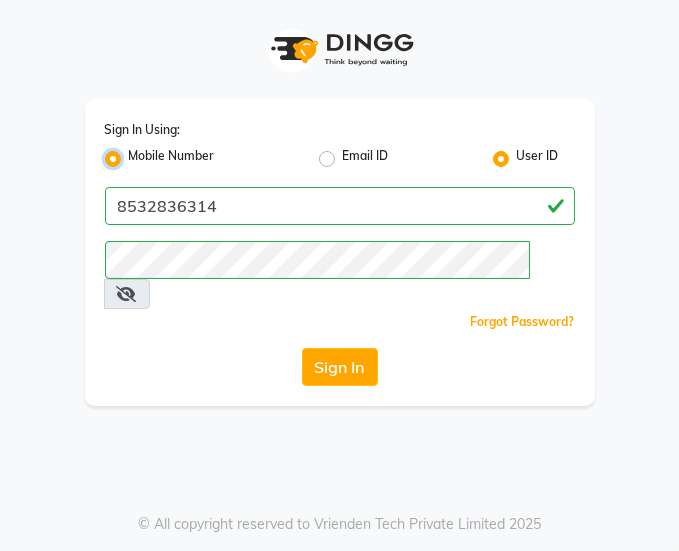 radio on "false" 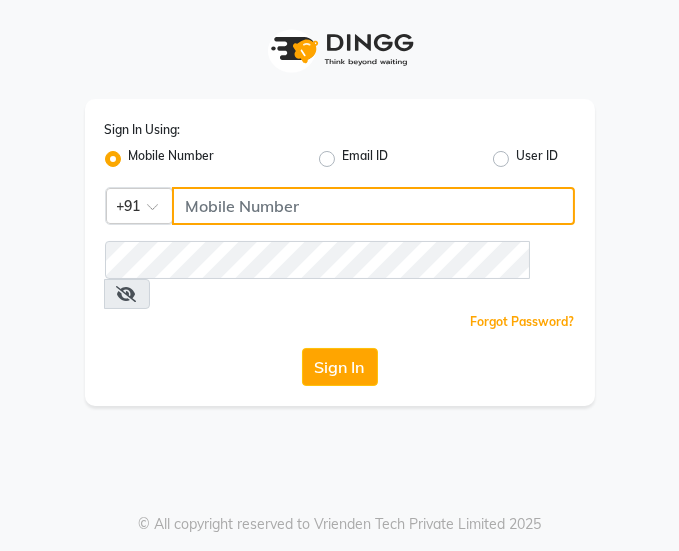 click 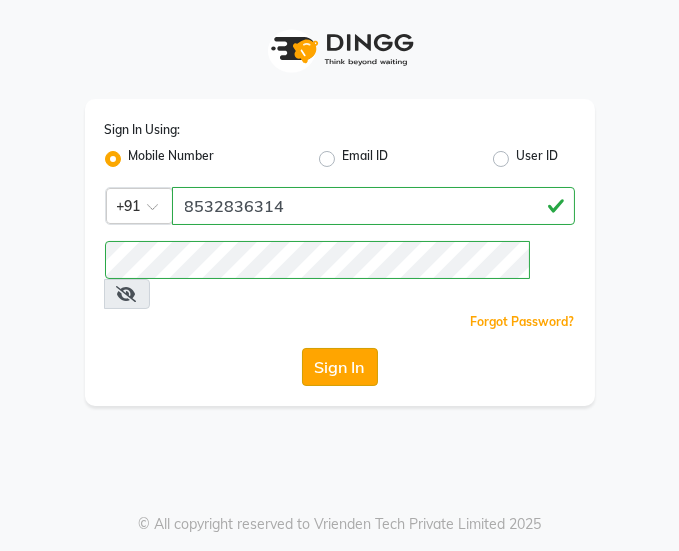 click on "Sign In" 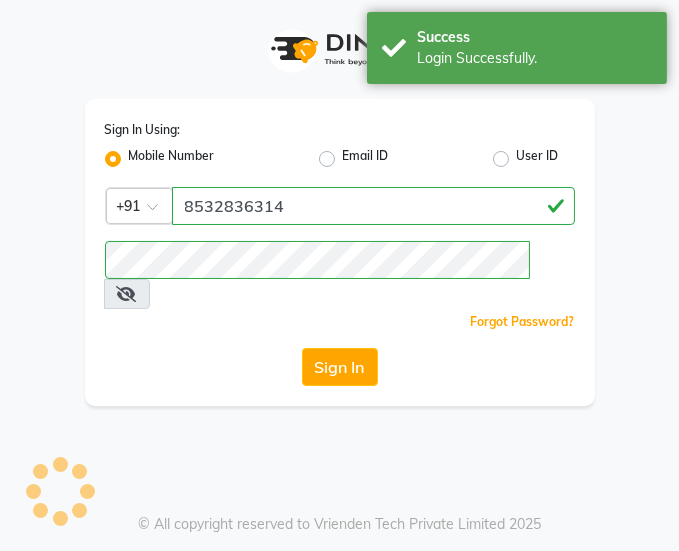 select on "service" 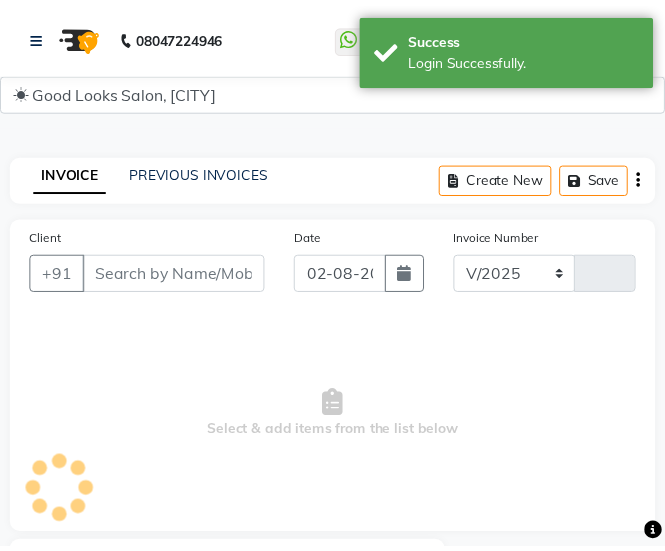 scroll, scrollTop: 302, scrollLeft: 0, axis: vertical 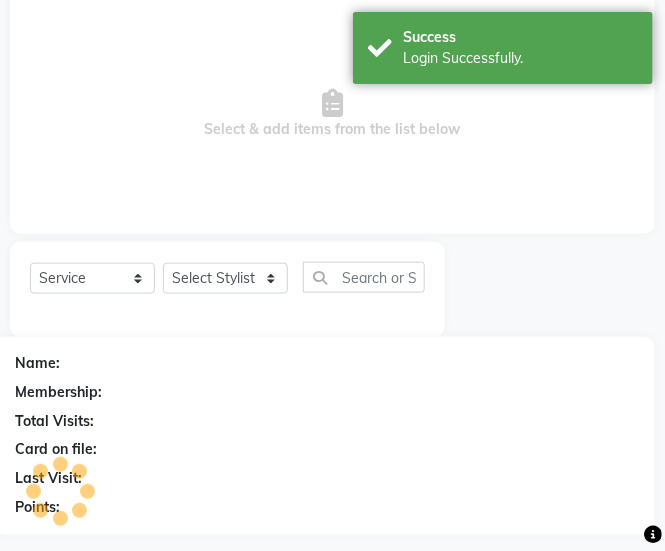 select on "4230" 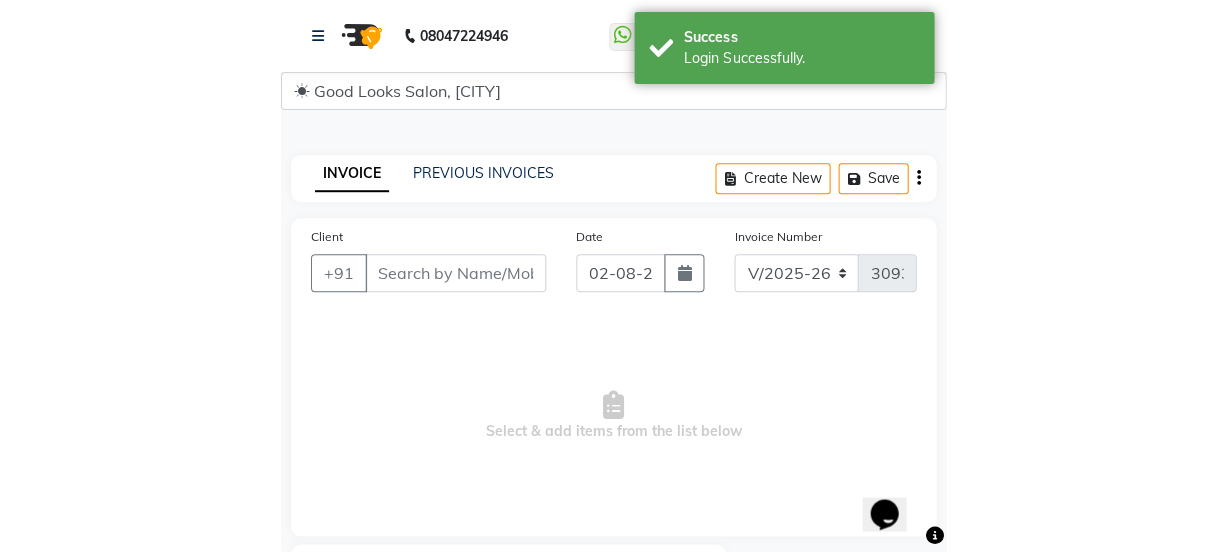 scroll, scrollTop: 0, scrollLeft: 0, axis: both 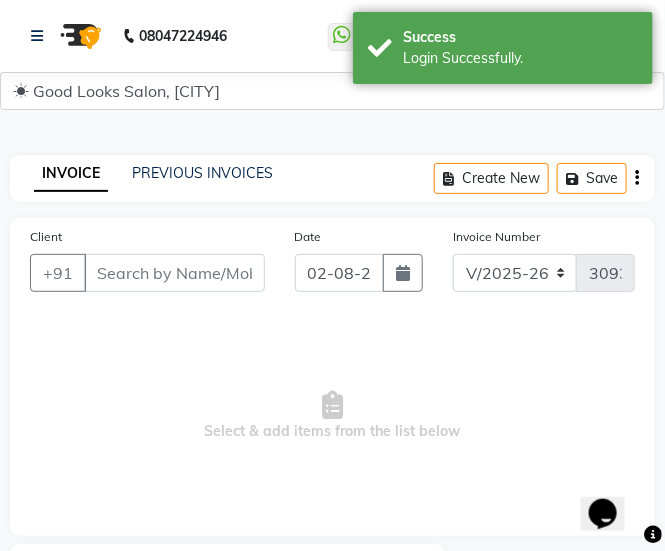 click on "Client" at bounding box center [174, 273] 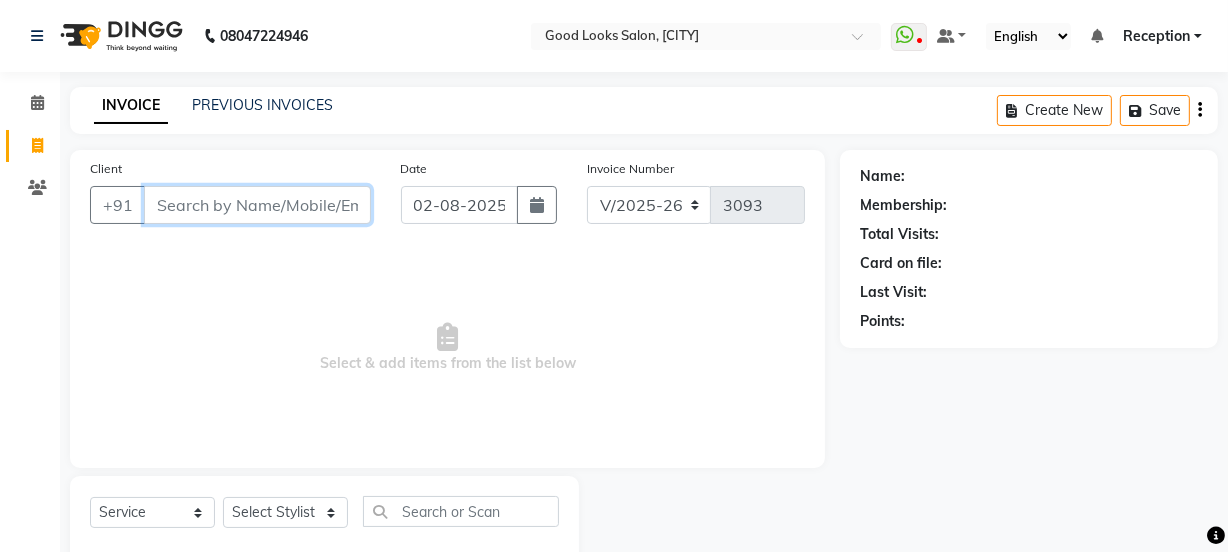 click on "Client" at bounding box center (257, 205) 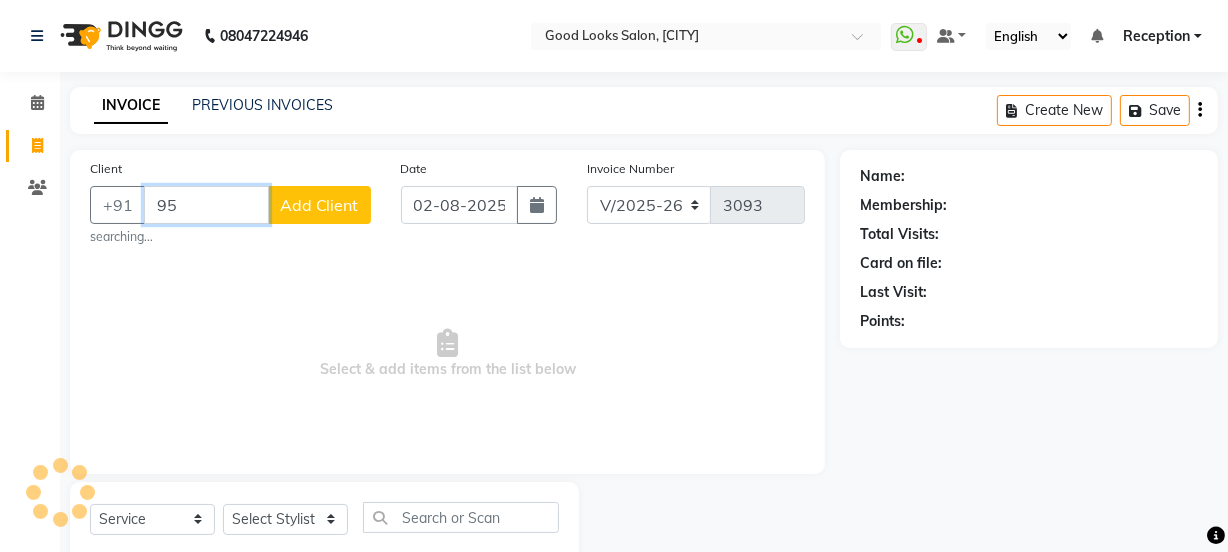 type on "9" 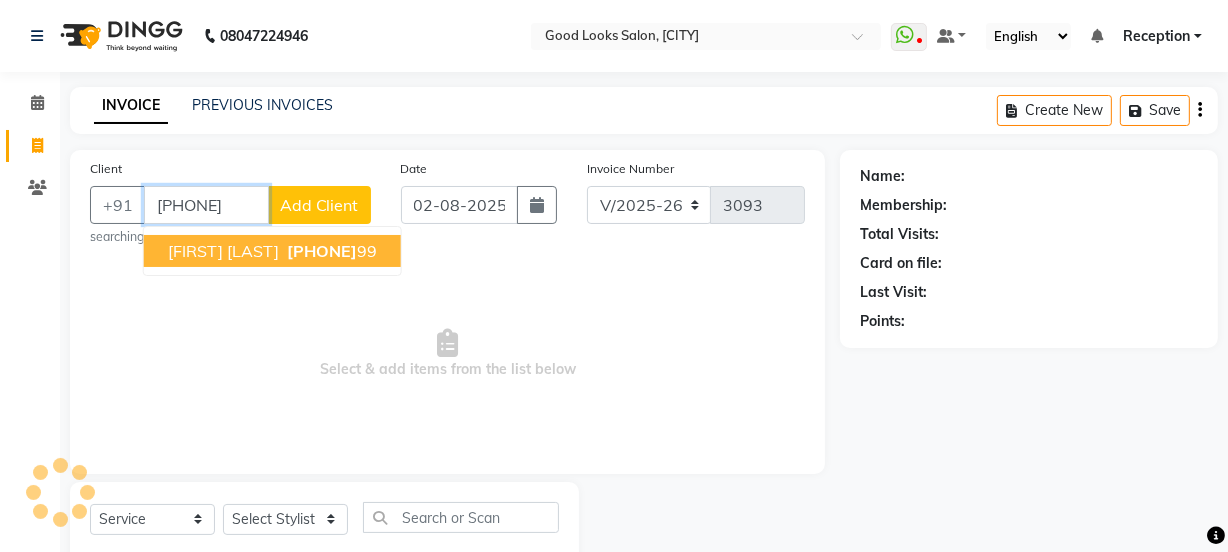 type on "9582910299" 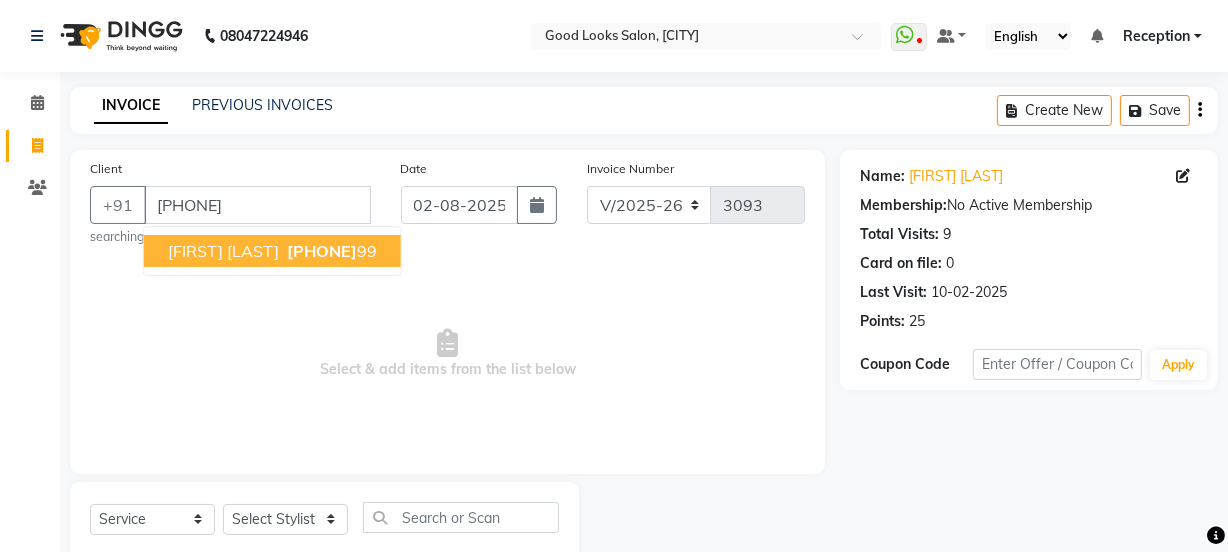 click on "Neeloam vp" at bounding box center (223, 251) 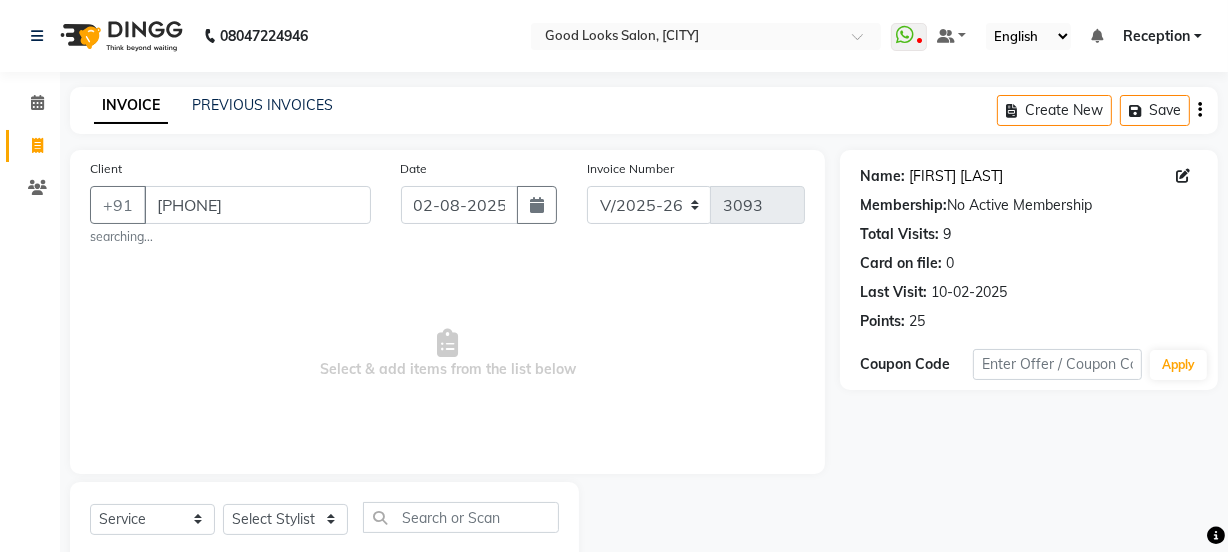 click on "Neeloam Vp" 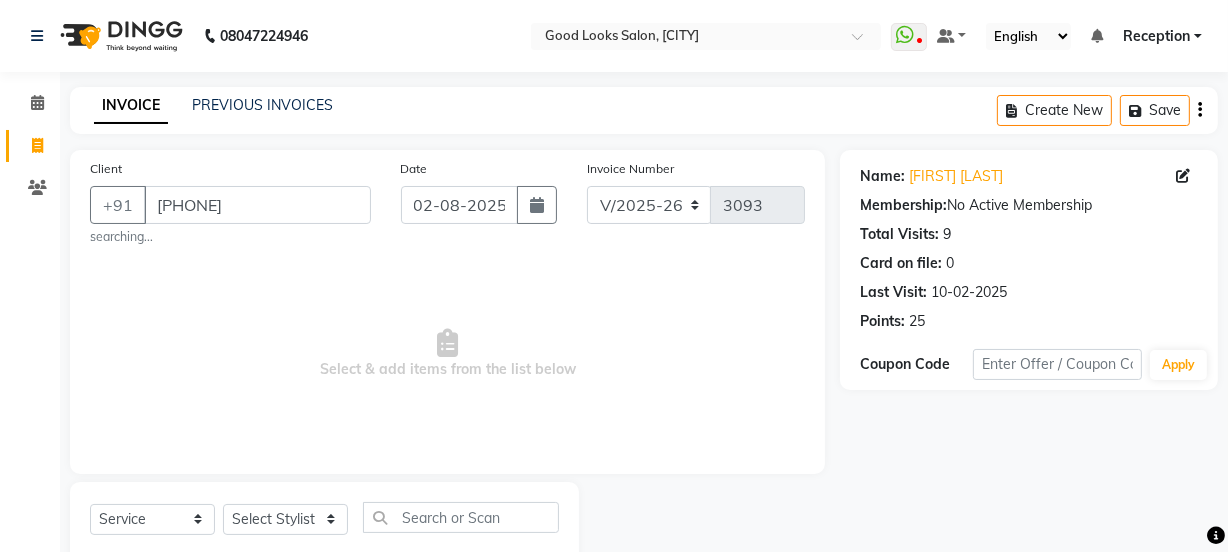 drag, startPoint x: 20, startPoint y: 304, endPoint x: 668, endPoint y: 383, distance: 652.79785 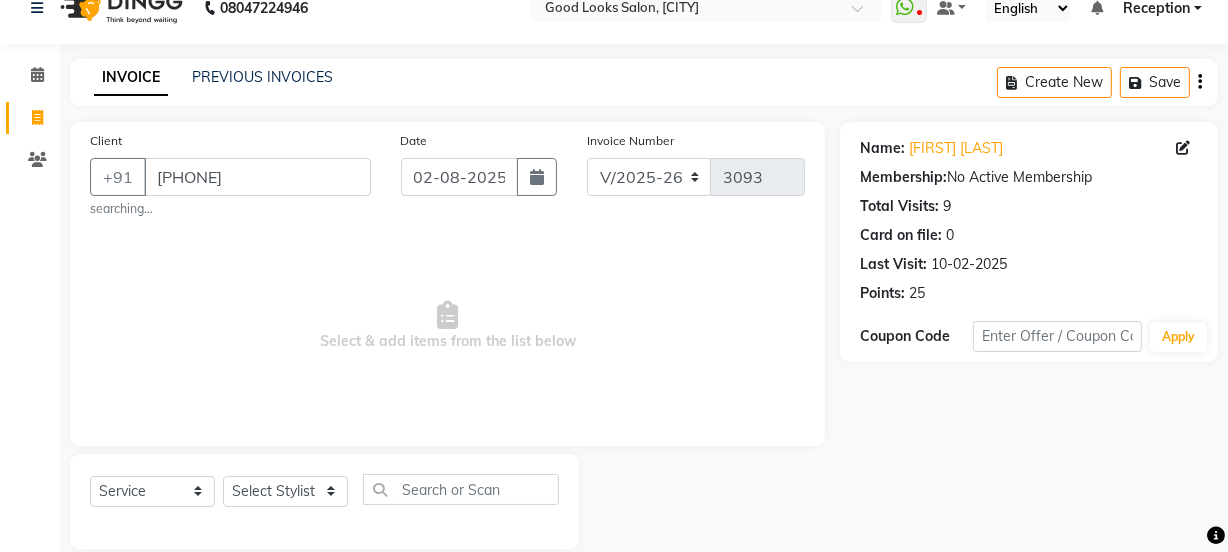 scroll, scrollTop: 56, scrollLeft: 0, axis: vertical 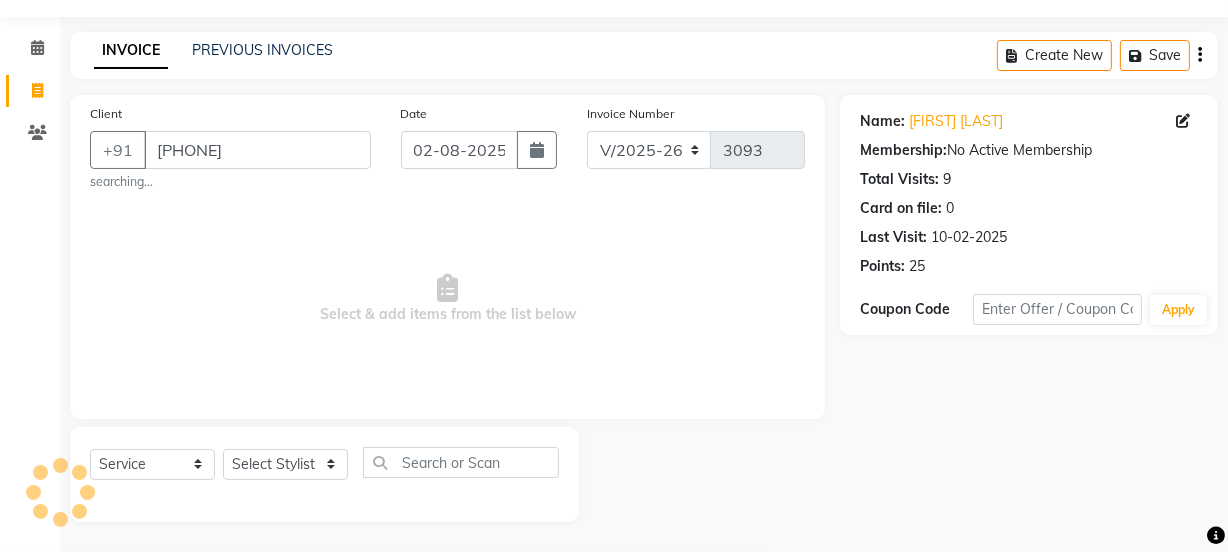 click on "Select & add items from the list below" at bounding box center [447, 299] 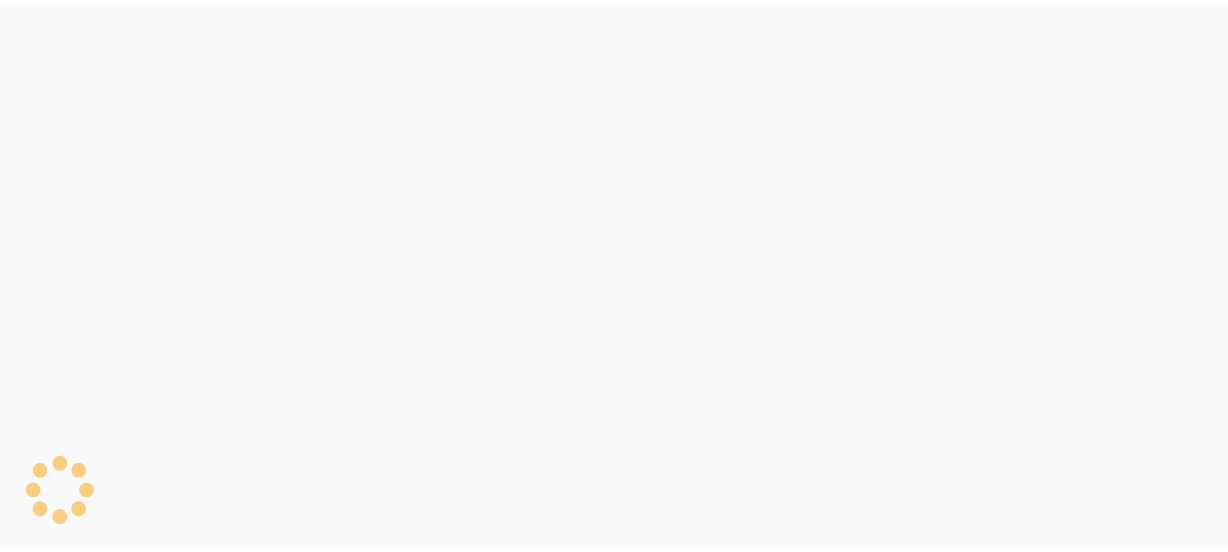 scroll, scrollTop: 0, scrollLeft: 0, axis: both 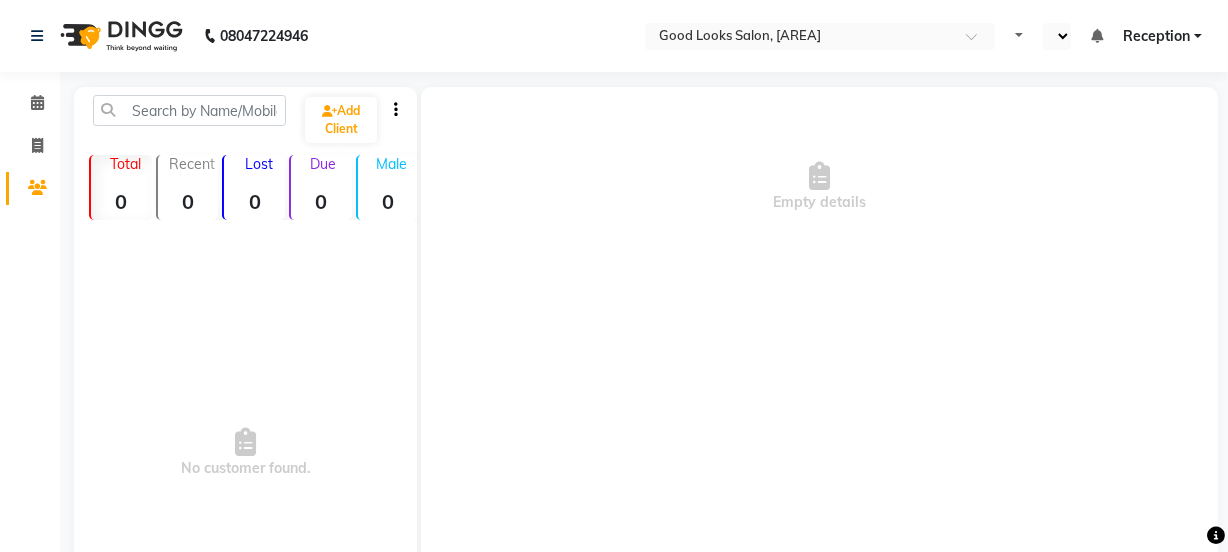 select on "en" 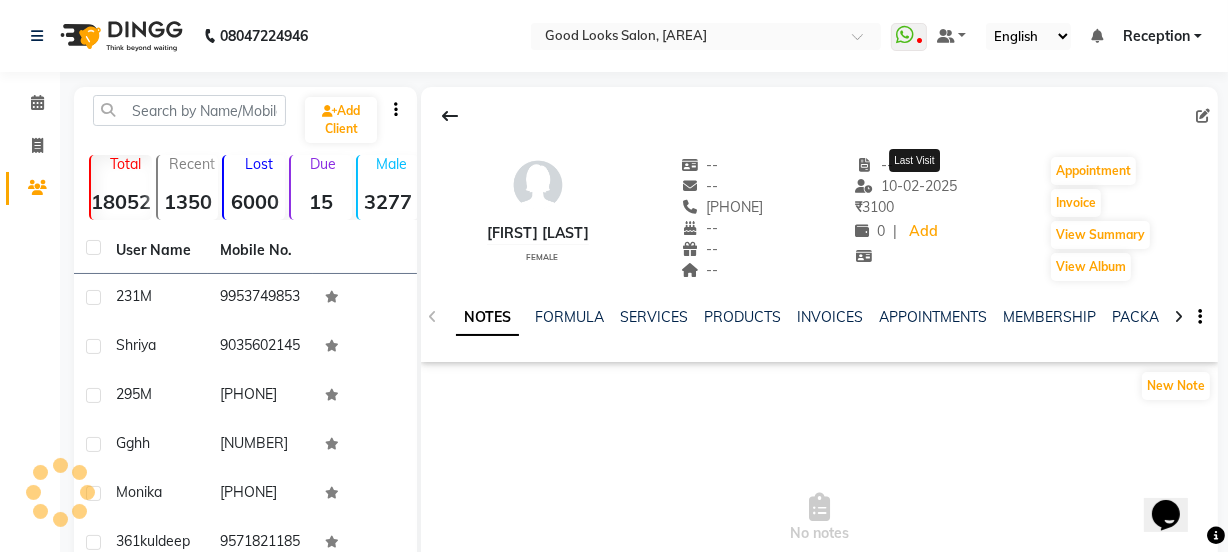 scroll, scrollTop: 0, scrollLeft: 0, axis: both 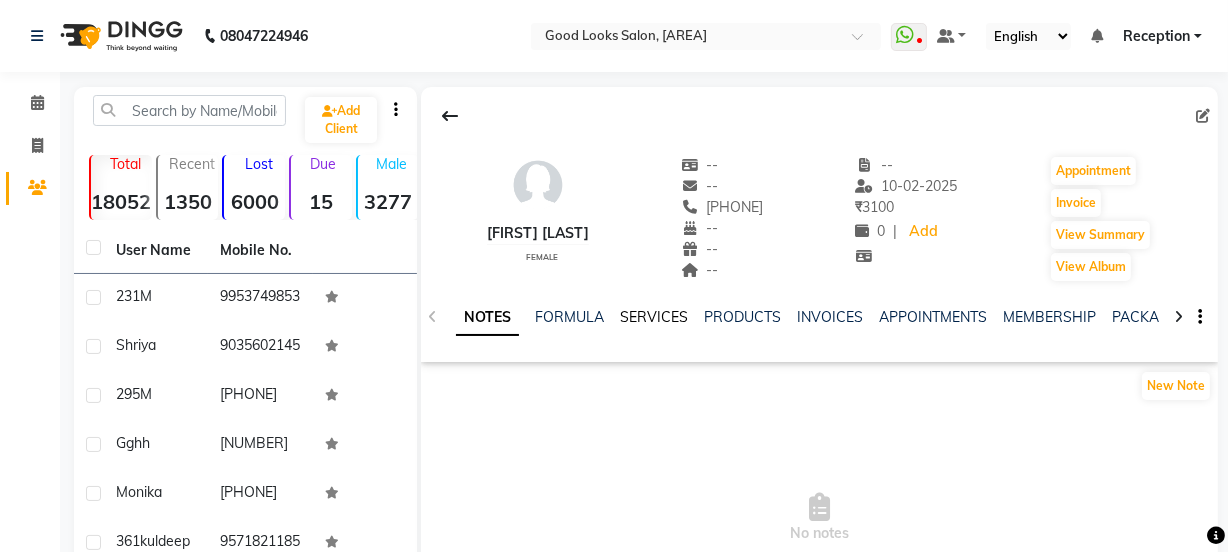 click on "SERVICES" 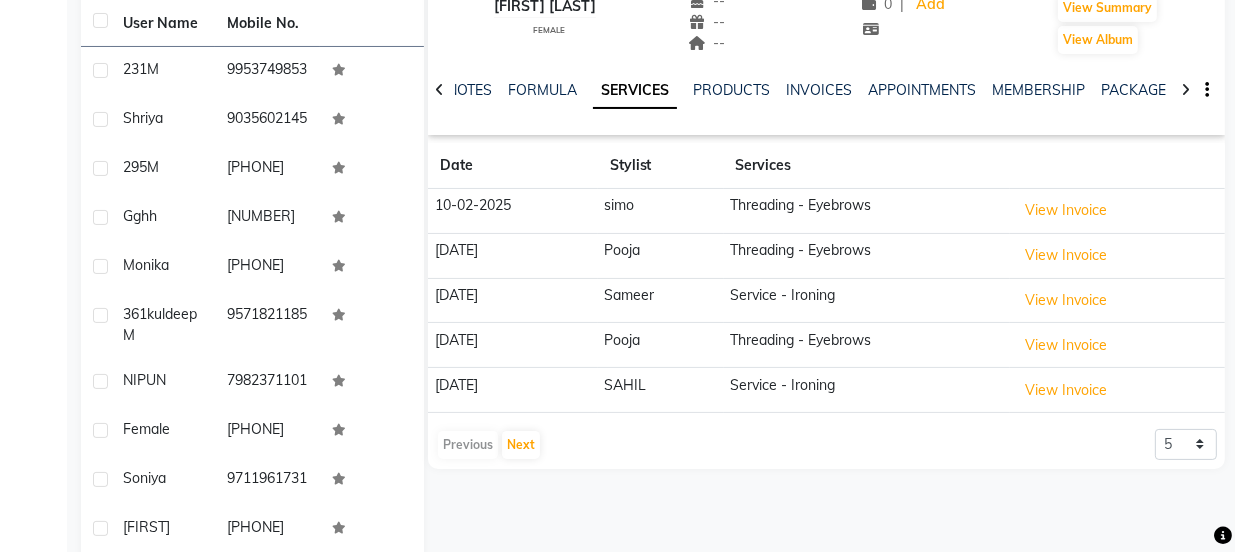 scroll, scrollTop: 272, scrollLeft: 0, axis: vertical 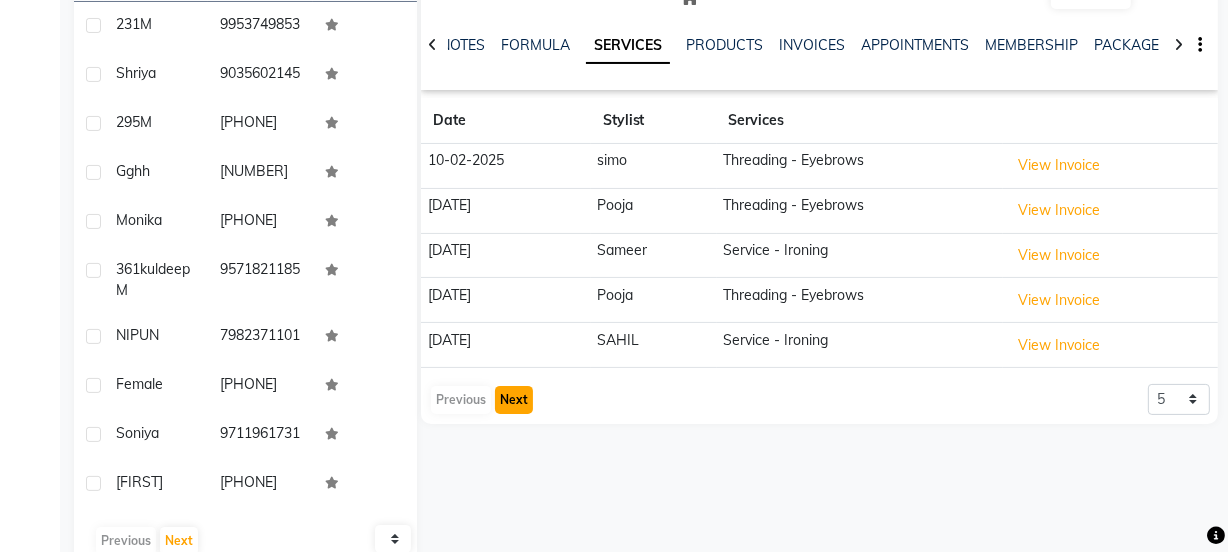 click on "Next" 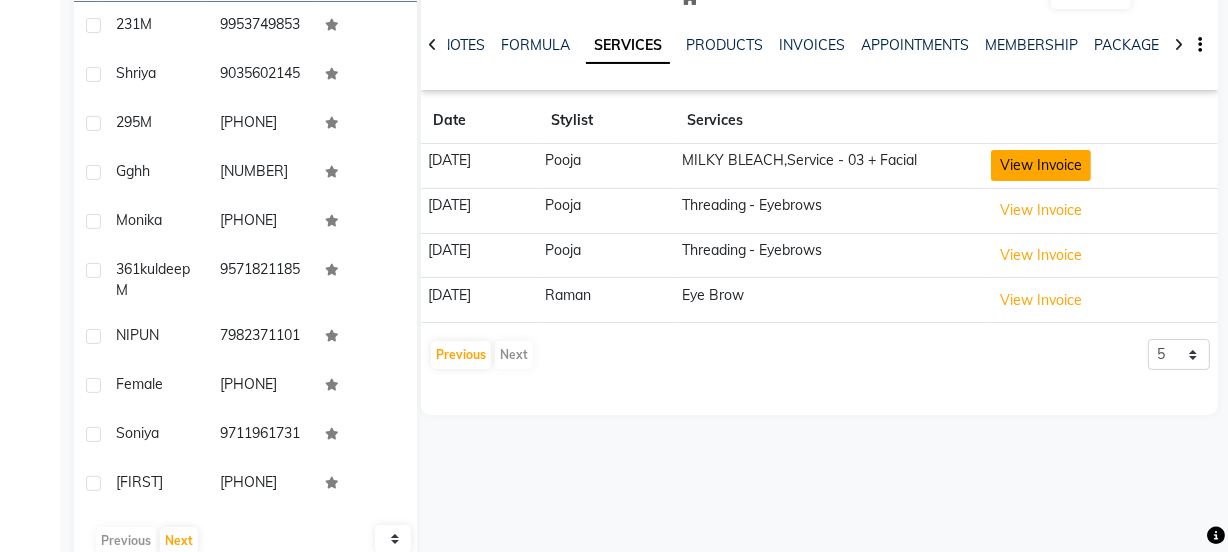 click on "View Invoice" 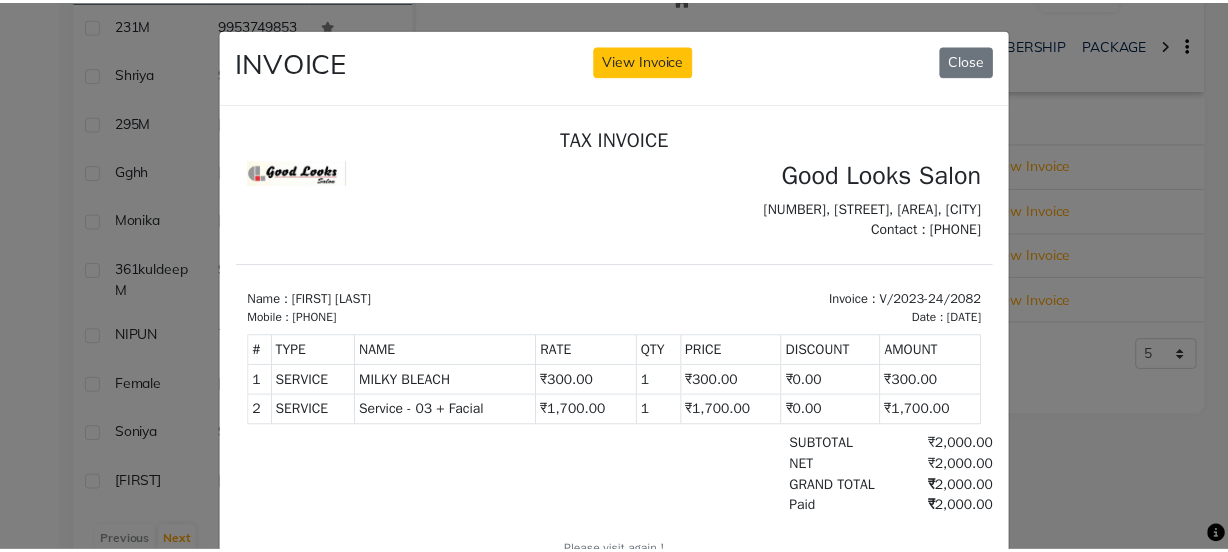 scroll, scrollTop: 16, scrollLeft: 0, axis: vertical 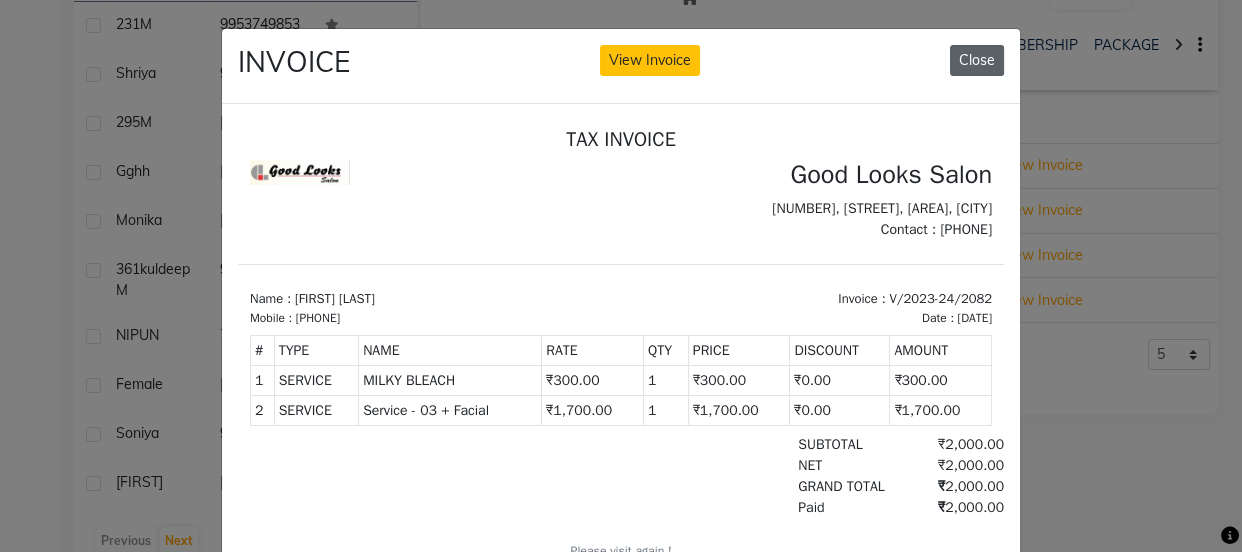 click on "Close" 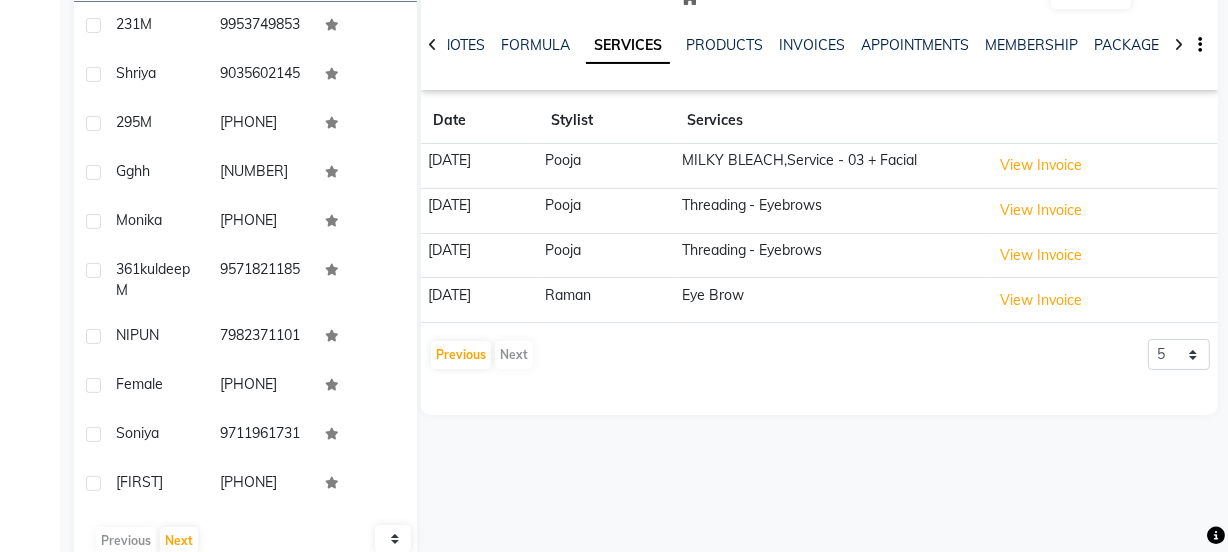 click on "Previous   Next" 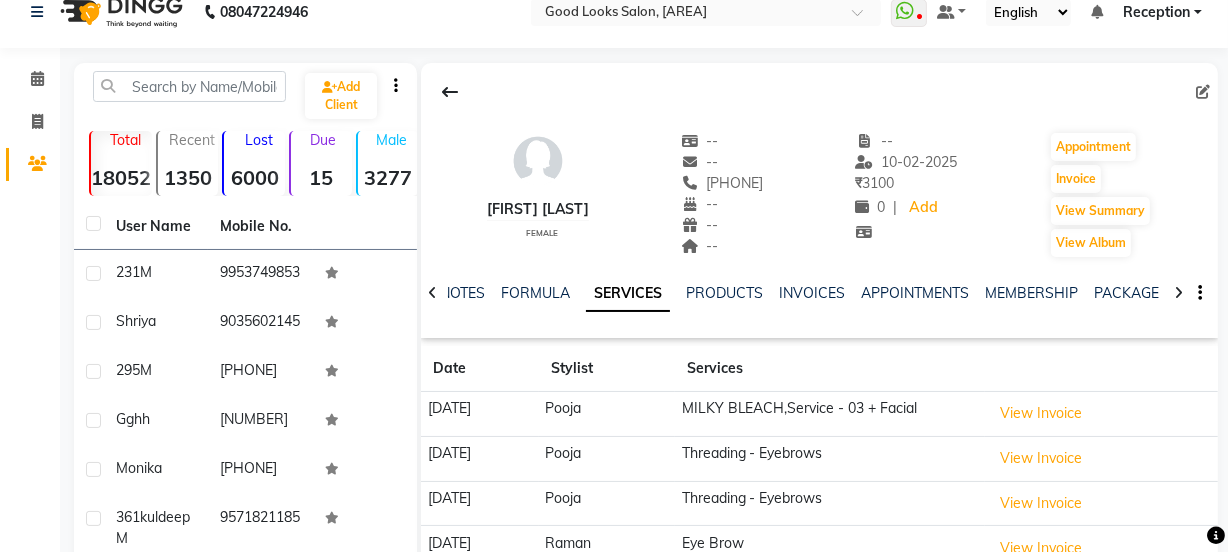 scroll, scrollTop: 0, scrollLeft: 0, axis: both 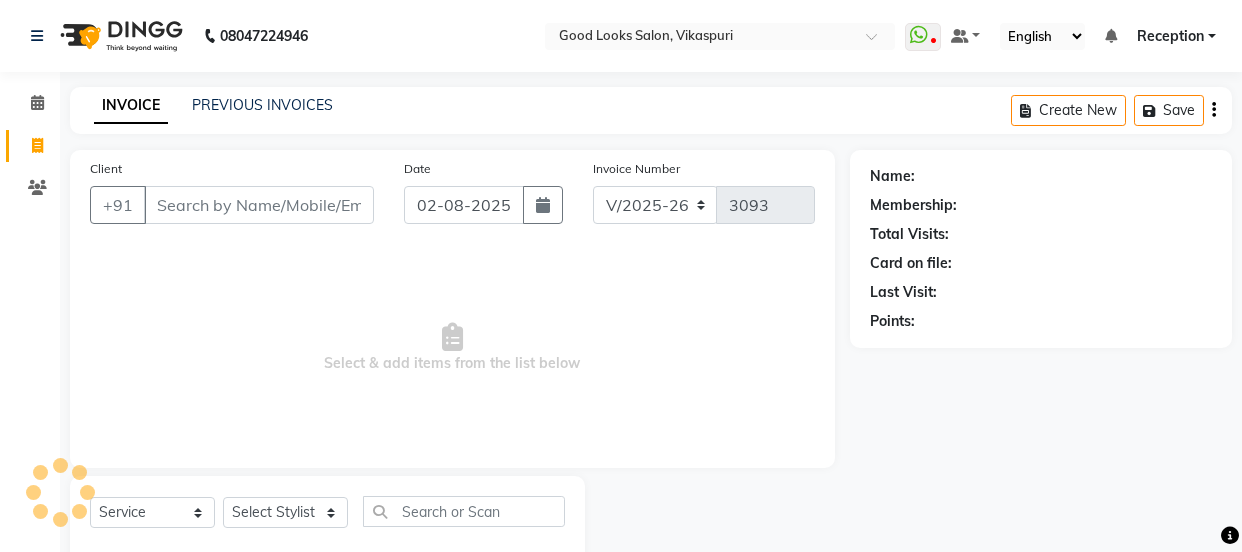 select on "4230" 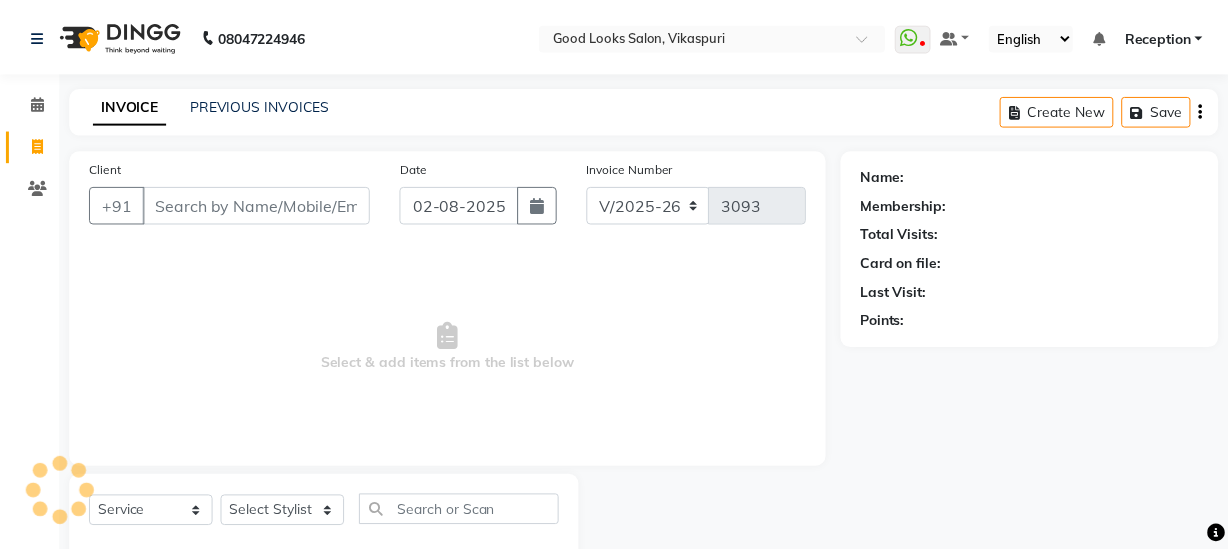 scroll, scrollTop: 0, scrollLeft: 0, axis: both 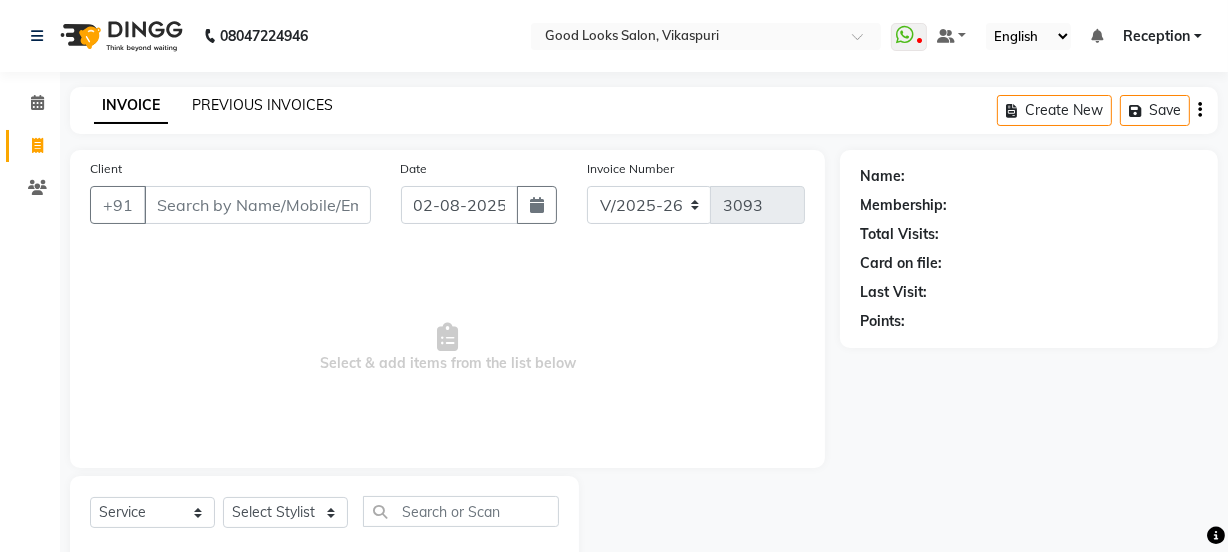 click on "PREVIOUS INVOICES" 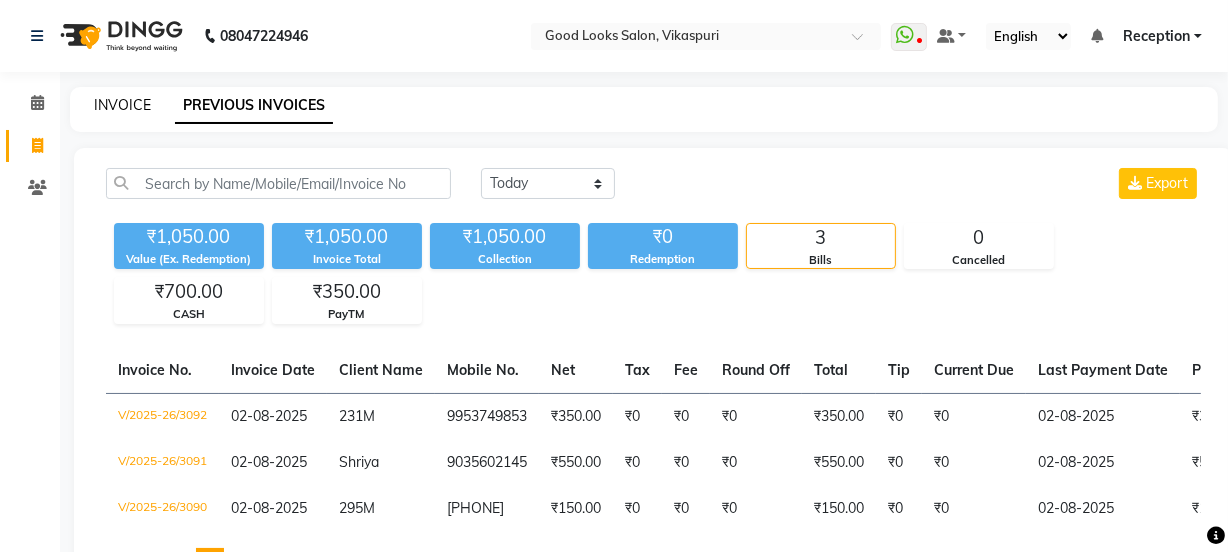 click on "INVOICE" 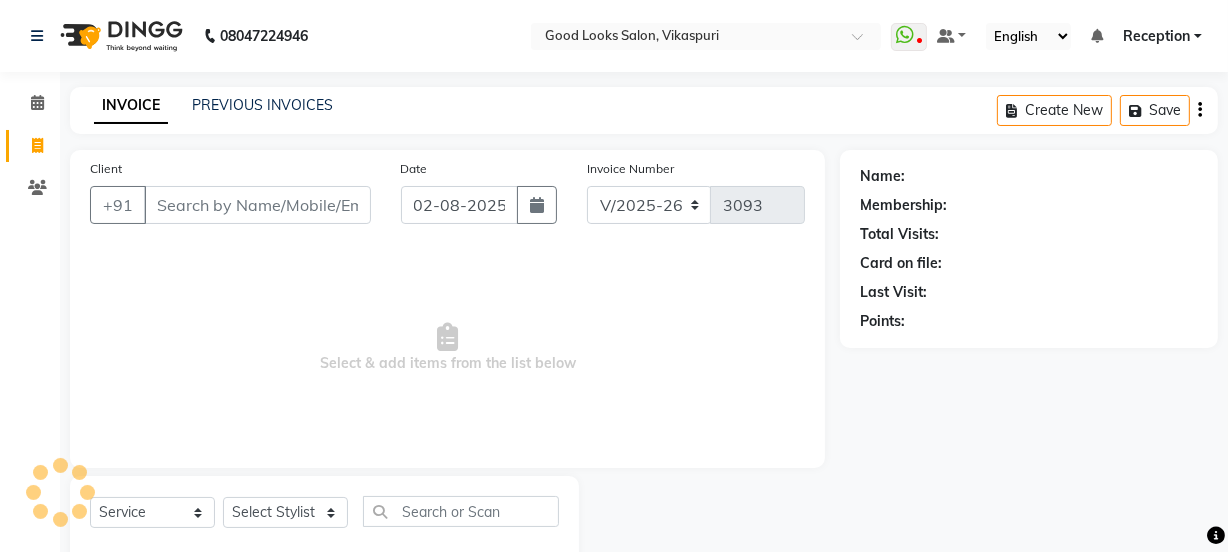 scroll, scrollTop: 50, scrollLeft: 0, axis: vertical 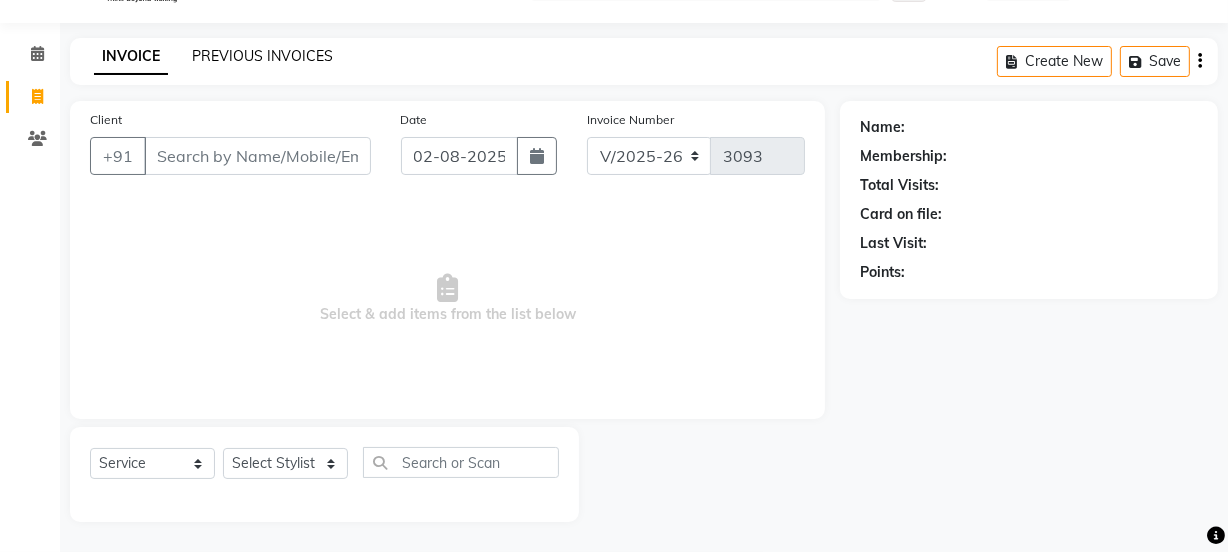 click on "PREVIOUS INVOICES" 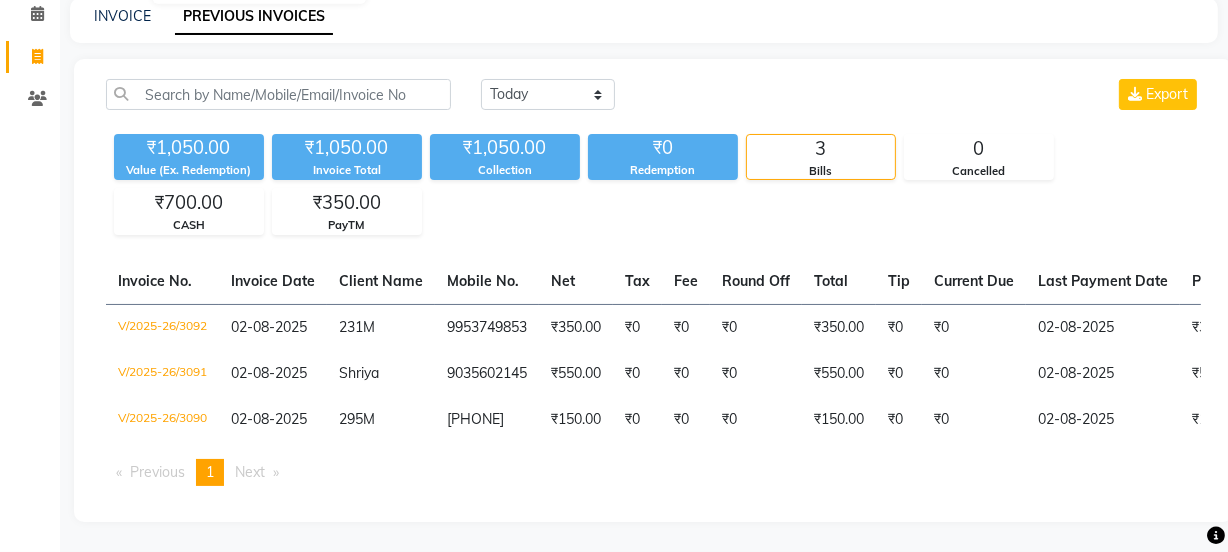 scroll, scrollTop: 0, scrollLeft: 0, axis: both 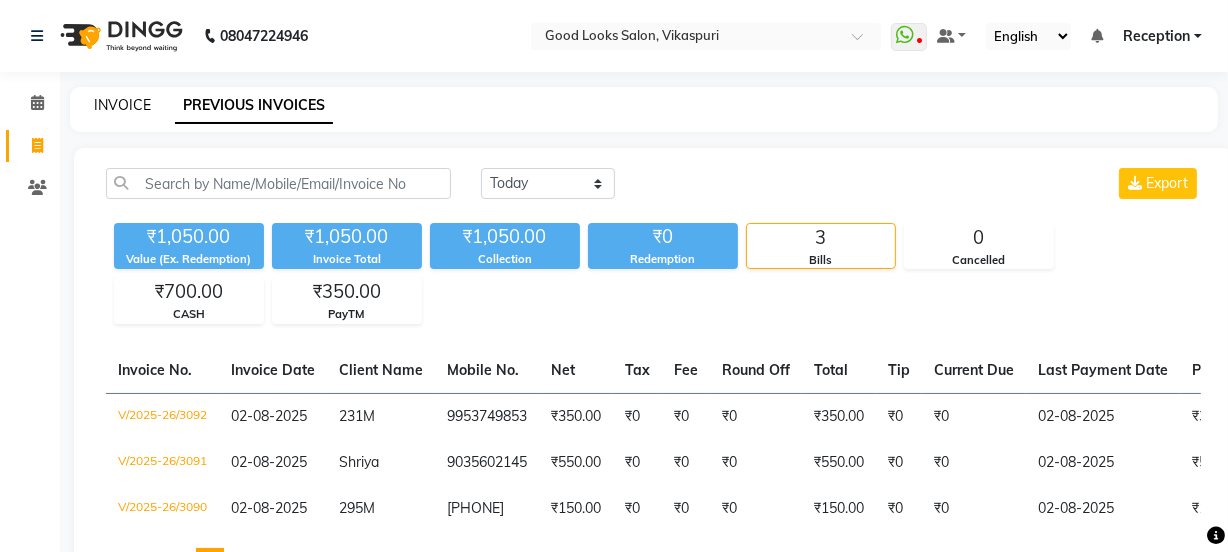 click on "INVOICE" 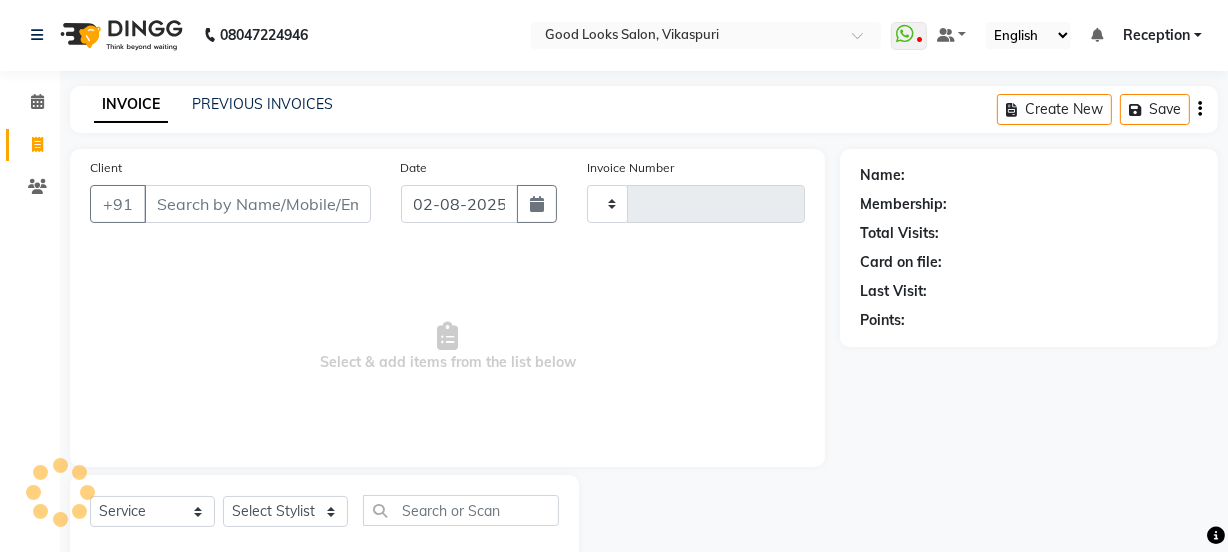 type on "3093" 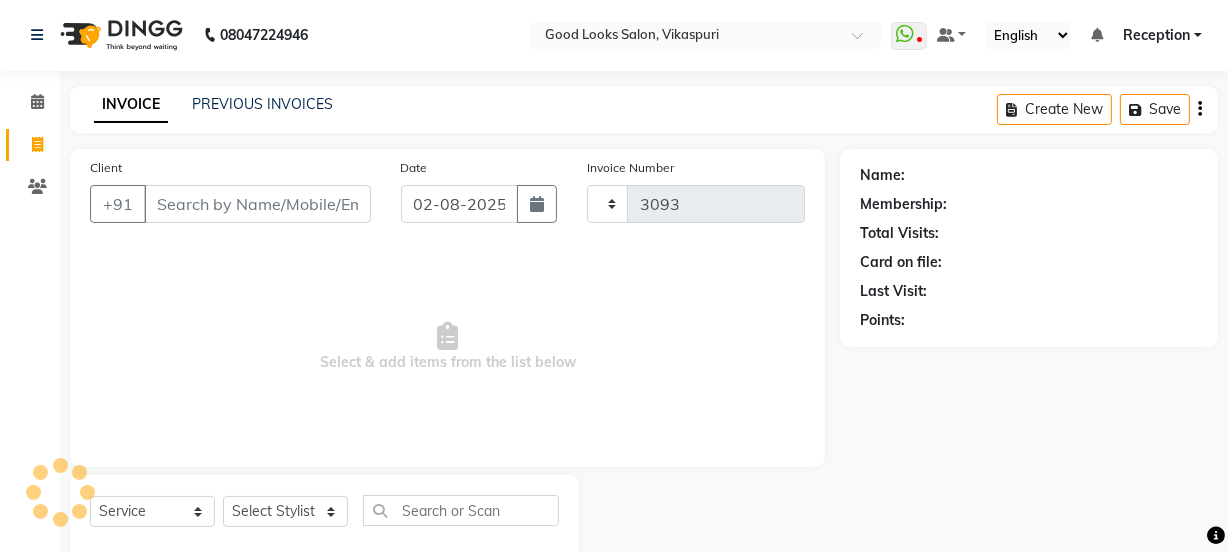 scroll, scrollTop: 50, scrollLeft: 0, axis: vertical 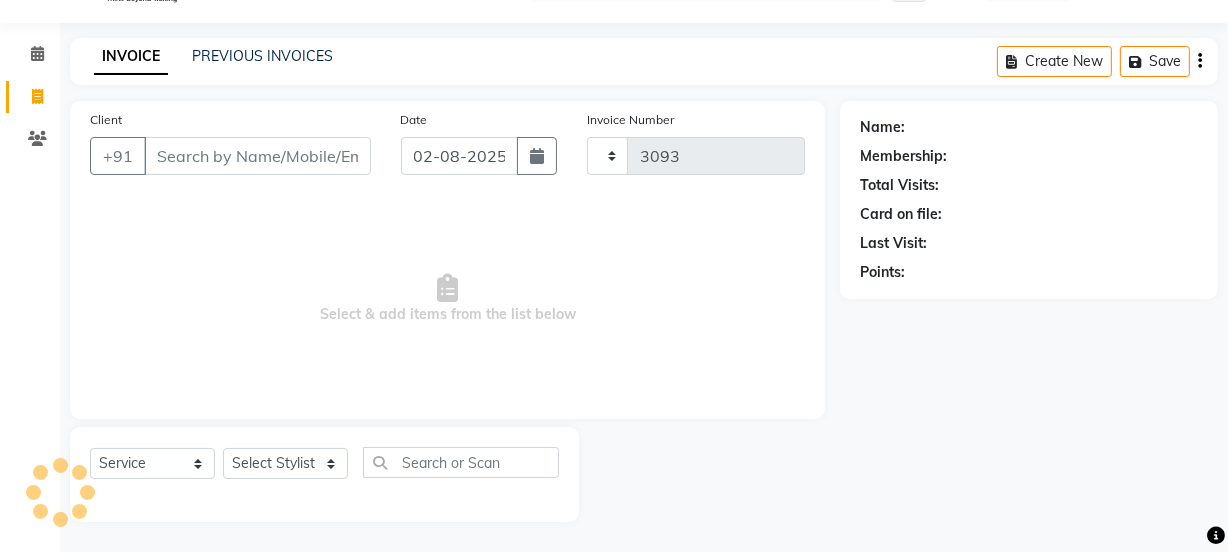 select on "4230" 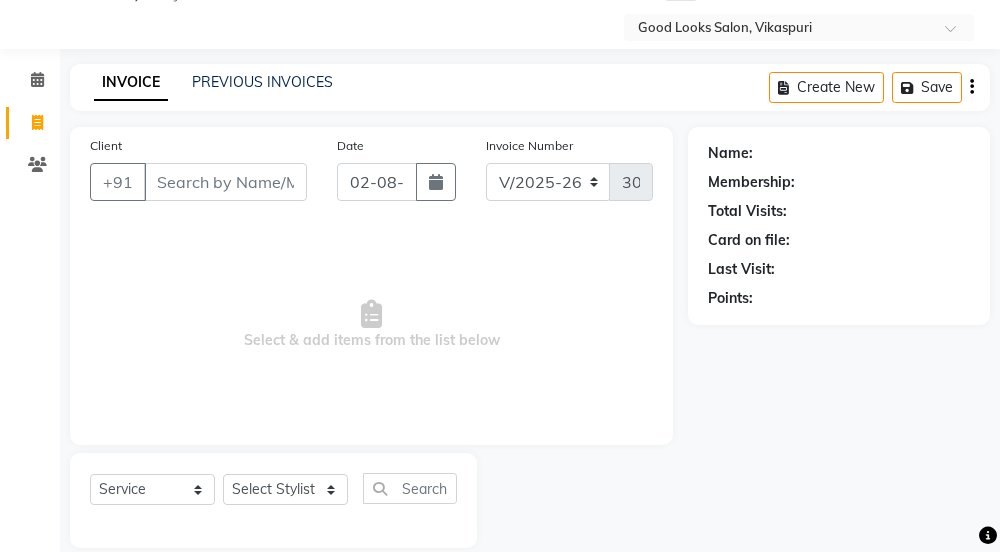 click on "Client +91 Date [DATE] Invoice Number V/2025 V/2025-26 3093 Select & add items from the list below" 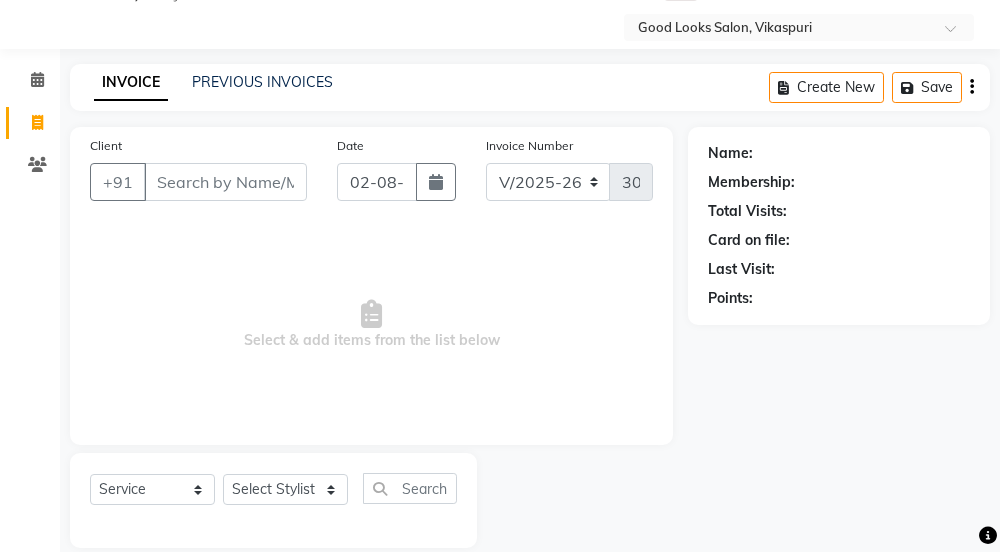 click on "Client +91" 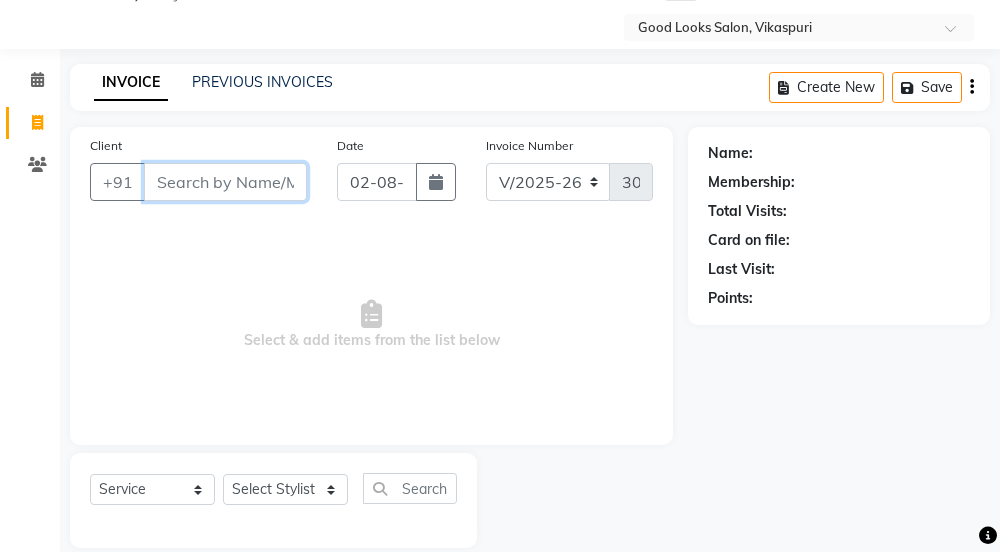 click on "Client" at bounding box center [225, 182] 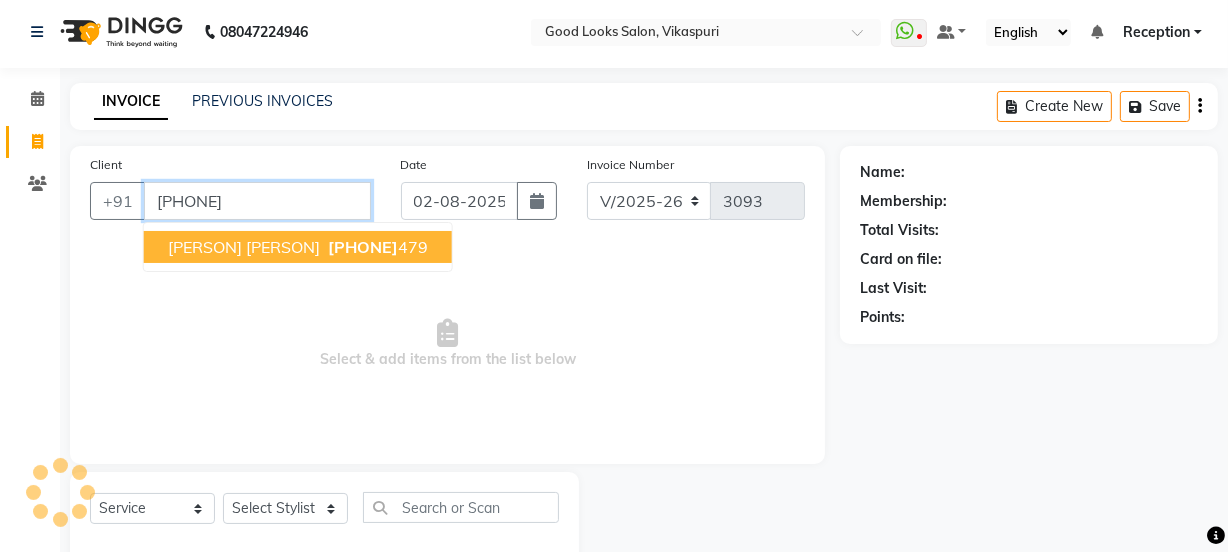 scroll, scrollTop: 0, scrollLeft: 0, axis: both 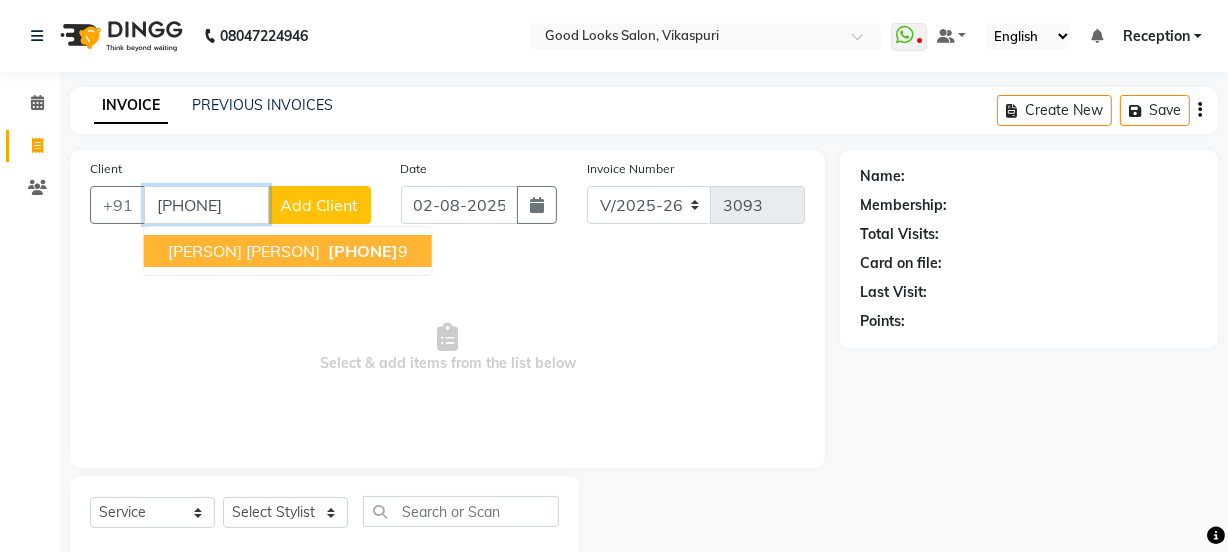 click on "[PHONE]" at bounding box center [363, 251] 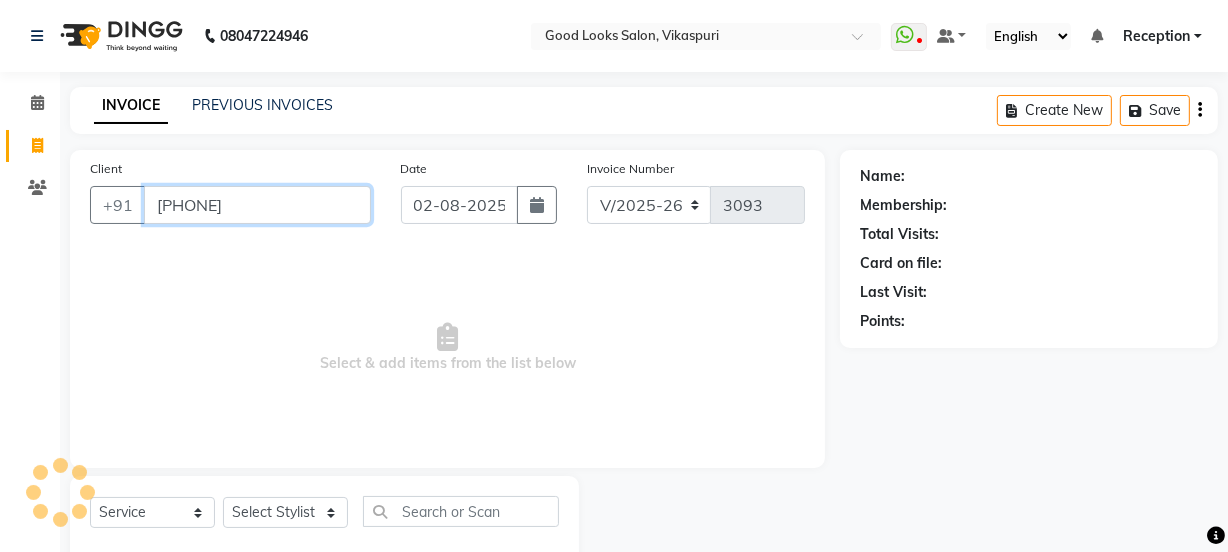type on "[PHONE]" 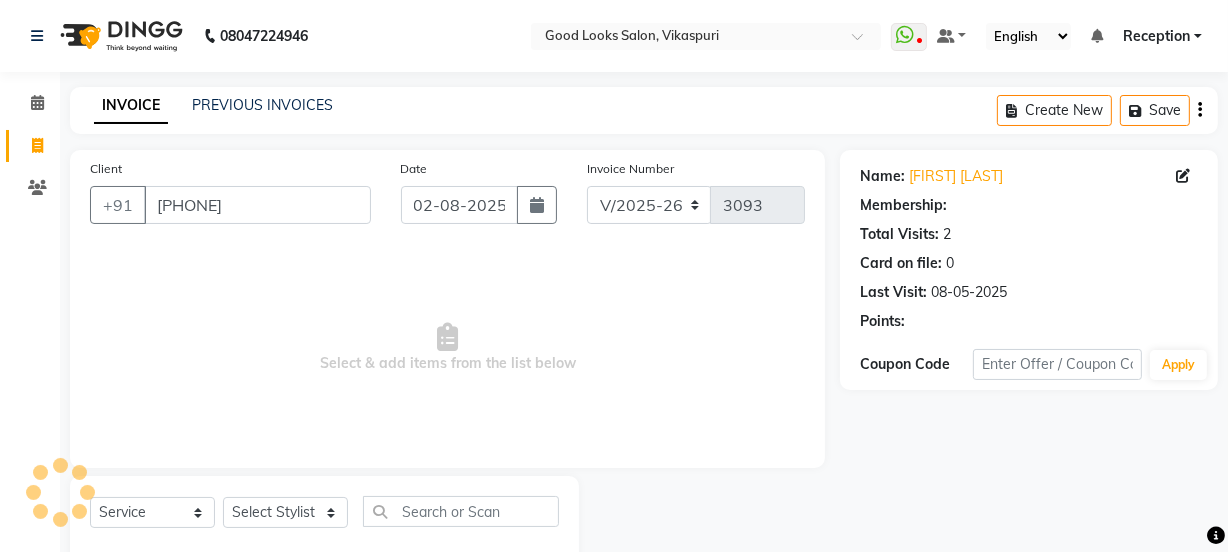 select on "1: Object" 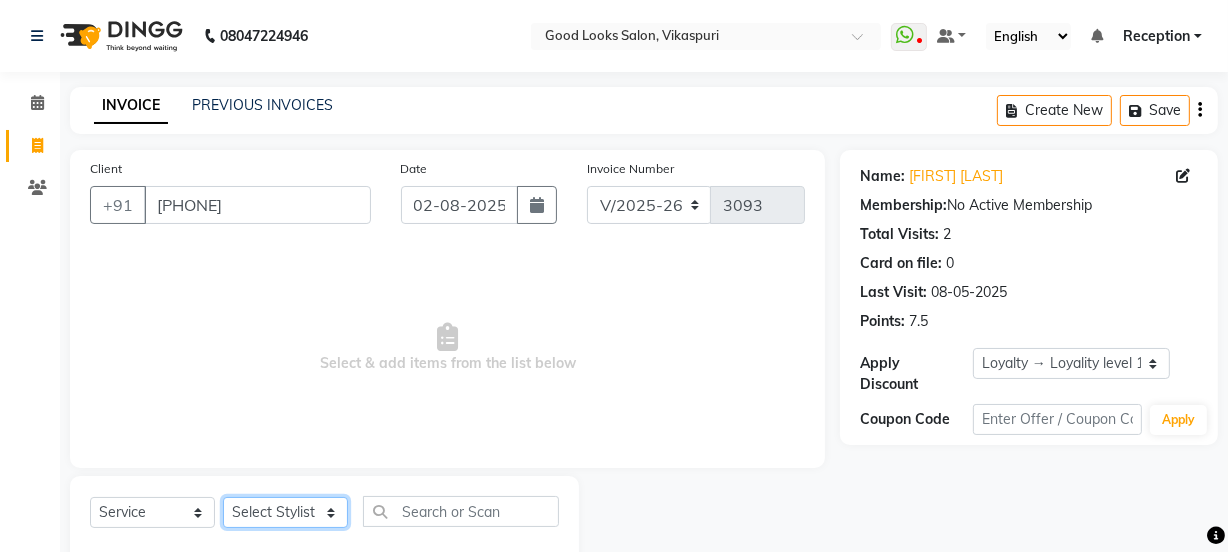 click on "Select Stylist [PERSON] [PERSON] Manager [PERSON] [PERSON] [PERSON] [PERSON] 2 Reception [PERSON] [PERSON] [PERSON] [PERSON] [PERSON] [PERSON] [PERSON]" 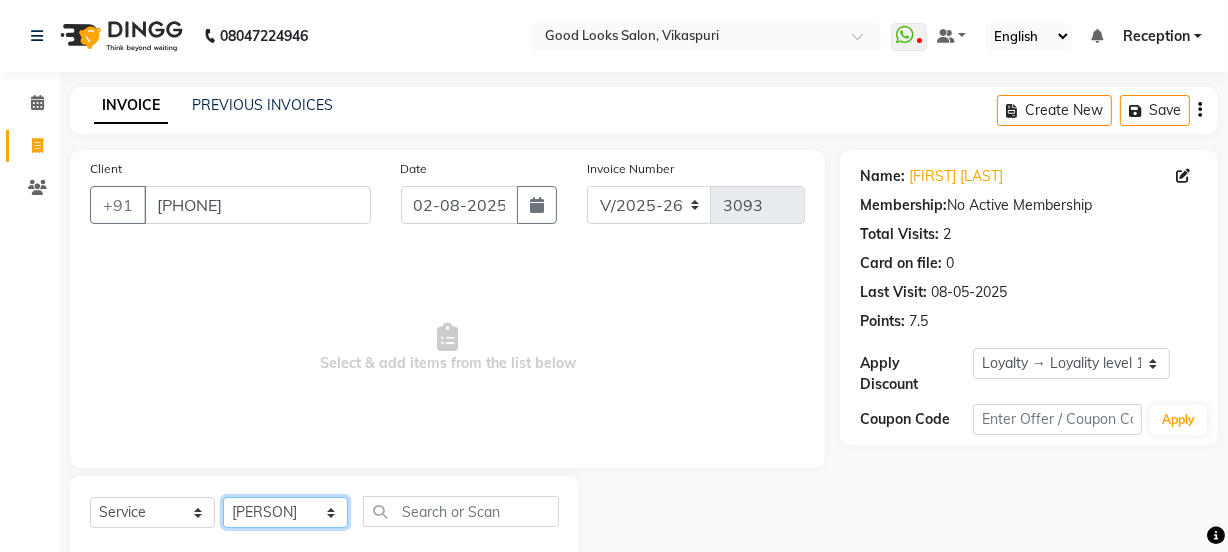 click on "Select Stylist [PERSON] [PERSON] Manager [PERSON] [PERSON] [PERSON] [PERSON] 2 Reception [PERSON] [PERSON] [PERSON] [PERSON] [PERSON] [PERSON] [PERSON]" 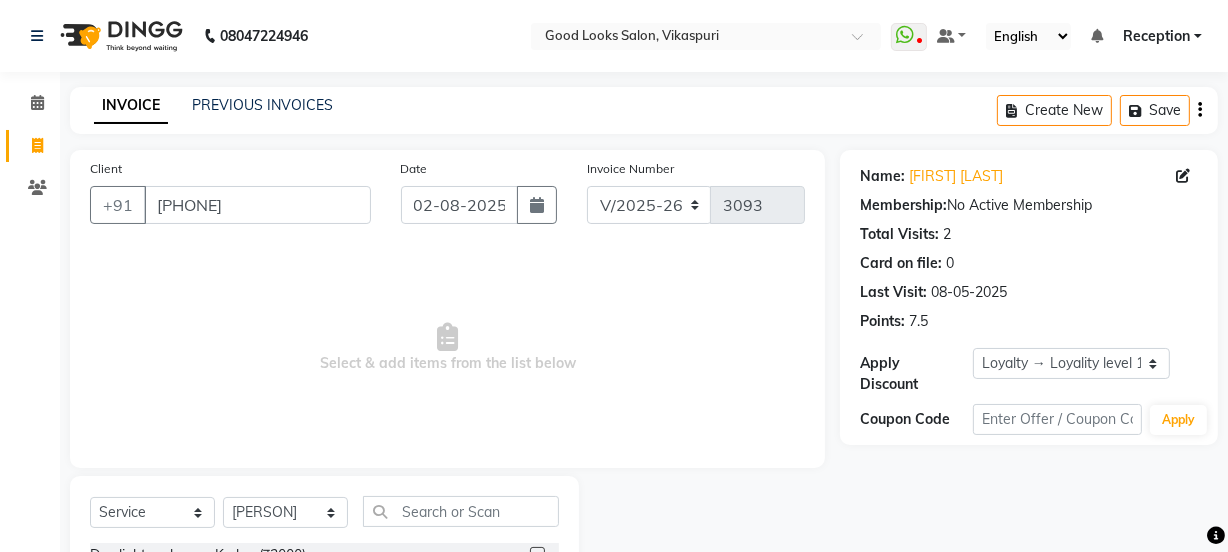 click on "Select Service Product Membership Package Voucher Prepaid Gift Card Select Stylist [PERSON] [PERSON] Manager [PERSON] [PERSON] [PERSON] [PERSON] 2 Reception [PERSON] [PERSON] [PERSON] [PERSON] [PERSON] [PERSON] [PERSON]" 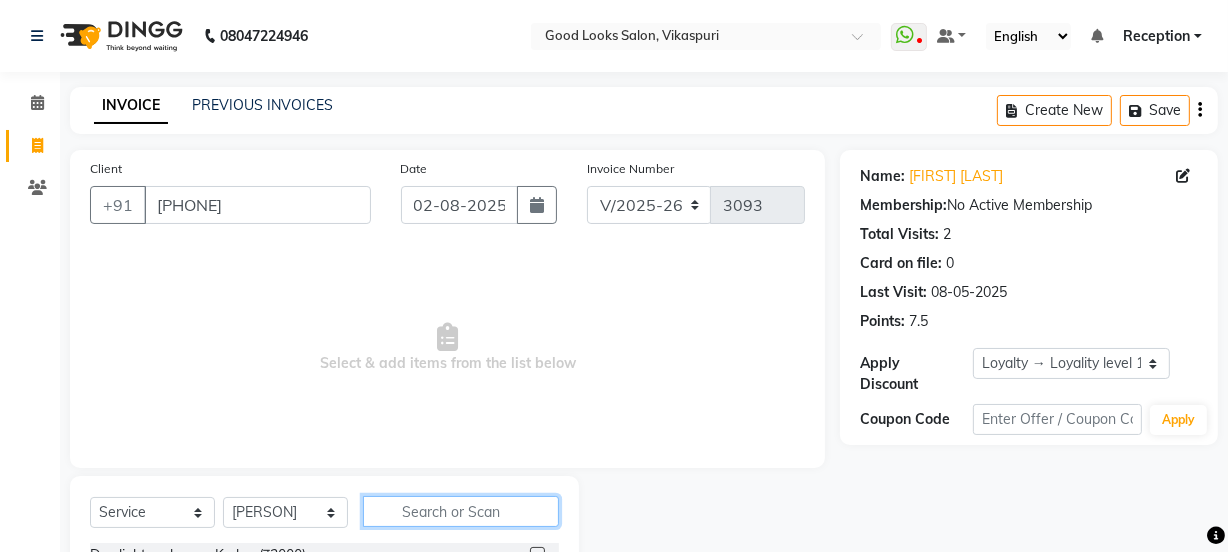 click 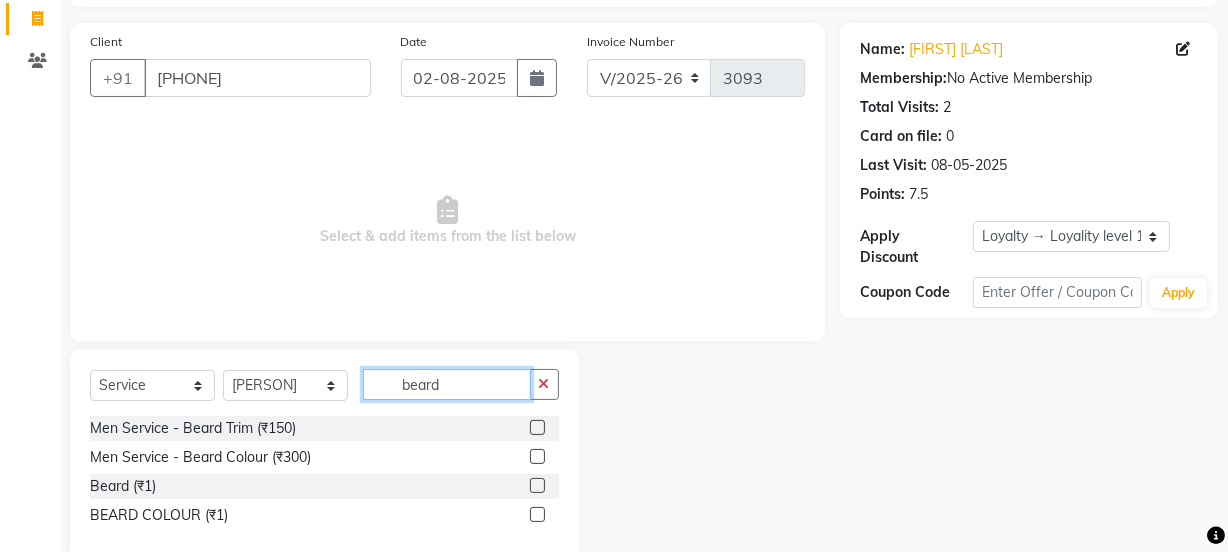 scroll, scrollTop: 165, scrollLeft: 0, axis: vertical 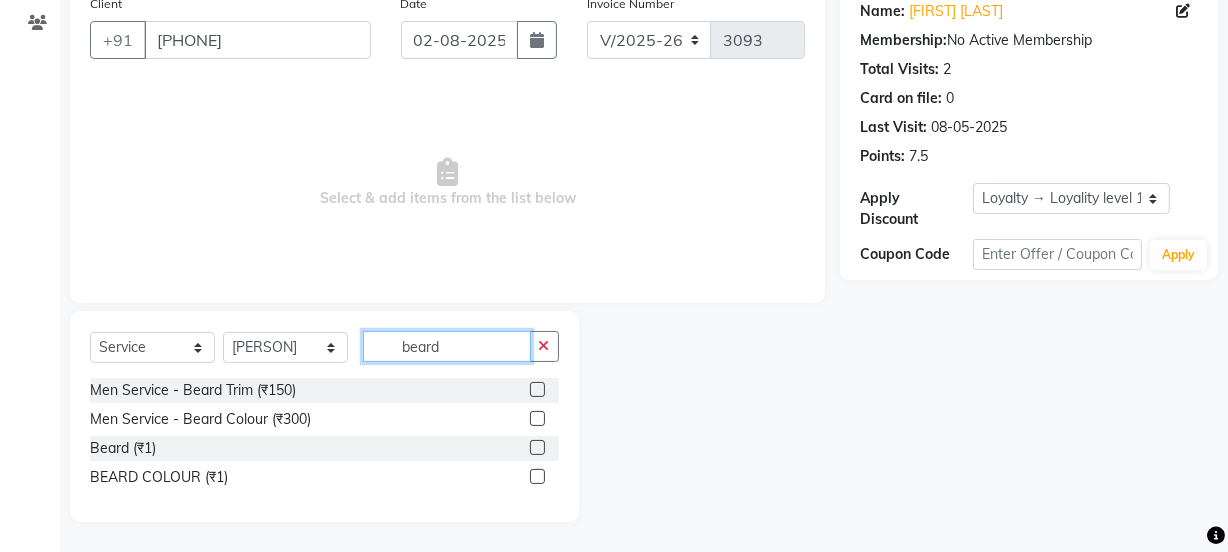 type on "beard" 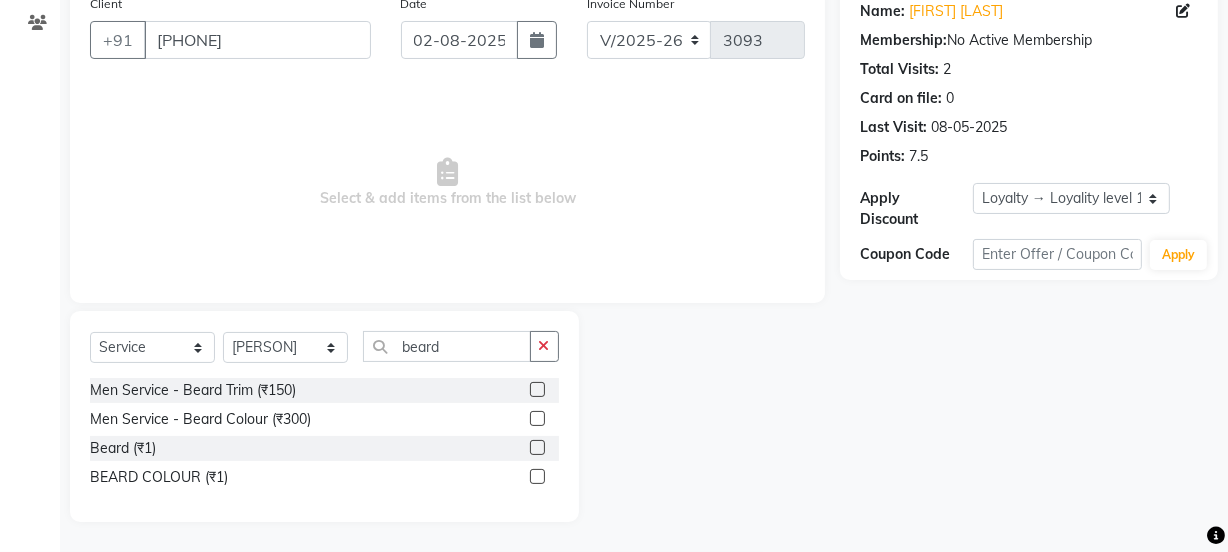 click 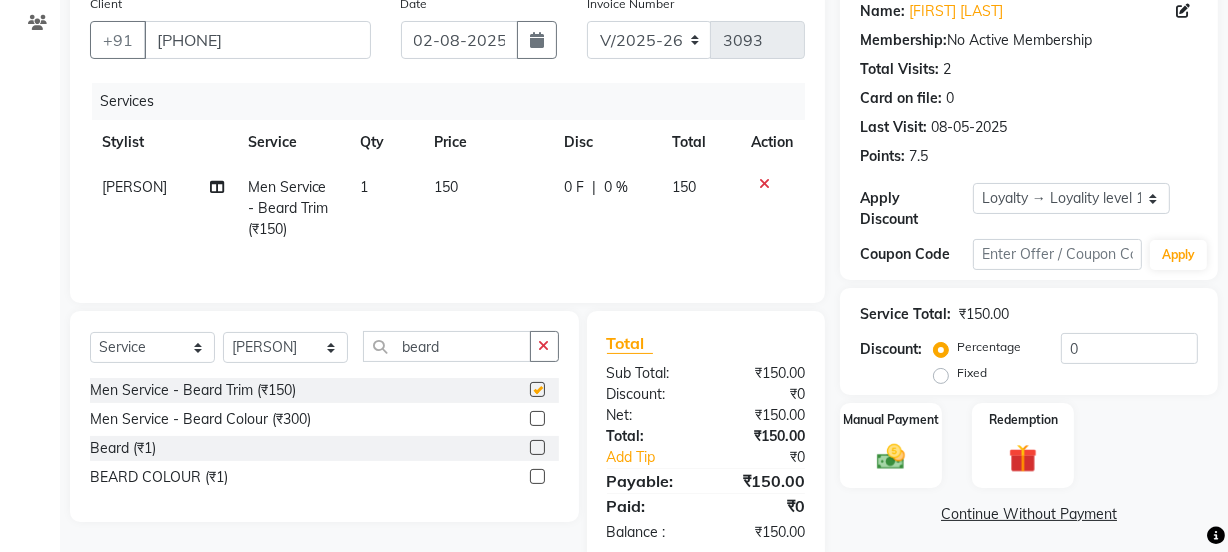 checkbox on "false" 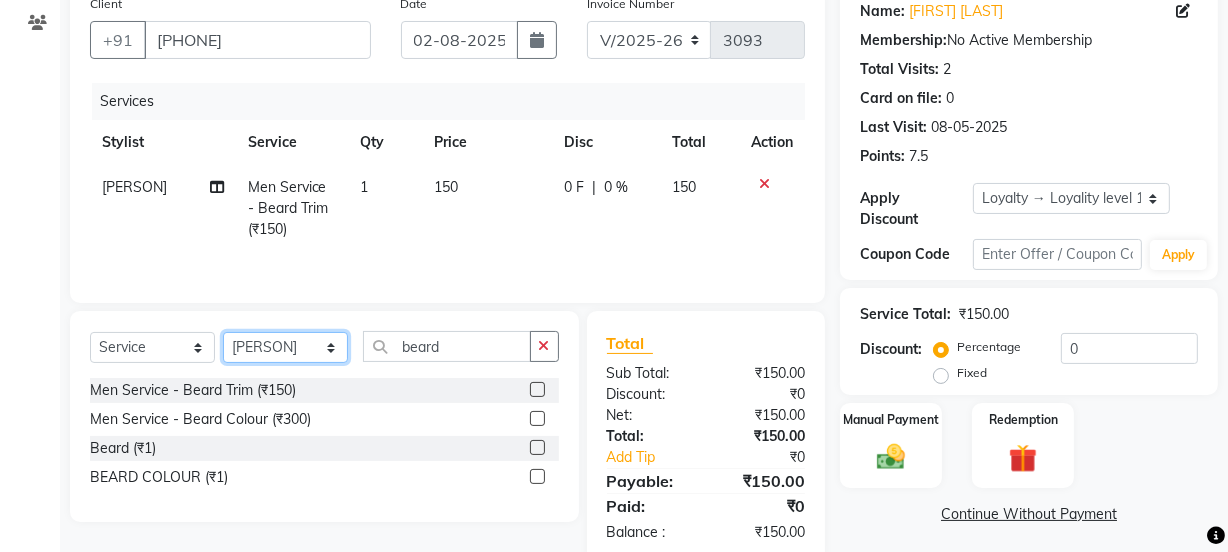click on "Select Stylist [PERSON] [PERSON] Manager [PERSON] [PERSON] [PERSON] [PERSON] 2 Reception [PERSON] [PERSON] [PERSON] [PERSON] [PERSON] [PERSON] [PERSON]" 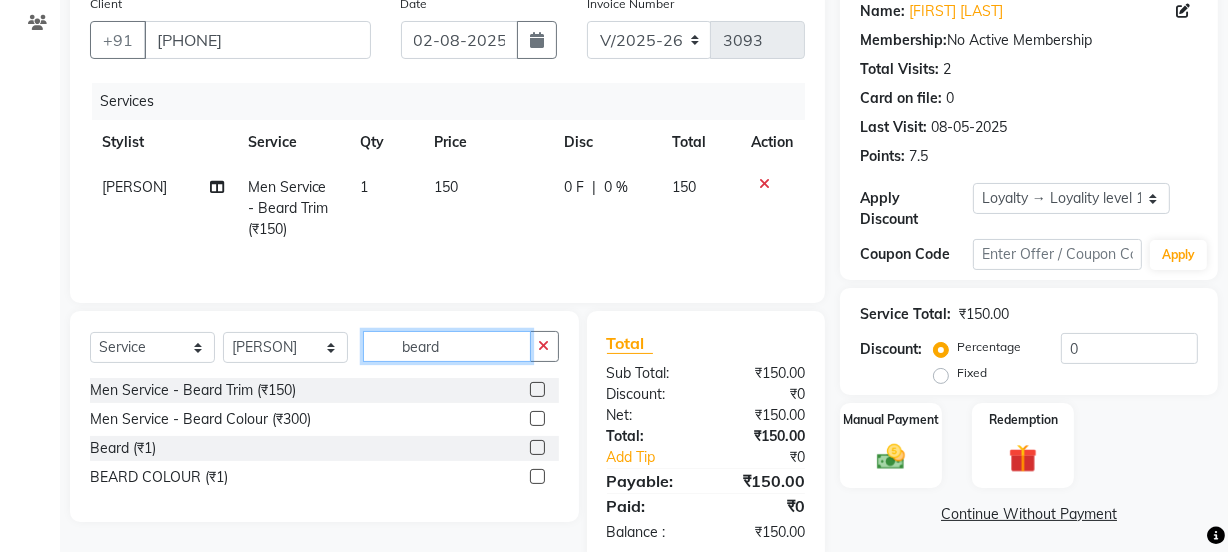 drag, startPoint x: 468, startPoint y: 355, endPoint x: 197, endPoint y: 359, distance: 271.0295 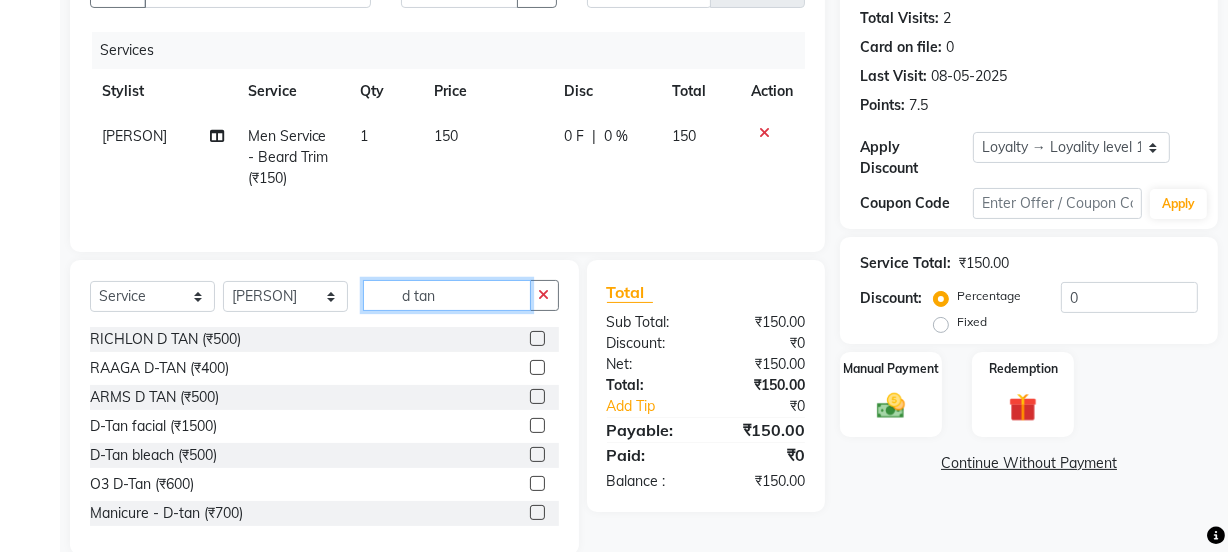 scroll, scrollTop: 250, scrollLeft: 0, axis: vertical 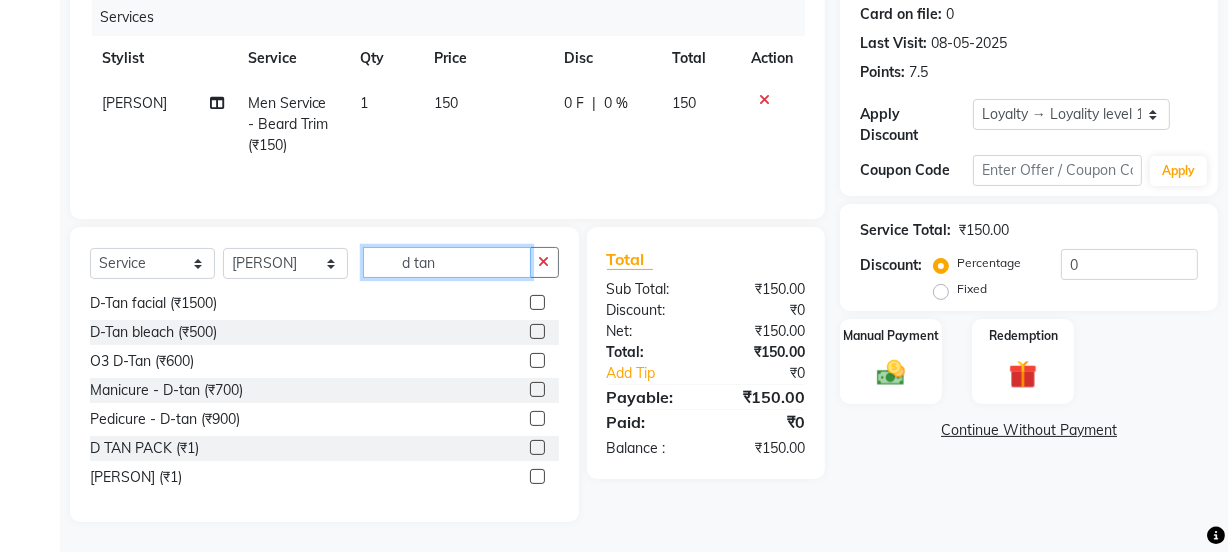 type on "d tan" 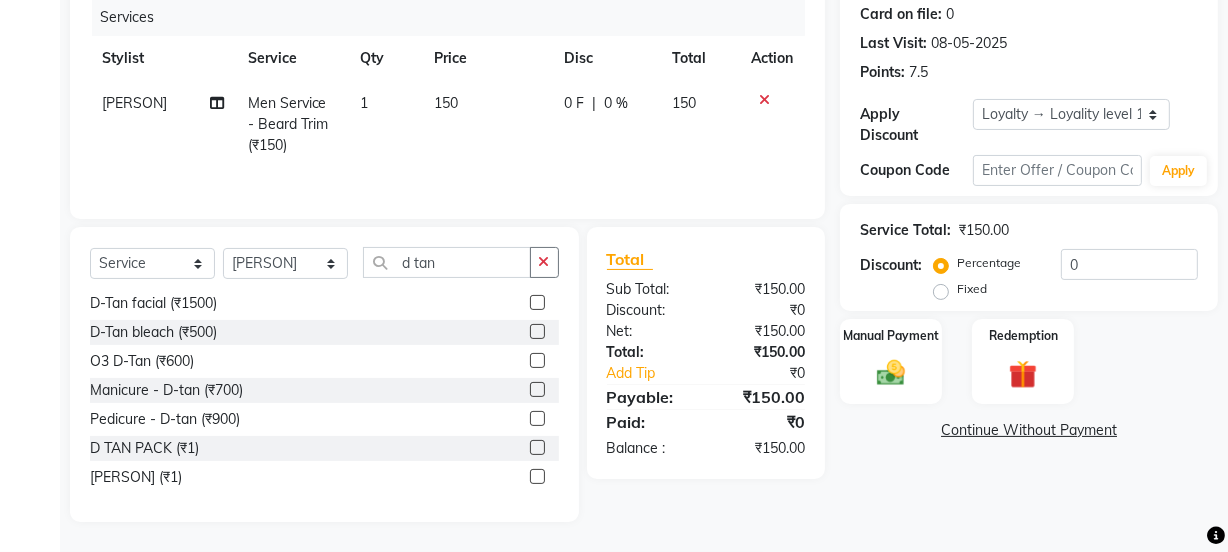 click 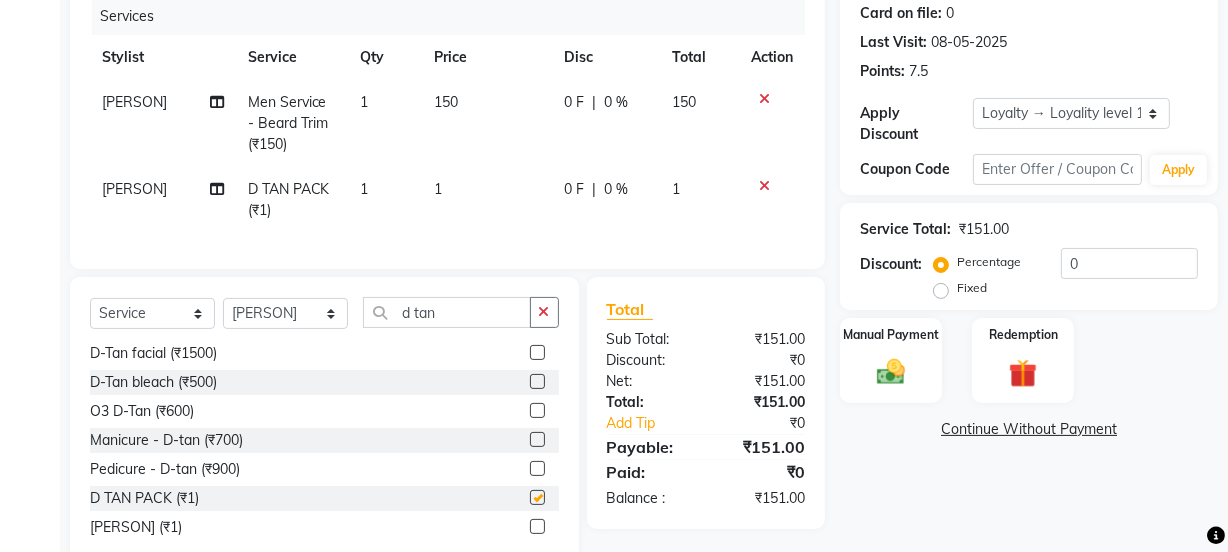 click on "1" 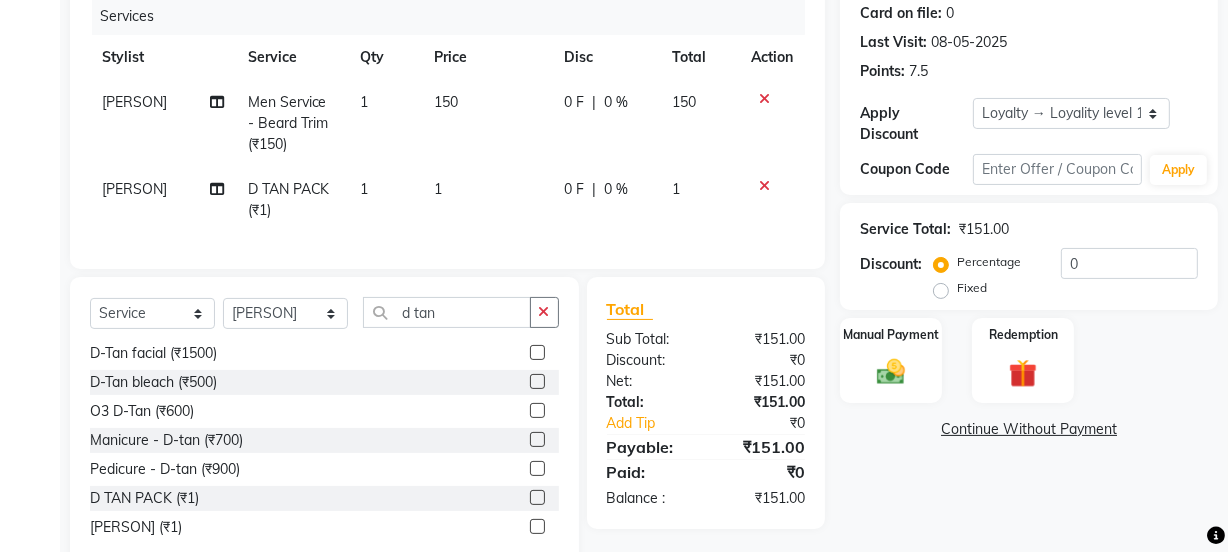 checkbox on "false" 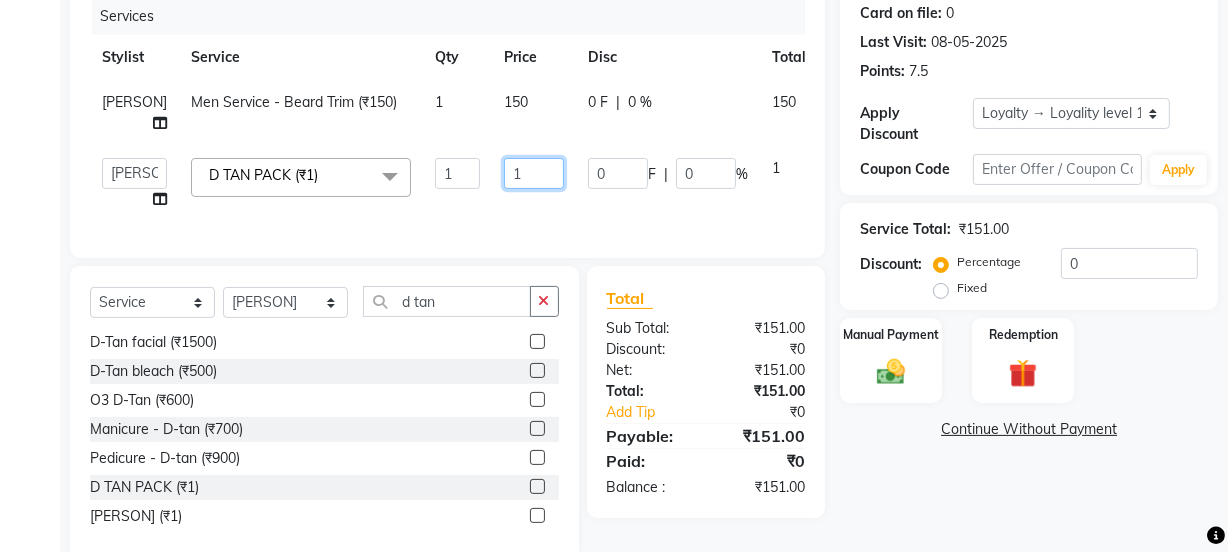 drag, startPoint x: 519, startPoint y: 185, endPoint x: 470, endPoint y: 169, distance: 51.546097 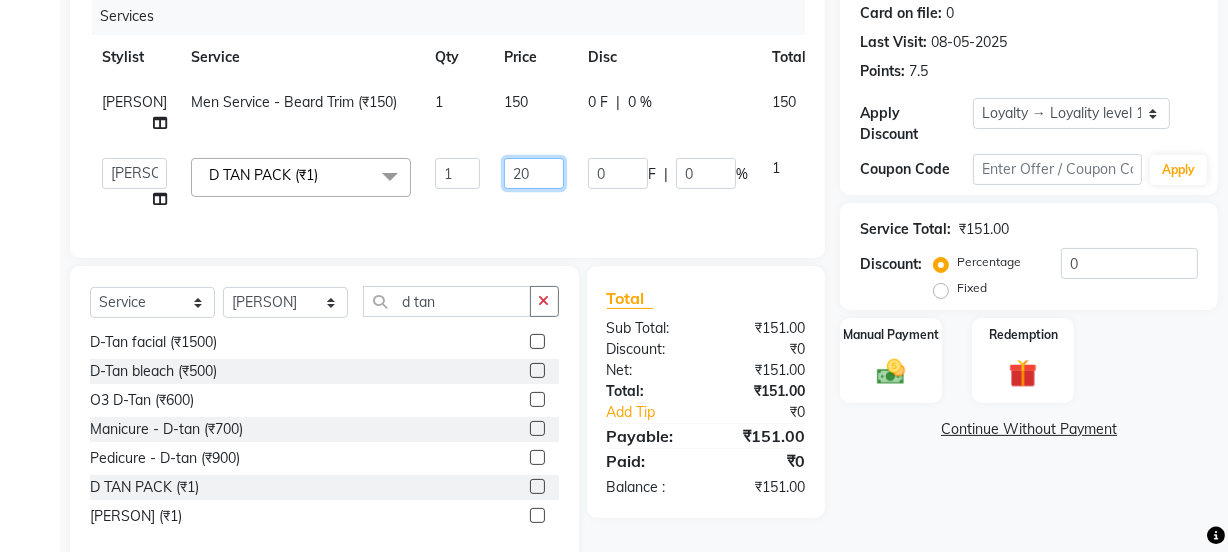 type on "200" 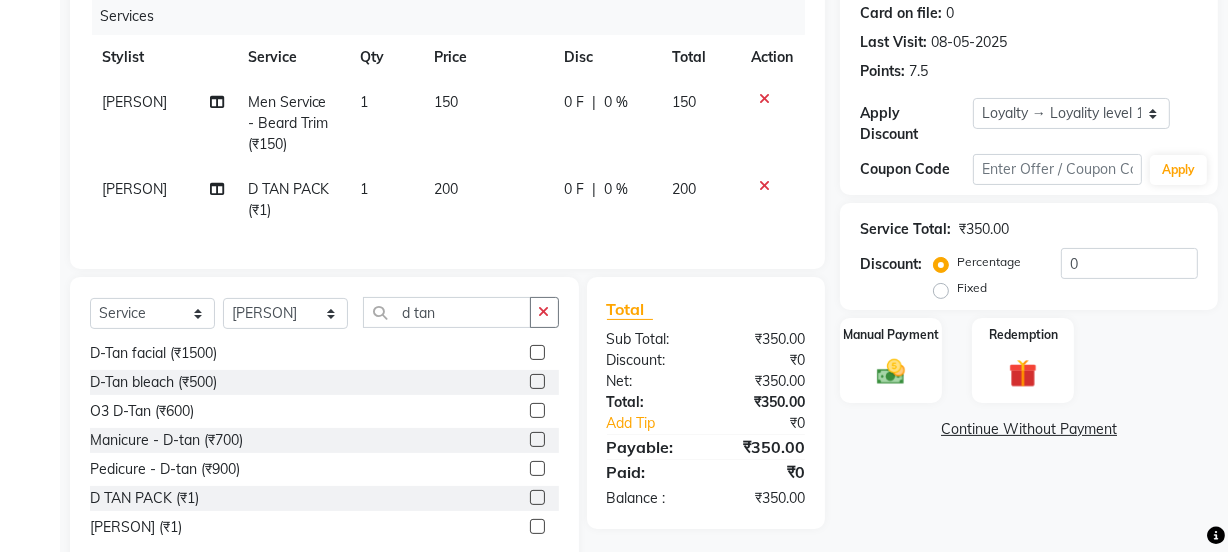 click on "200" 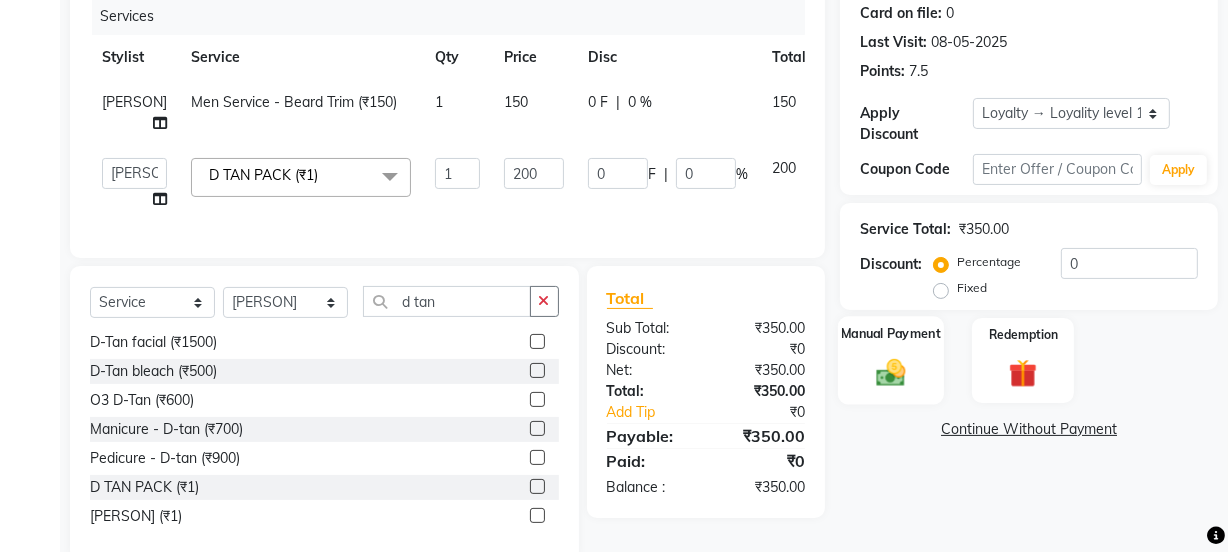 click on "Manual Payment" 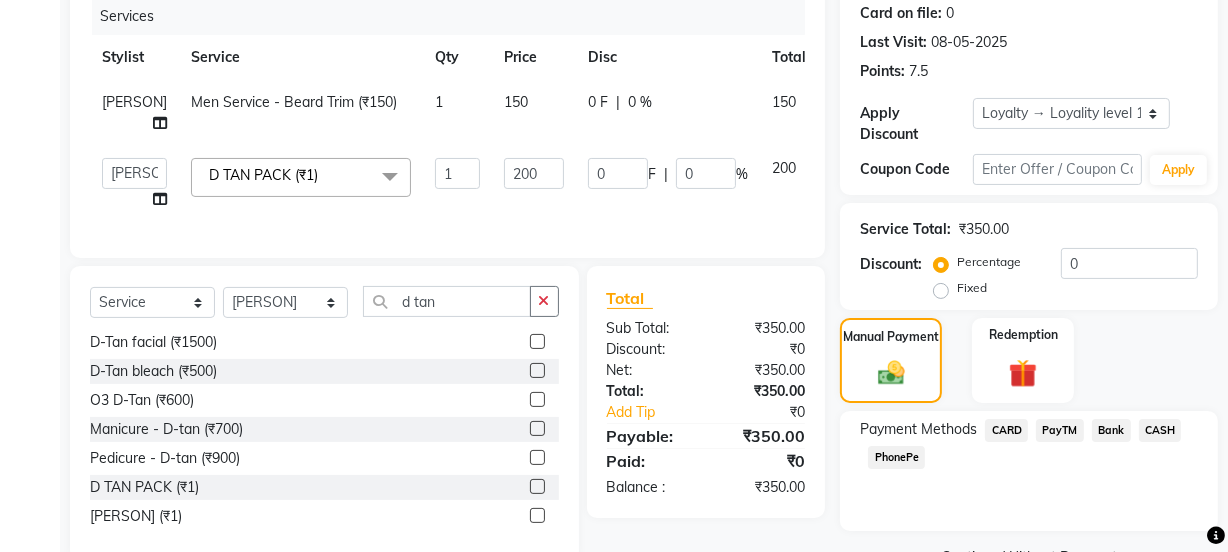click on "PayTM" 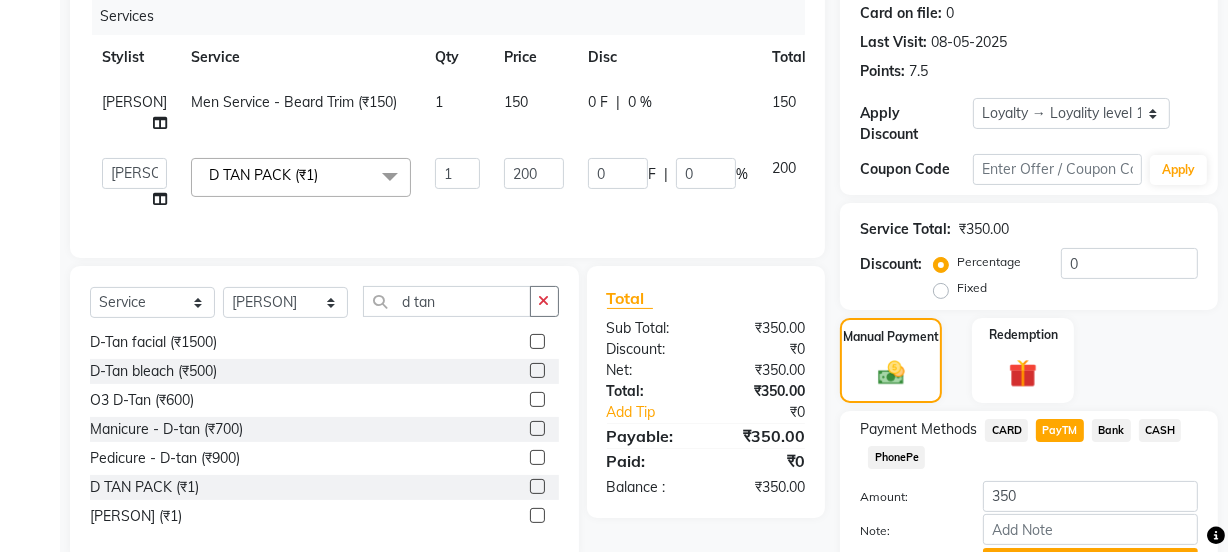 scroll, scrollTop: 356, scrollLeft: 0, axis: vertical 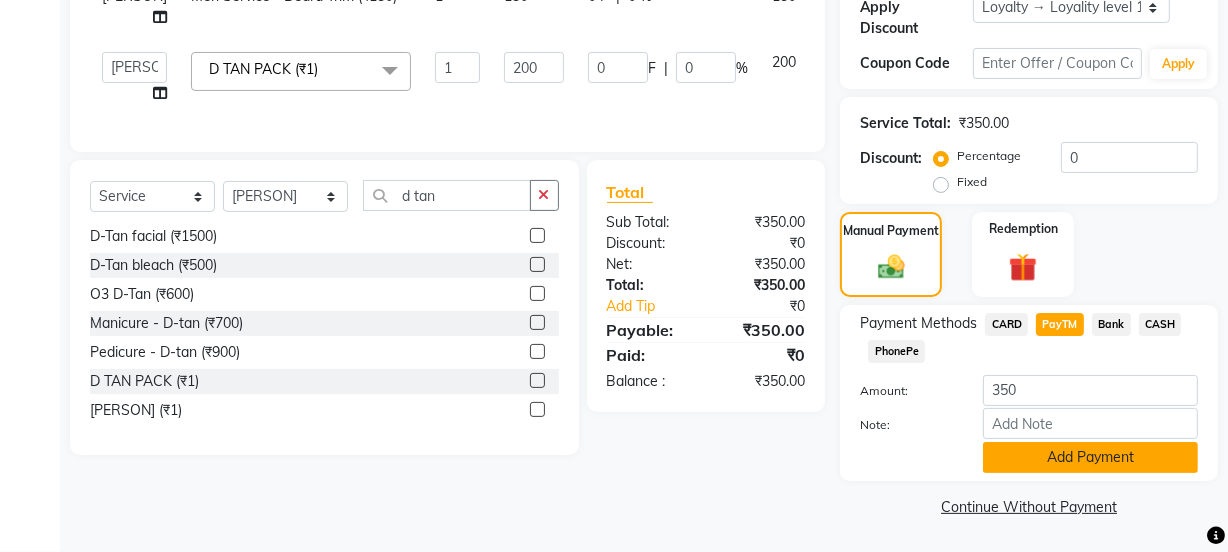click on "Add Payment" 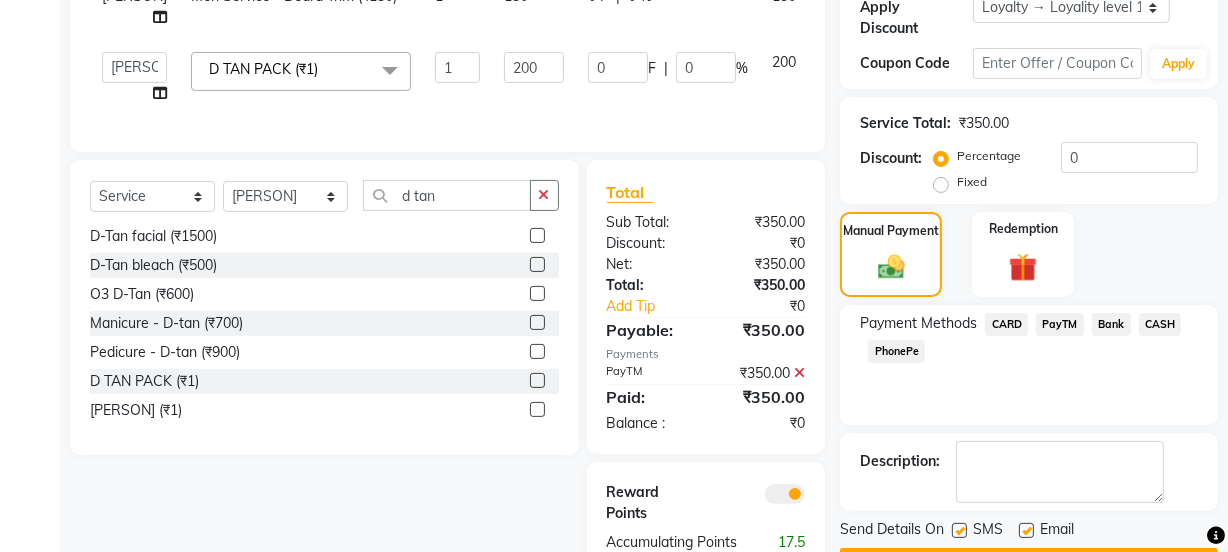 scroll, scrollTop: 462, scrollLeft: 0, axis: vertical 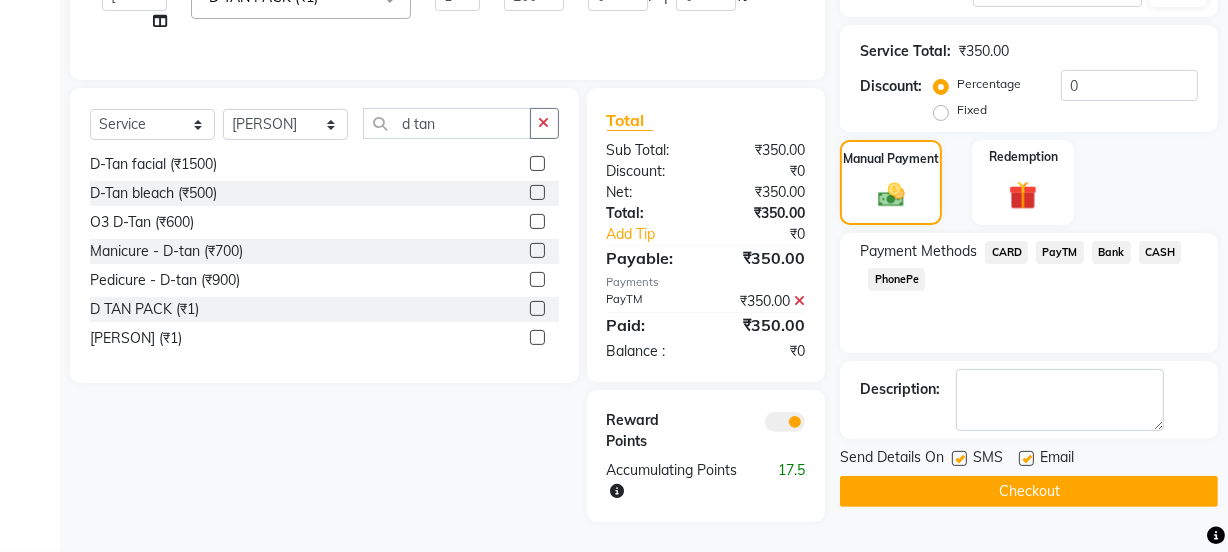 click 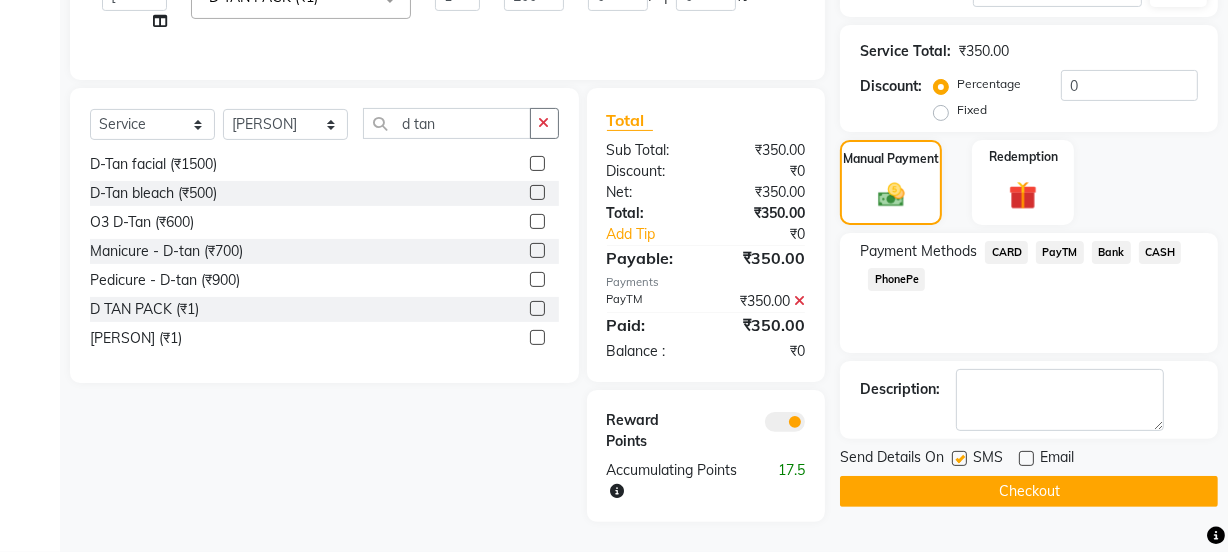 drag, startPoint x: 956, startPoint y: 422, endPoint x: 959, endPoint y: 466, distance: 44.102154 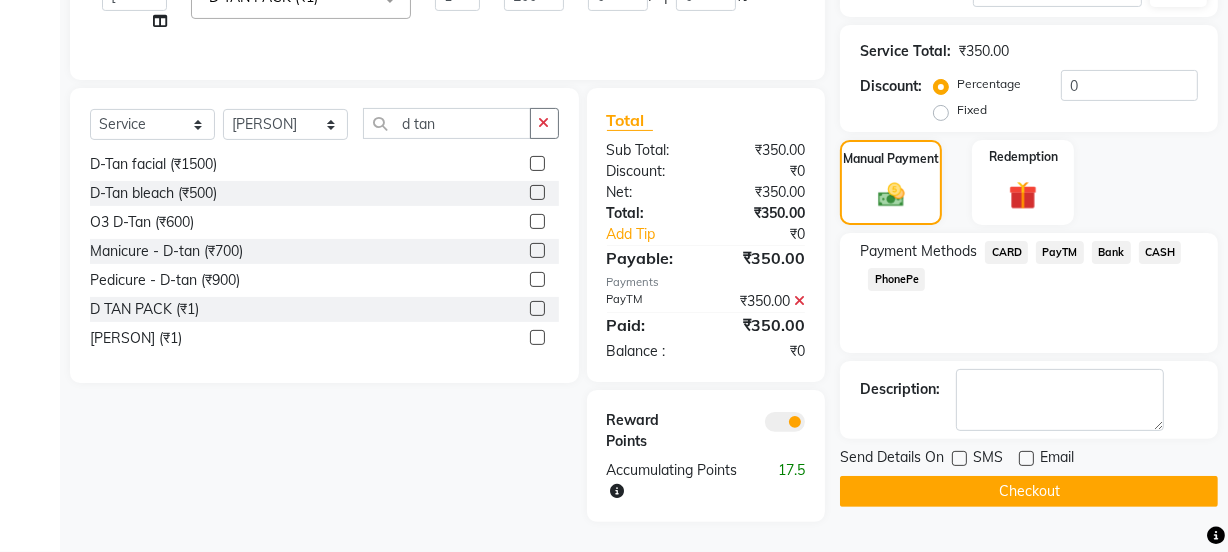 click on "Checkout" 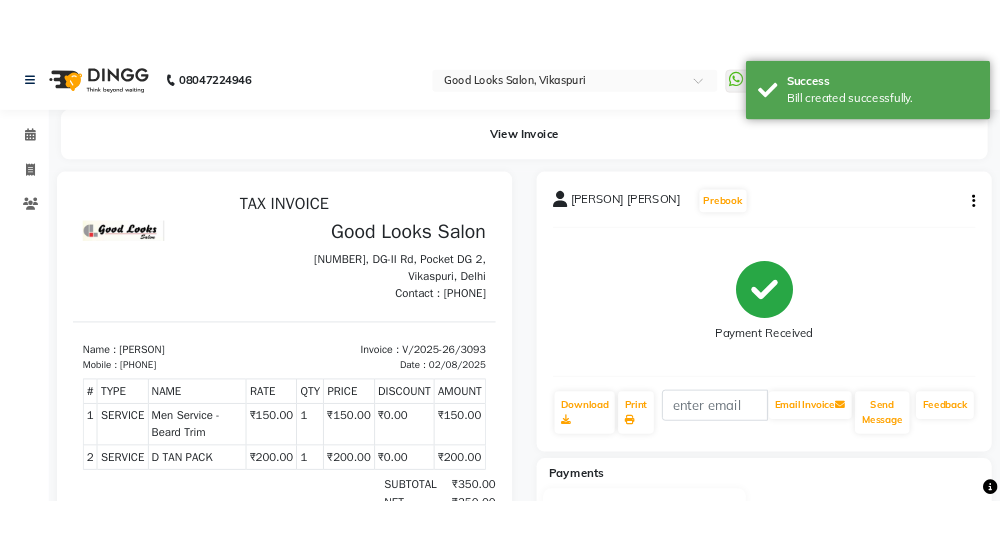 scroll, scrollTop: 0, scrollLeft: 0, axis: both 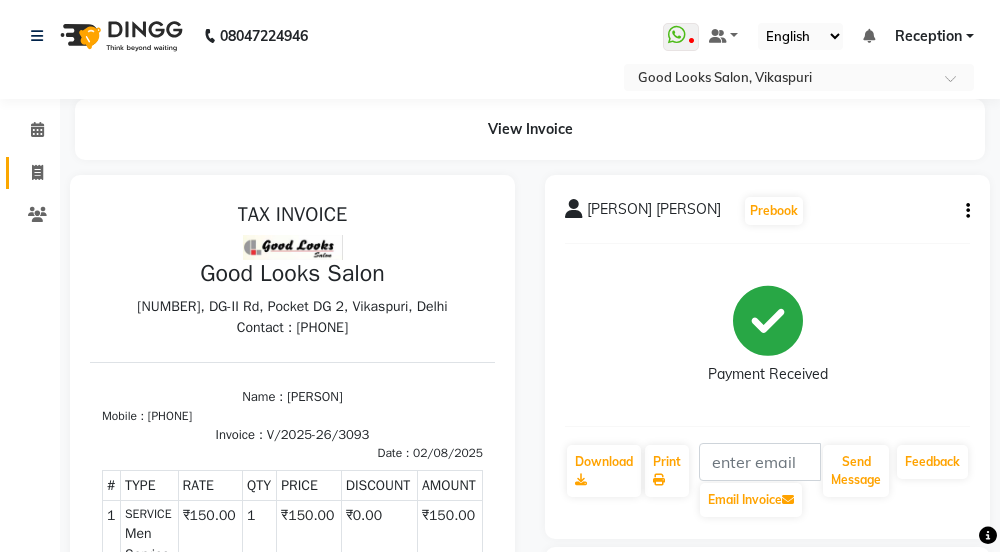 click 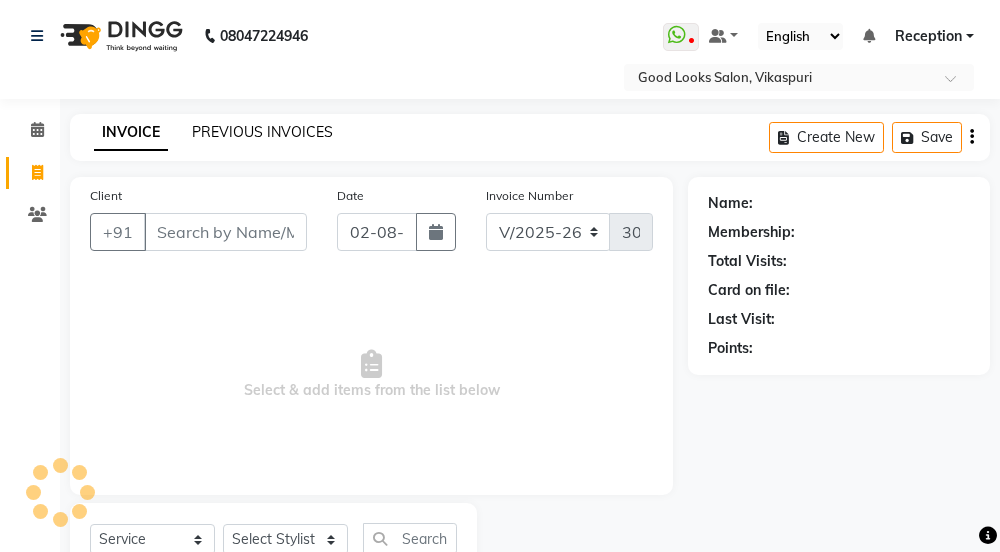 click on "PREVIOUS INVOICES" 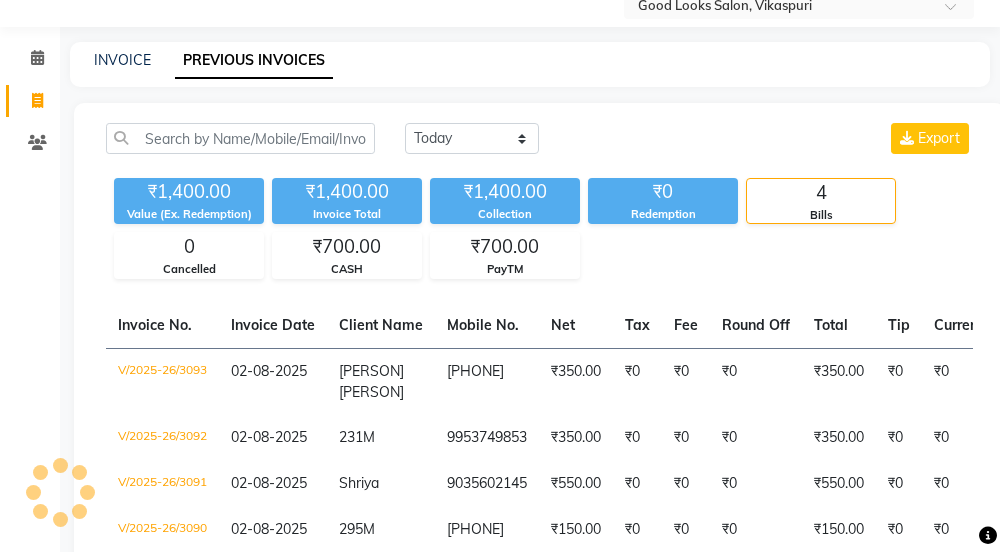 scroll, scrollTop: 76, scrollLeft: 0, axis: vertical 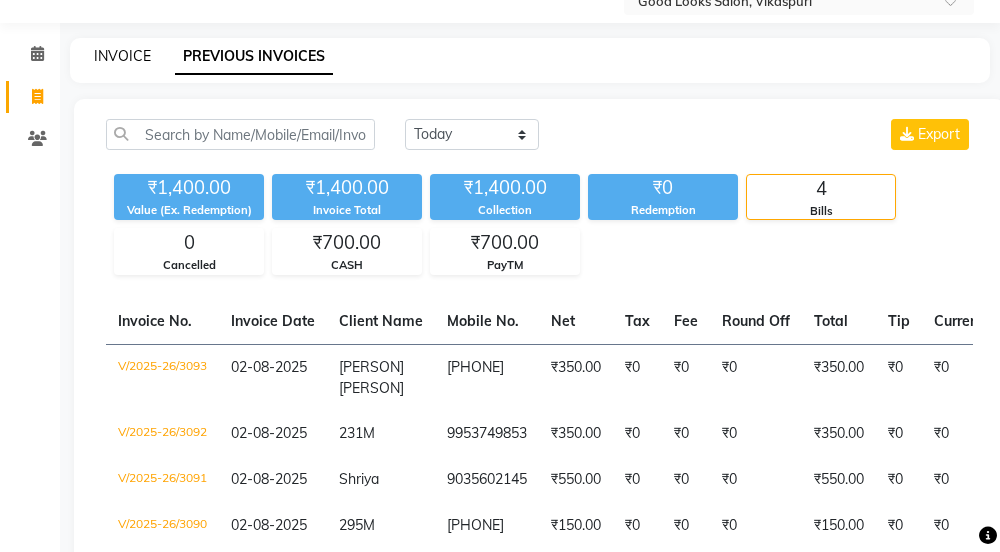 click on "INVOICE" 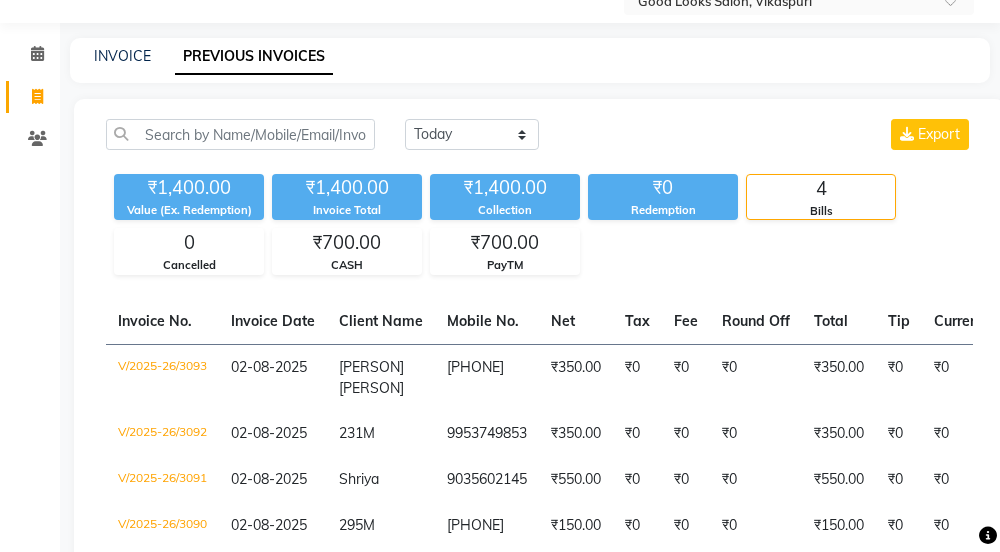 select on "service" 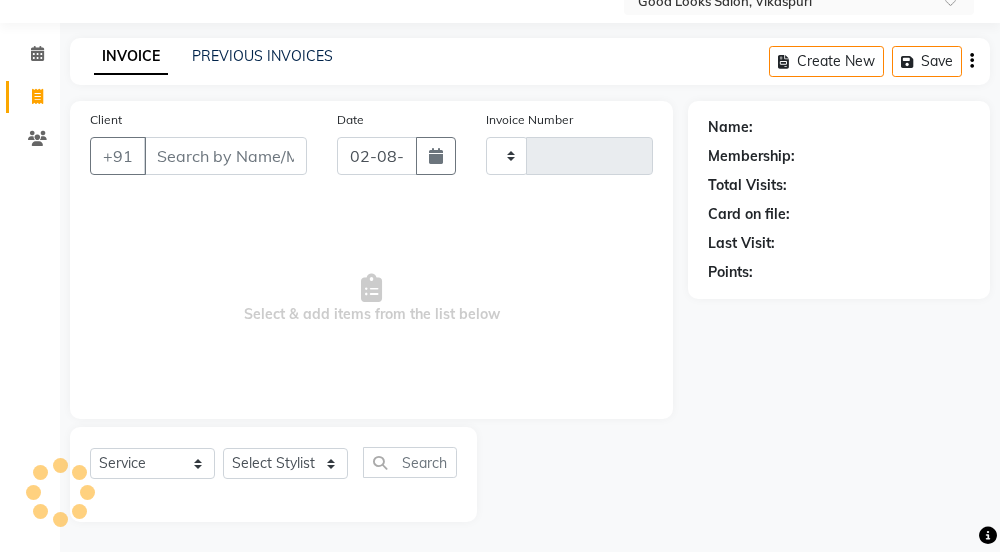 type on "3094" 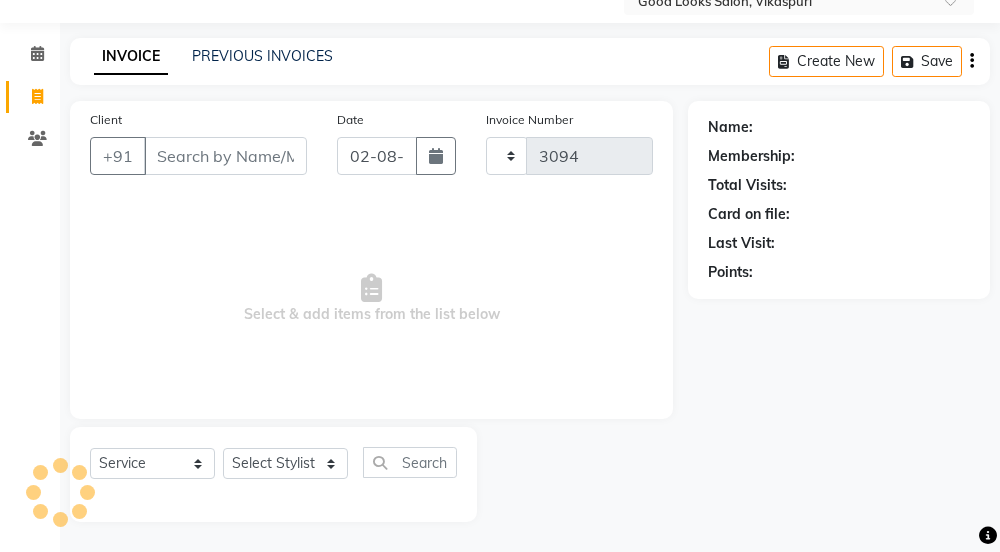 select on "4230" 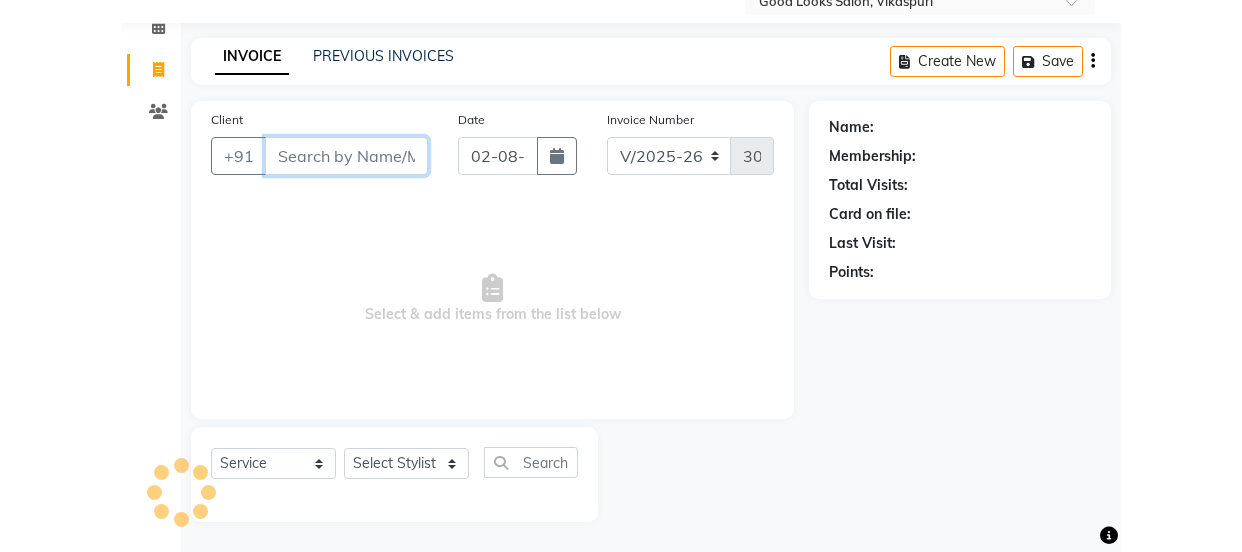 scroll, scrollTop: 50, scrollLeft: 0, axis: vertical 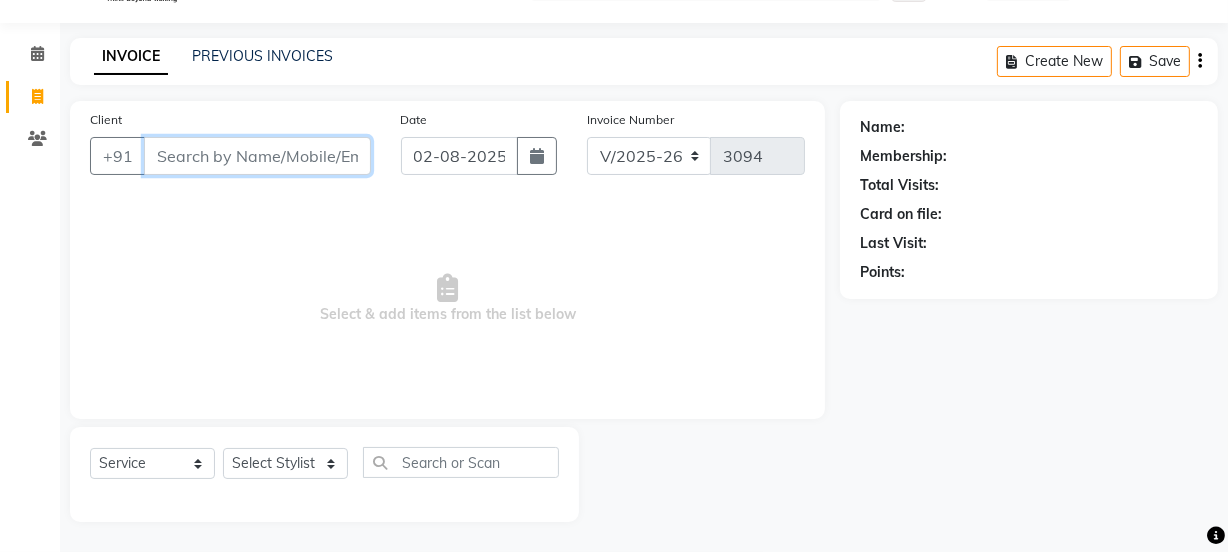 click on "Client" at bounding box center (257, 156) 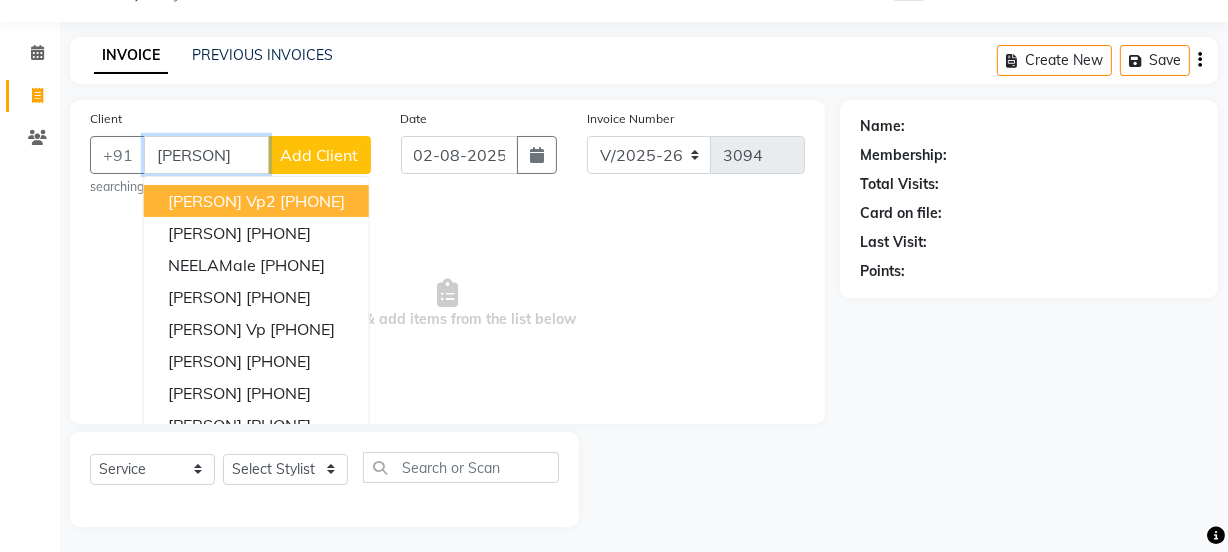 type on "[PERSON]" 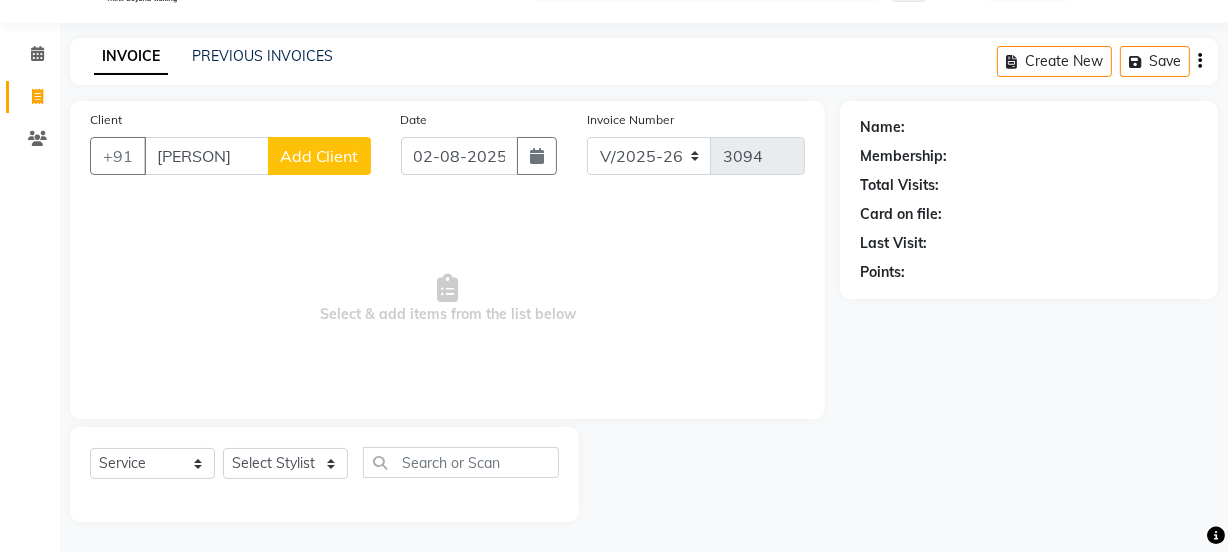 click on "Add Client" 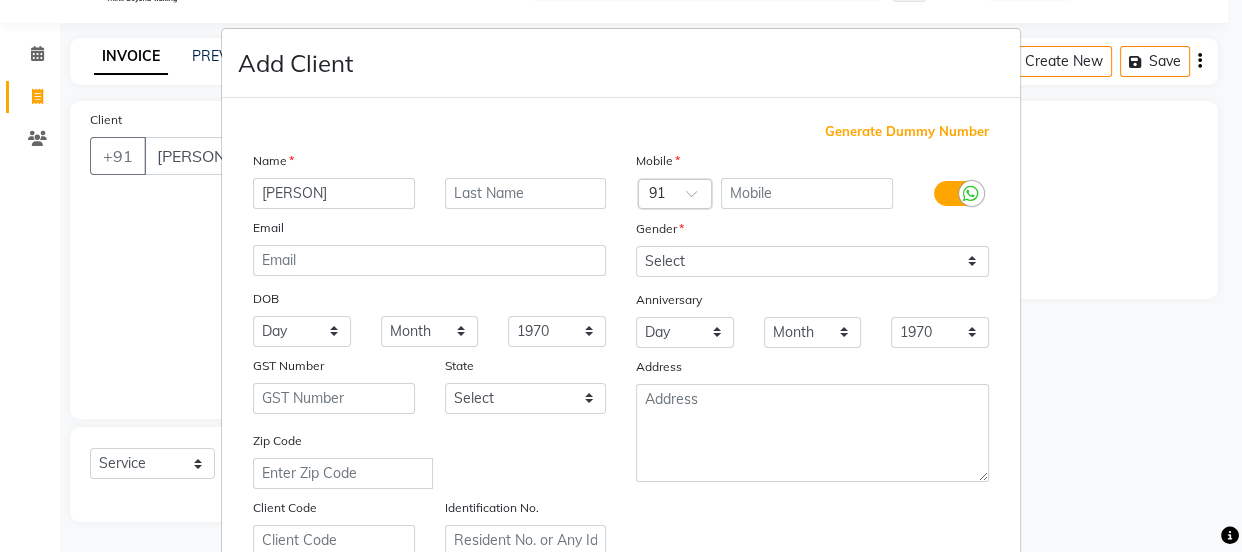 drag, startPoint x: 916, startPoint y: 113, endPoint x: 913, endPoint y: 132, distance: 19.235384 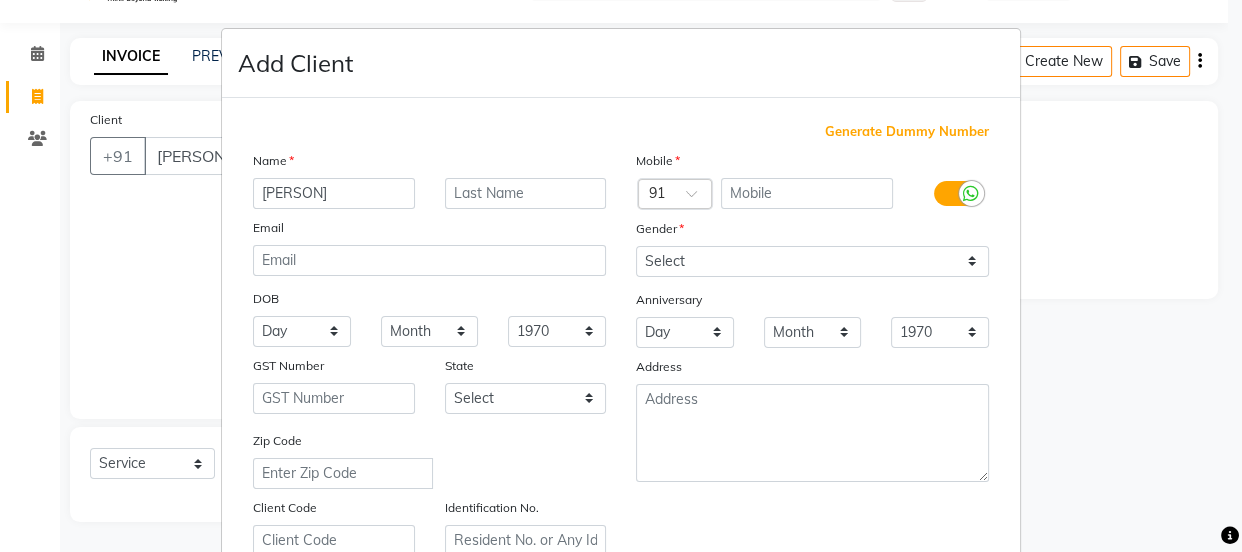 click on "Generate Dummy Number Name [NAME] Email [EMAIL] DOB Day 01 02 03 04 05 06 07 08 09 10 11 12 13 14 15 16 17 18 19 20 21 22 23 24 25 26 27 28 29 30 31 Month January February March April May June July August September October November December 1940 1941 1942 1943 1944 1945 1946 1947 1948 1949 1950 1951 1952 1953 1954 1955 1956 1957 1958 1959 1960 1961 1962 1963 1964 1965 1966 1967 1968 1969 1970 1971 1972 1973 1974 1975 1976 1977 1978 1979 1980 1981 1982 1983 1984 1985 1986 1987 1988 1989 1990 1991 1992 1993 1994 1995 1996 1997 1998 1999 2000 2001 2002 2003 2004 2005 2006 2007 2008 2009 2010 2011 2012 2013 2014 2015 2016 2017 2018 2019 2020 2021 2022 2023 2024 GST Number State Select Andaman and Nicobar Islands Andhra Pradesh Arunachal Pradesh Assam Bihar Chandigarh Chhattisgarh Dadra and Nagar Haveli Daman and Diu Delhi Goa Gujarat Haryana Himachal Pradesh Jammu and Kashmir Jharkhand Karnataka Kerala Lakshadweep Madhya Pradesh Maharashtra Manipur Meghalaya Mizoram Nagaland Odisha [STATE] Punjab Rajasthan Sikkim ×" at bounding box center [621, 456] 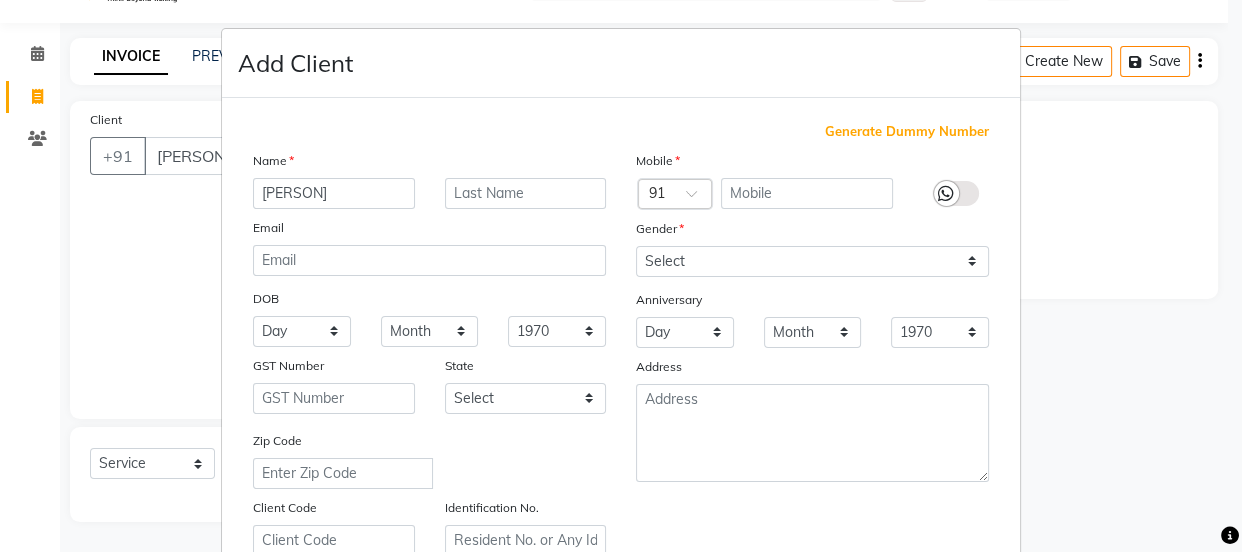 type on "[NUMBER]" 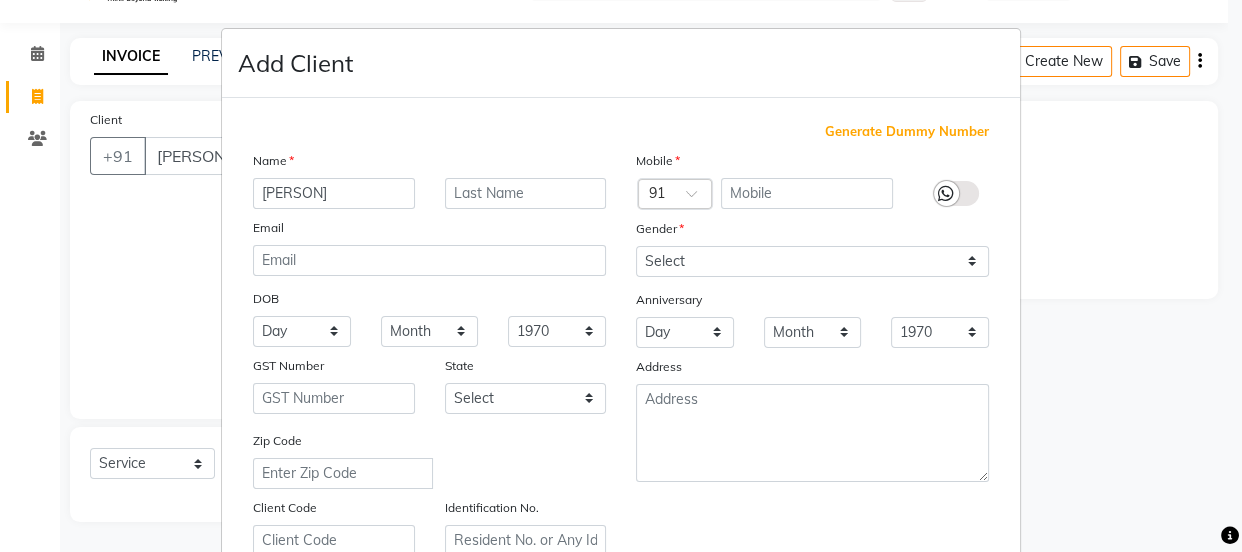 checkbox on "false" 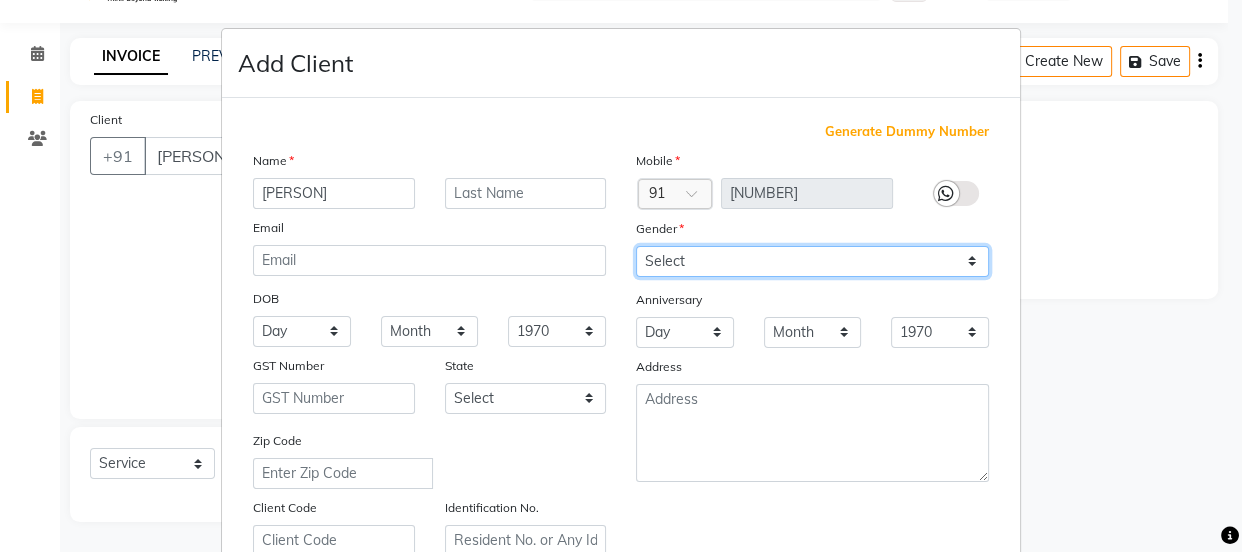 click on "Select Male Female Other Prefer Not To Say" at bounding box center (812, 261) 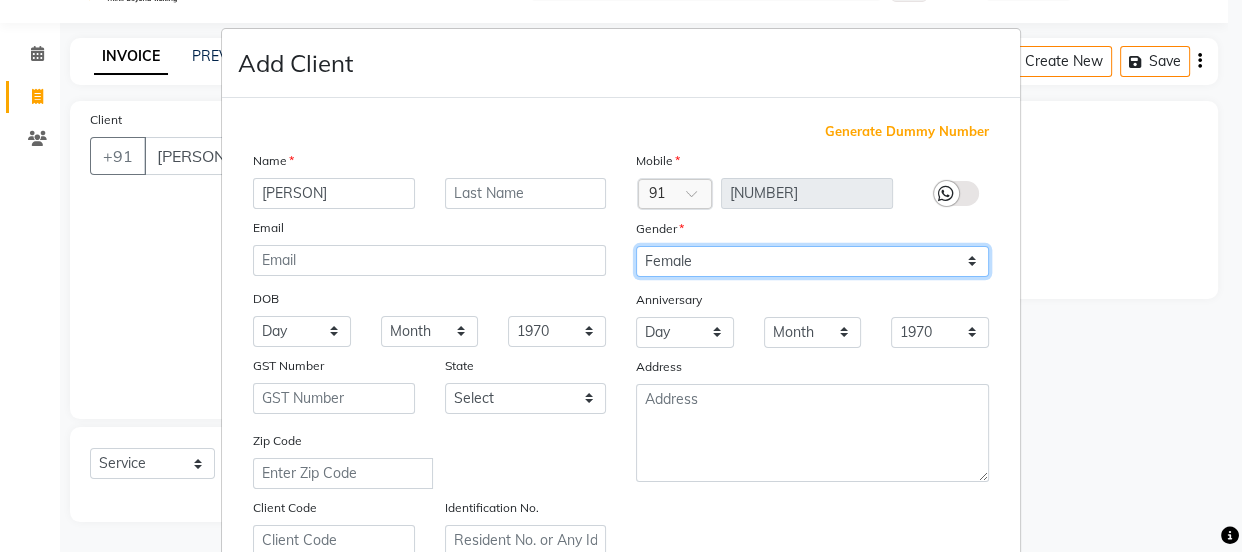 click on "Select Male Female Other Prefer Not To Say" at bounding box center (812, 261) 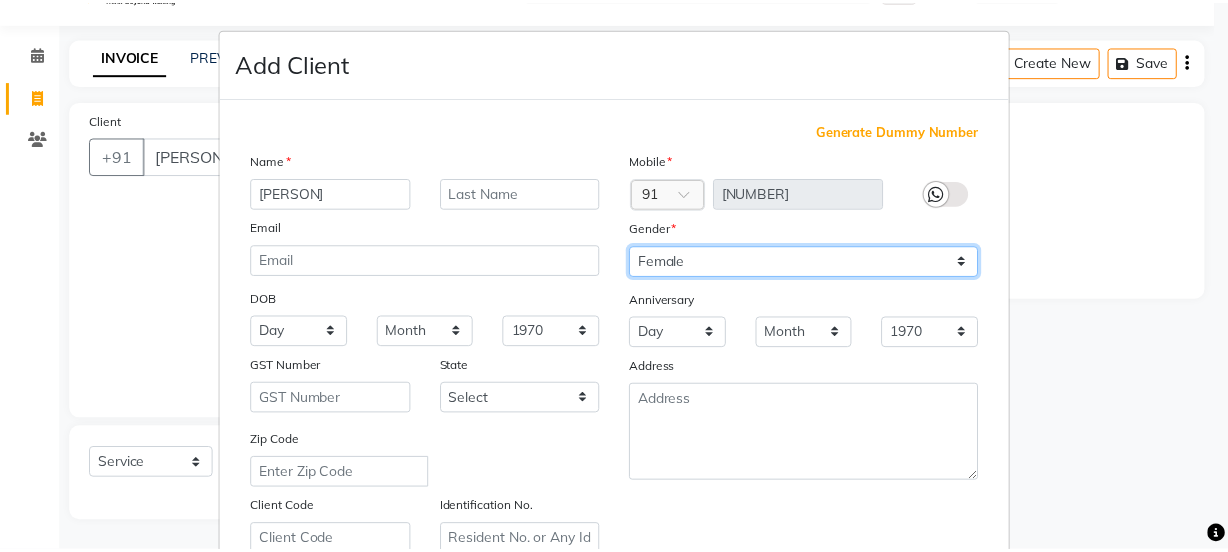 scroll, scrollTop: 377, scrollLeft: 0, axis: vertical 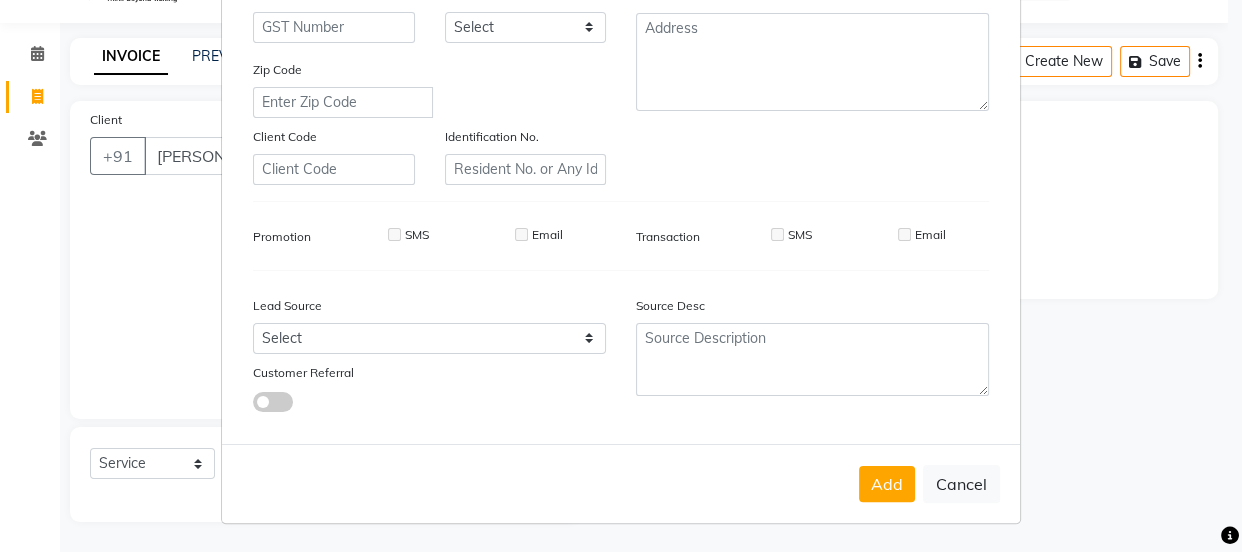 click on "Add   Cancel" at bounding box center (621, 483) 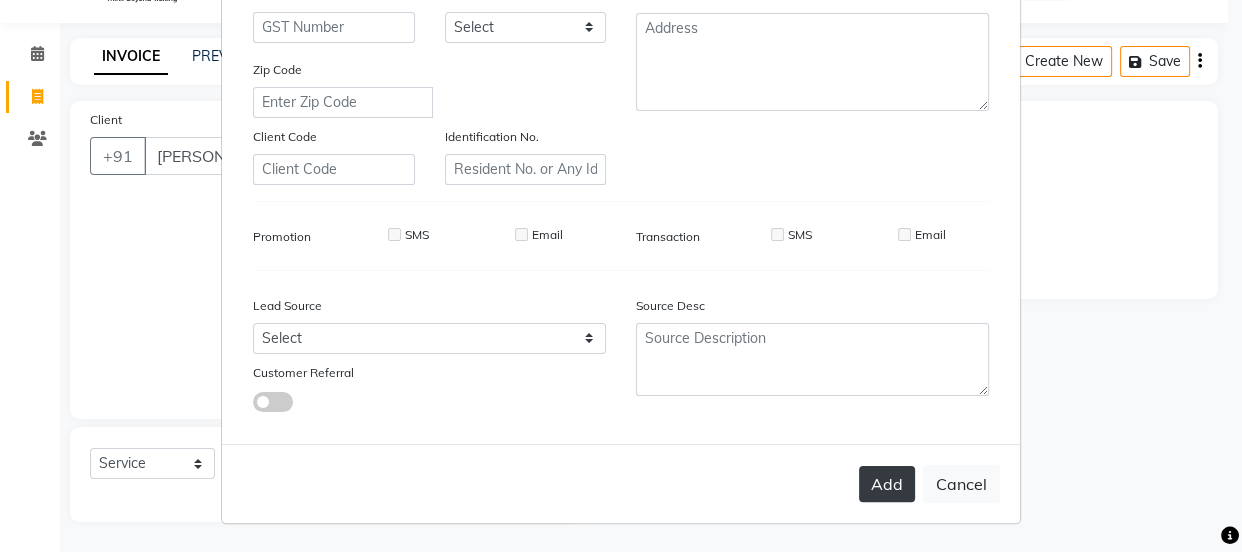 click on "Add" at bounding box center [887, 484] 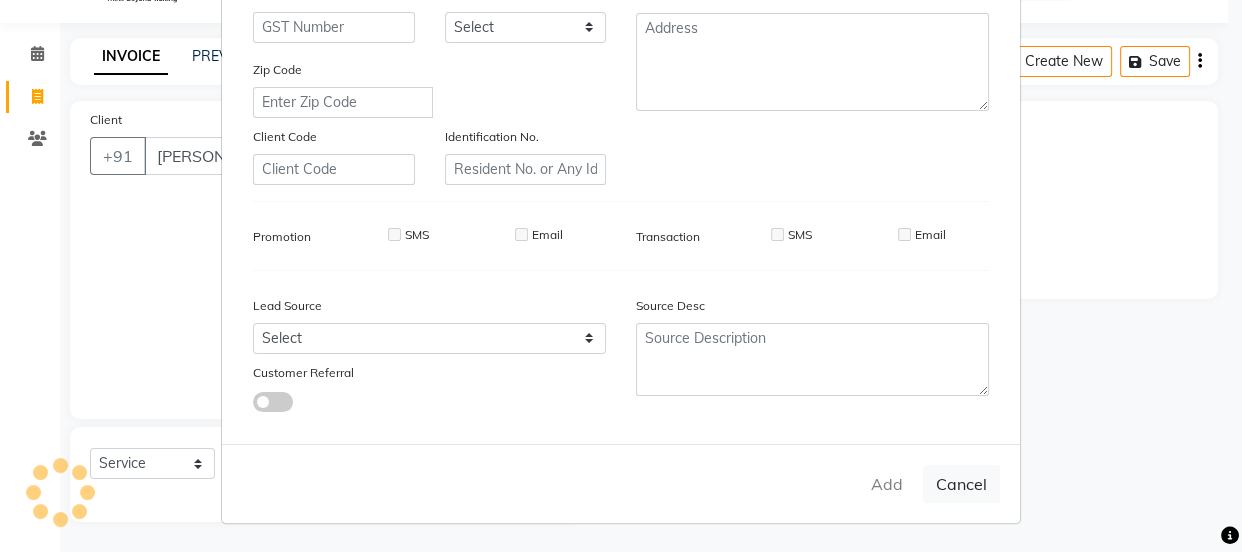 type on "[NUMBER]" 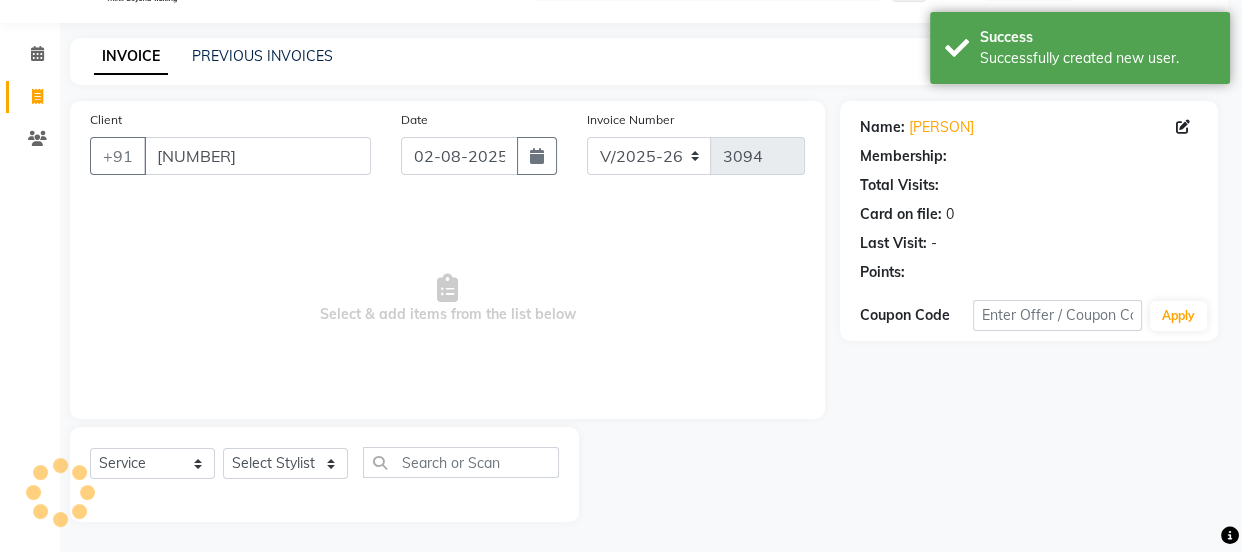 select on "1: Object" 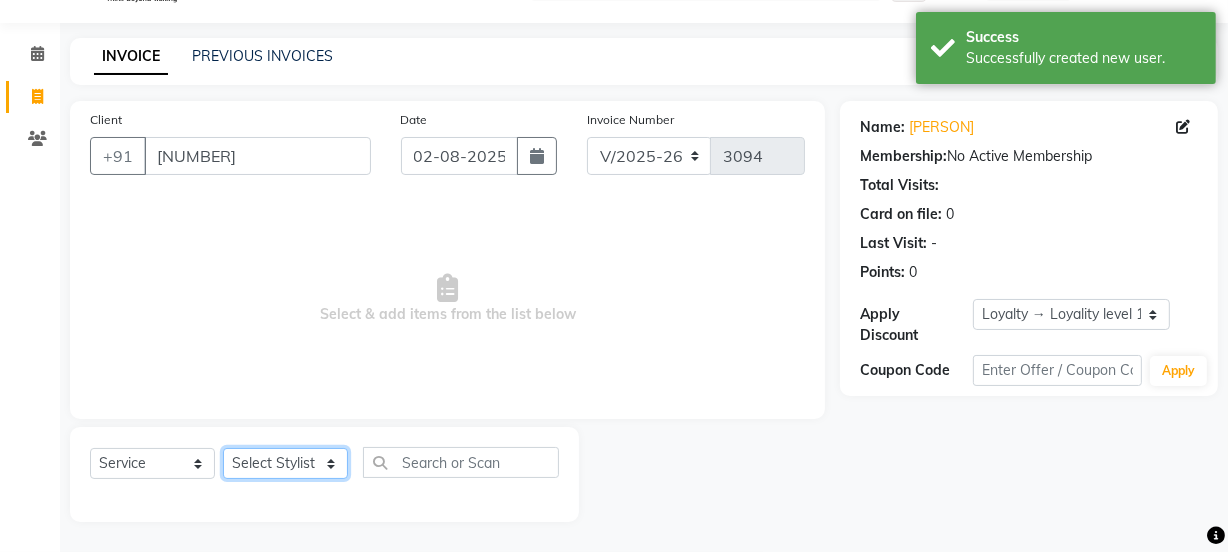 click on "Select Stylist [PERSON] [PERSON] Manager [PERSON] [PERSON] [PERSON] [PERSON] 2 Reception [PERSON] [PERSON] [PERSON] [PERSON] [PERSON] [PERSON] [PERSON]" 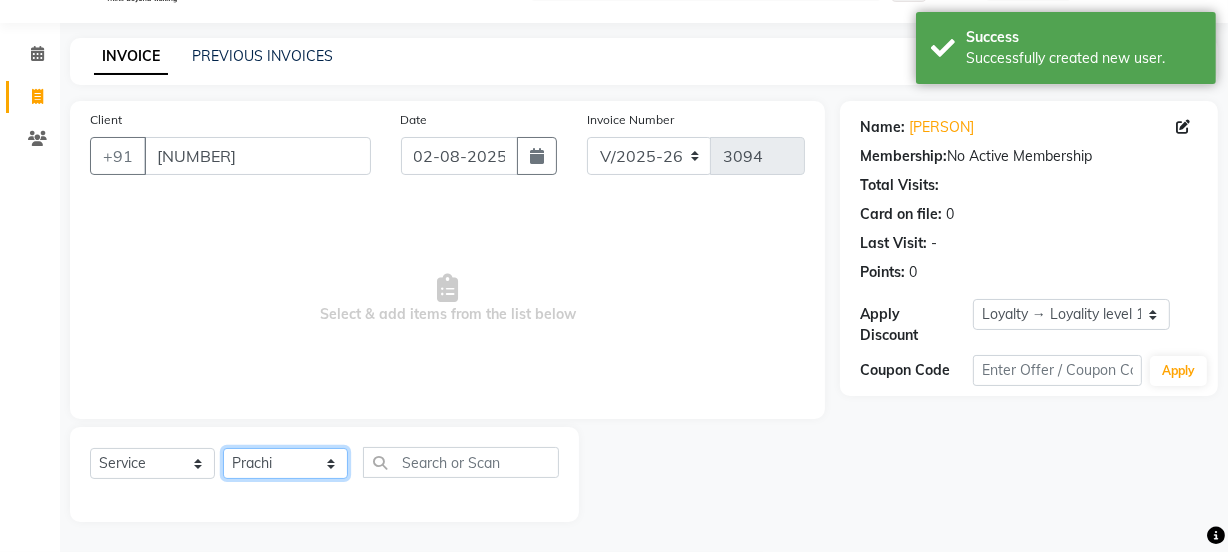click on "Select Stylist [PERSON] [PERSON] Manager [PERSON] [PERSON] [PERSON] [PERSON] 2 Reception [PERSON] [PERSON] [PERSON] [PERSON] [PERSON] [PERSON] [PERSON]" 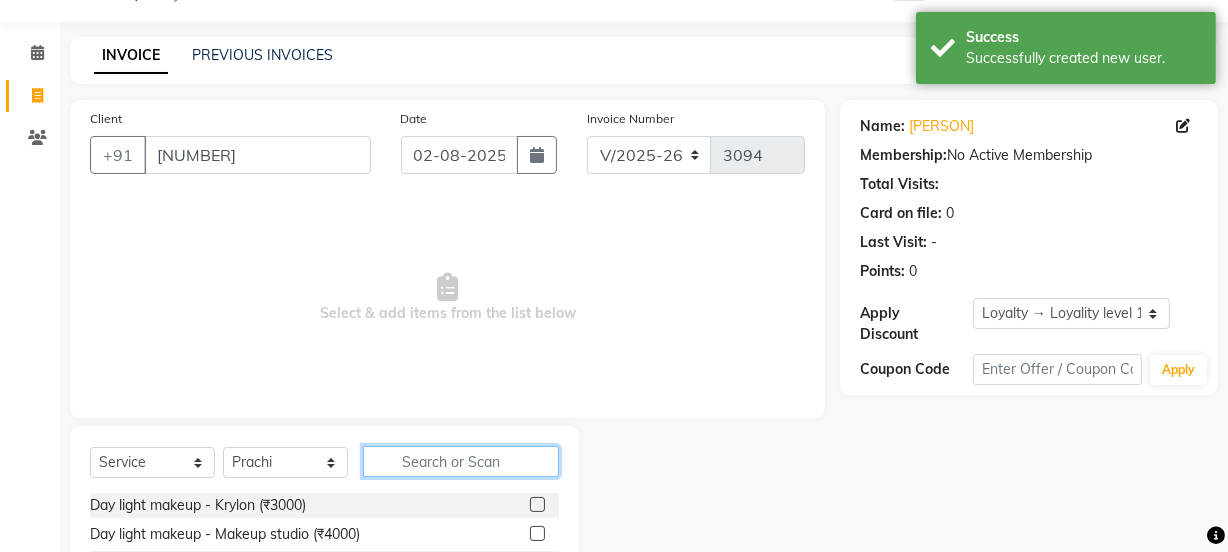click 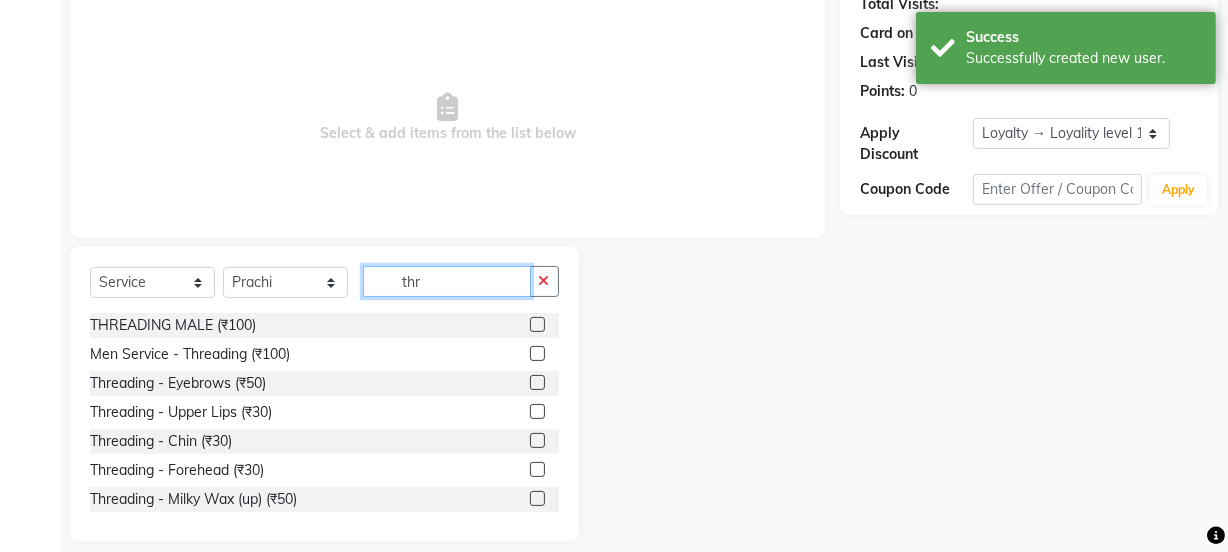 scroll, scrollTop: 250, scrollLeft: 0, axis: vertical 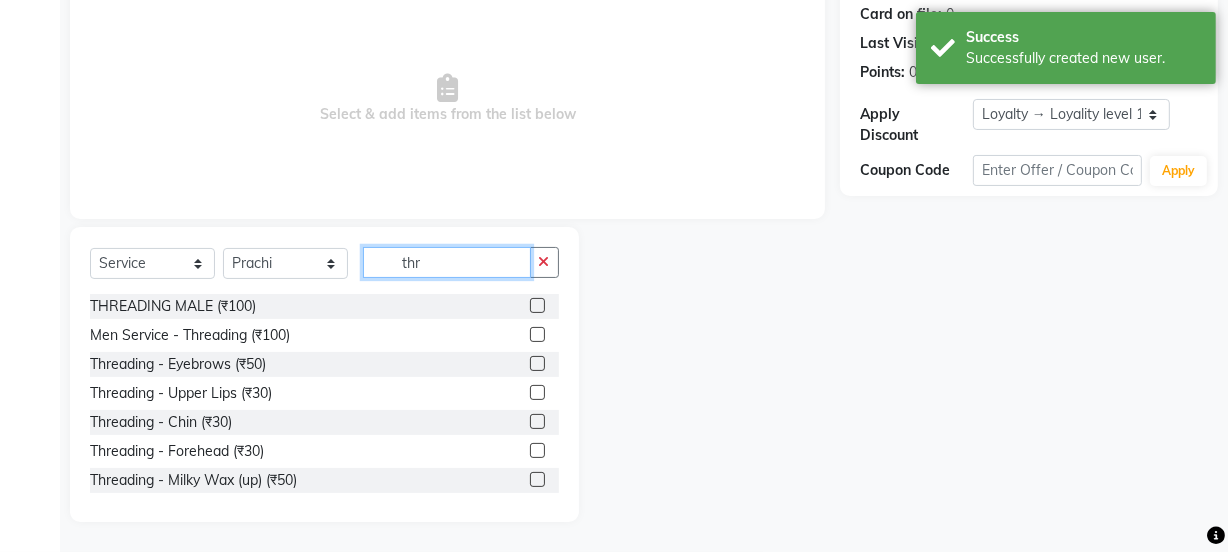 type on "thr" 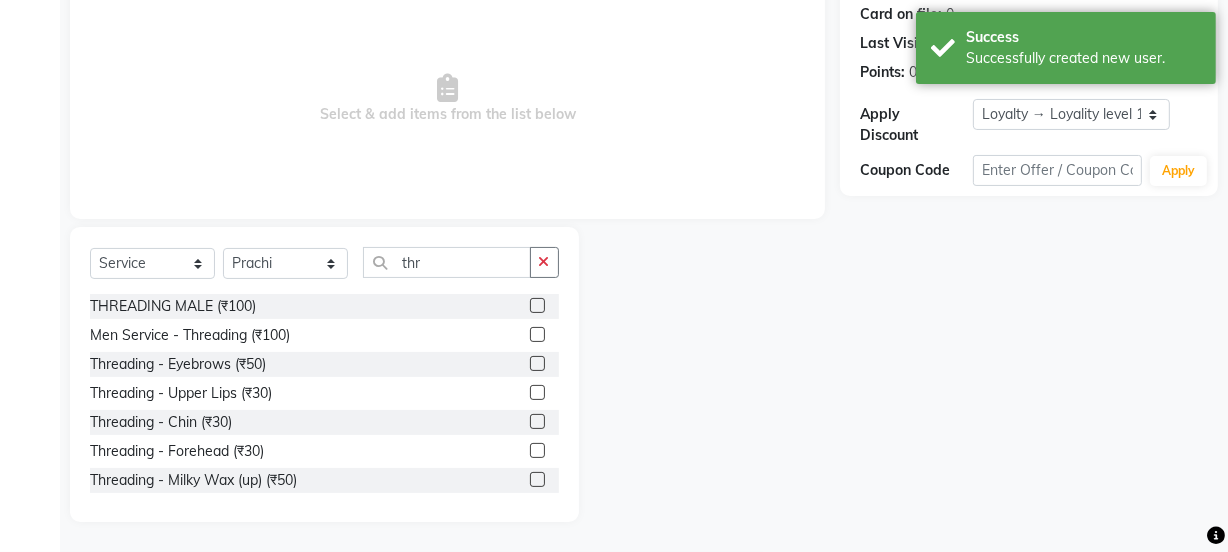 click 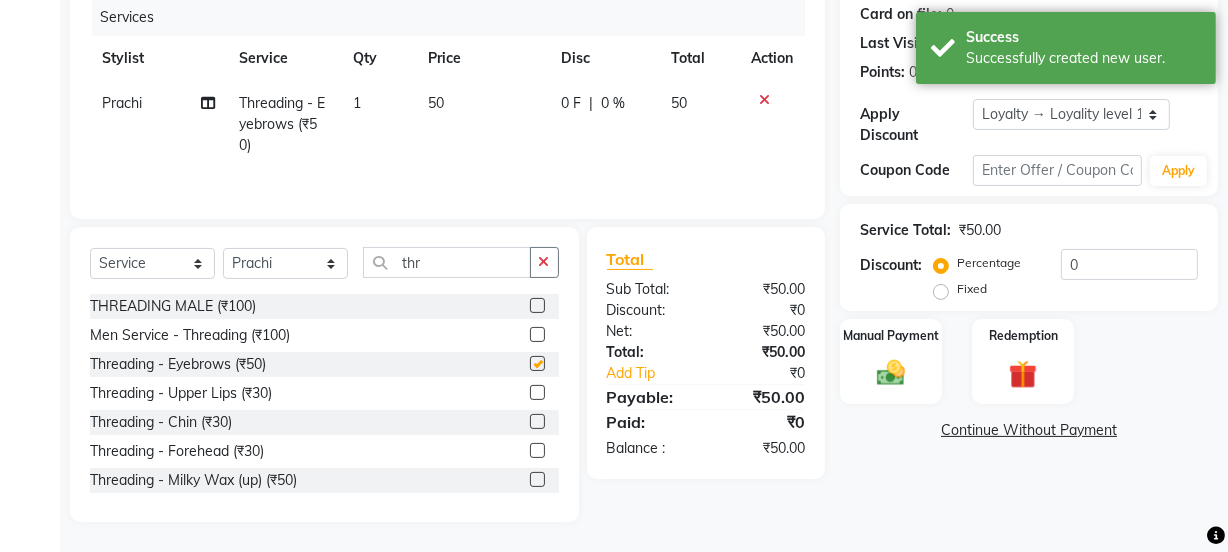 checkbox on "false" 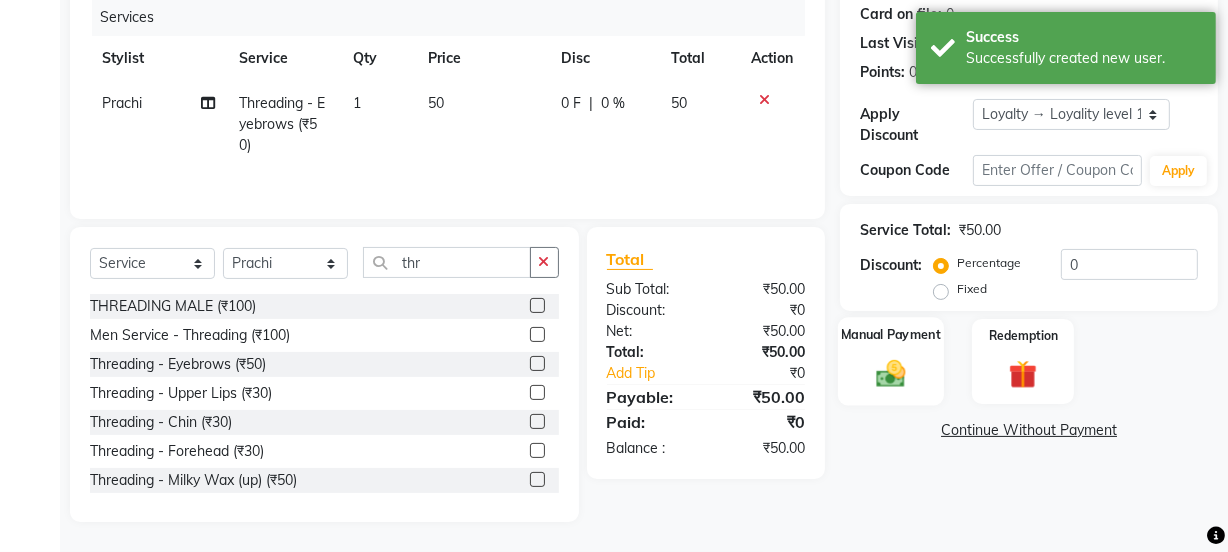 click on "Manual Payment" 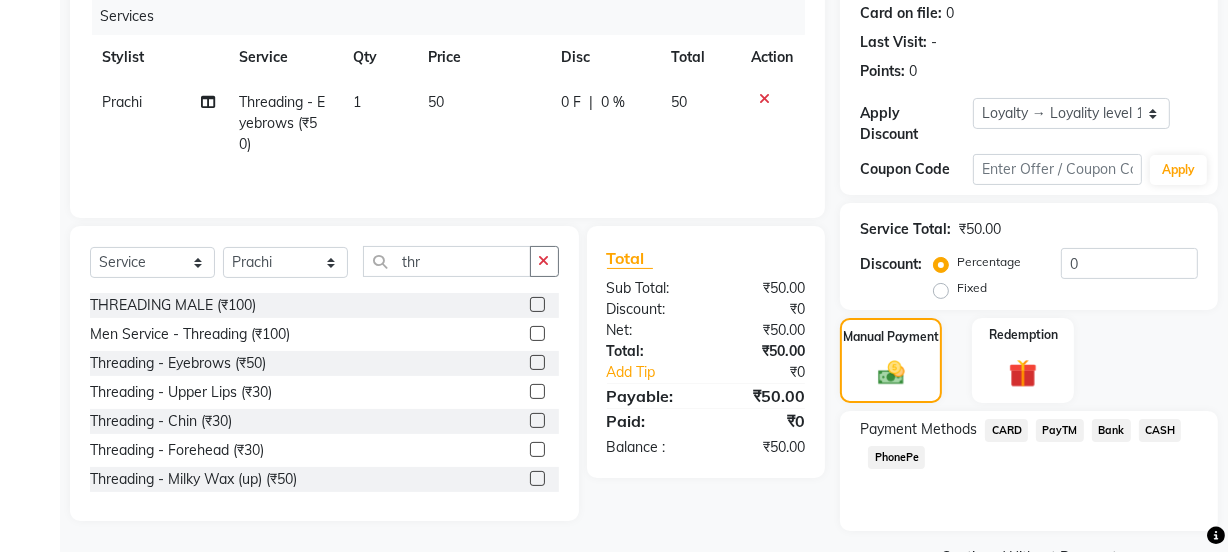 click on "CASH" 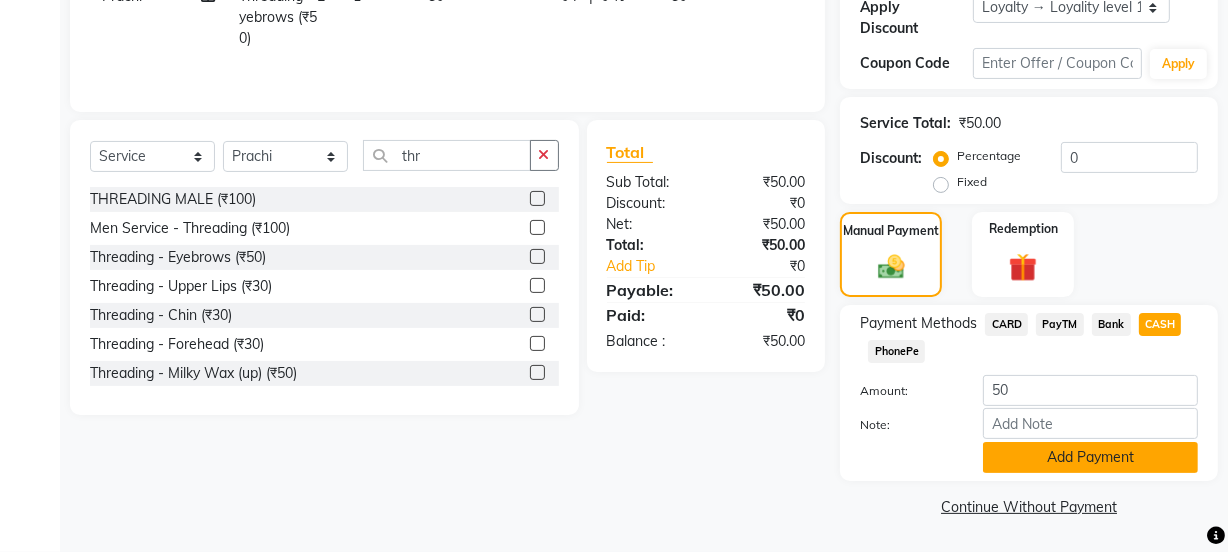 click on "Add Payment" 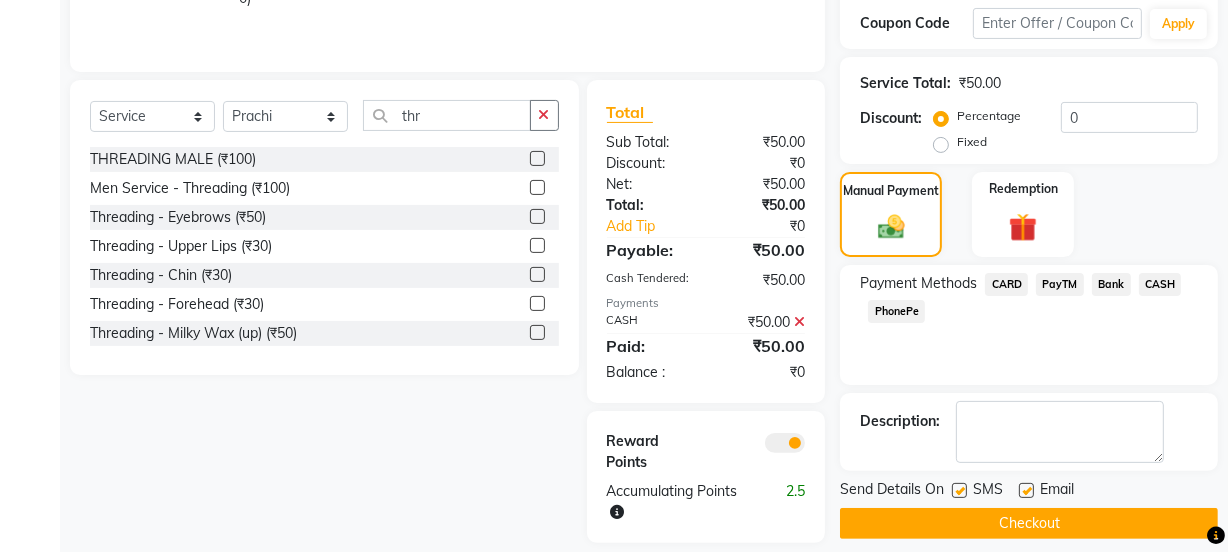 scroll, scrollTop: 417, scrollLeft: 0, axis: vertical 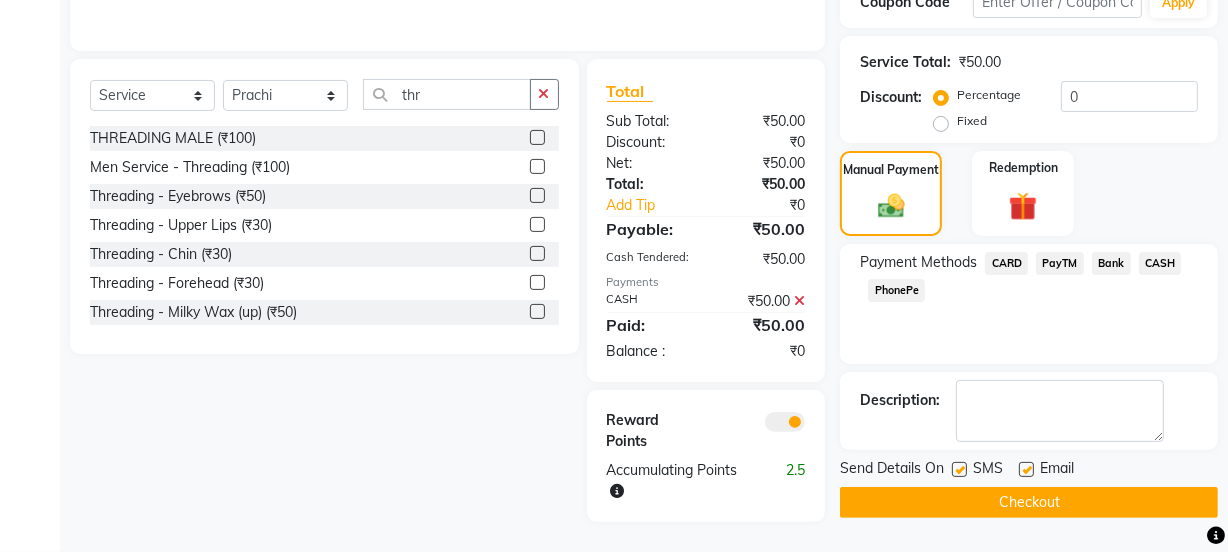 click on "Checkout" 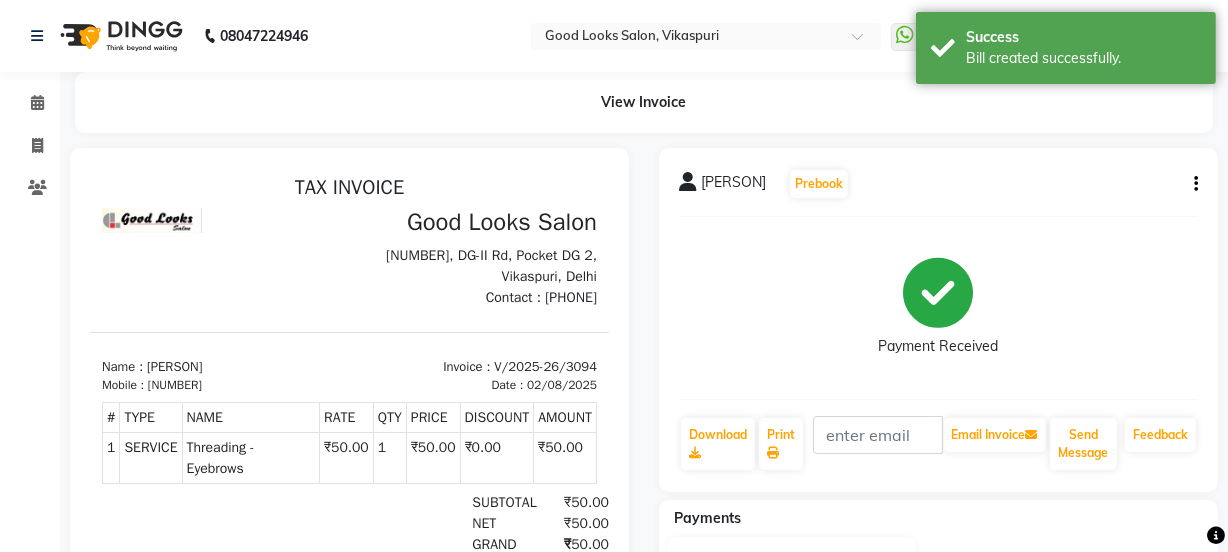 scroll, scrollTop: 0, scrollLeft: 0, axis: both 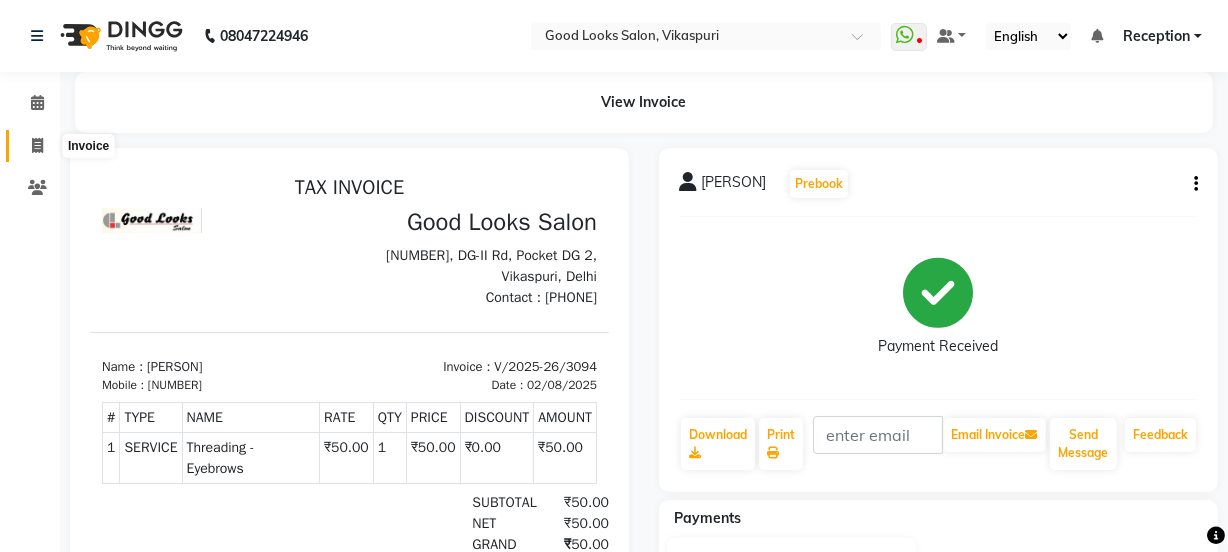 click 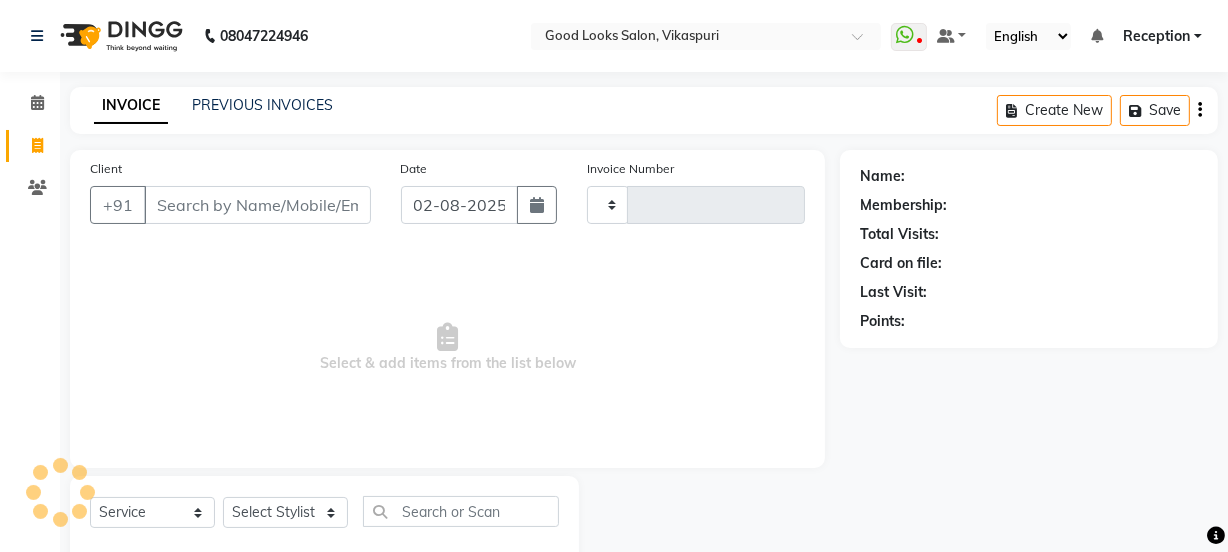 scroll, scrollTop: 50, scrollLeft: 0, axis: vertical 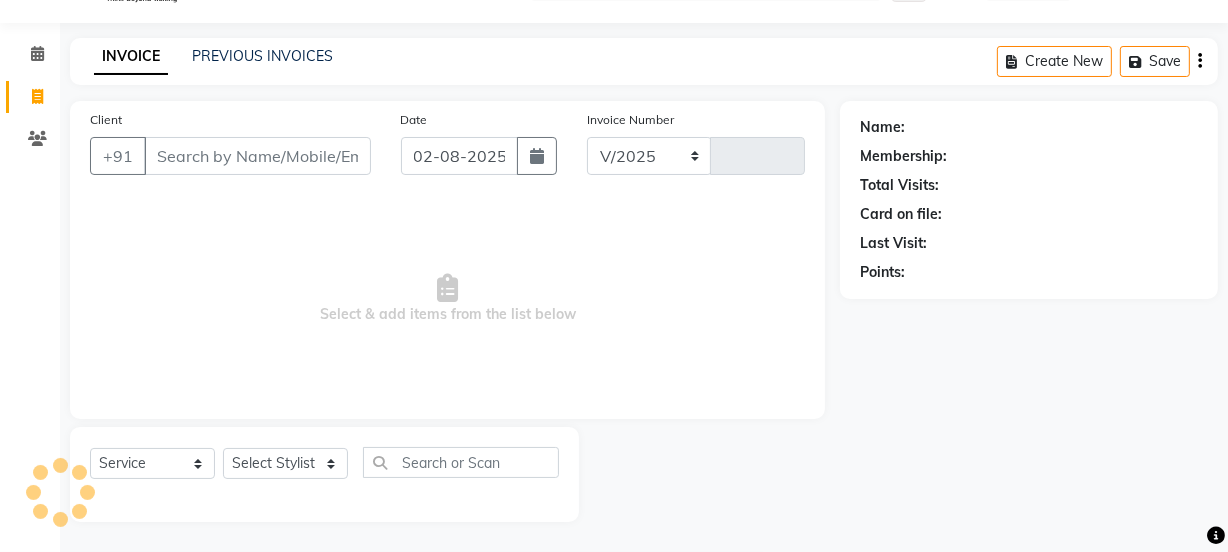 select on "4230" 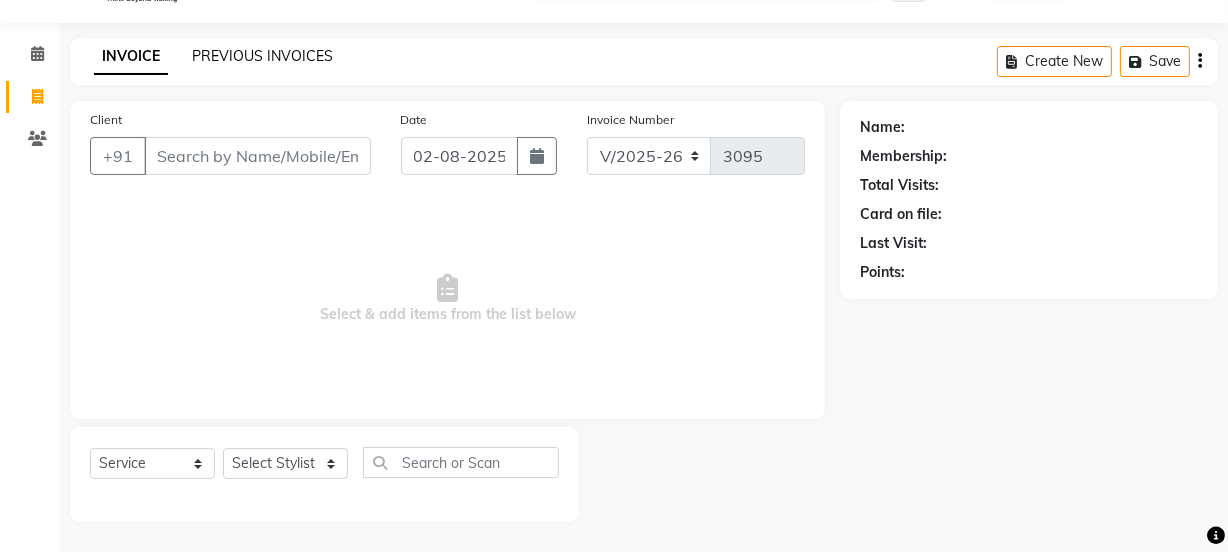 click on "PREVIOUS INVOICES" 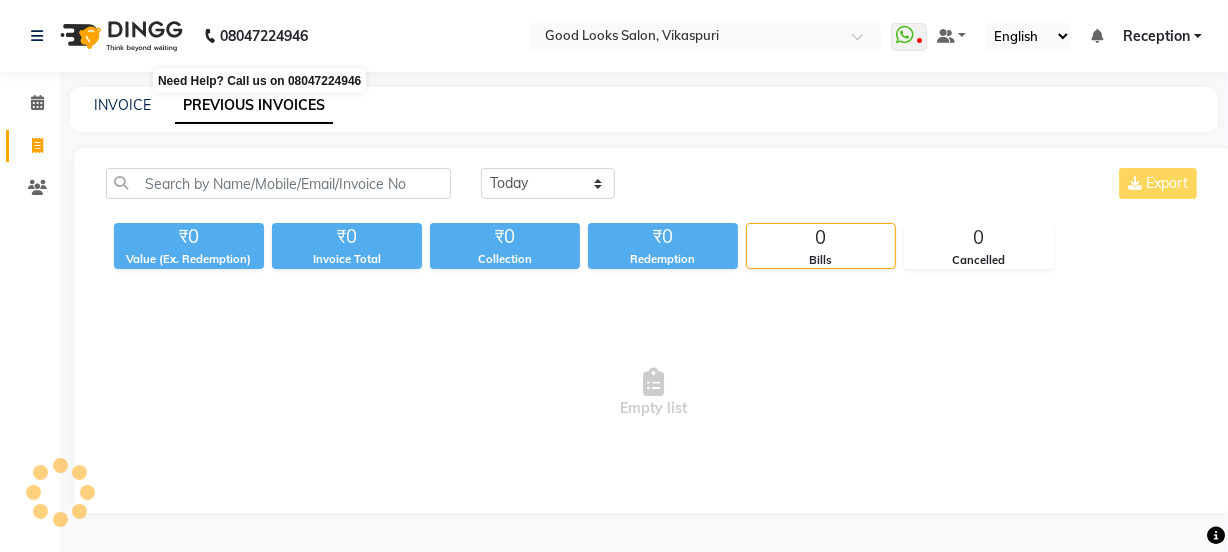 scroll, scrollTop: 0, scrollLeft: 0, axis: both 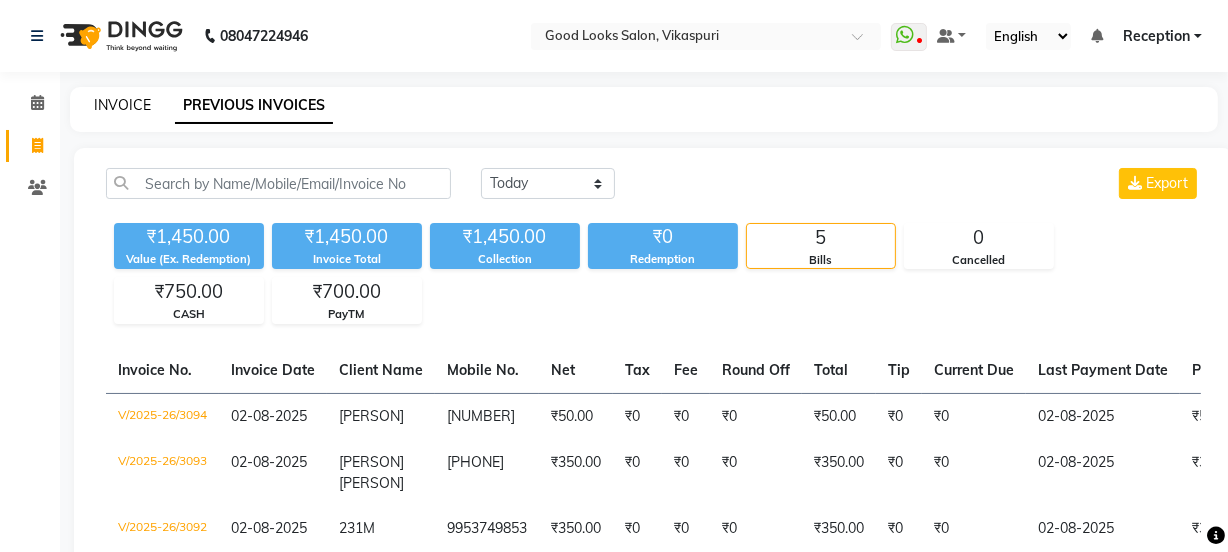 click on "INVOICE" 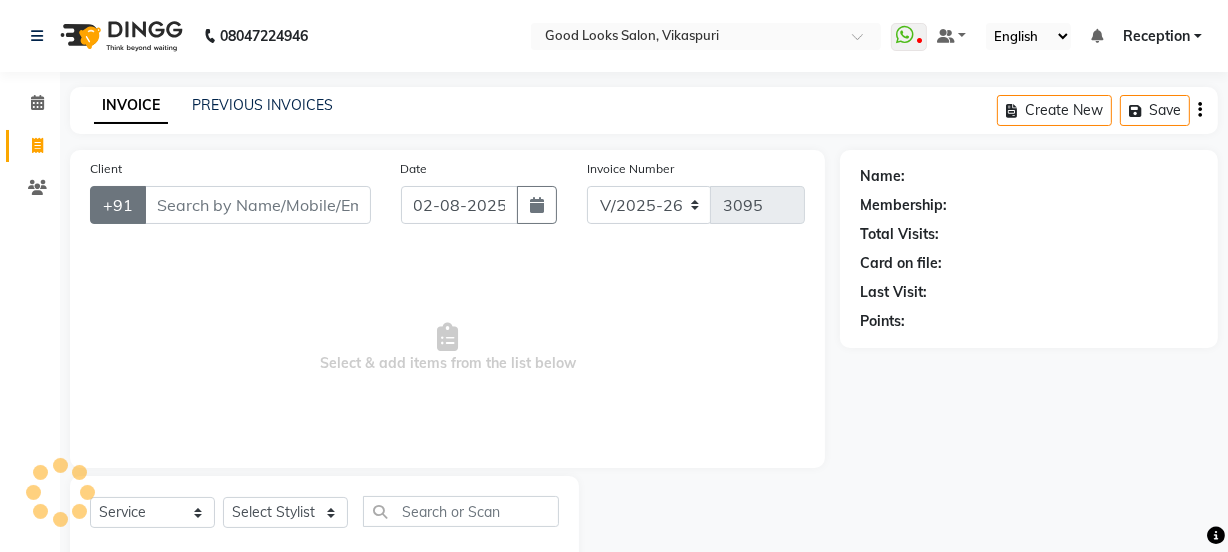 scroll, scrollTop: 50, scrollLeft: 0, axis: vertical 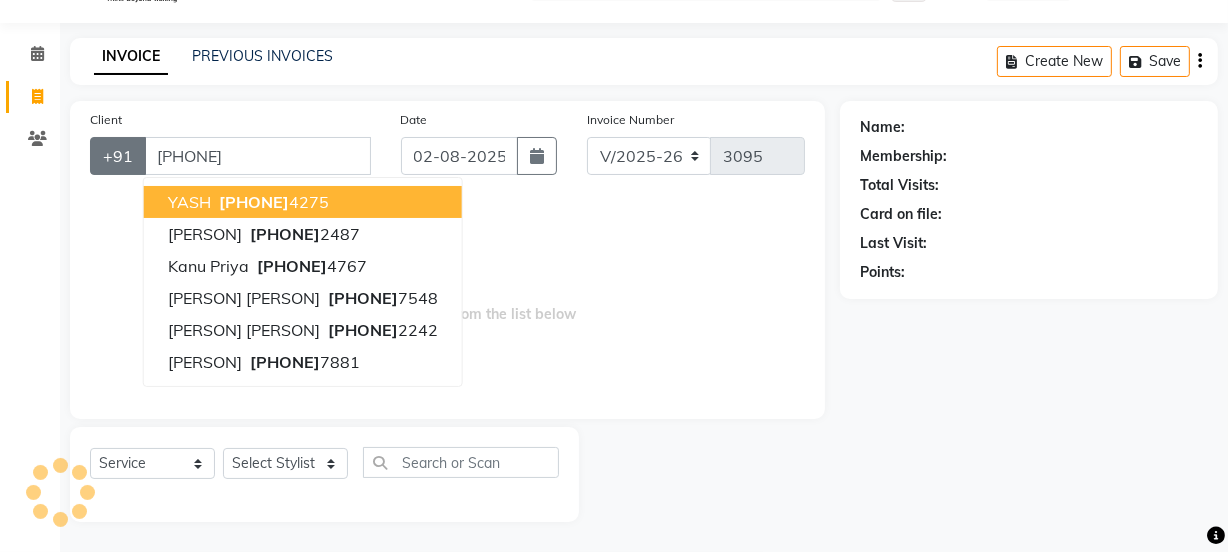 type on "[PHONE]" 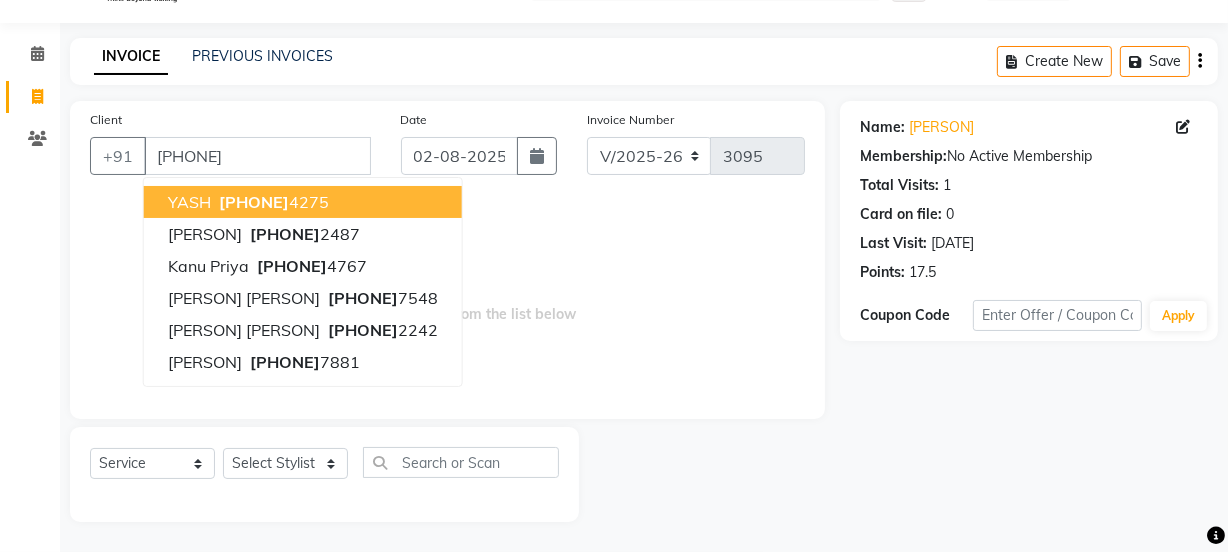 click on "Select & add items from the list below" at bounding box center [447, 299] 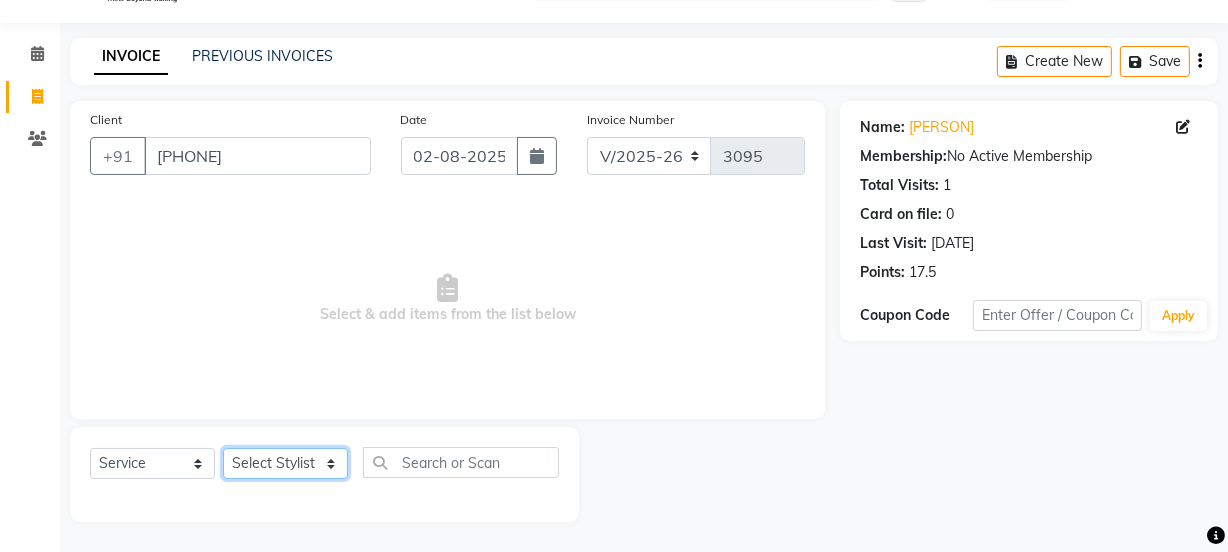 click on "Select Stylist [PERSON] [PERSON] Manager [PERSON] [PERSON] [PERSON] [PERSON] 2 Reception [PERSON] [PERSON] [PERSON] [PERSON] [PERSON] [PERSON] [PERSON]" 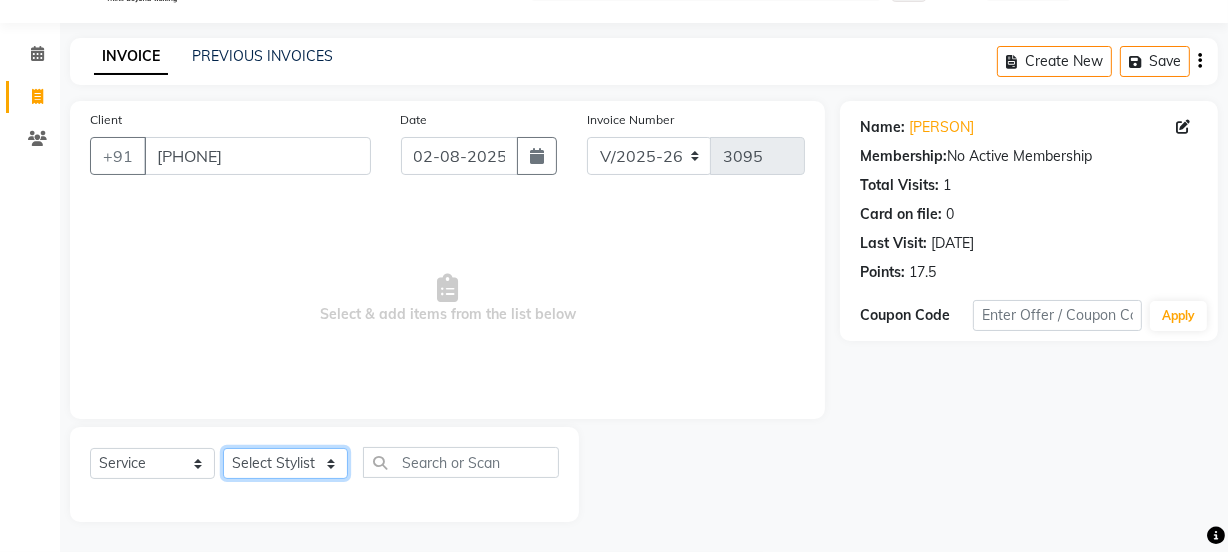 select on "22726" 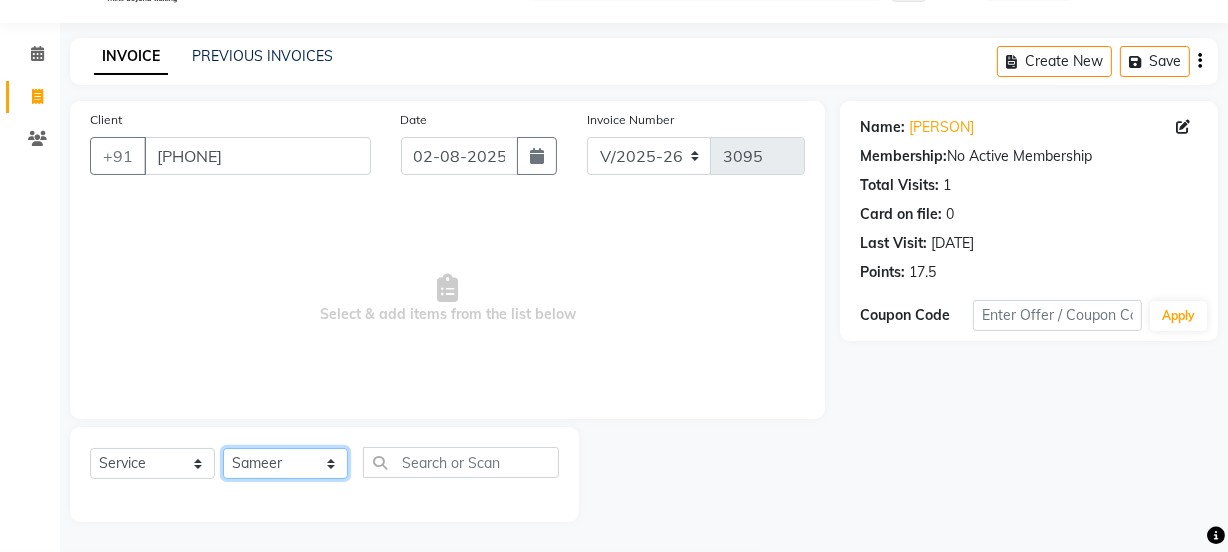 click on "Select Stylist [PERSON] [PERSON] Manager [PERSON] [PERSON] [PERSON] [PERSON] 2 Reception [PERSON] [PERSON] [PERSON] [PERSON] [PERSON] [PERSON] [PERSON]" 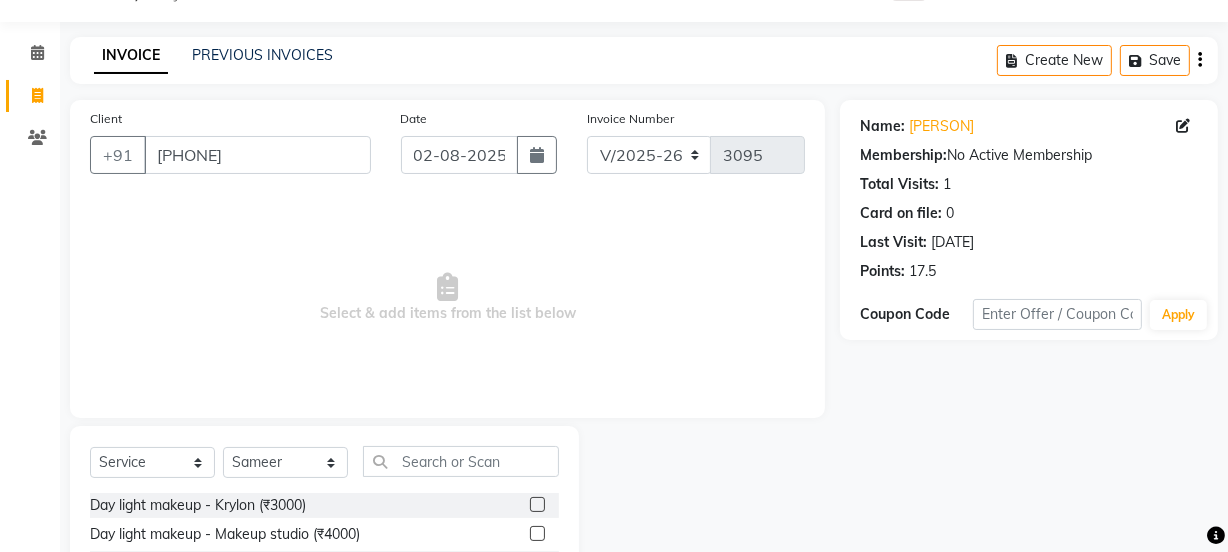 click on "Select & add items from the list below" at bounding box center [447, 298] 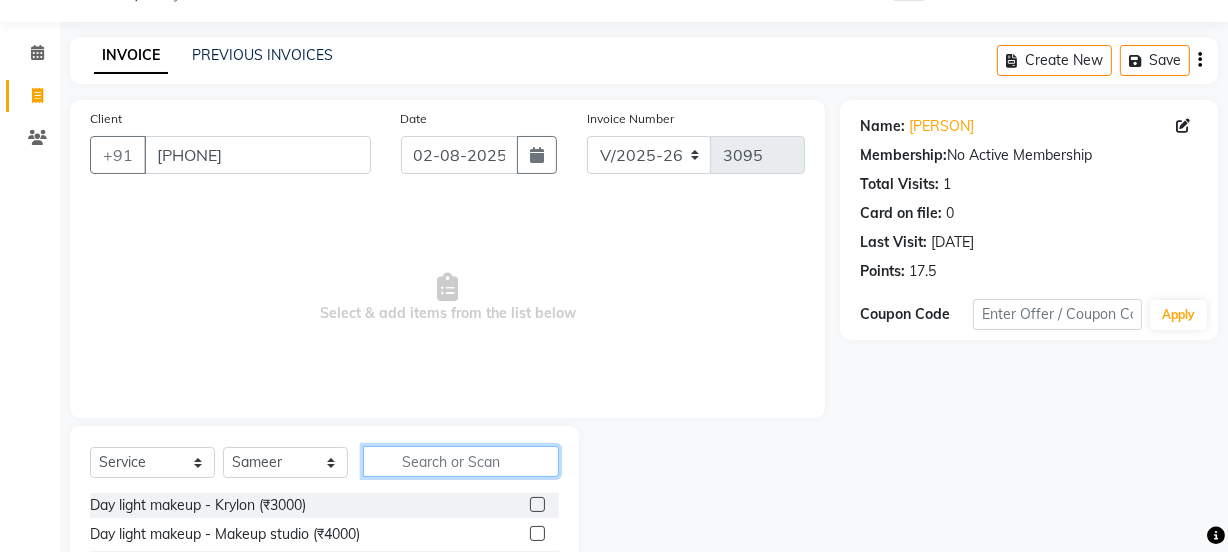 click 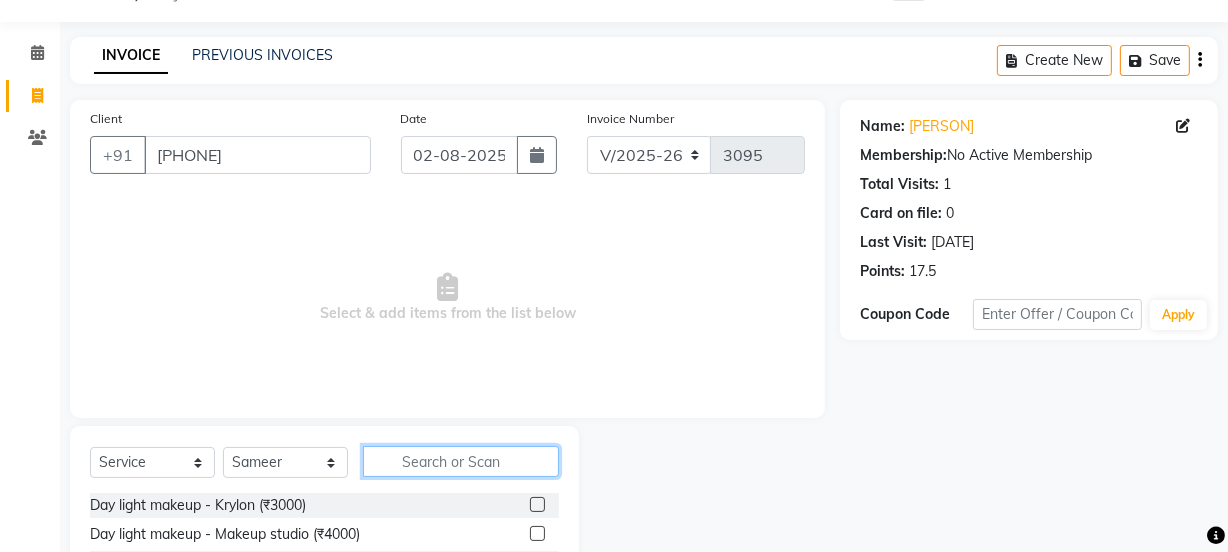 type on "o" 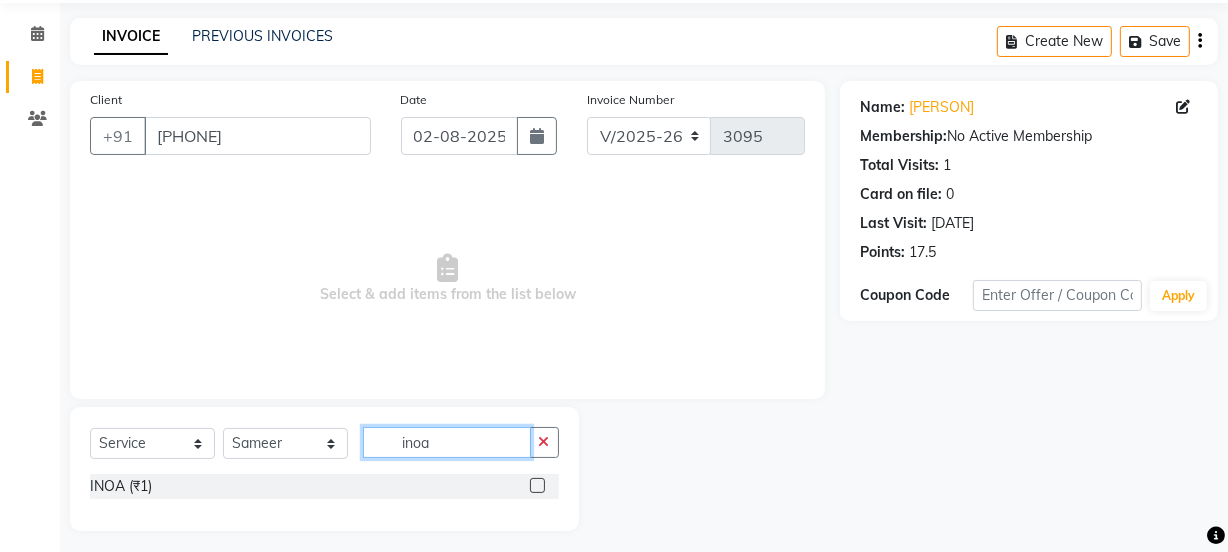 scroll, scrollTop: 79, scrollLeft: 0, axis: vertical 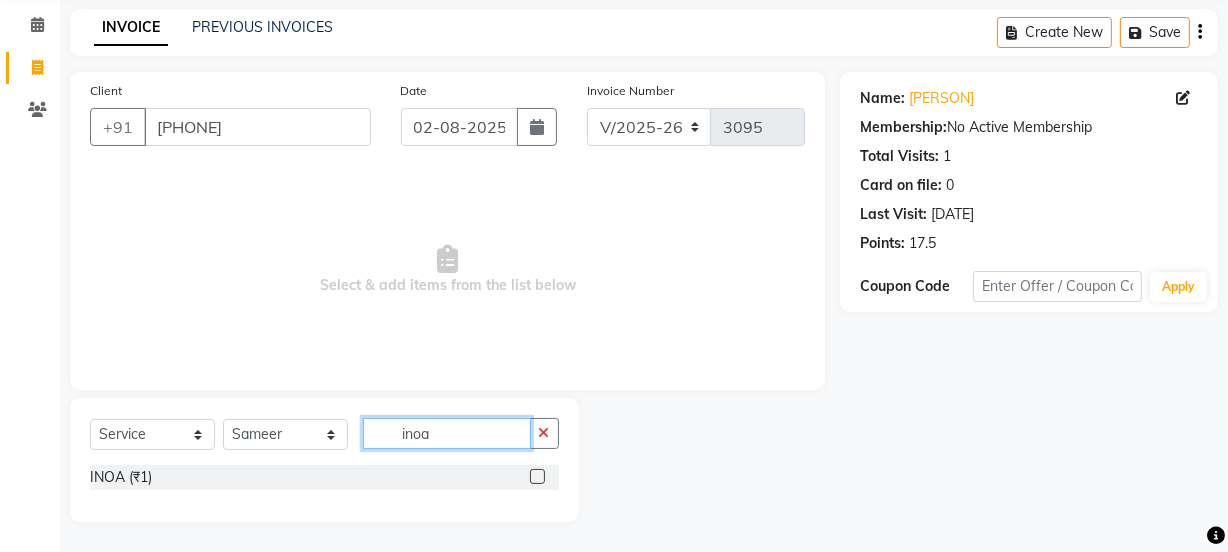 type on "inoa" 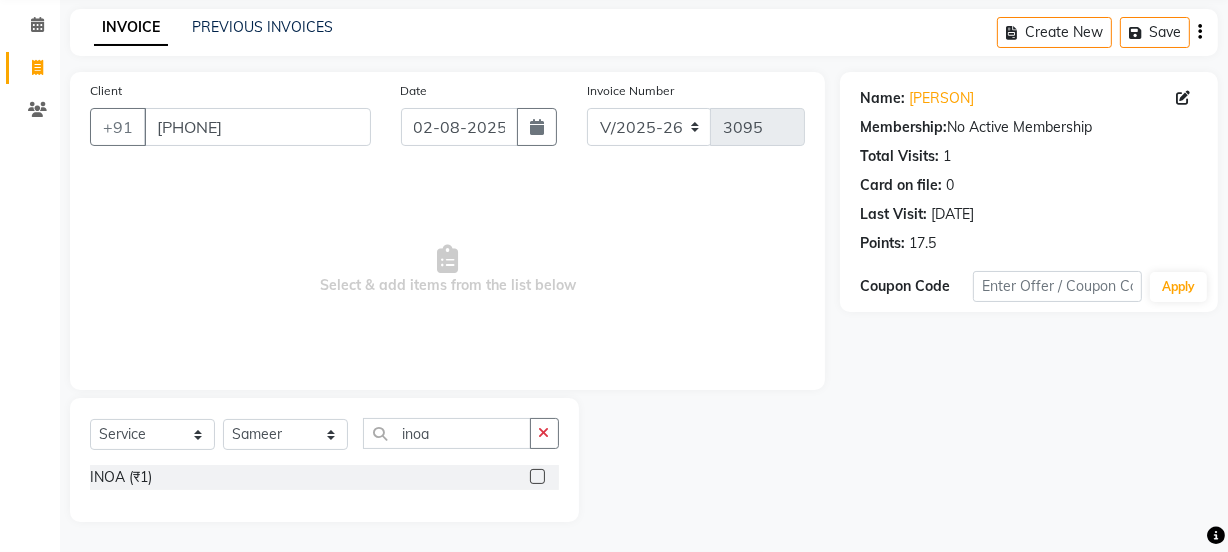 click 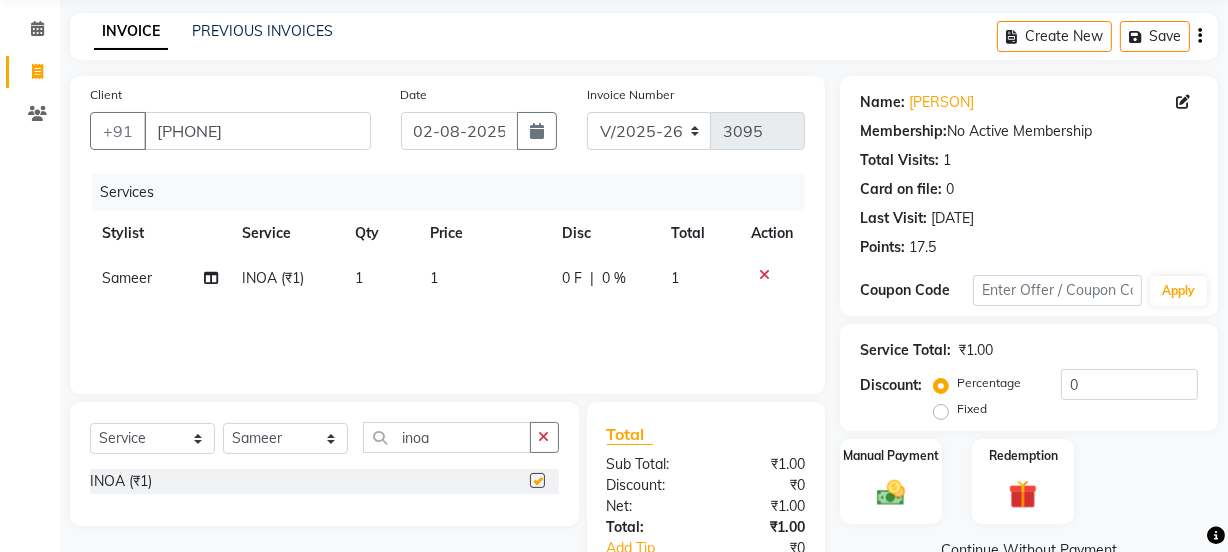scroll, scrollTop: 27, scrollLeft: 0, axis: vertical 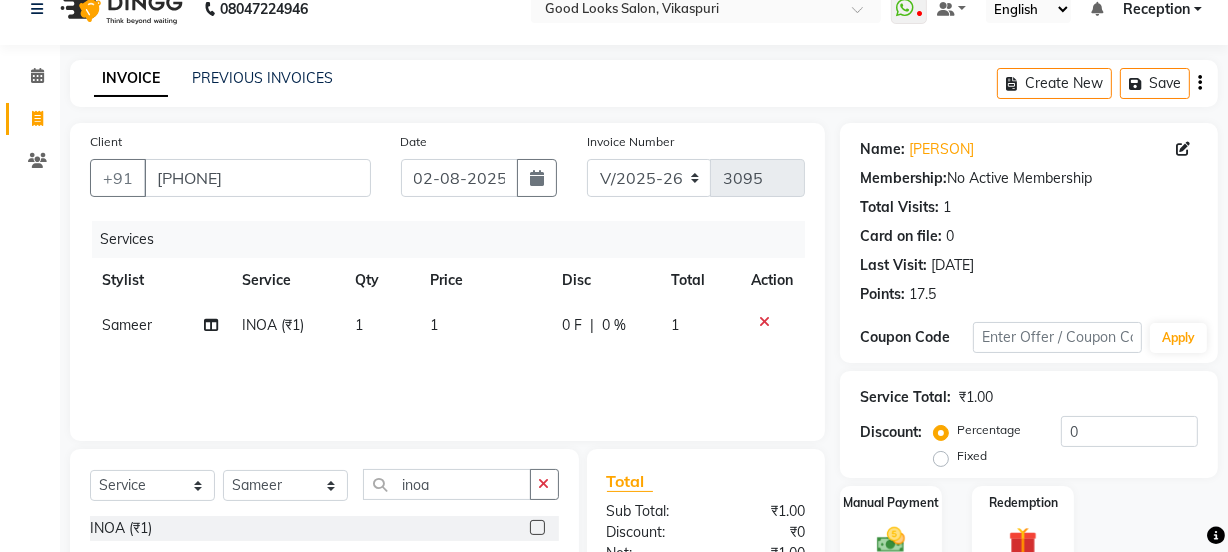 checkbox on "false" 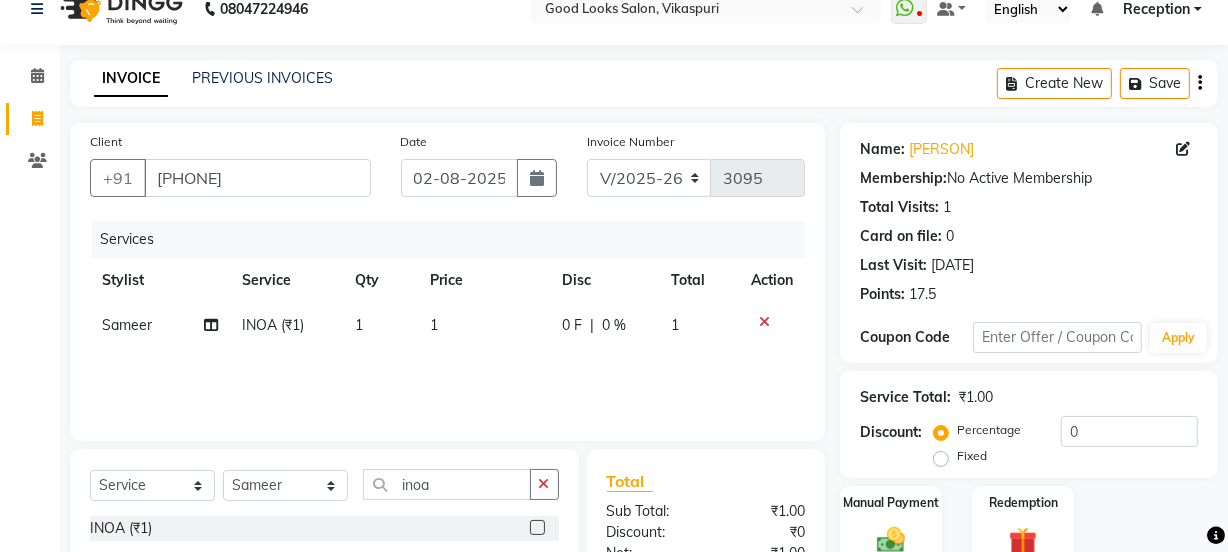 scroll, scrollTop: 0, scrollLeft: 0, axis: both 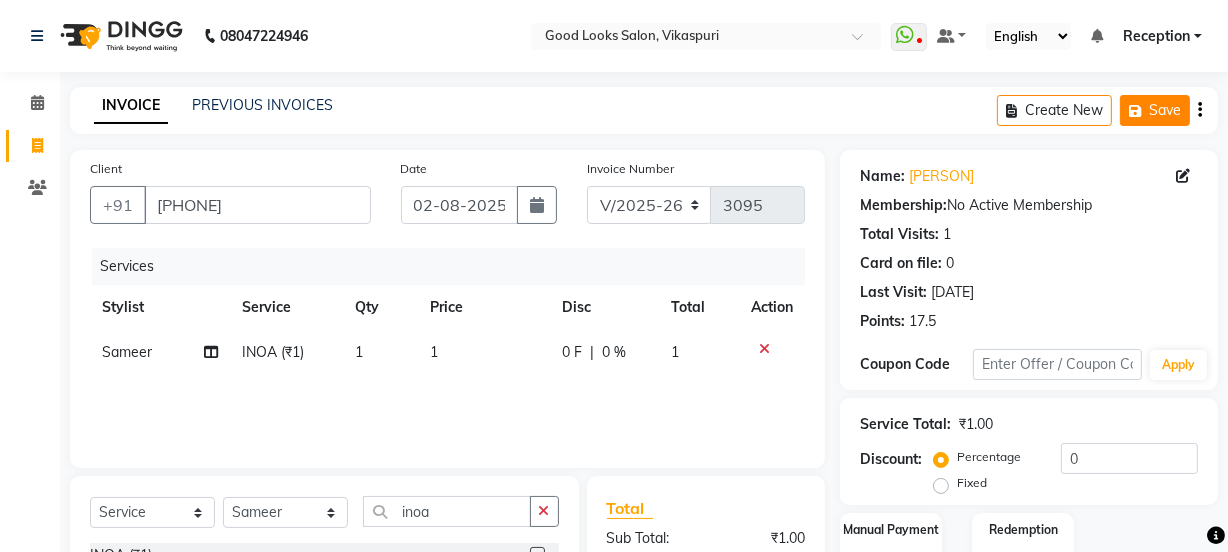 click on "Save" 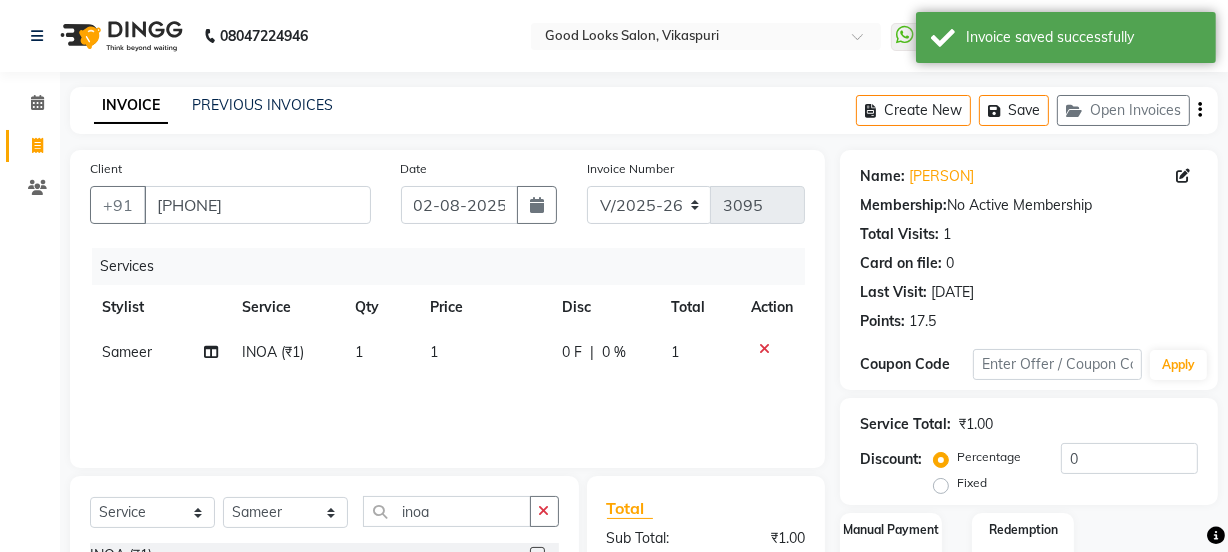 click on "1" 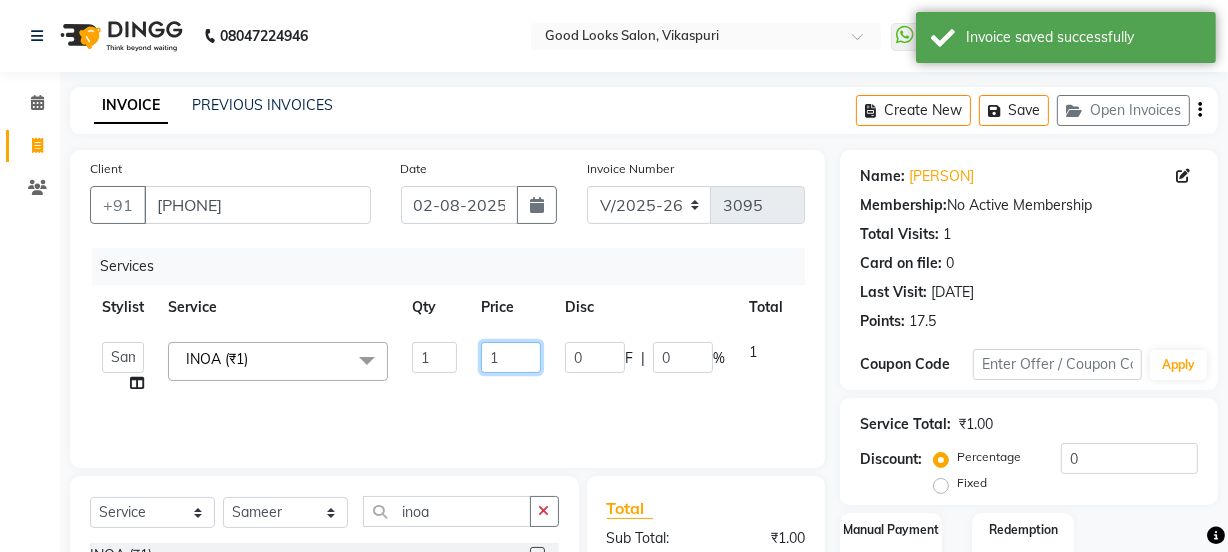 click on "1" 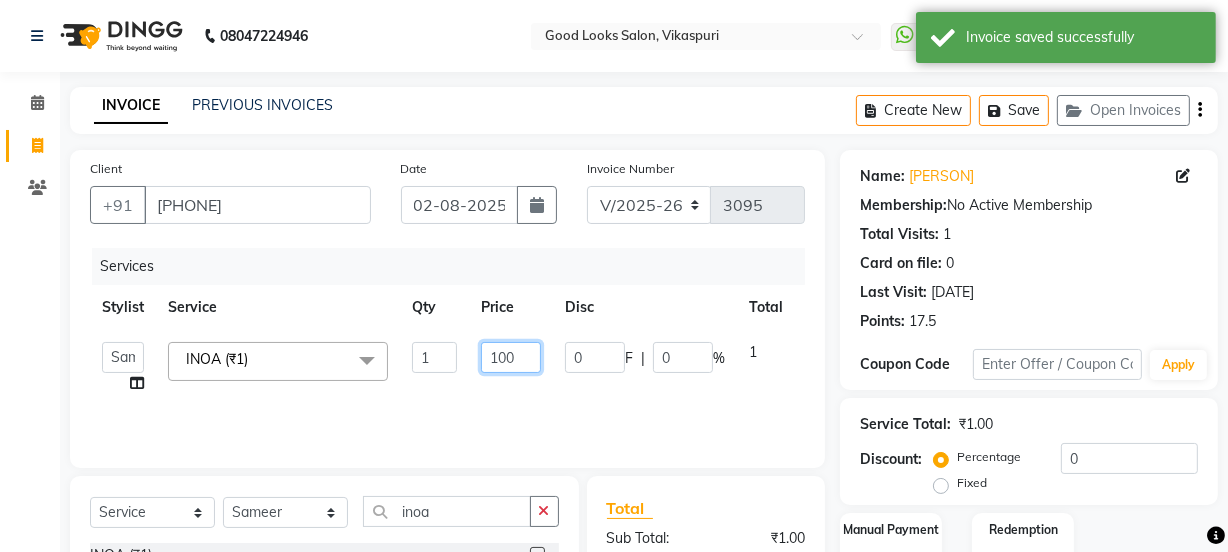 type on "1000" 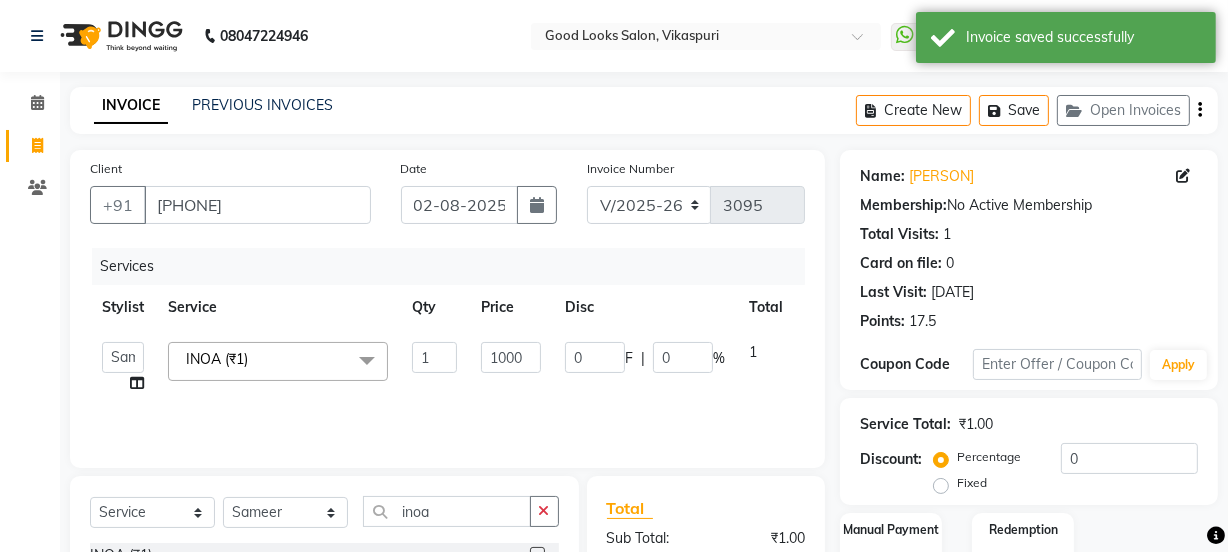 click on "Services Stylist Service Qty Price Disc Total Action [PERSON] [PERSON] Manager [PERSON] [PERSON] [PERSON] [PERSON] 2 Reception [PERSON] [PERSON] [PERSON] [PERSON] [PERSON] [PERSON] [PERSON] INOA (₹1) x Day light makeup - Krylon (₹3000) Day light makeup - Makeup studio (₹4000) Day light makeup - Air brush (₹5000) Frount trimming (₹200) NANO (₹6000) Schwarzkopf root touch (₹1200) Full Arms Bleach (₹500) Bubble gum pedicure (₹1200) Wella bleach (₹700) FACE SCRUB (₹200) EYELESH (₹500) KANPEKI (₹3000) BUBBLE GUM MANICURE (₹1500) TMT MASK (₹8001) MOROCCO SEREM (₹1800) LOREAL GLOBLE COLOUR (₹3000) BACK RICA WAX (₹600) NAIL CUT (₹100) PROTIN SPA G (₹1500) FOOT MASSAGE (₹300) STOMACH WAX (₹200) BACK TRIMMING (₹150) TWACHA FACIAL (₹1500) MACADAMIA SPA (₹3000) FULL BODY TRIMMING (₹100) THREADING MALE (₹100) BLUETOX (₹6000) lower lips (₹30) NOSE WAX (₹50) CHIN WAX (₹50) UNDER ARMS TRIMMING (₹50) ELBOWS (₹100) MENHDI APPLICATION (₹300) FROUNT BLEACH (₹400) 1 1000" 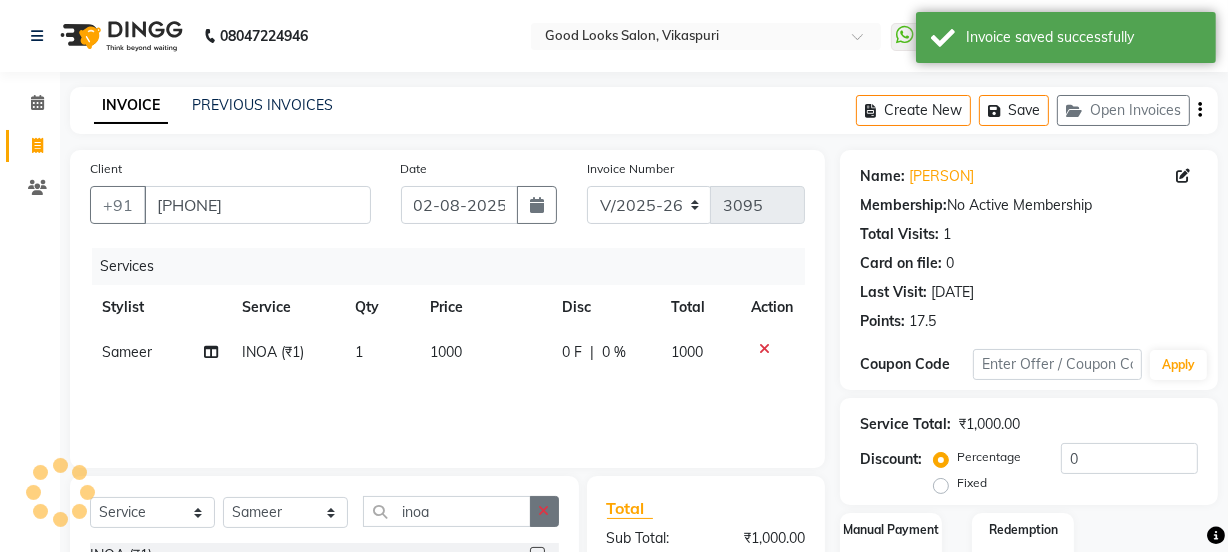 click 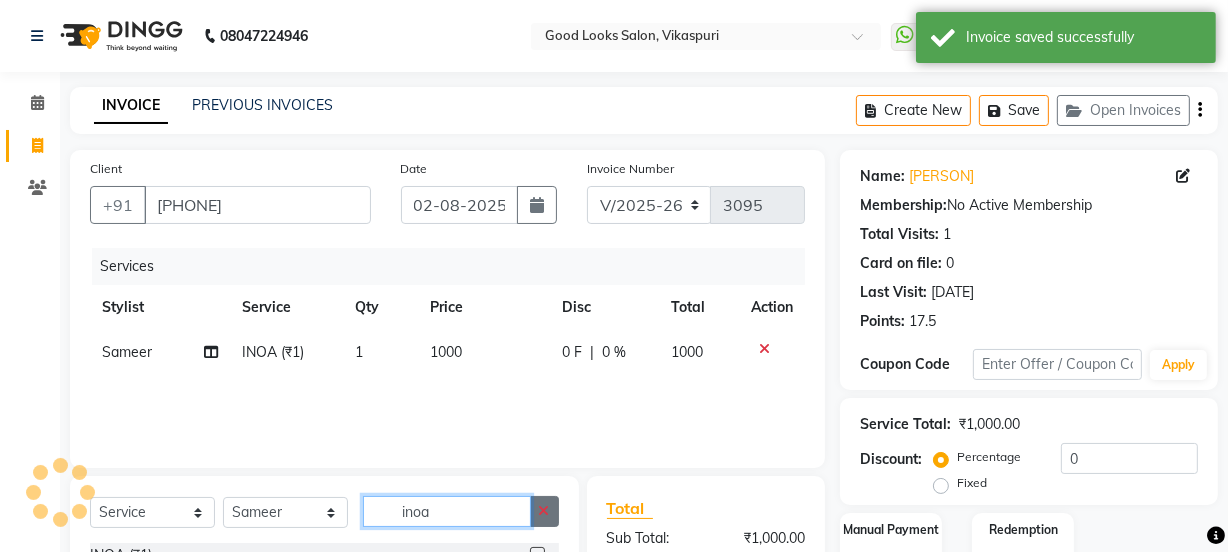type 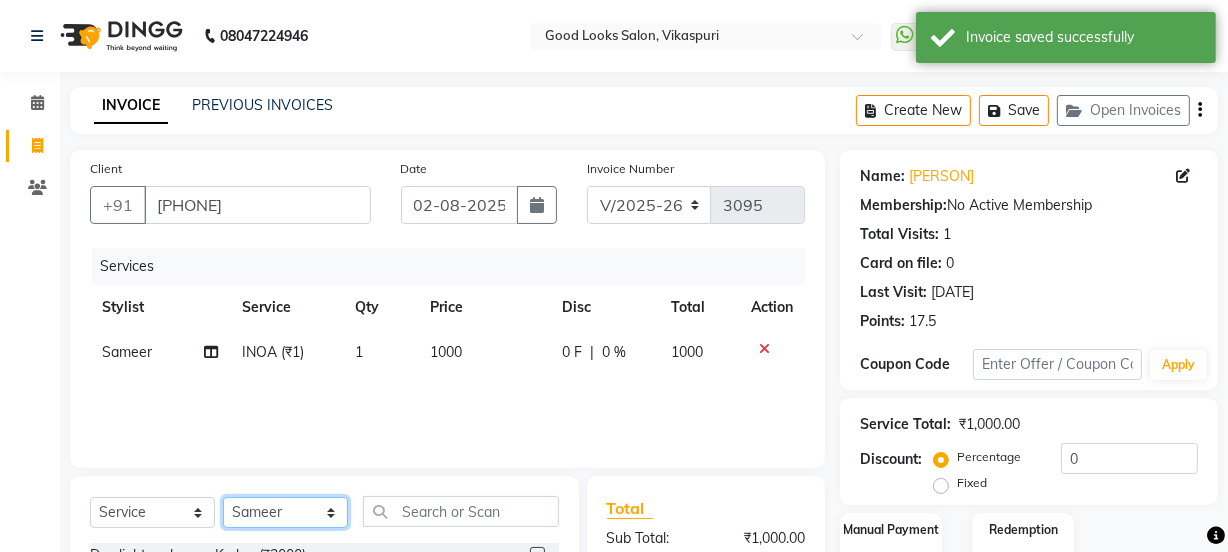 click on "Select Stylist [PERSON] [PERSON] Manager [PERSON] [PERSON] [PERSON] [PERSON] 2 Reception [PERSON] [PERSON] [PERSON] [PERSON] [PERSON] [PERSON] [PERSON]" 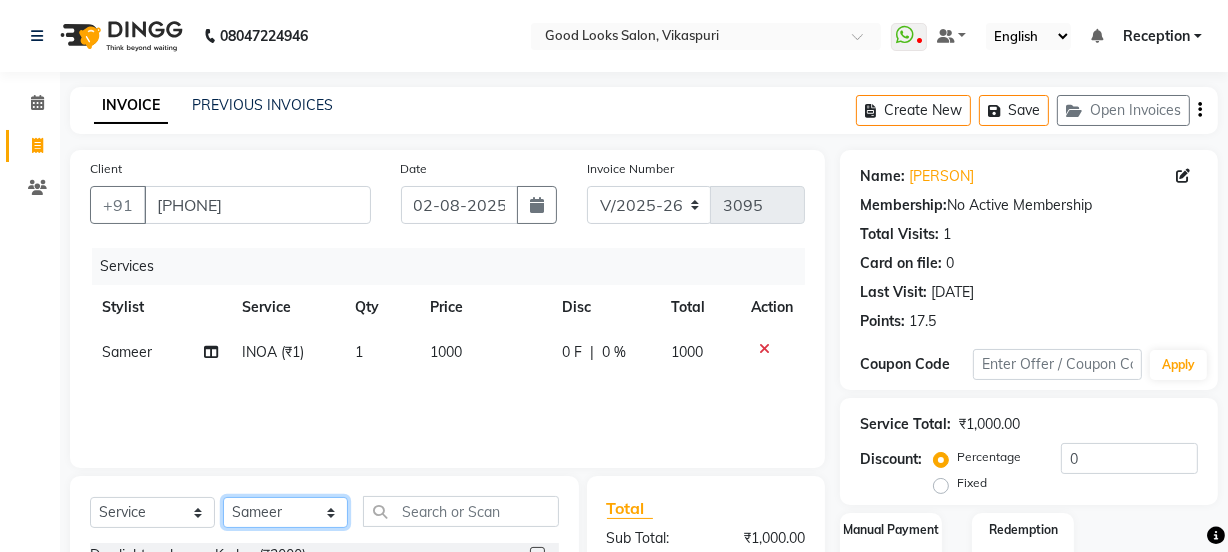 select on "83552" 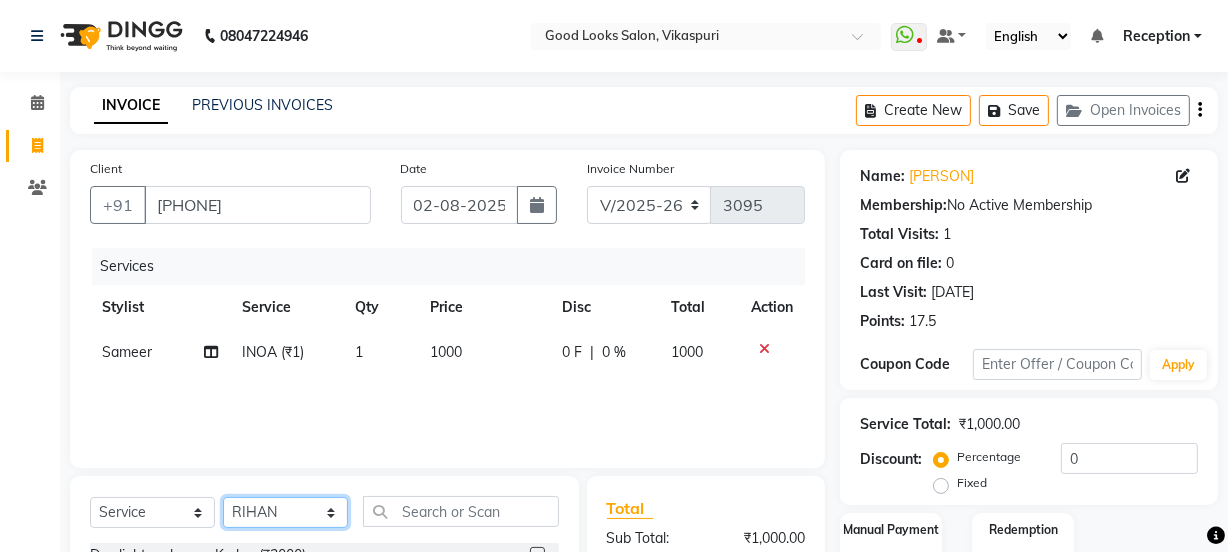 click on "Select Stylist [PERSON] [PERSON] Manager [PERSON] [PERSON] [PERSON] [PERSON] 2 Reception [PERSON] [PERSON] [PERSON] [PERSON] [PERSON] [PERSON] [PERSON]" 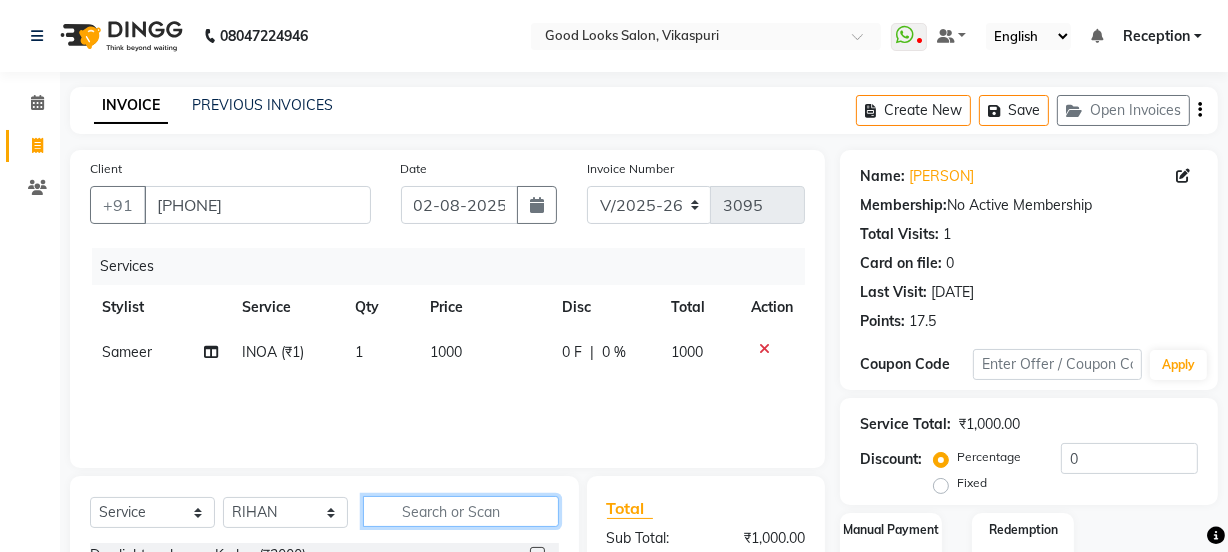 click 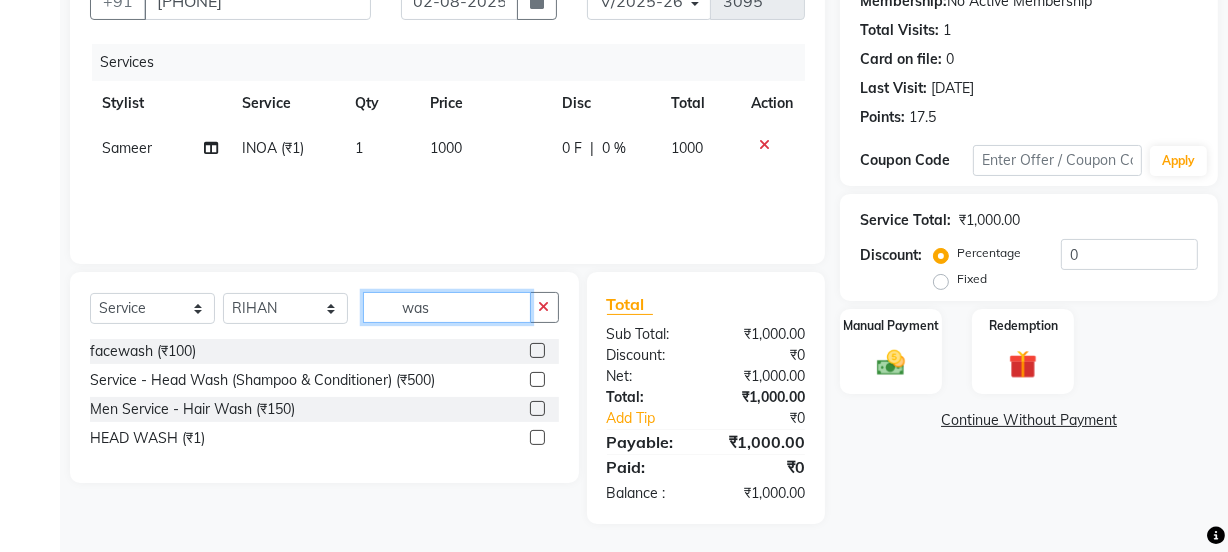 scroll, scrollTop: 206, scrollLeft: 0, axis: vertical 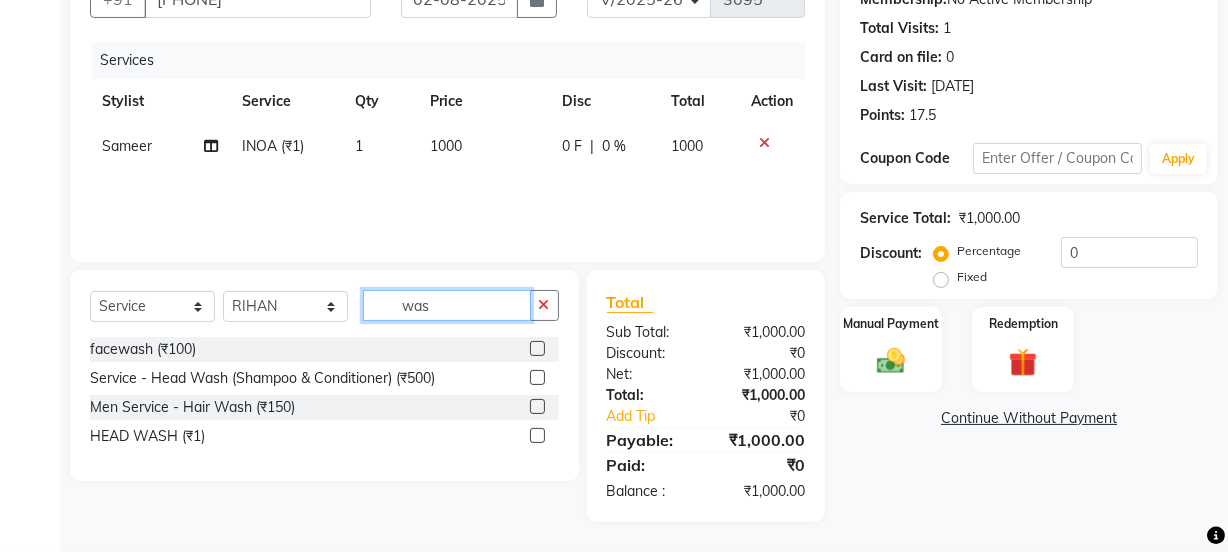 type on "was" 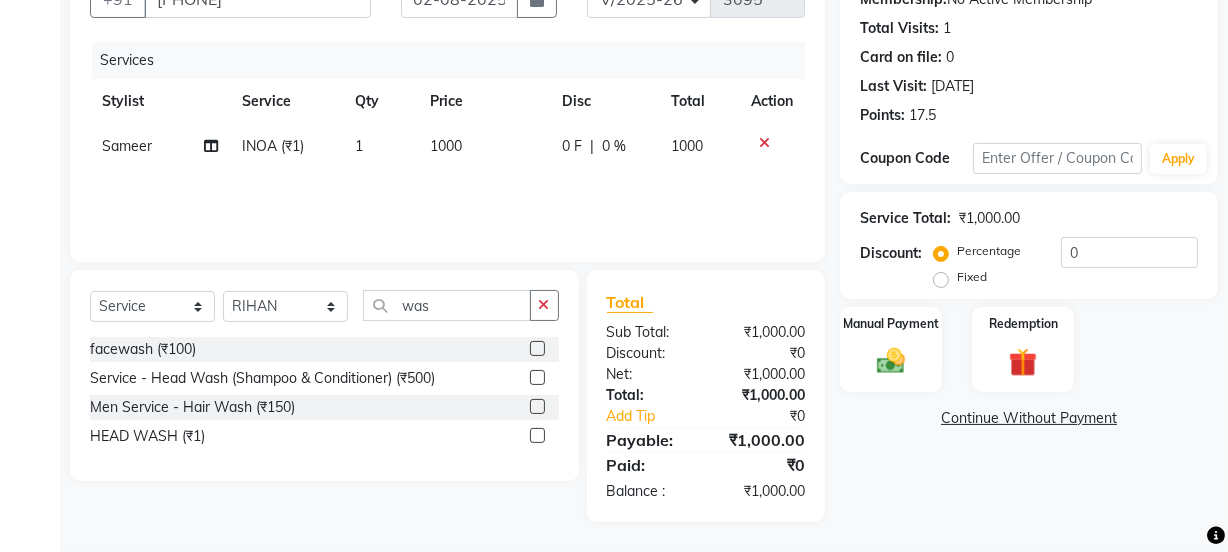 click 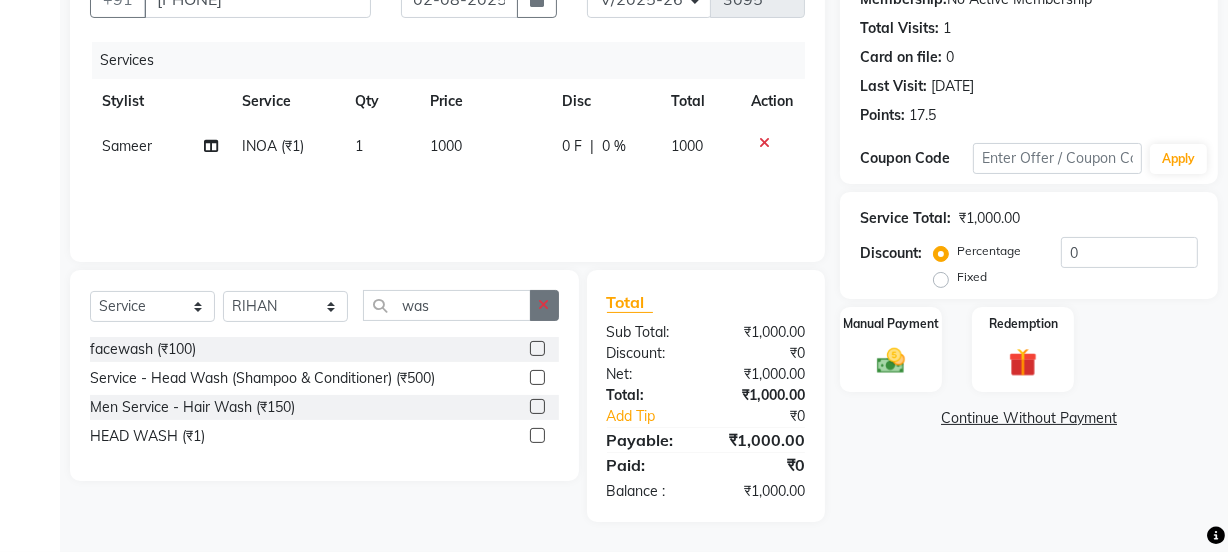 click at bounding box center (536, 378) 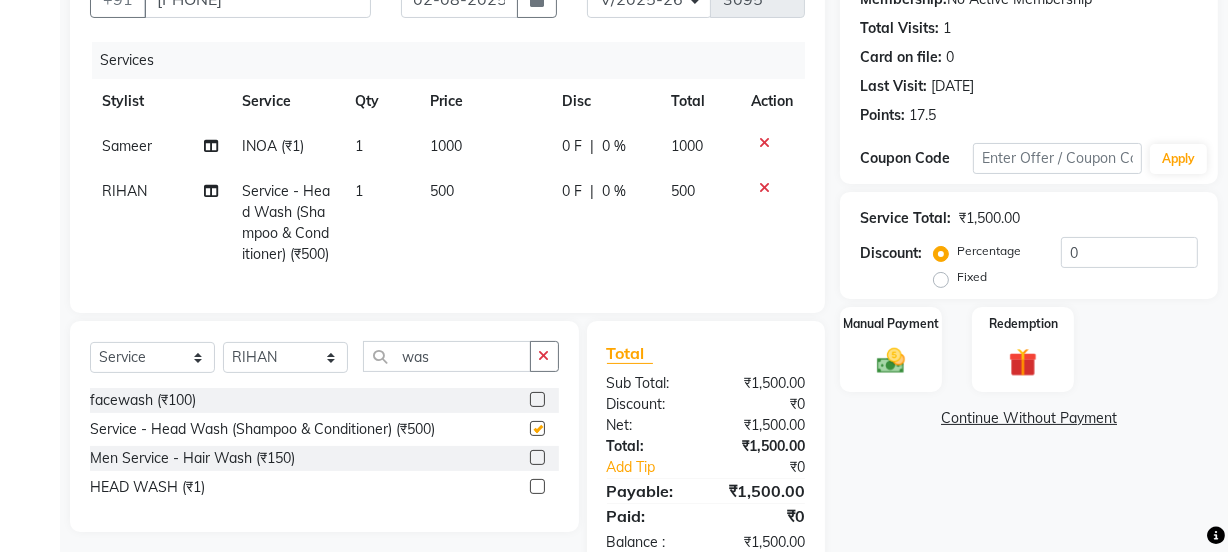 click on "500" 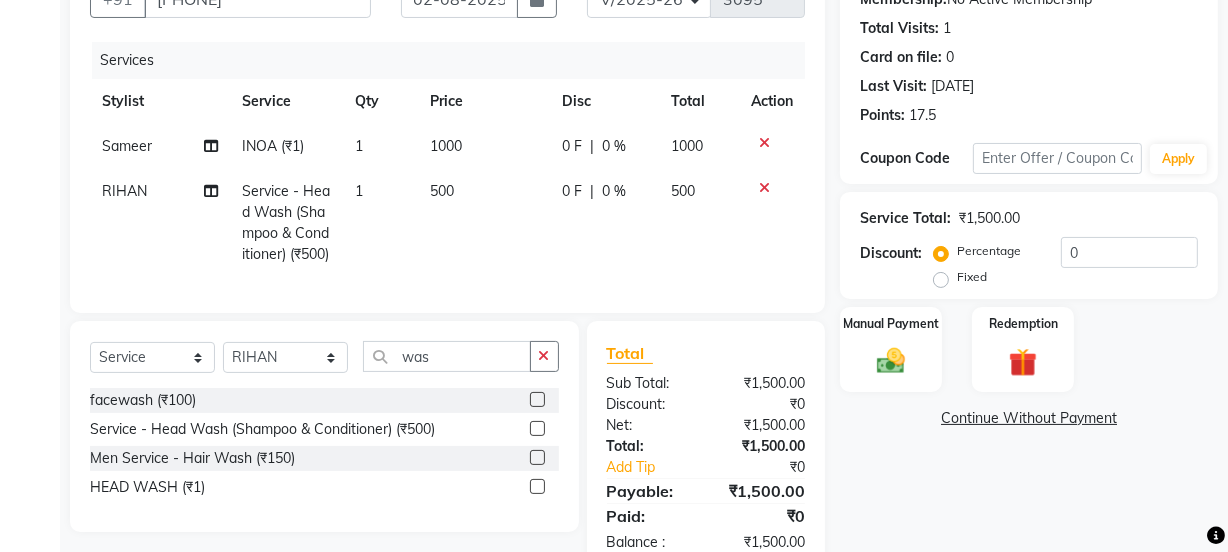 checkbox on "false" 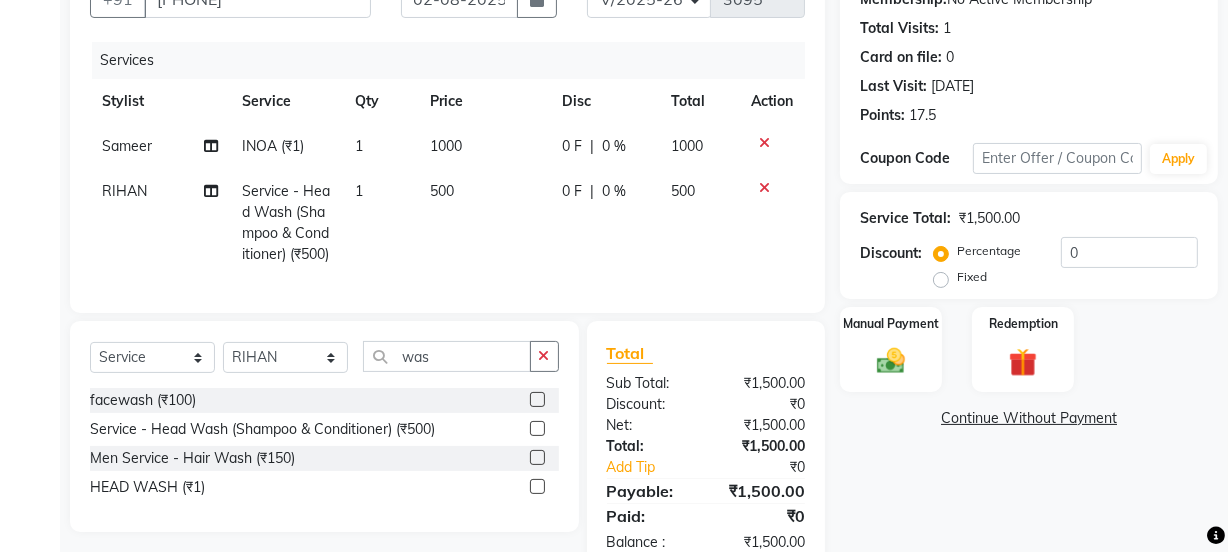 select on "83552" 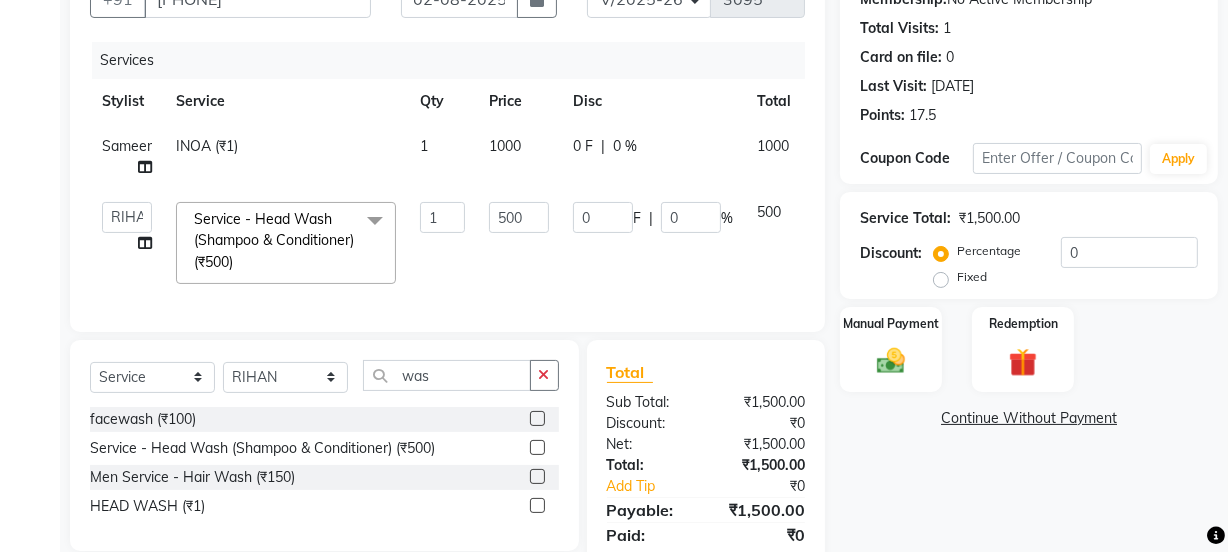 click on "500" 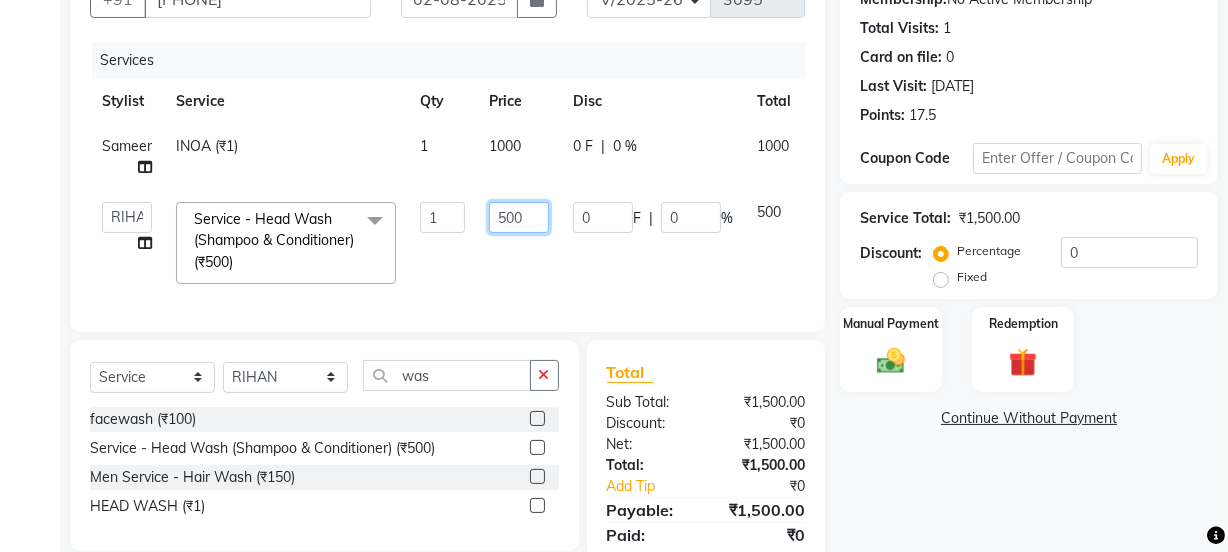 drag, startPoint x: 500, startPoint y: 221, endPoint x: 442, endPoint y: 216, distance: 58.21512 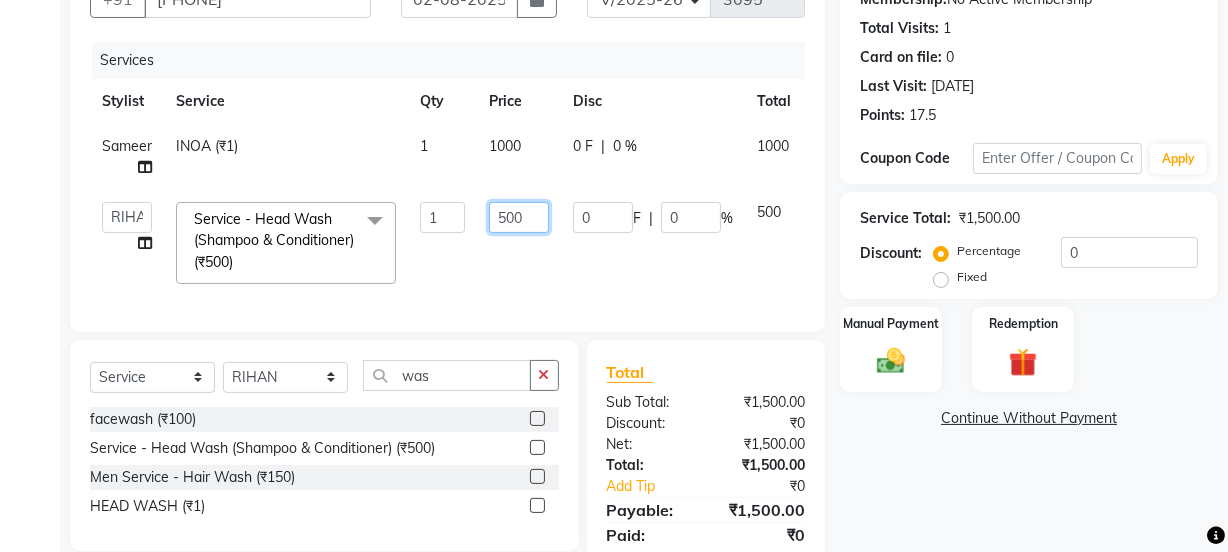 click on "[PERSON] [PERSON] Manager [PERSON] [PERSON] [PERSON] [PERSON] 2 Reception [PERSON] [PERSON] [PERSON] [PERSON] [PERSON] [PERSON] [PERSON] Service - Head Wash (Shampoo & Conditioner) (₹500) x Day light makeup - Krylon (₹3000) Day light makeup - Makeup studio (₹4000) Day light makeup - Air brush (₹5000) Frount trimming (₹200) NANO (₹6000) Schwarzkopf root touch (₹1200) Full Arms Bleach (₹500) Bubble gum pedicure (₹1200) Wella bleach (₹700) FACE SCRUB (₹200) EYELESH (₹500) KANPEKI (₹3000) TANINO BOTOX (₹7000) BUBBLE GUM MANICURE (₹1500) TMT MASK (₹8001) MOROCCO SEREM (₹1800) LOREAL GLOBLE COLOUR (₹3000) BACK RICA WAX (₹600) NAIL CUT (₹100) PROTIN SPA G (₹1500) FOOT MASSAGE (₹300) STOMACH WAX (₹200) BACK TRIMMING (₹150) TWACHA FACIAL (₹1500) MACADAMIA SPA (₹3000) FULL BODY TRIMMING (₹100) THREADING MALE (₹100) BLUETOX (₹6000) lower lips (₹30) NOSE WAX (₹50) CHIN WAX (₹50) UNDER ARMS TRIMMING (₹50) ELBOWS (₹100) MENHDI APPLICATION (₹300) pack (₹200) 1 0" 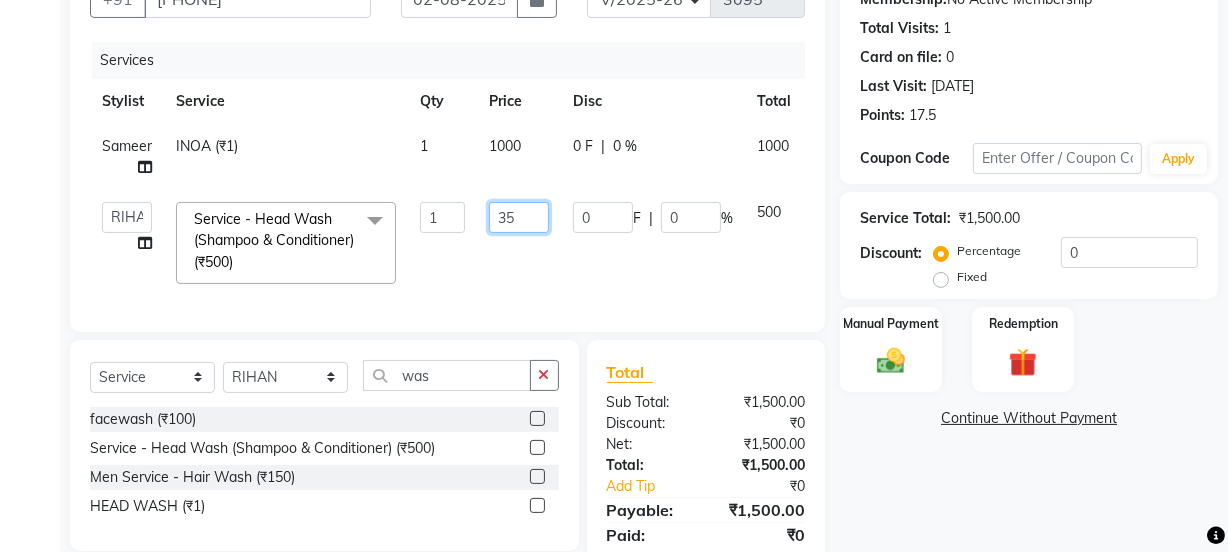 type on "350" 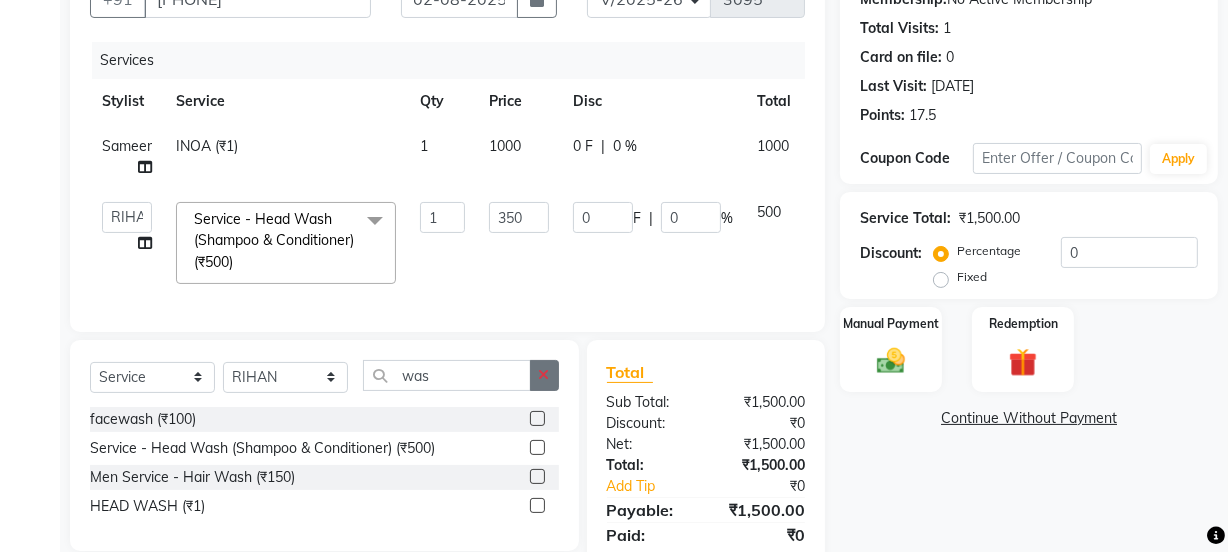click 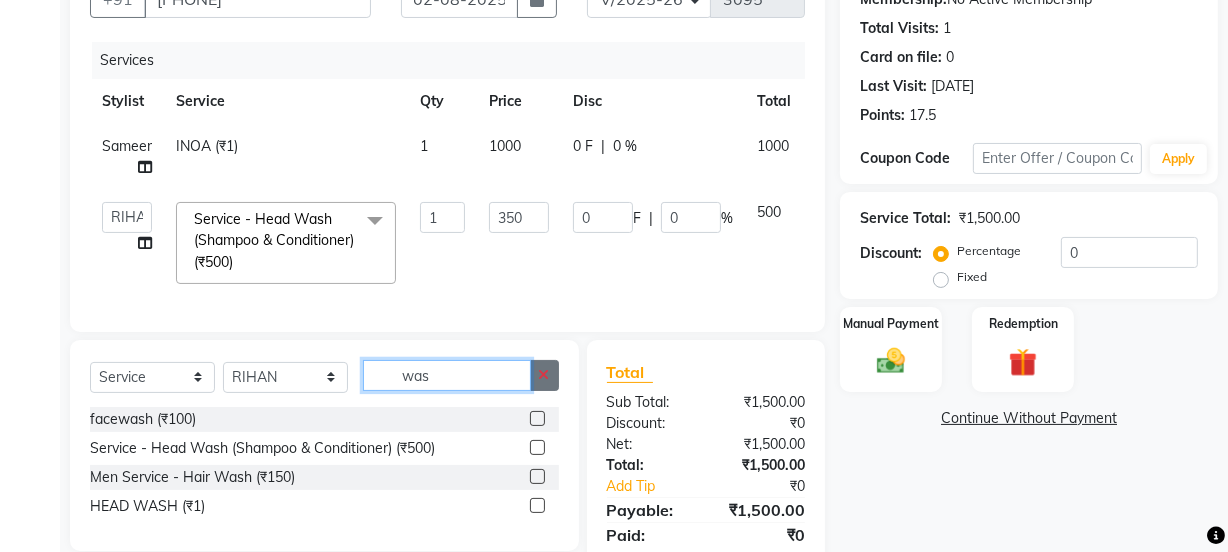 type 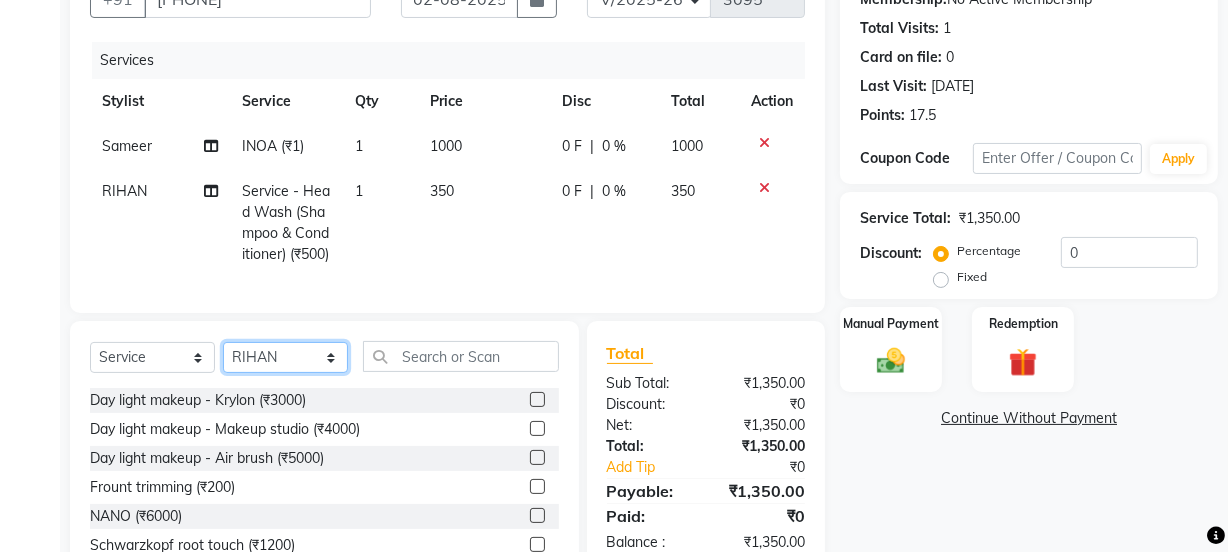 click on "Select Stylist [PERSON] [PERSON] Manager [PERSON] [PERSON] [PERSON] [PERSON] 2 Reception [PERSON] [PERSON] [PERSON] [PERSON] [PERSON] [PERSON] [PERSON]" 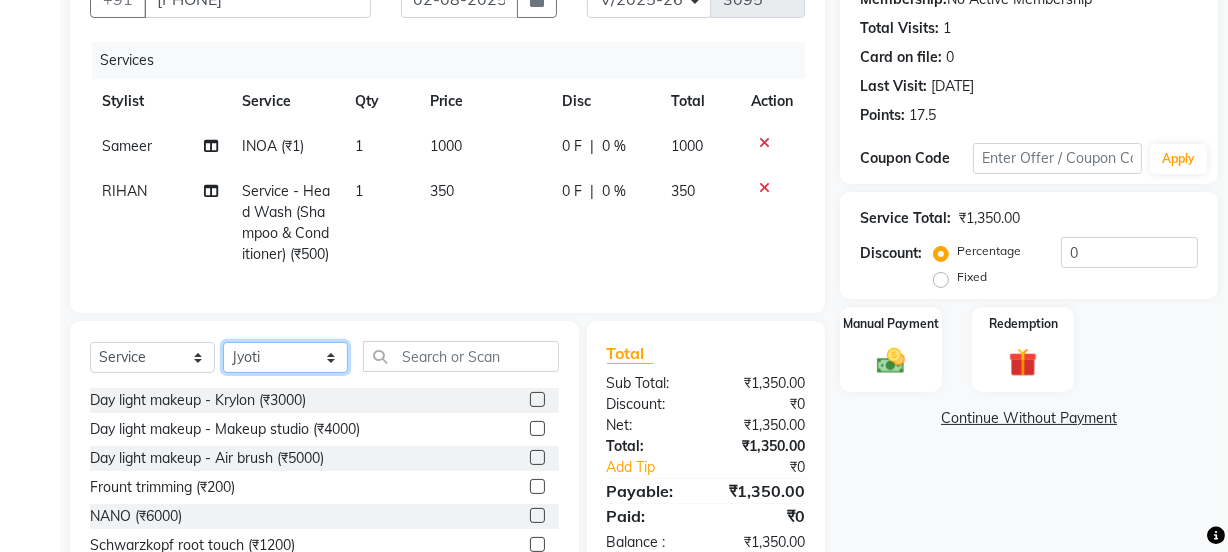 click on "Select Stylist [PERSON] [PERSON] Manager [PERSON] [PERSON] [PERSON] [PERSON] 2 Reception [PERSON] [PERSON] [PERSON] [PERSON] [PERSON] [PERSON] [PERSON]" 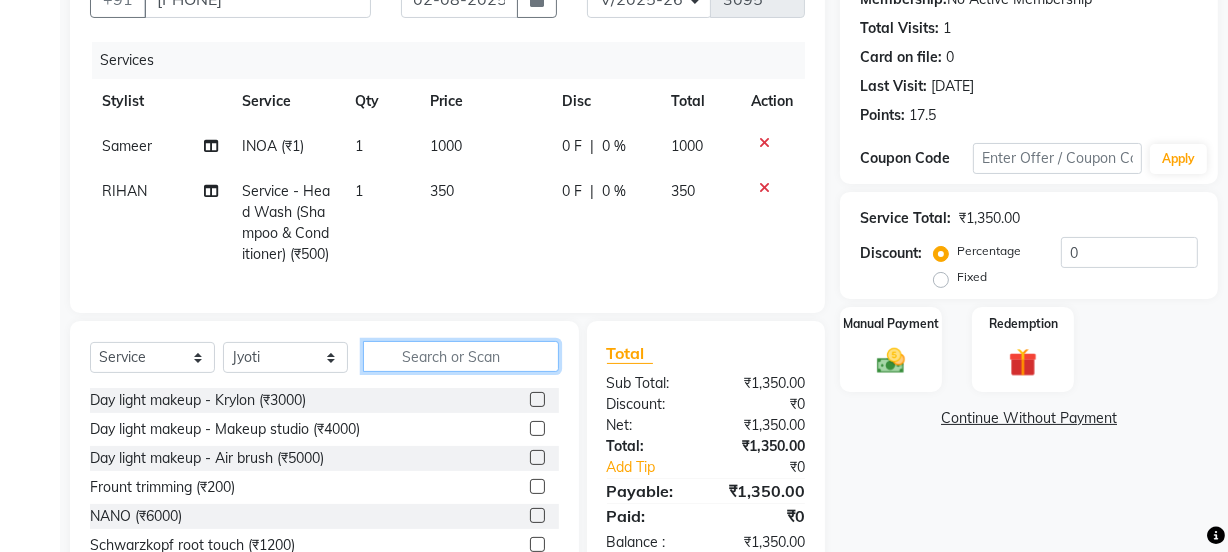 click 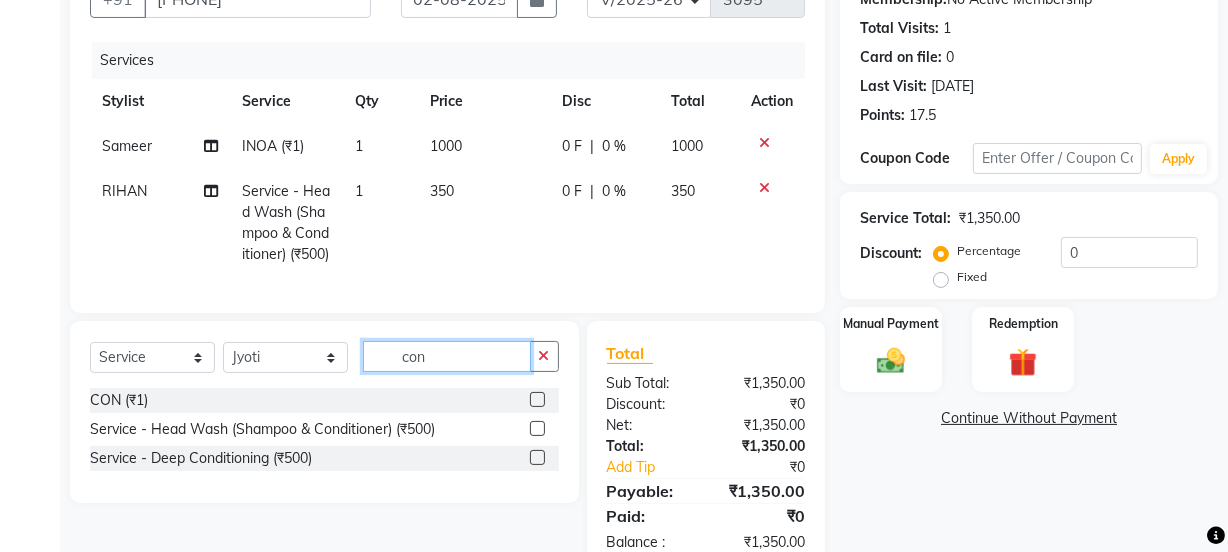 type on "con" 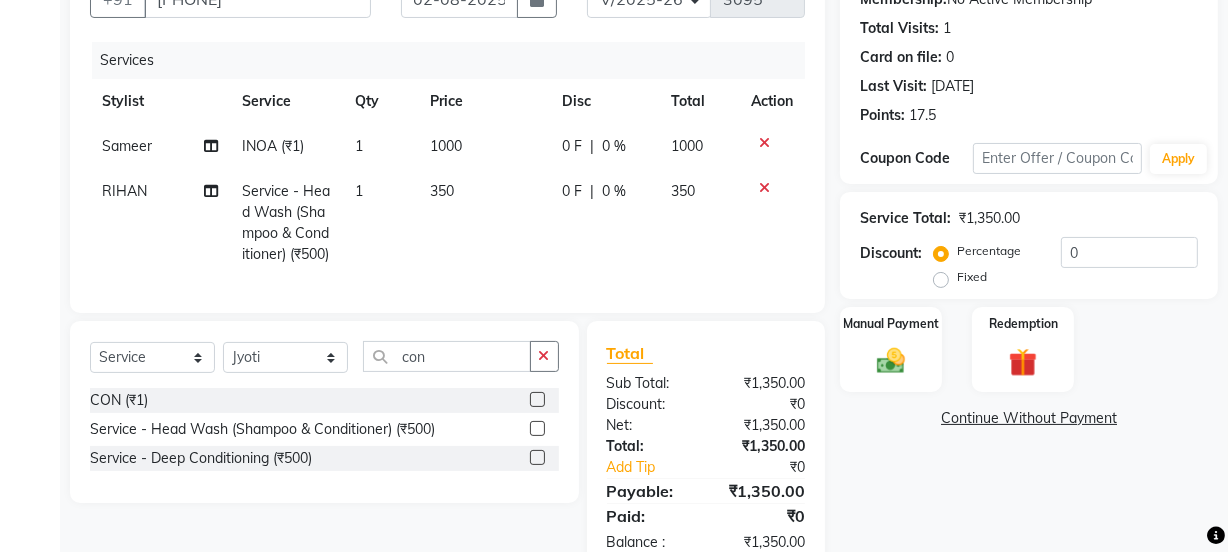 click 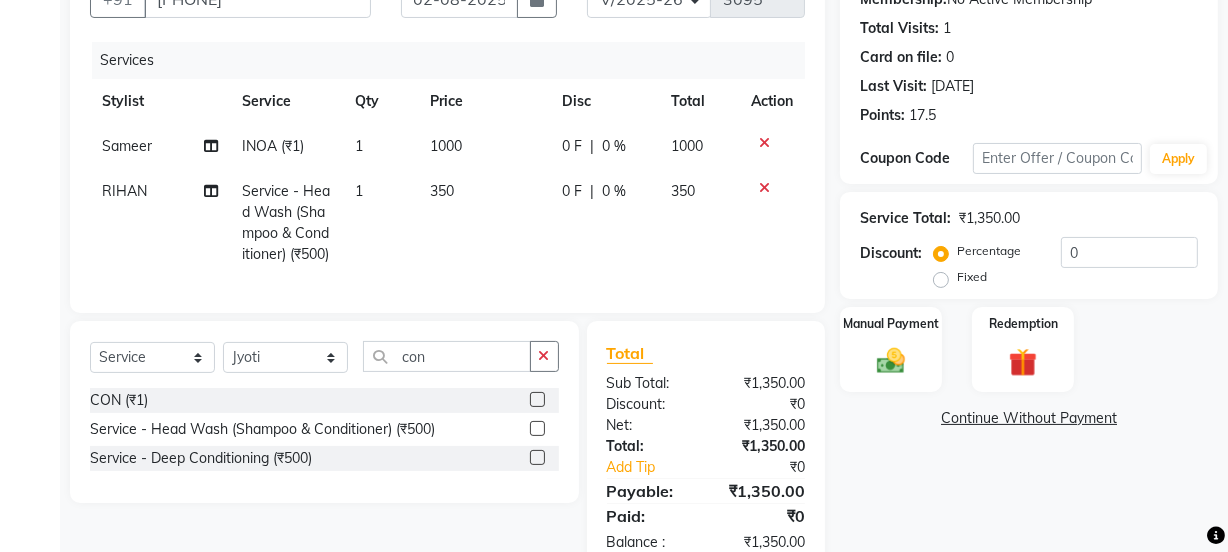 click at bounding box center [536, 400] 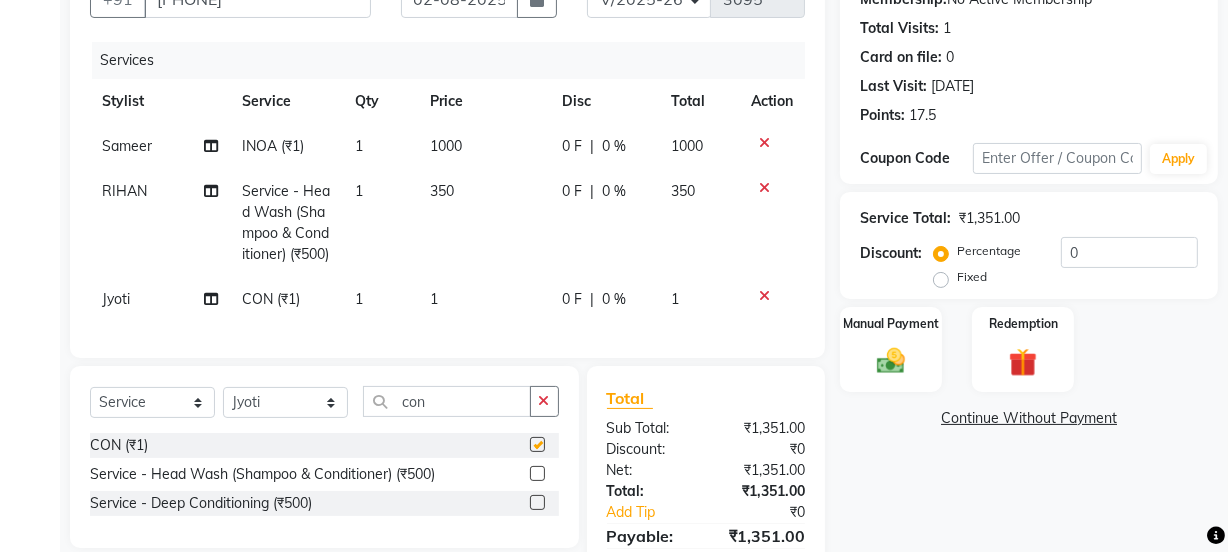 checkbox on "false" 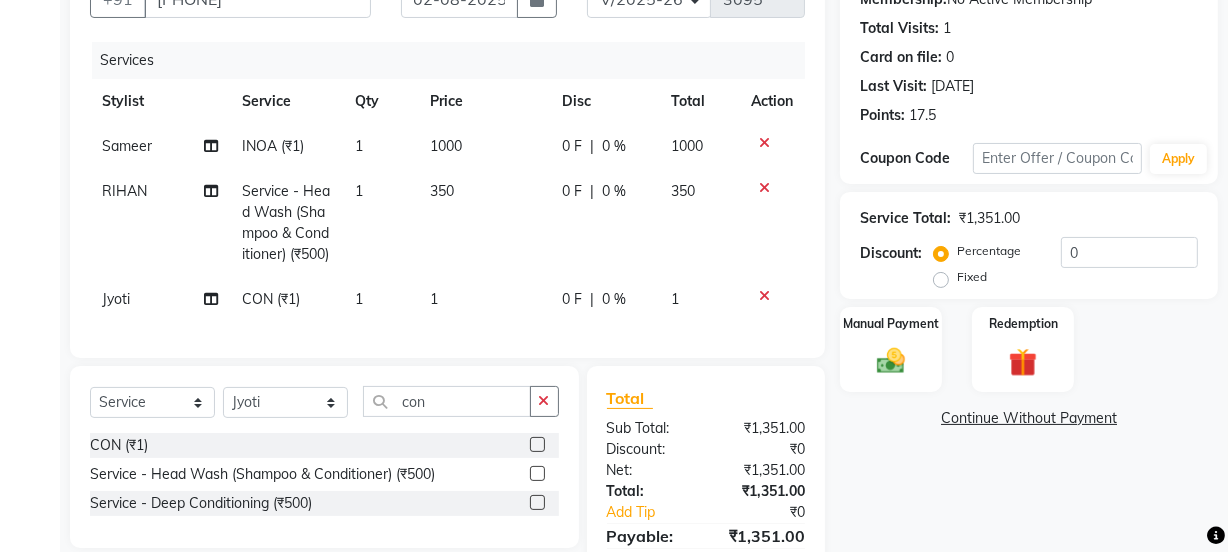 click on "1" 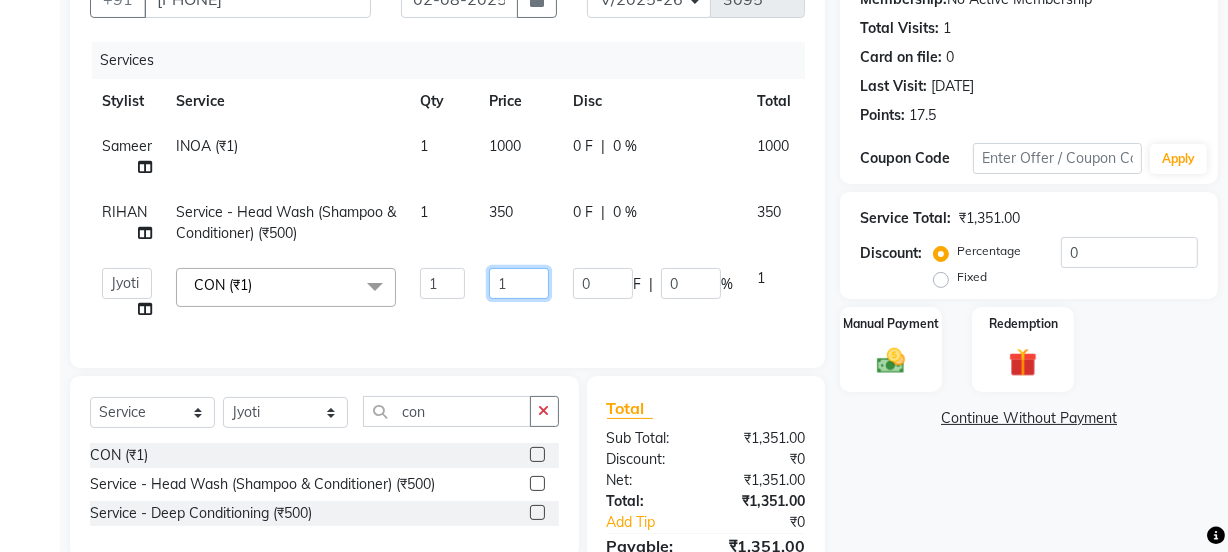 click on "1" 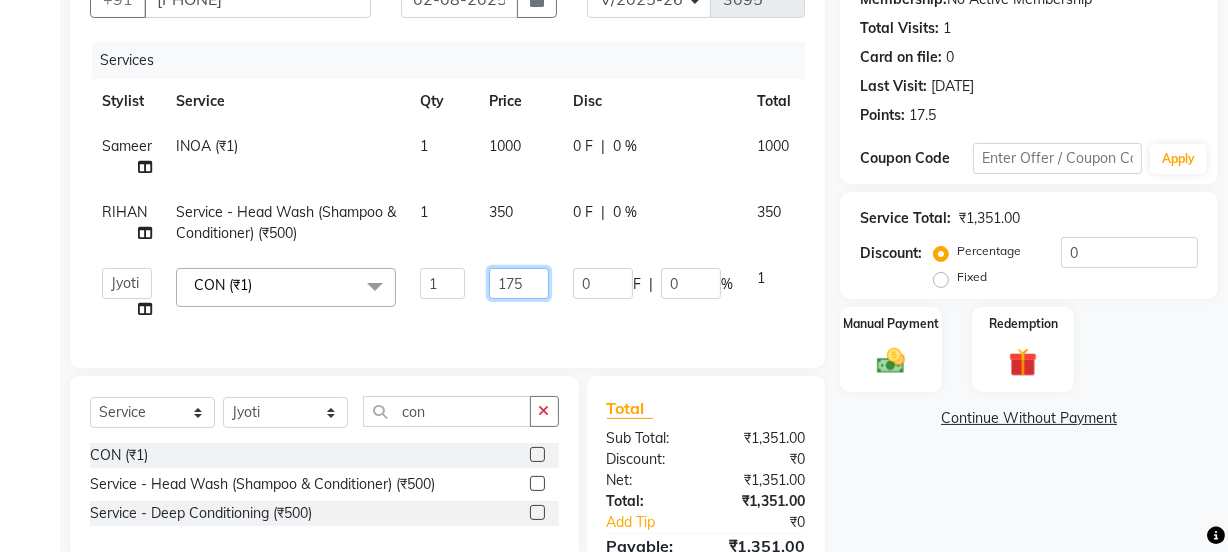 type on "1750" 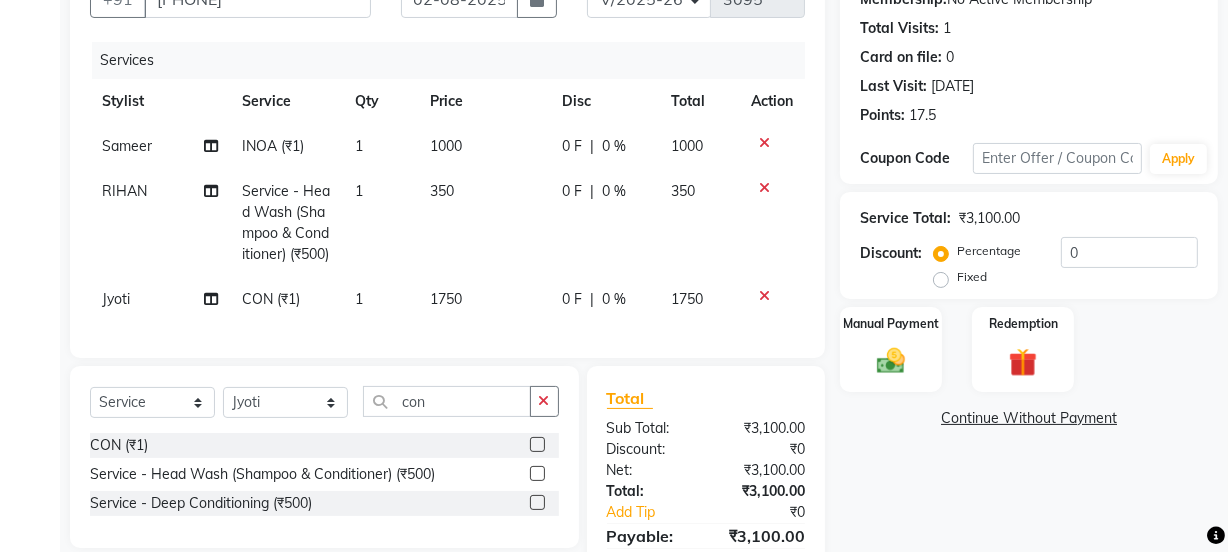 click on "1750" 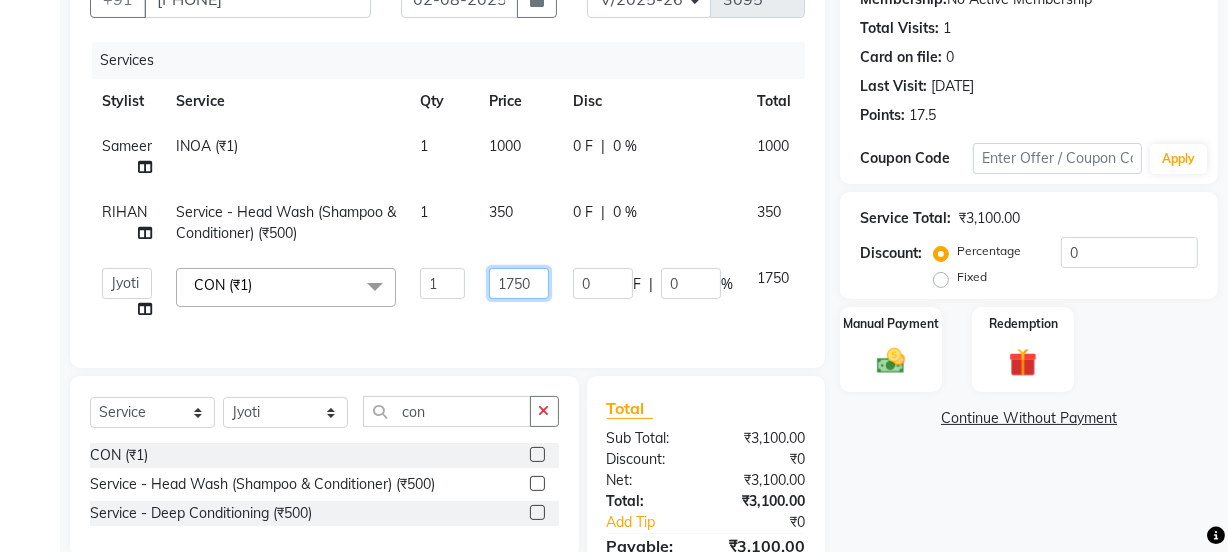 click on "1750" 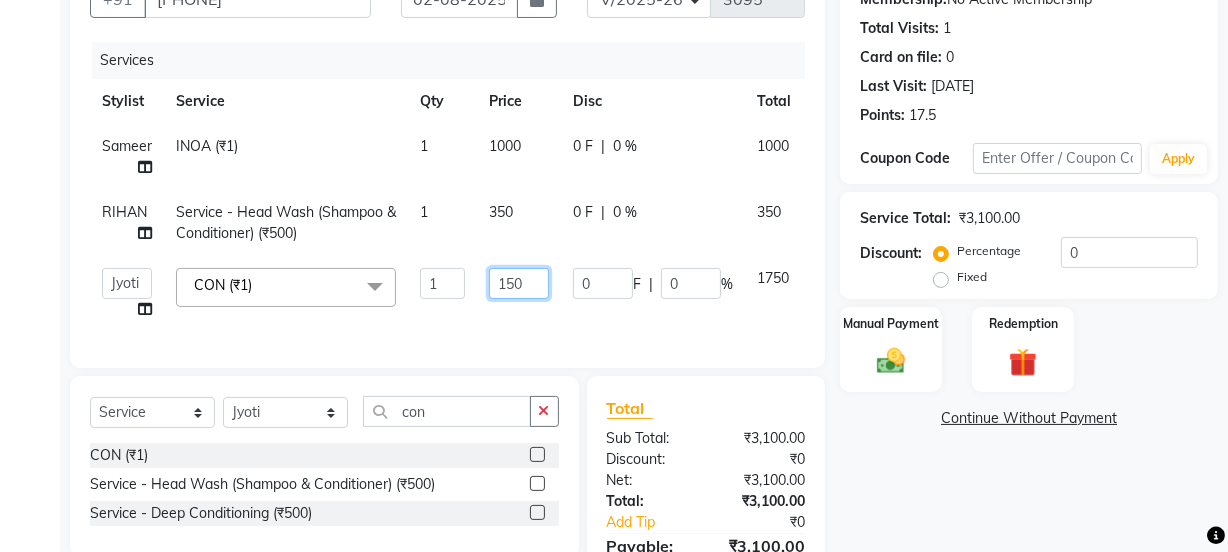 type on "1650" 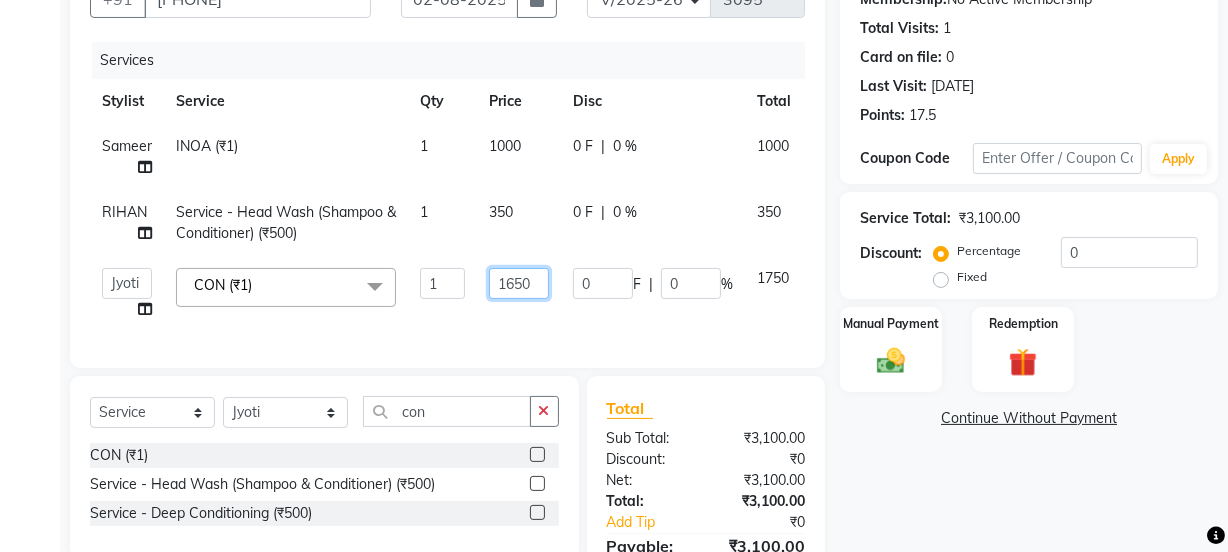 drag, startPoint x: 515, startPoint y: 284, endPoint x: 515, endPoint y: 313, distance: 29 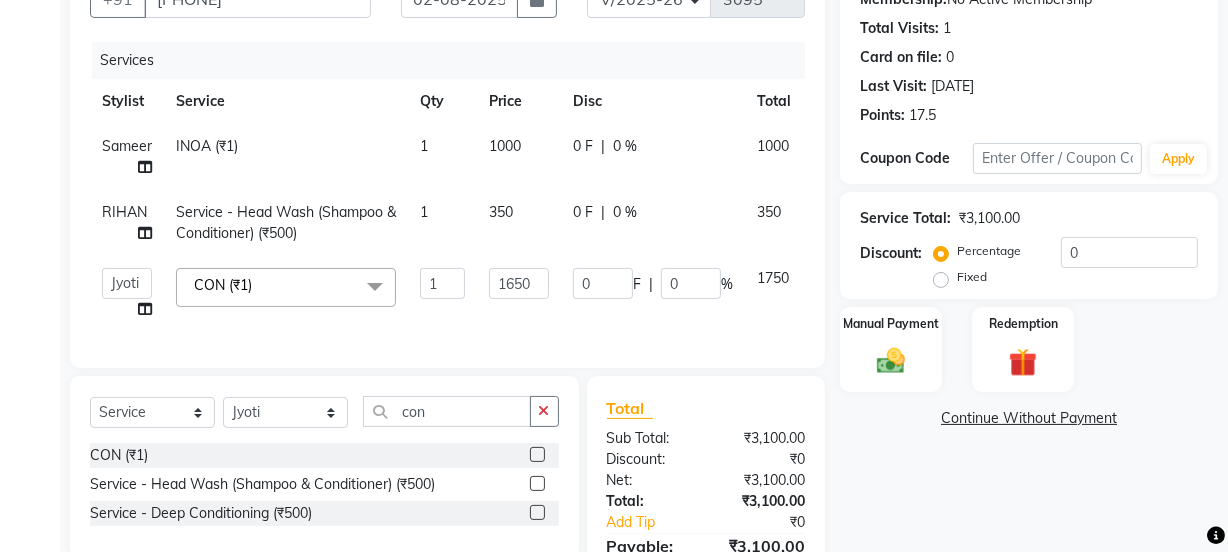 click on "1650" 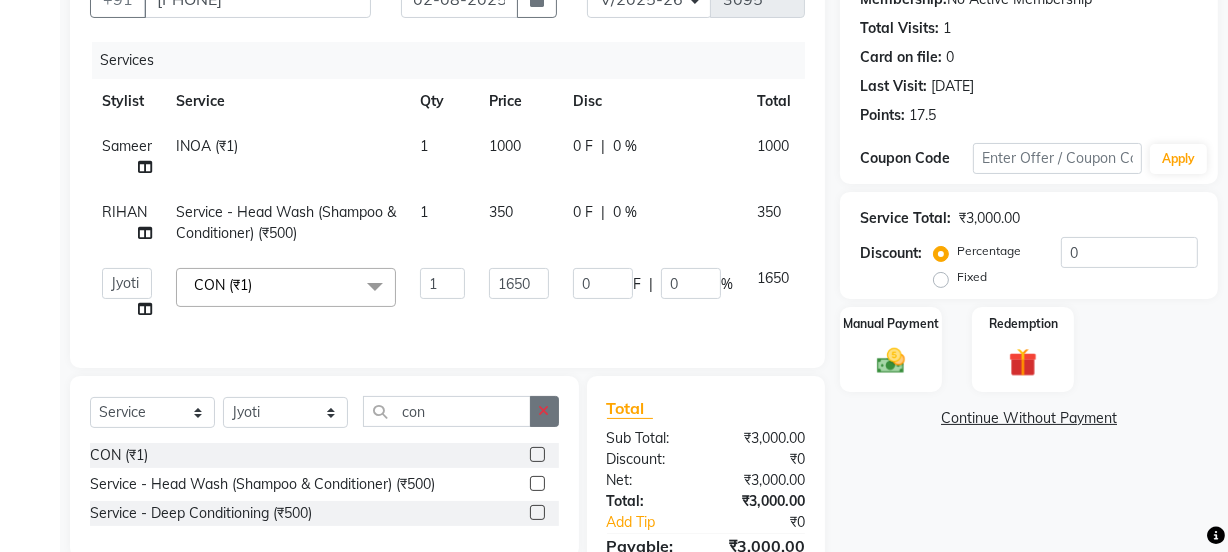 click 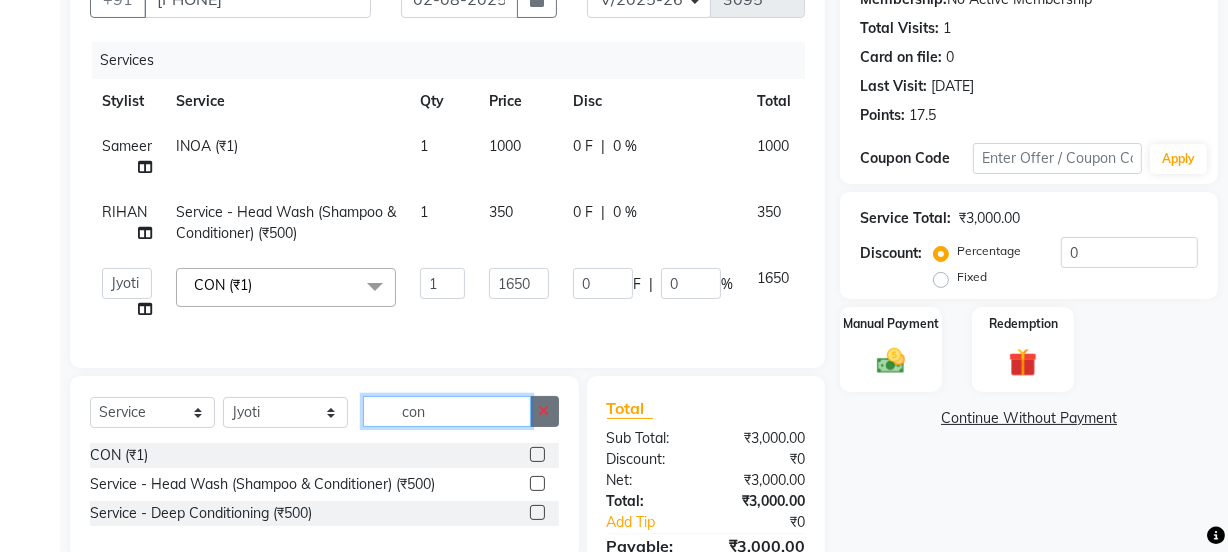 type 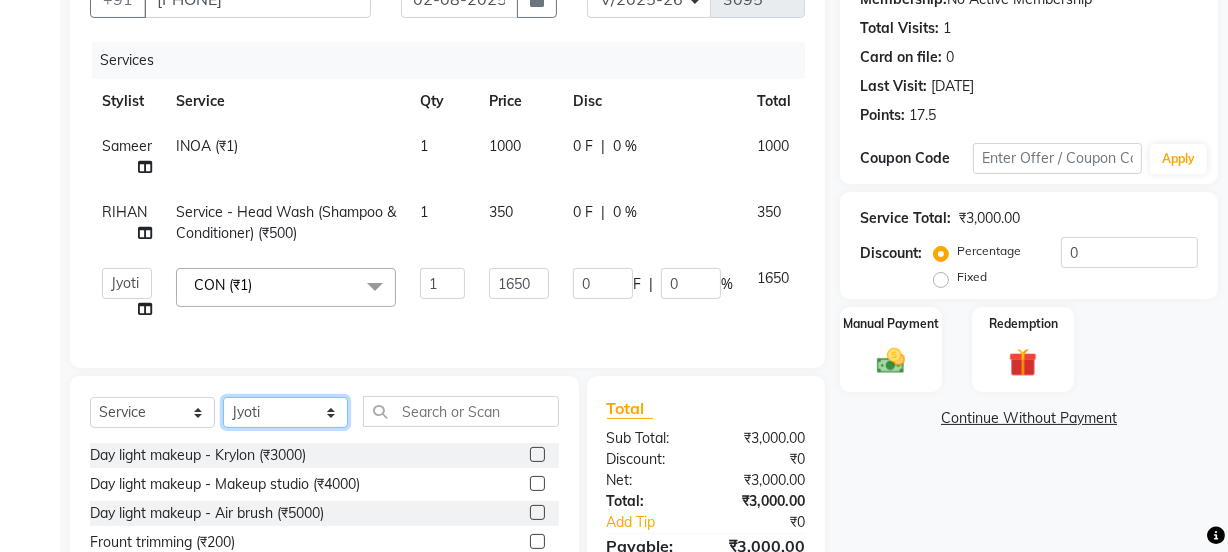 click on "Select Stylist [PERSON] [PERSON] Manager [PERSON] [PERSON] [PERSON] [PERSON] 2 Reception [PERSON] [PERSON] [PERSON] [PERSON] [PERSON] [PERSON] [PERSON]" 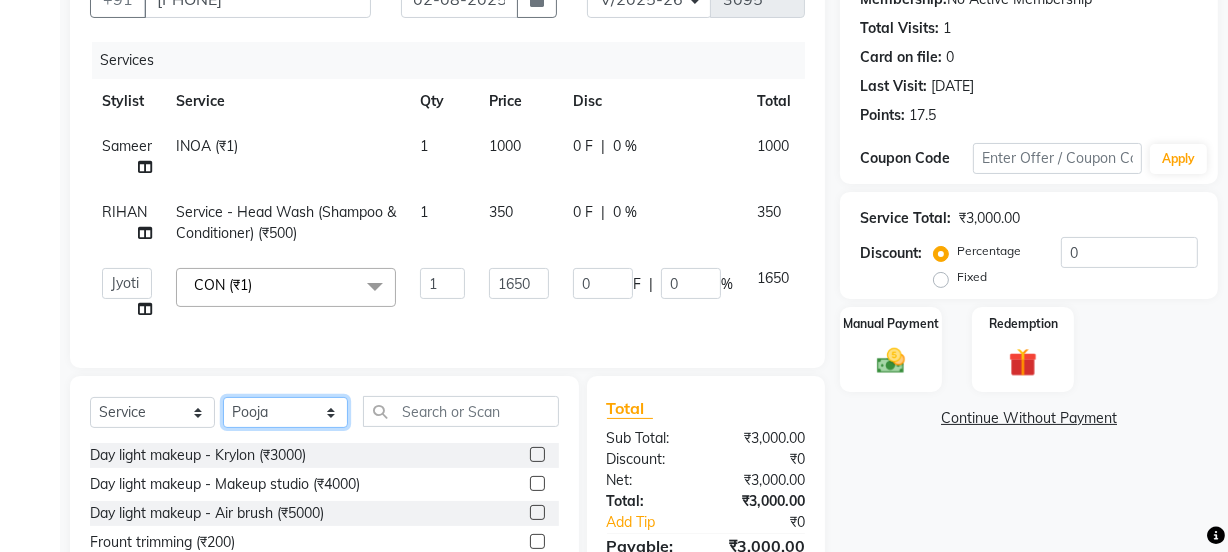 click on "Select Stylist [PERSON] [PERSON] Manager [PERSON] [PERSON] [PERSON] [PERSON] 2 Reception [PERSON] [PERSON] [PERSON] [PERSON] [PERSON] [PERSON] [PERSON]" 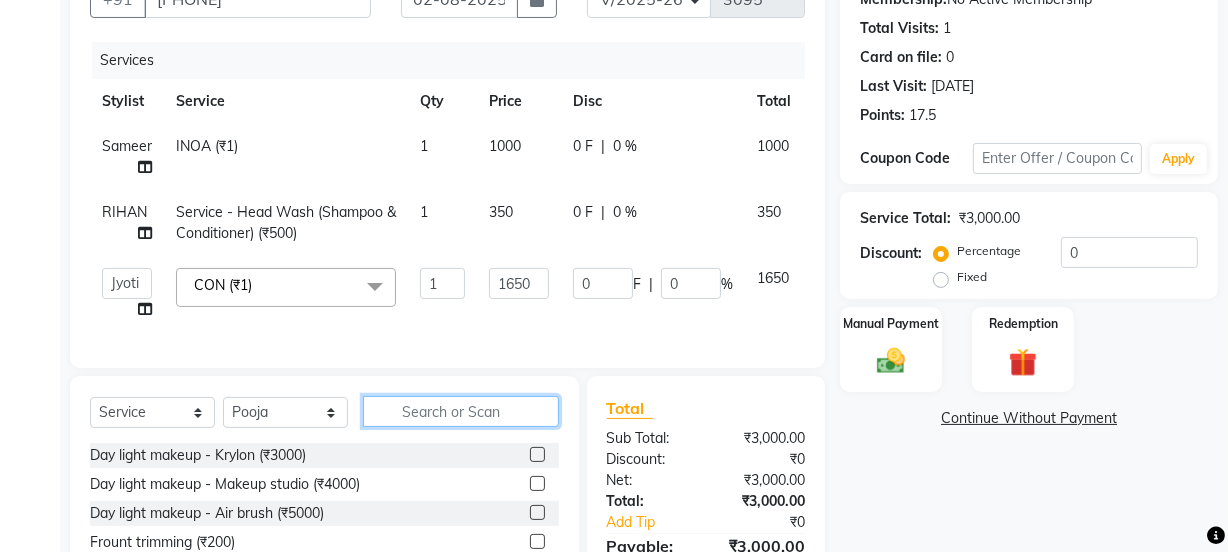 click 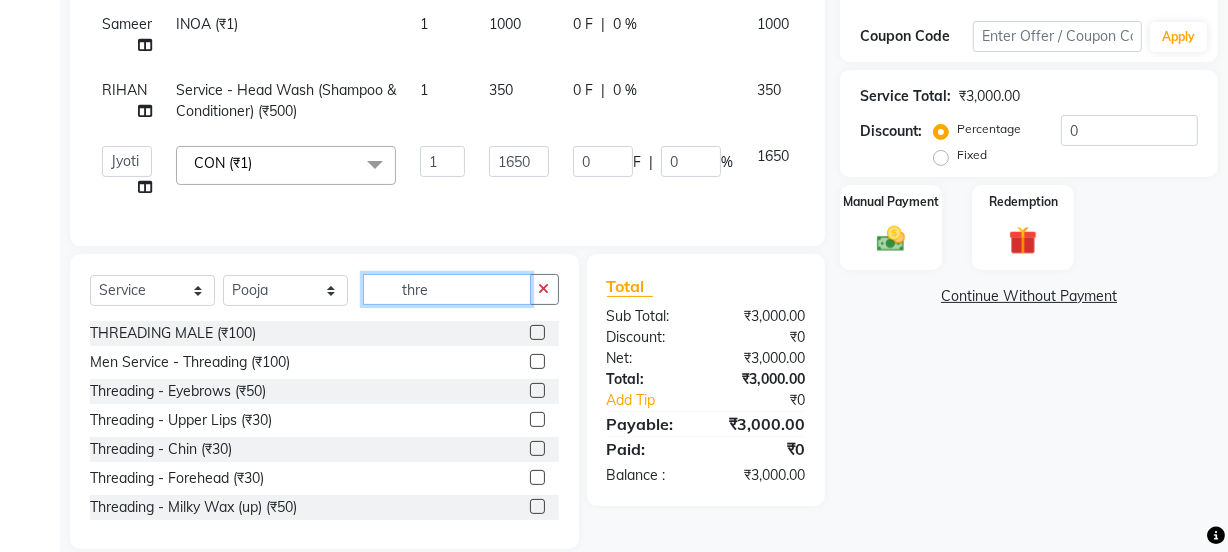 scroll, scrollTop: 369, scrollLeft: 0, axis: vertical 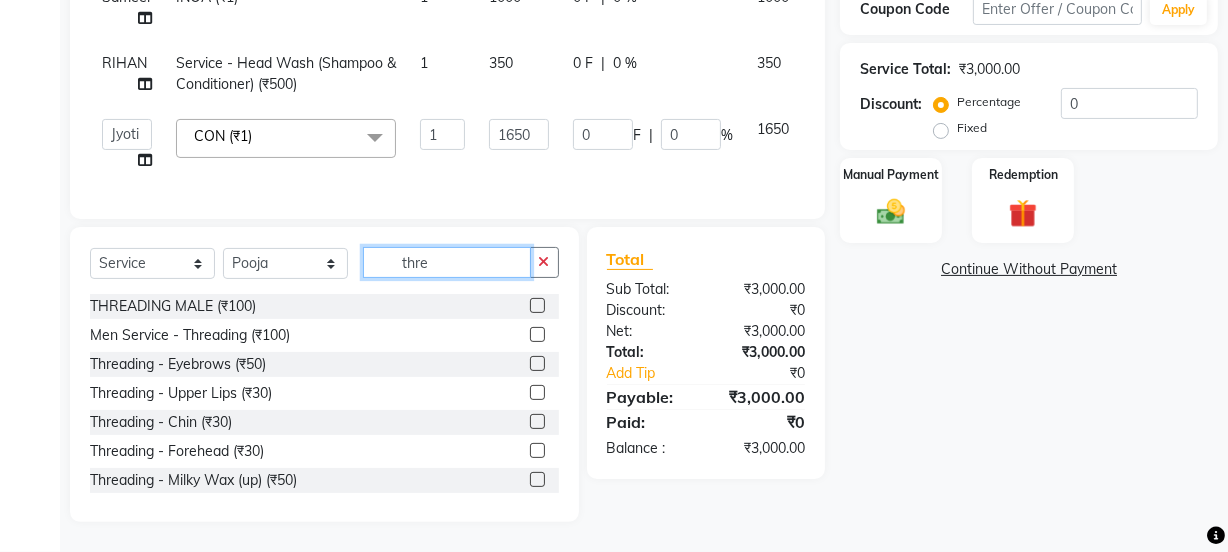 type on "thre" 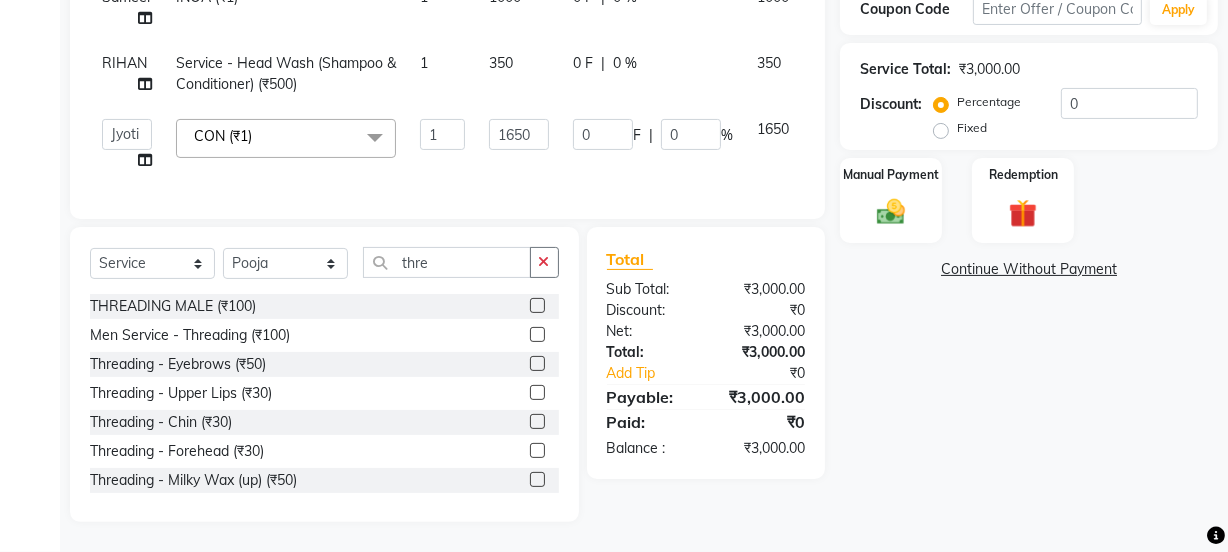 click 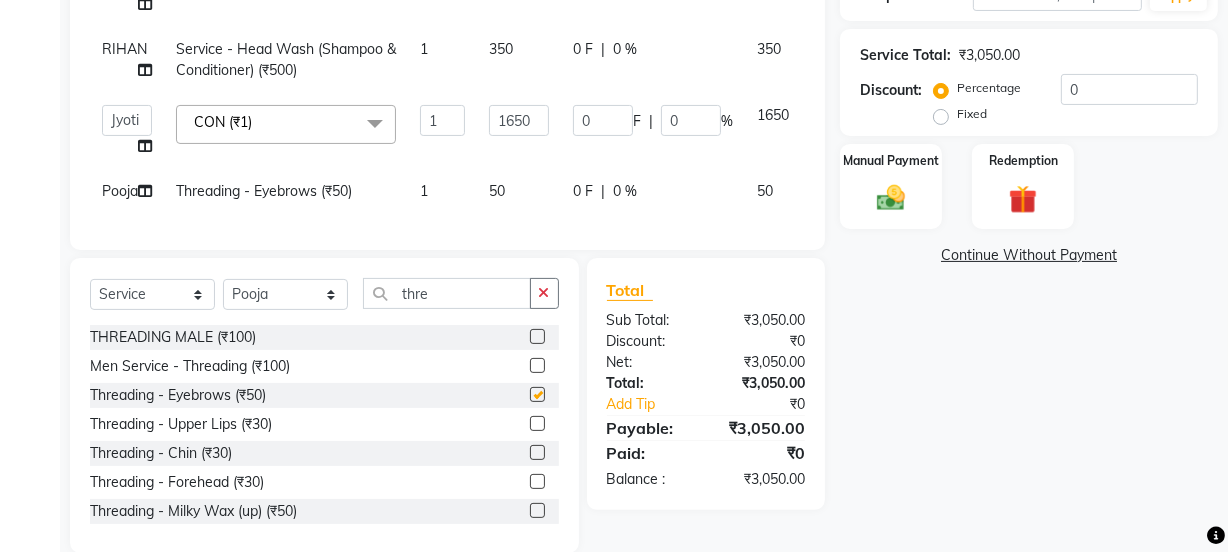 checkbox on "false" 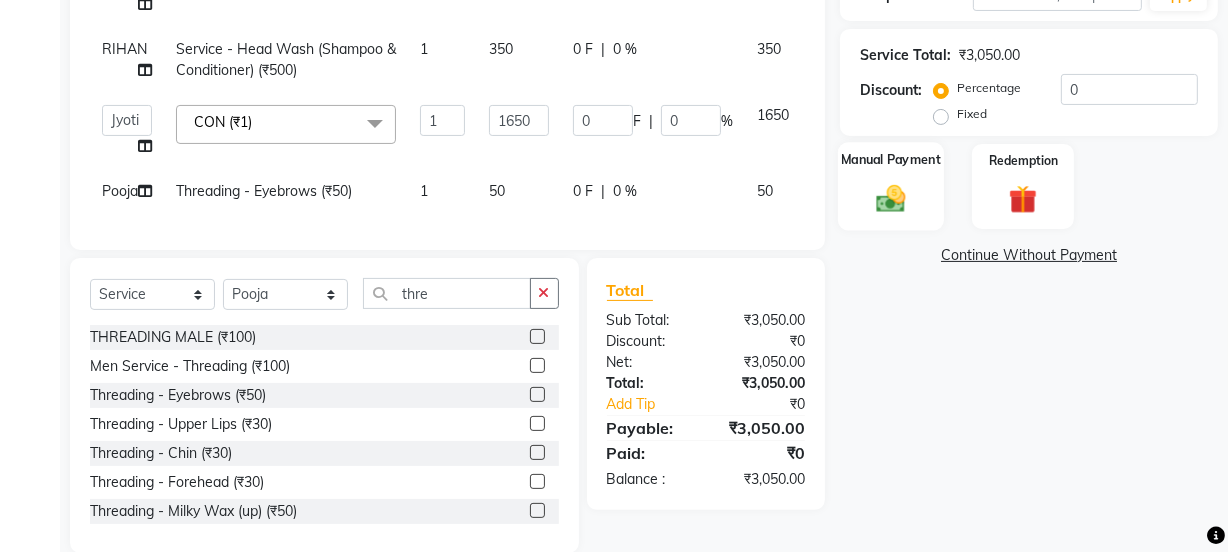 click on "Manual Payment" 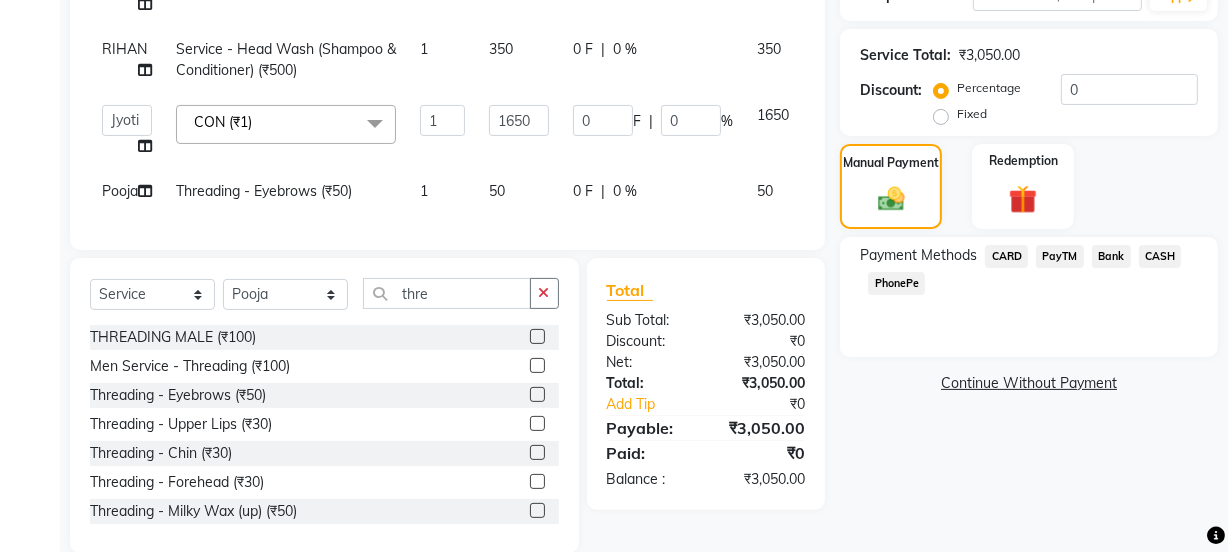 click on "PayTM" 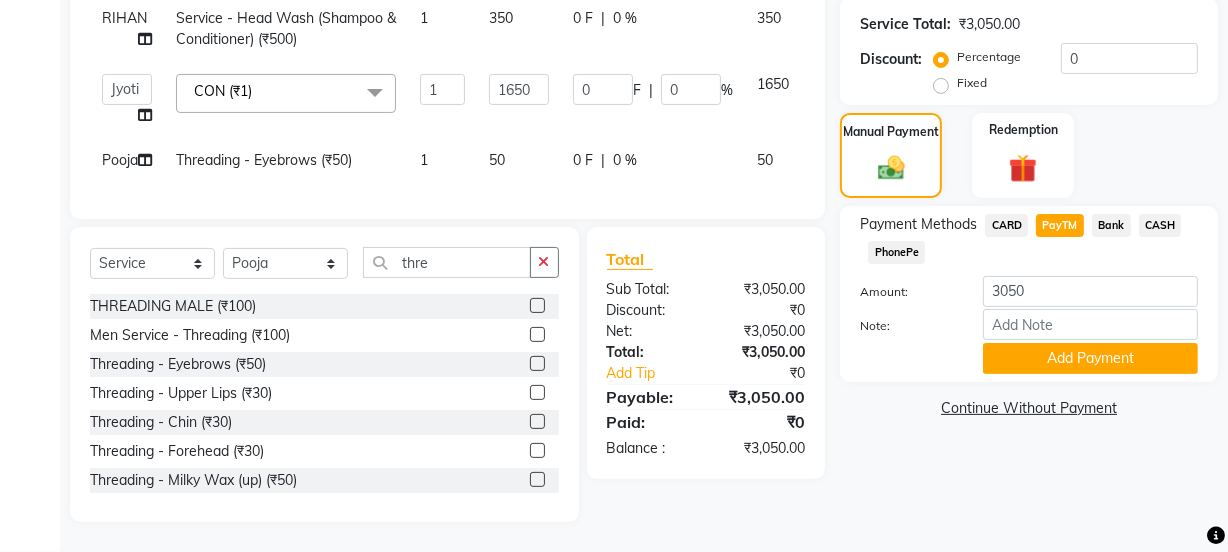 scroll, scrollTop: 435, scrollLeft: 0, axis: vertical 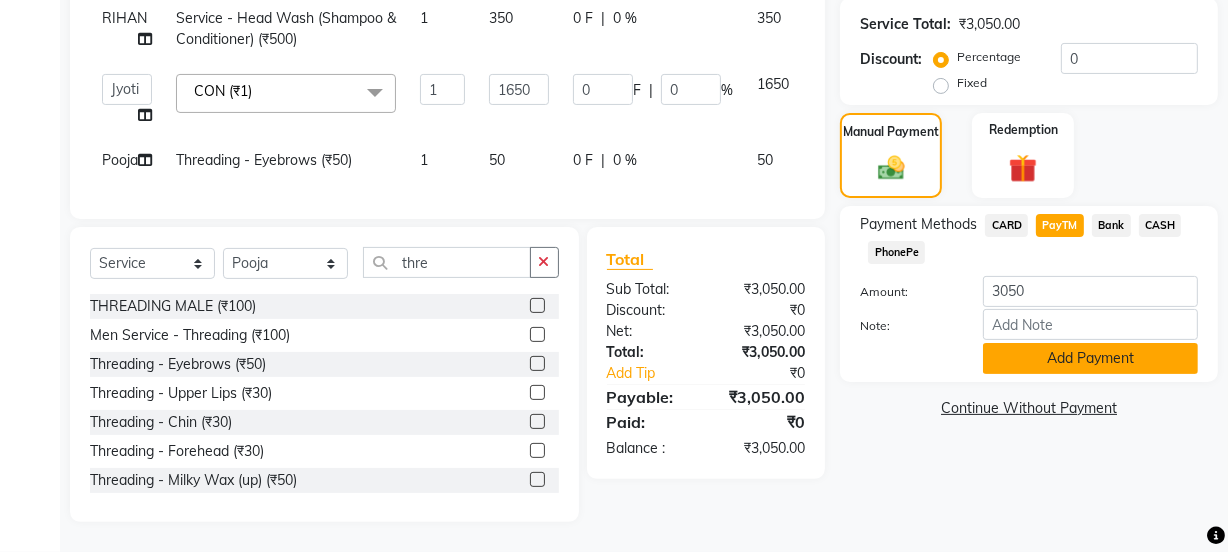 click on "Add Payment" 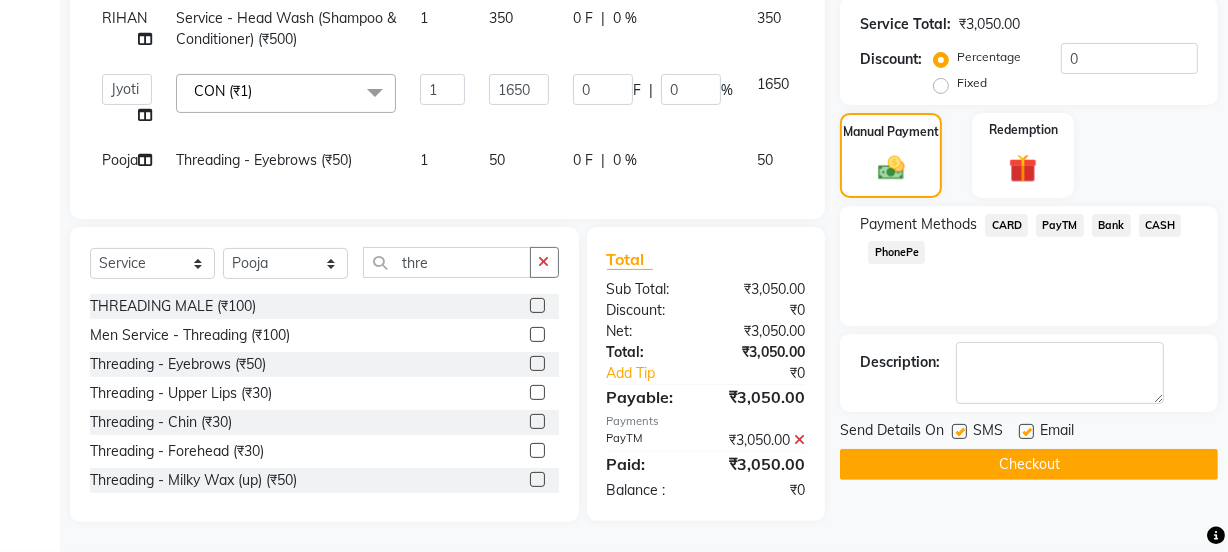 click 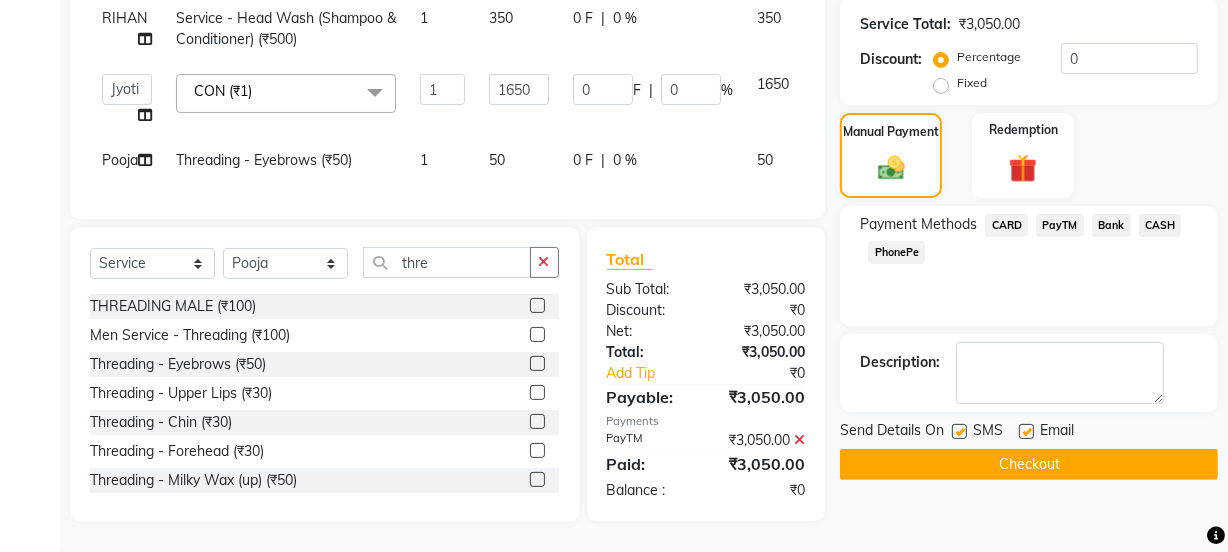 click at bounding box center [1025, 432] 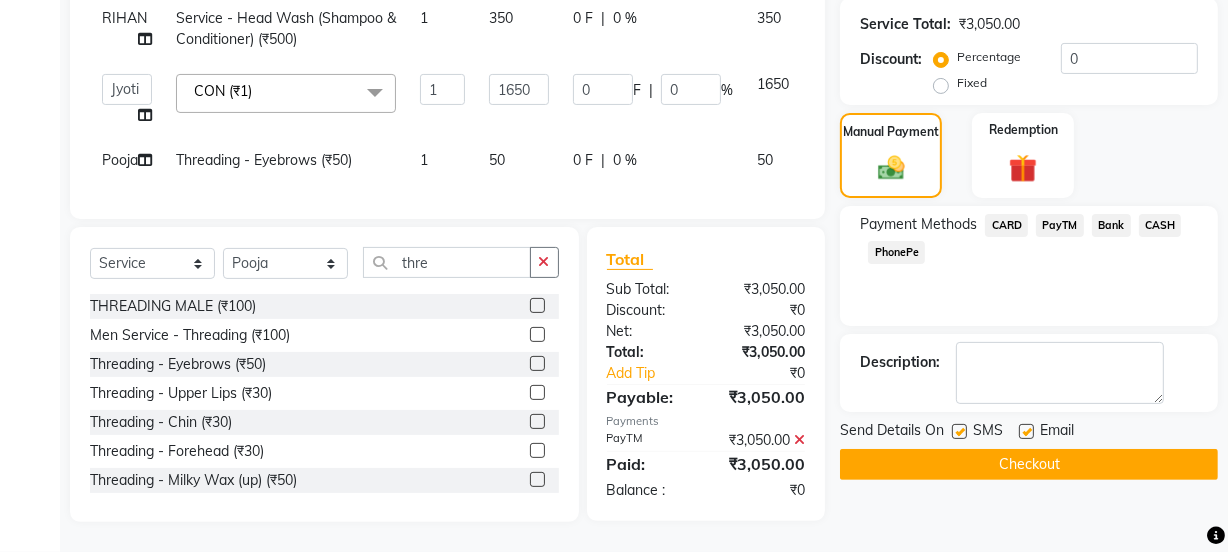 checkbox on "false" 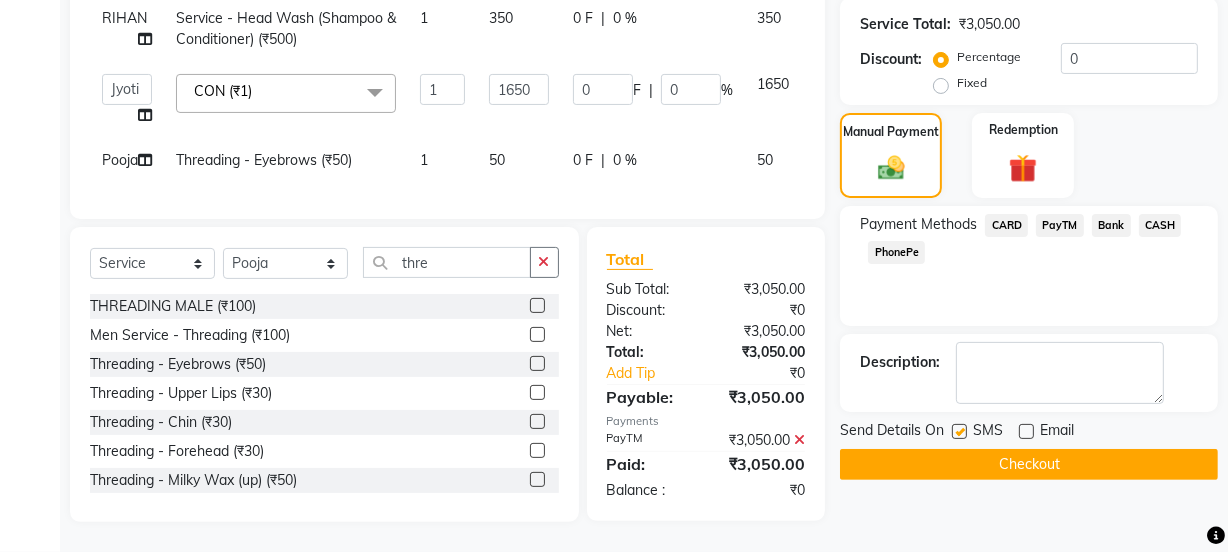 click 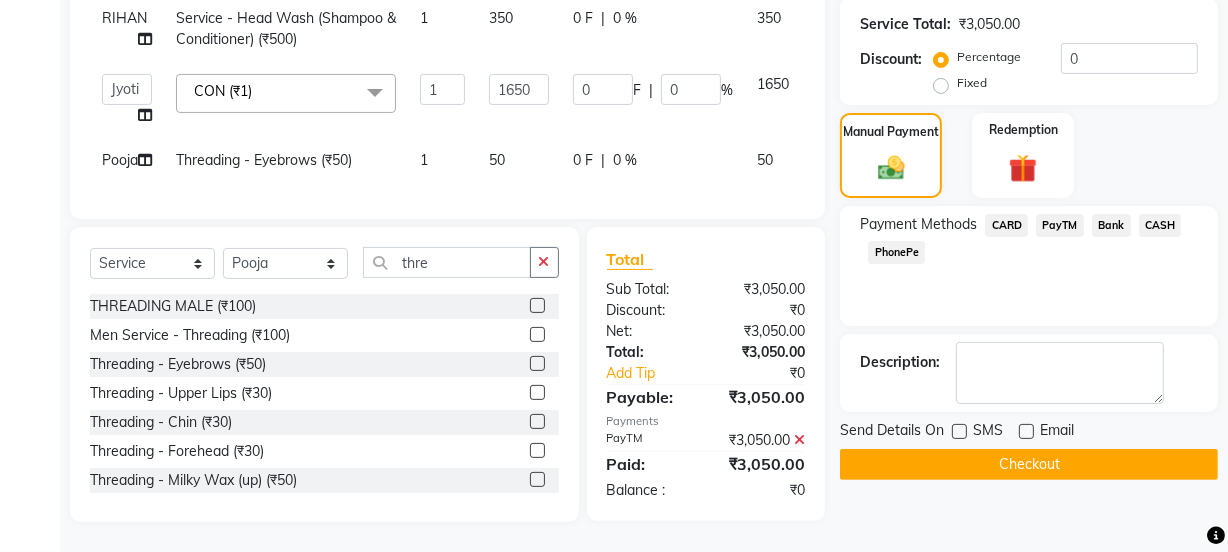 scroll, scrollTop: 435, scrollLeft: 0, axis: vertical 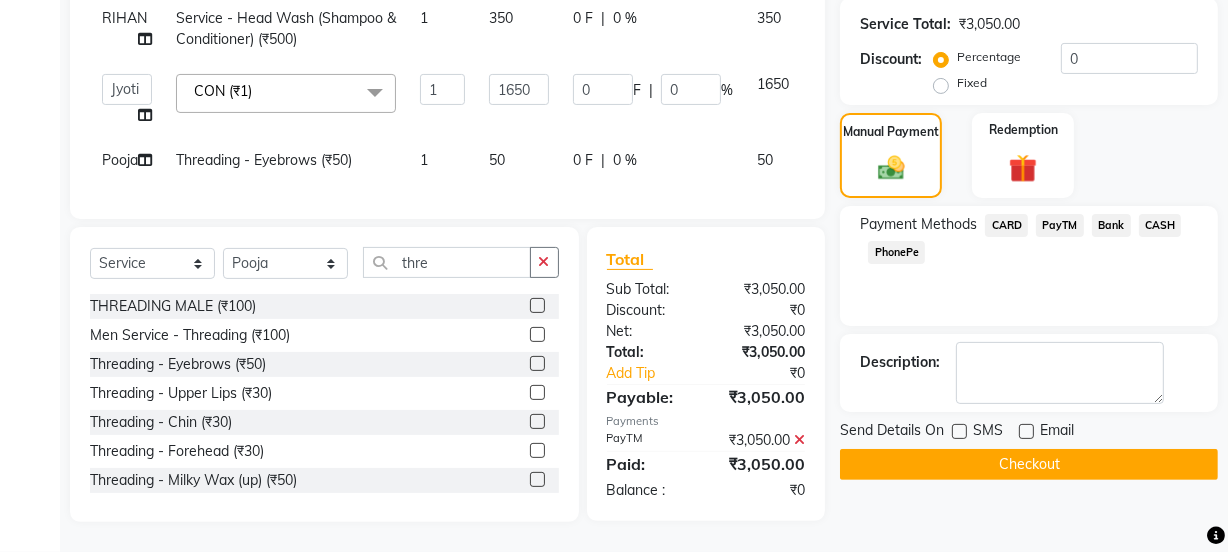 click on "Checkout" 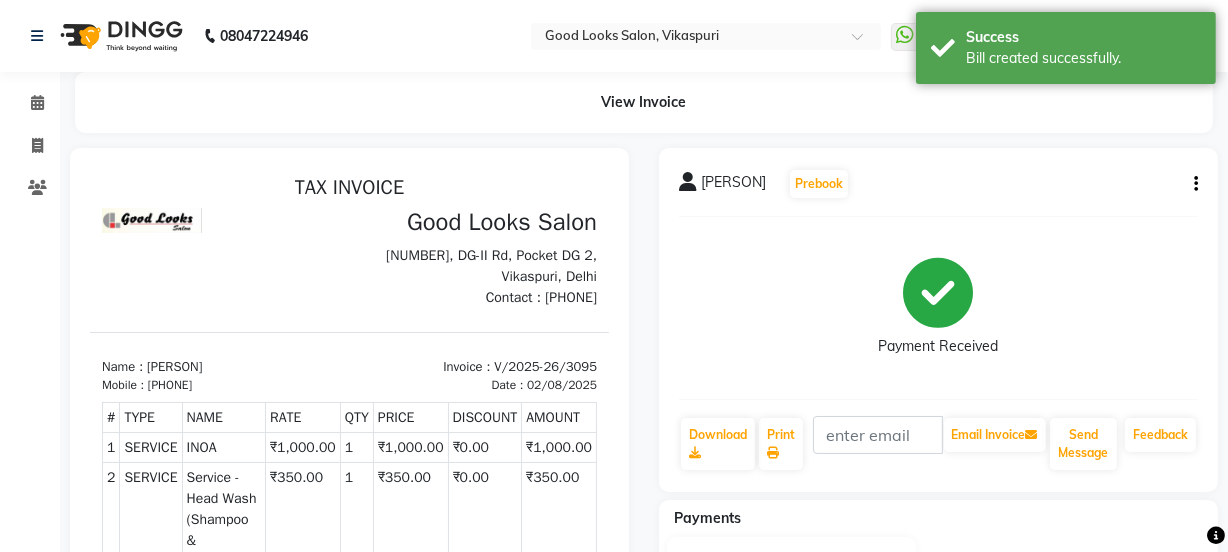 scroll, scrollTop: 0, scrollLeft: 0, axis: both 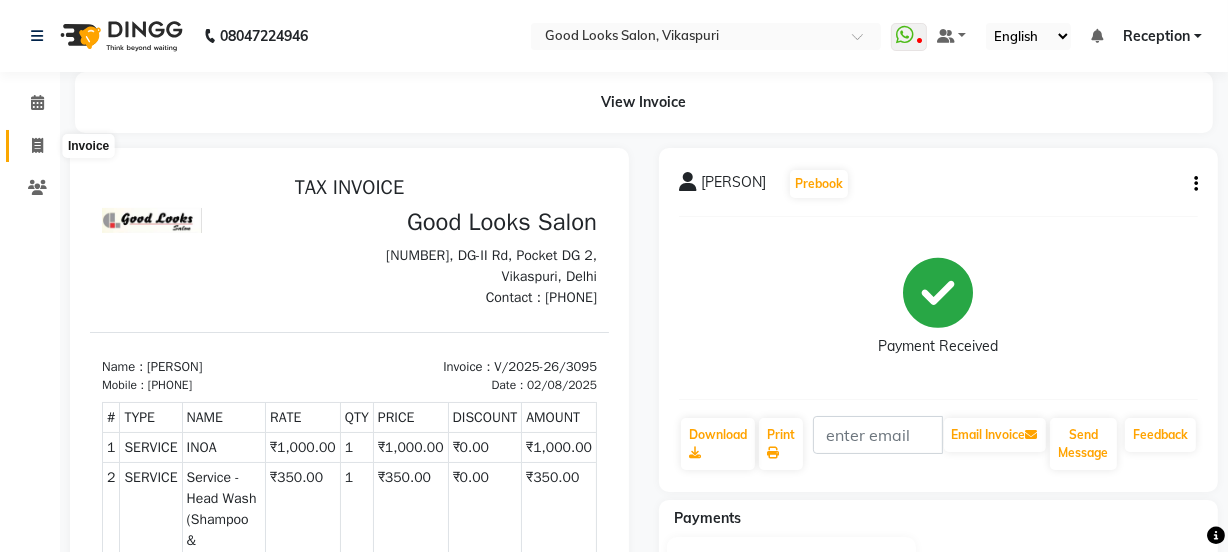 click 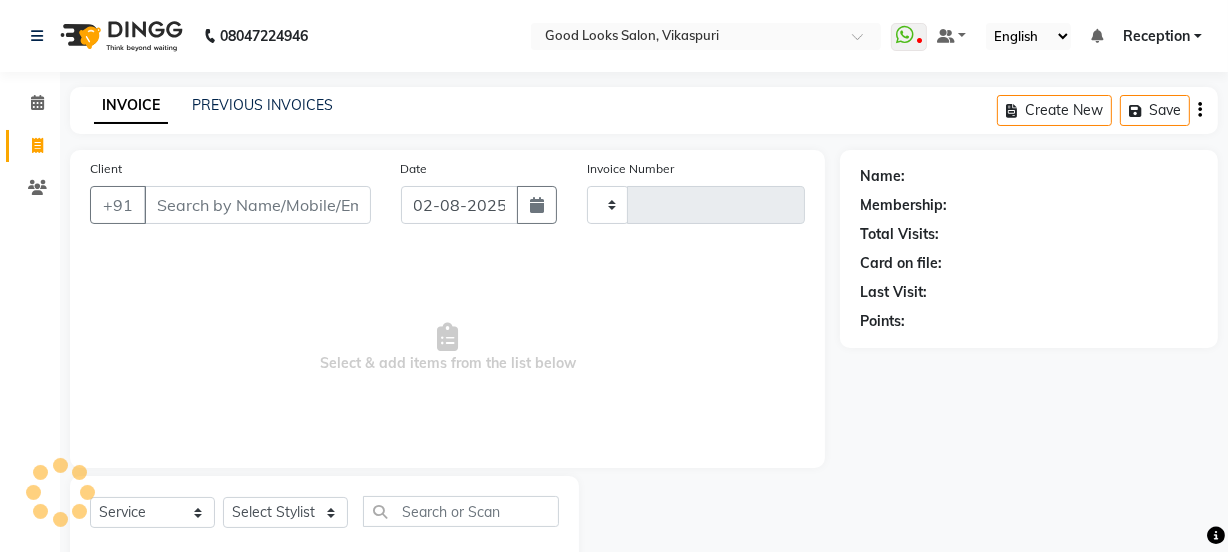 scroll, scrollTop: 50, scrollLeft: 0, axis: vertical 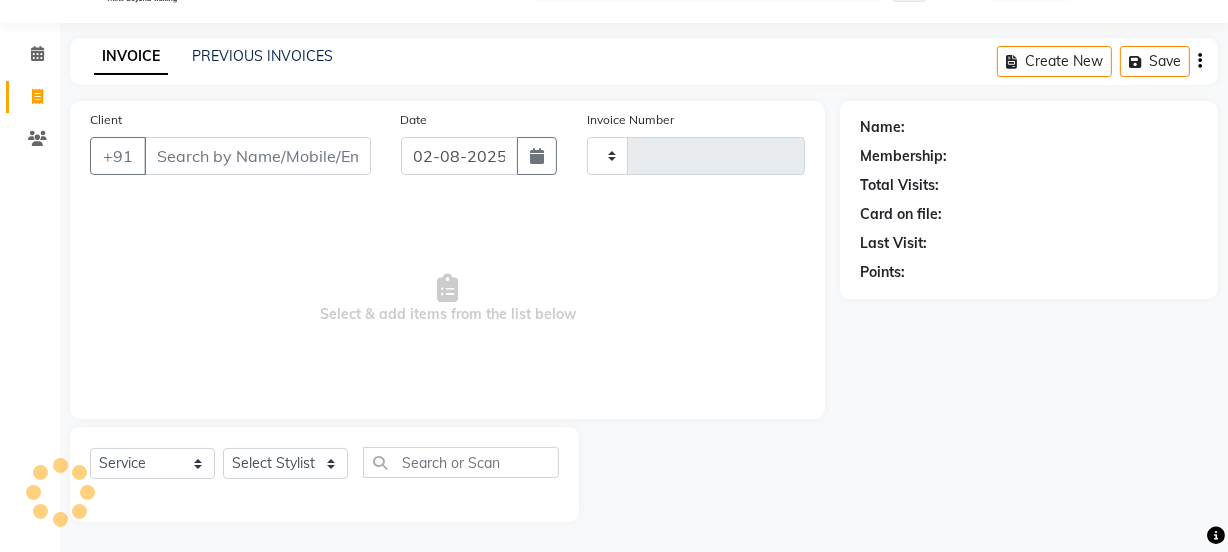 type on "3096" 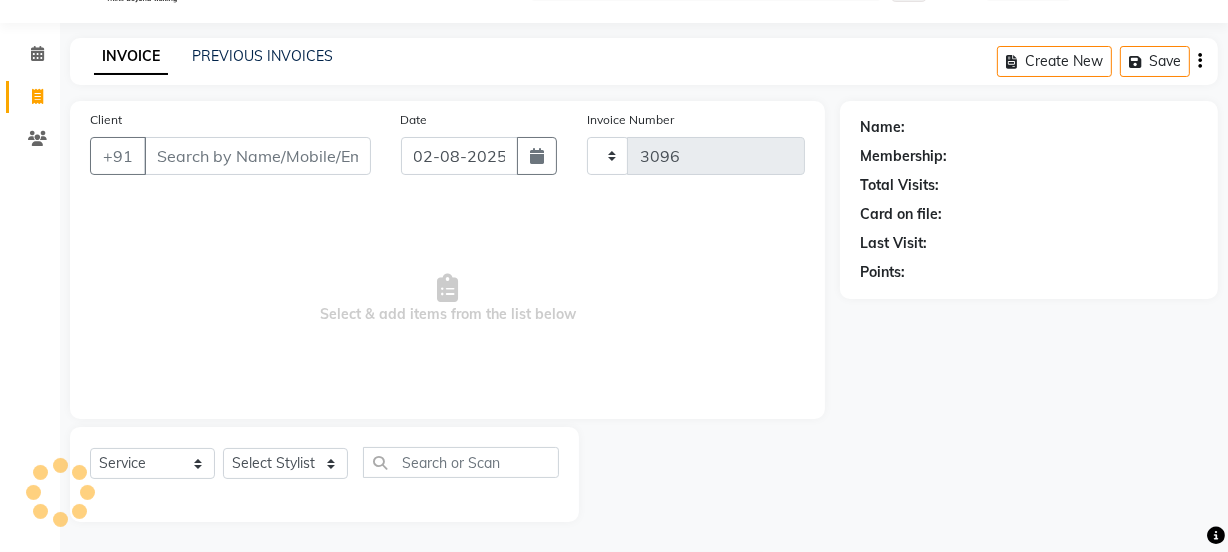 select on "4230" 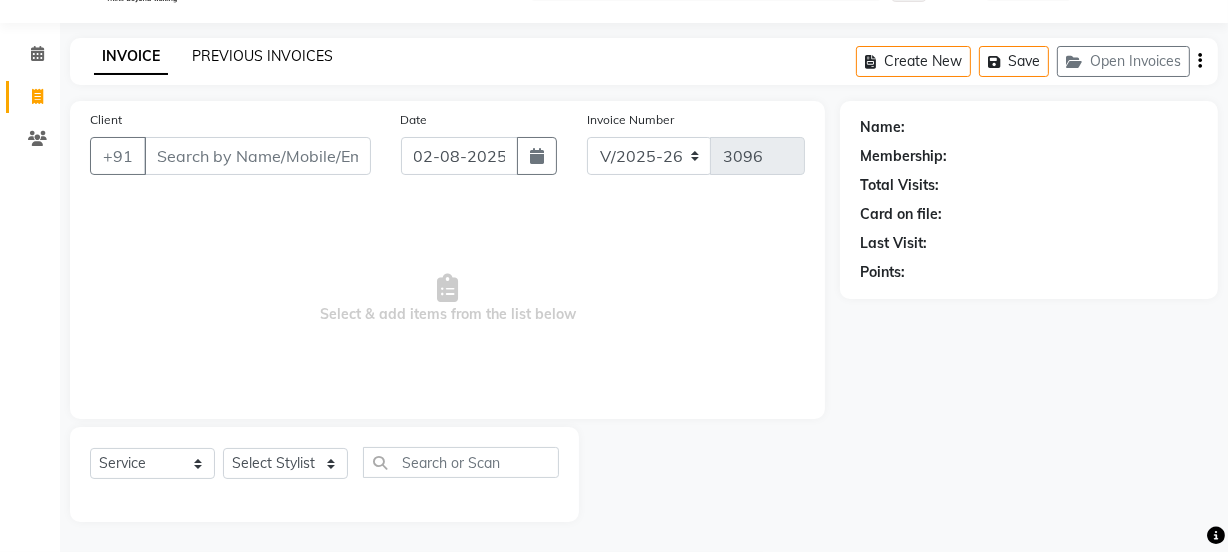 click on "PREVIOUS INVOICES" 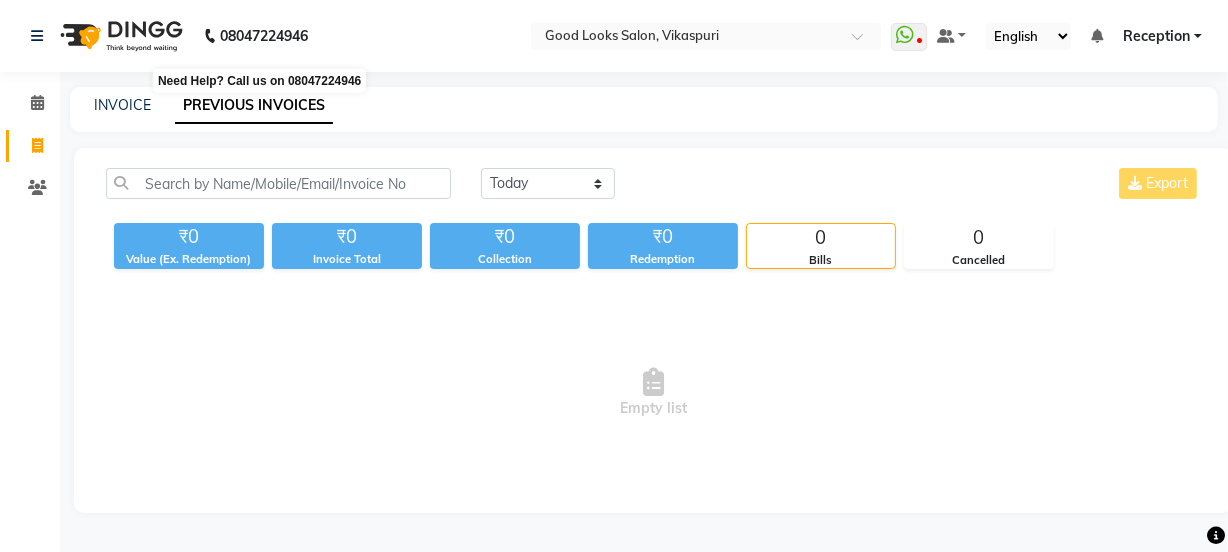 scroll, scrollTop: 0, scrollLeft: 0, axis: both 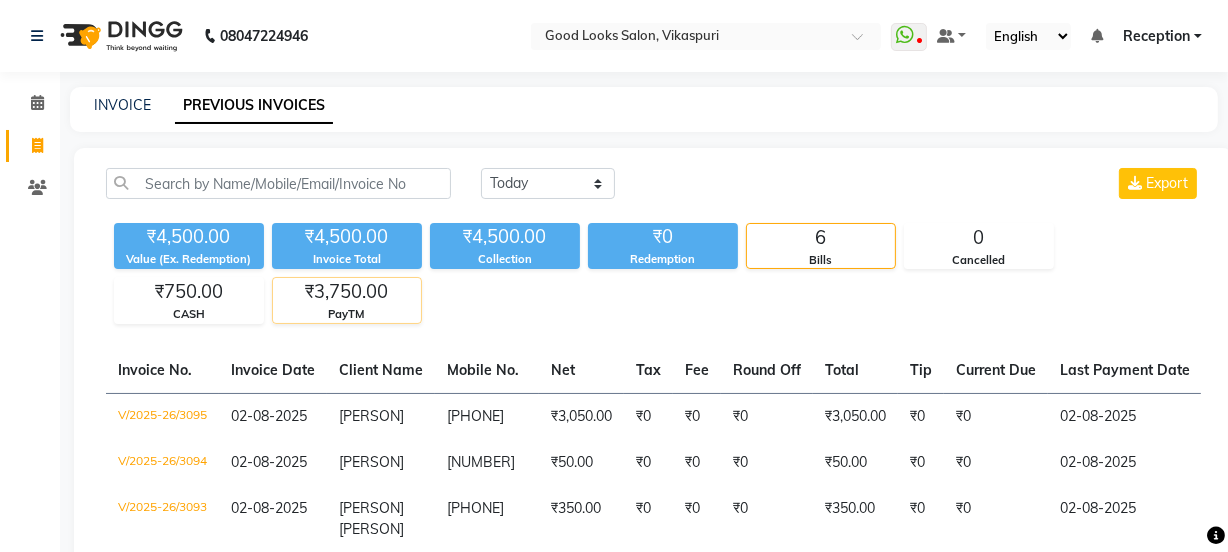 click on "PayTM" 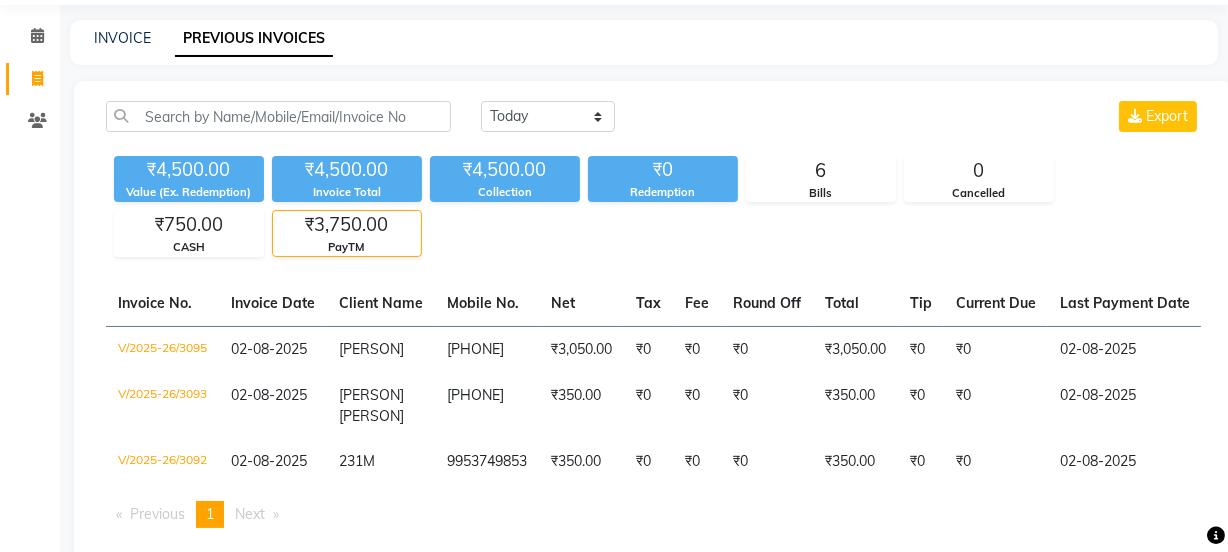 scroll, scrollTop: 102, scrollLeft: 0, axis: vertical 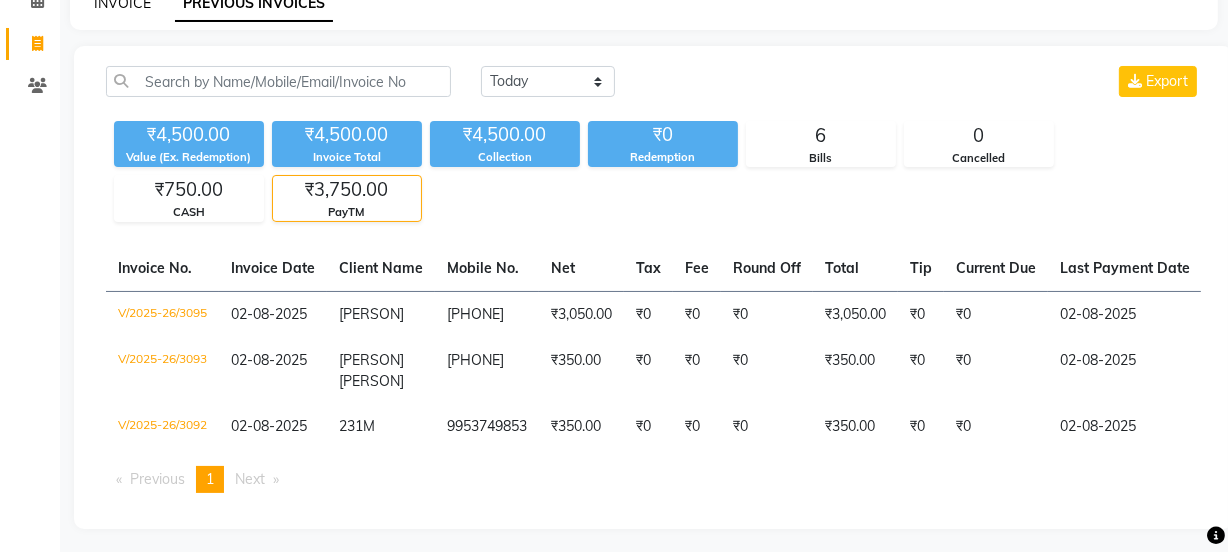 click on "INVOICE" 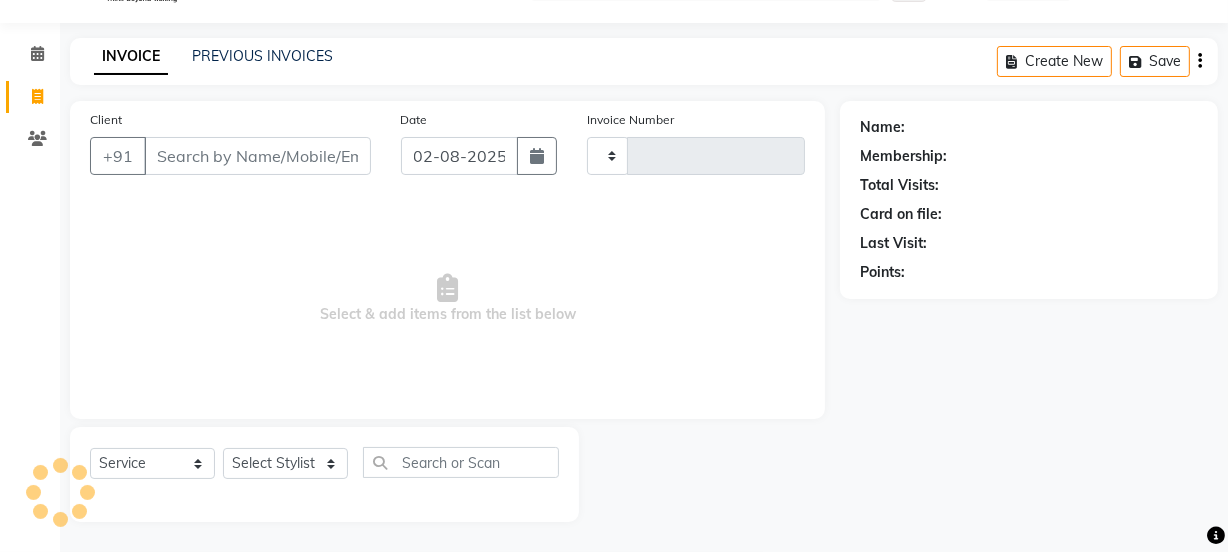 scroll, scrollTop: 50, scrollLeft: 0, axis: vertical 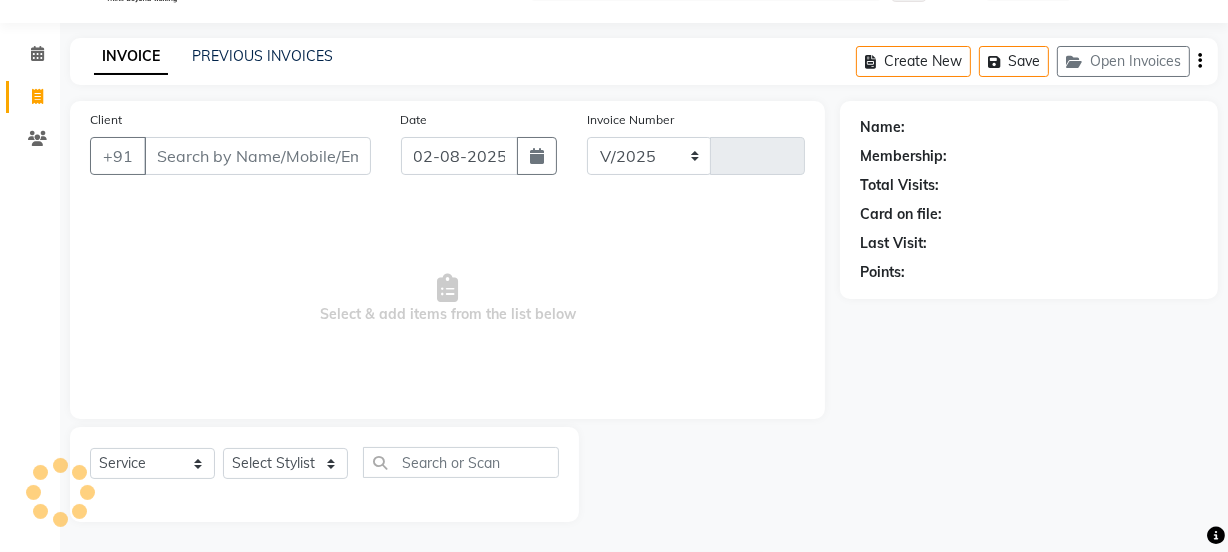 select on "4230" 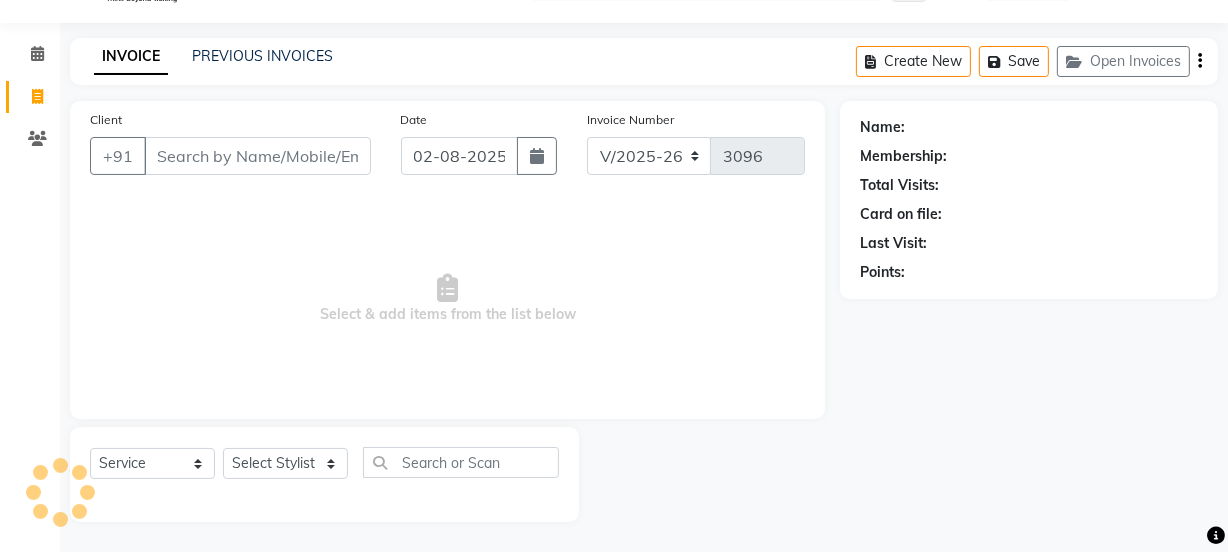 click on "Client" at bounding box center (257, 156) 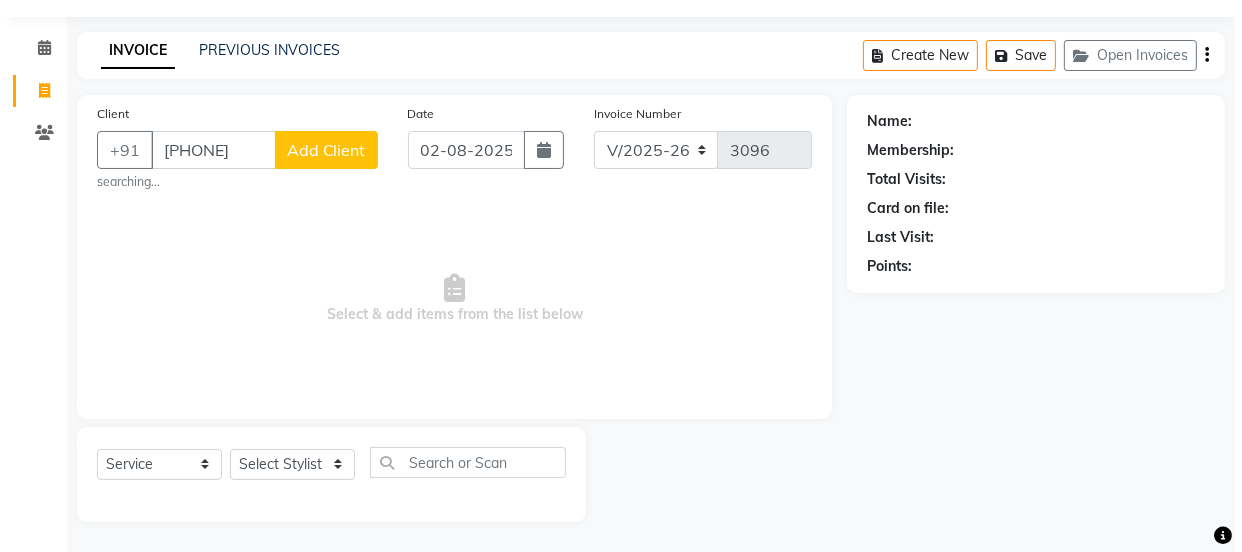 scroll, scrollTop: 50, scrollLeft: 0, axis: vertical 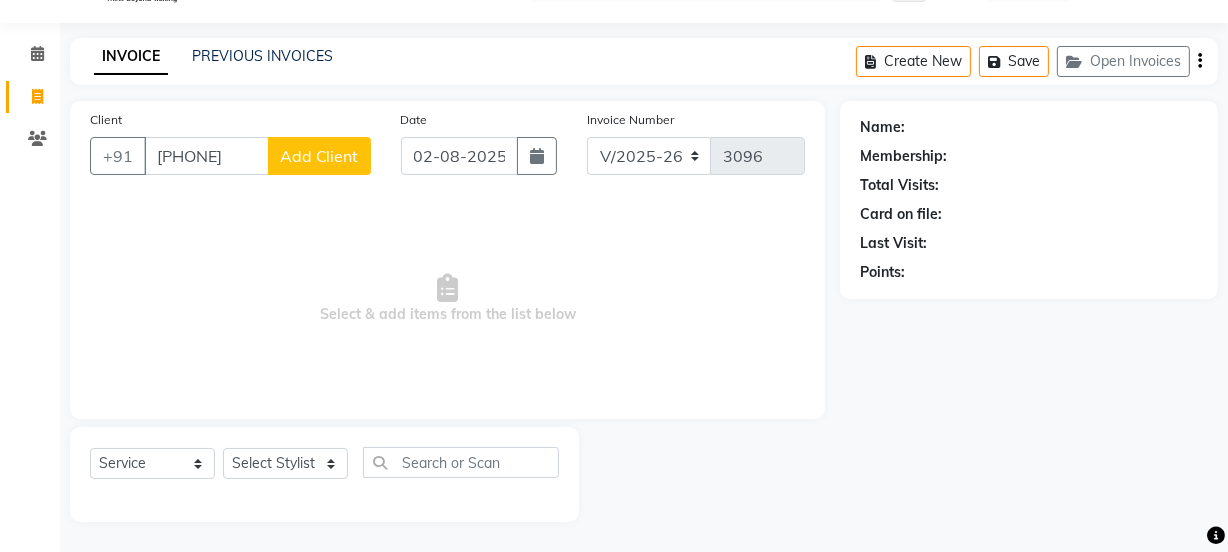 type on "[PHONE]" 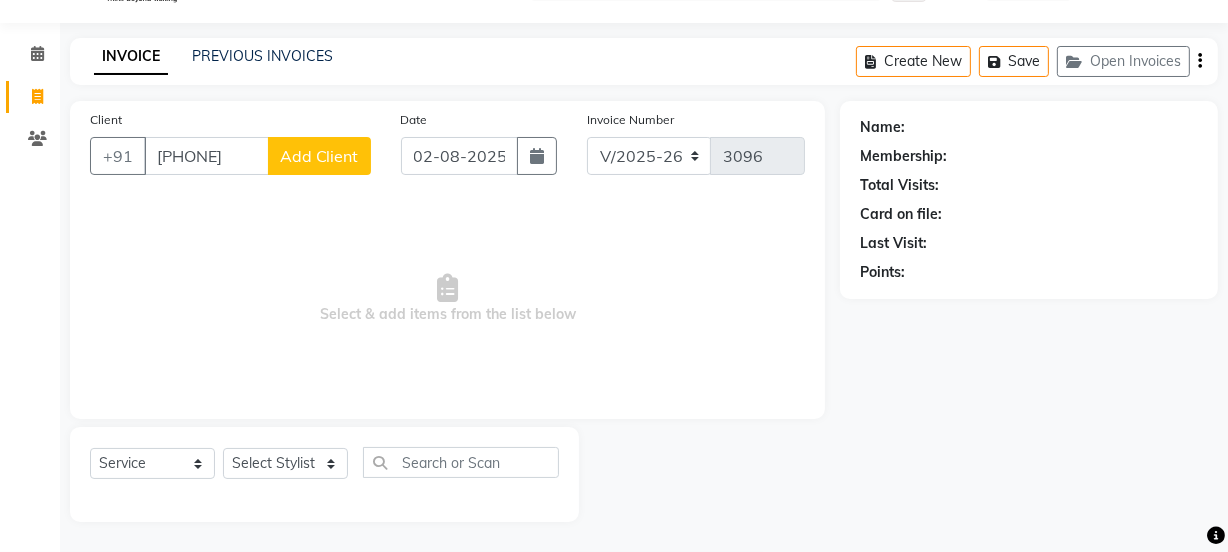 click on "Add Client" 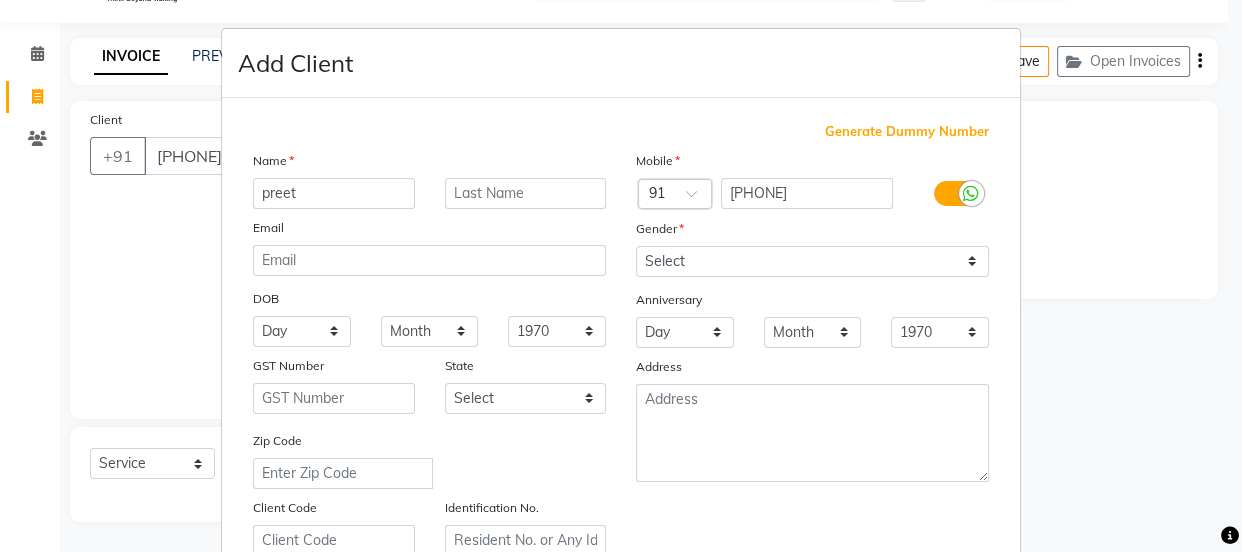 type on "preet" 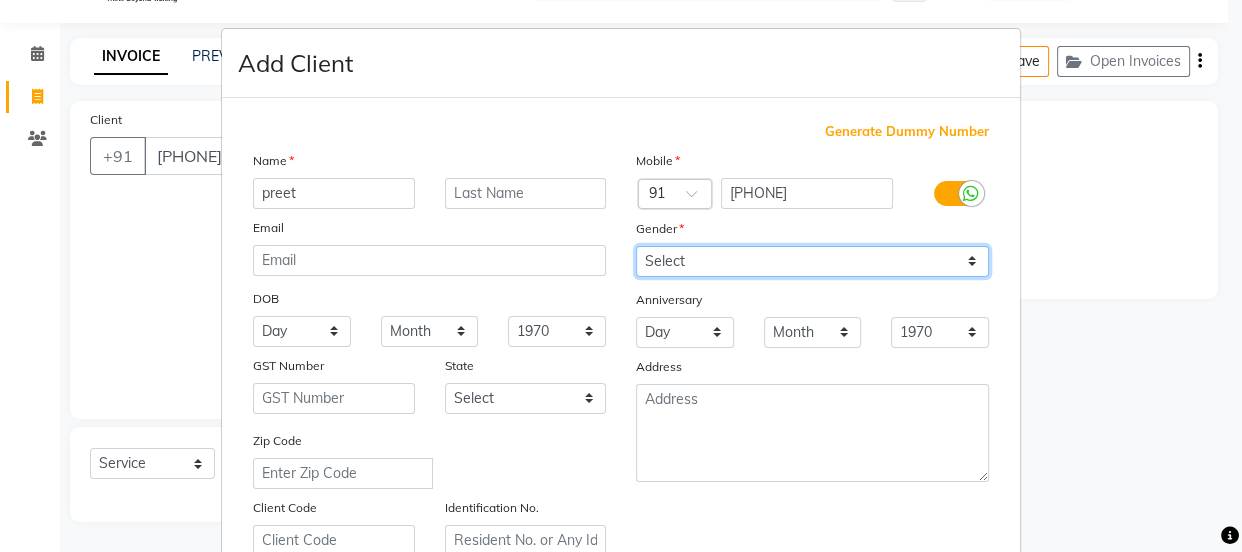 click on "Select Male Female Other Prefer Not To Say" at bounding box center [812, 261] 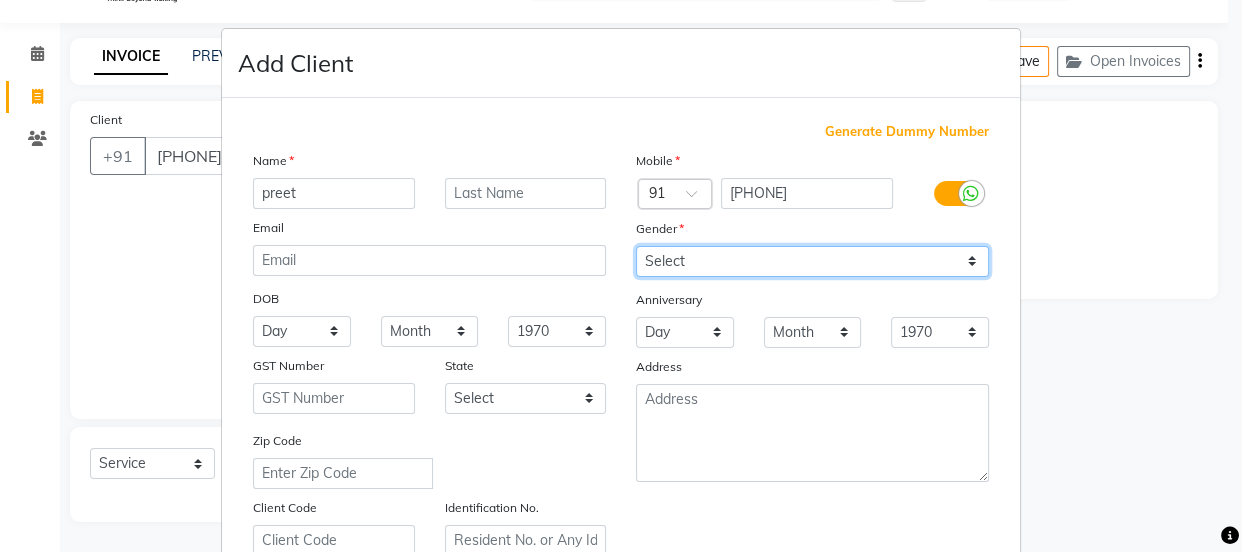 select on "female" 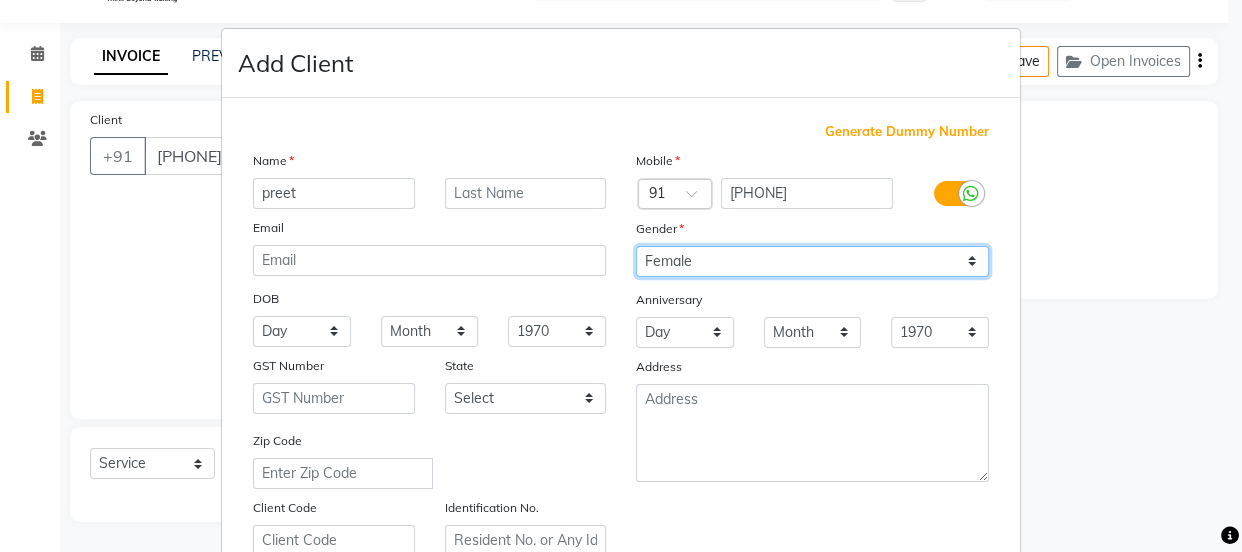 click on "Select Male Female Other Prefer Not To Say" at bounding box center [812, 261] 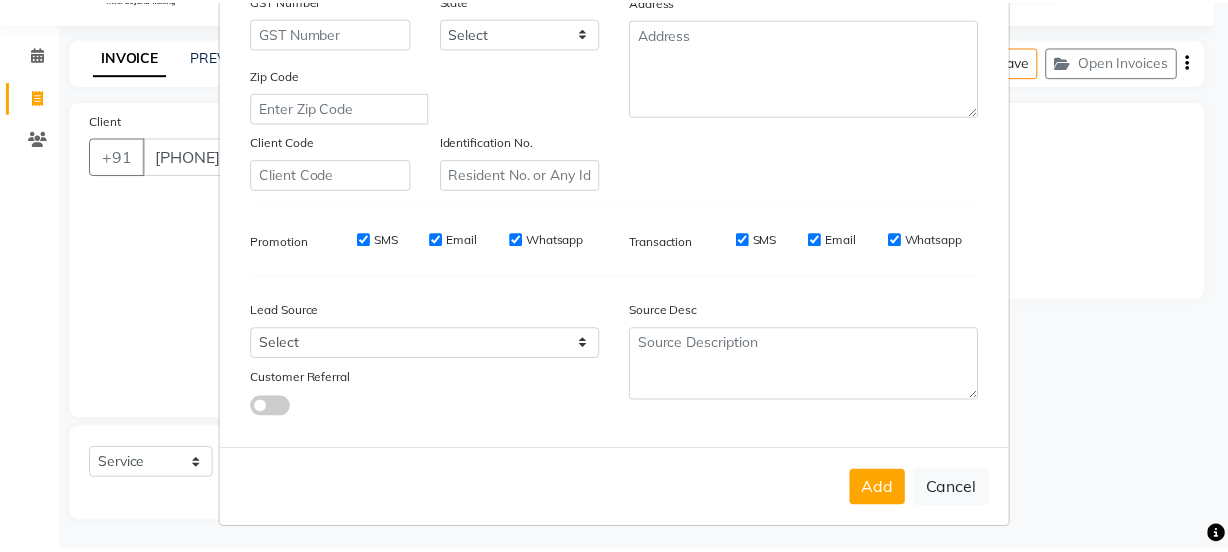 scroll, scrollTop: 377, scrollLeft: 0, axis: vertical 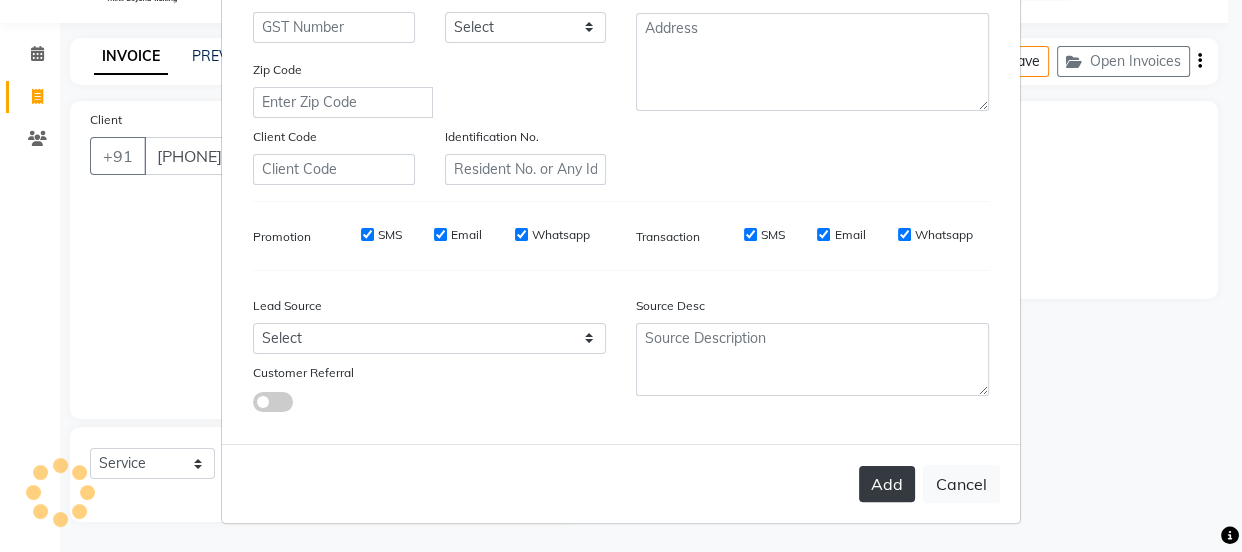 click on "Add" at bounding box center (887, 484) 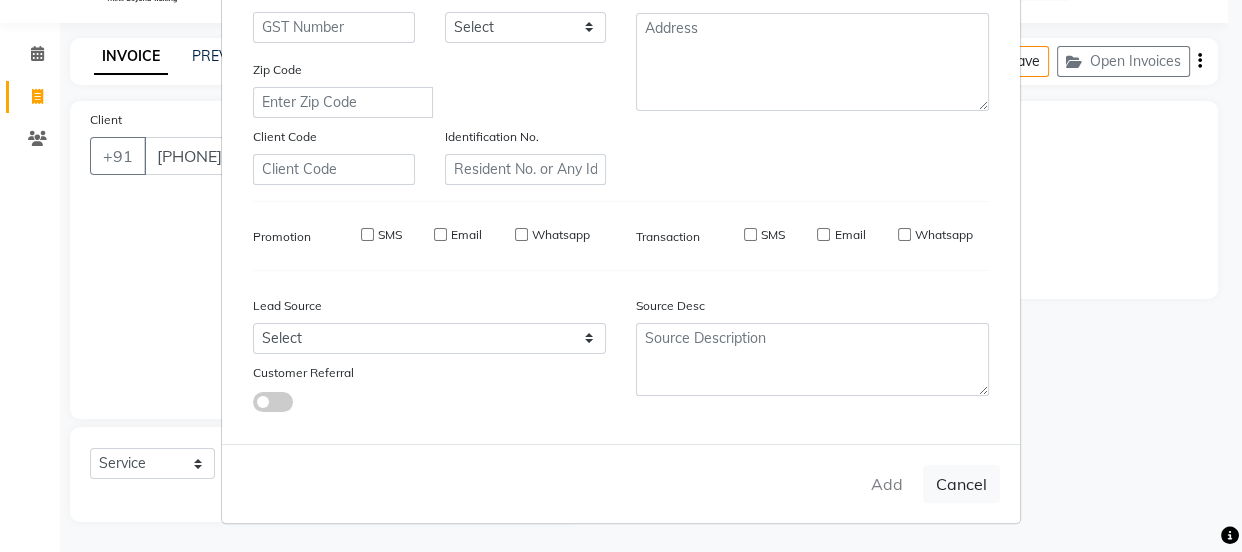 type 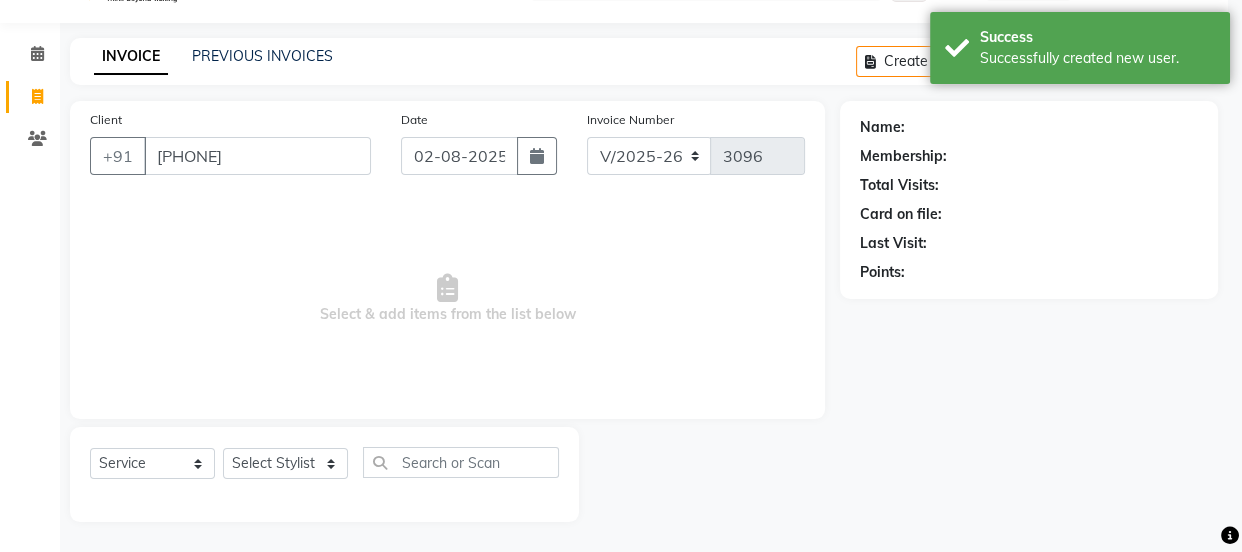 select on "1: Object" 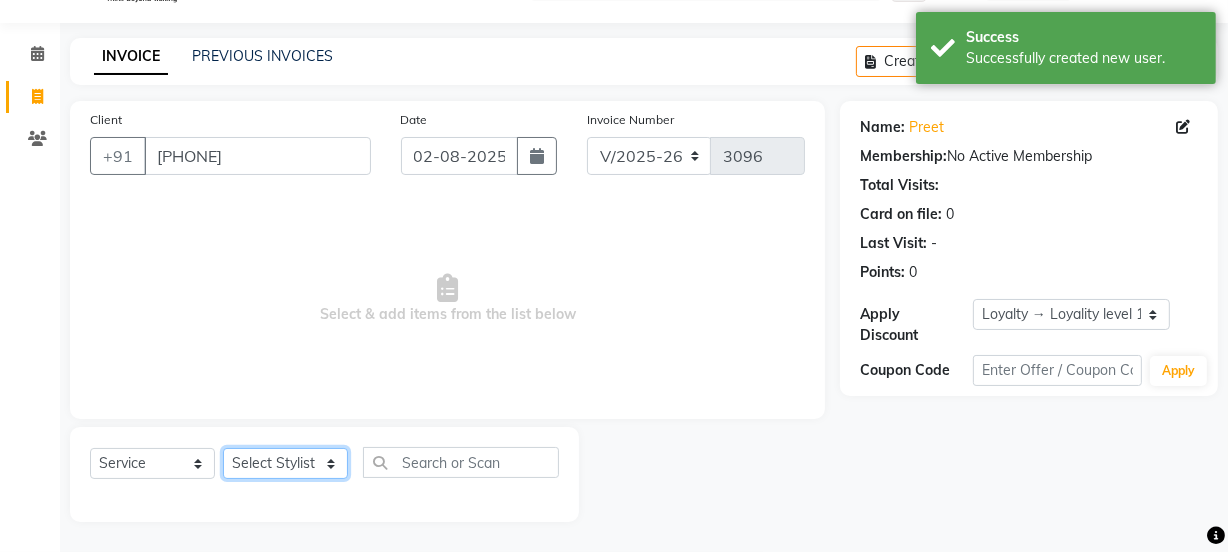click on "Select Stylist [PERSON] [PERSON] Manager [PERSON] [PERSON] [PERSON] [PERSON] 2 Reception [PERSON] [PERSON] [PERSON] [PERSON] [PERSON] [PERSON] [PERSON]" 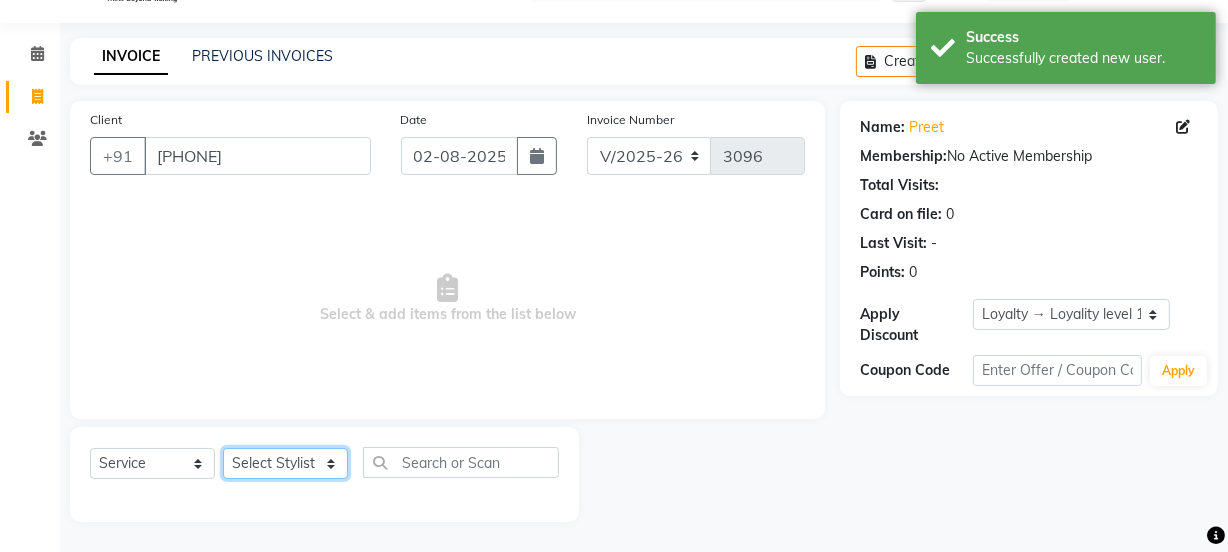 select on "22726" 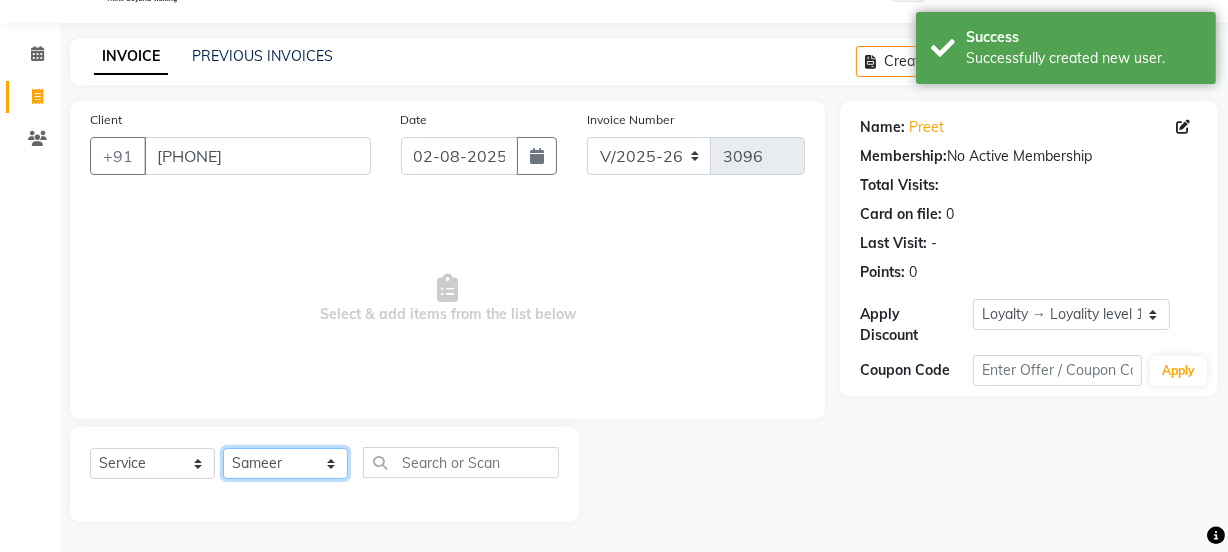 click on "Select Stylist [PERSON] [PERSON] Manager [PERSON] [PERSON] [PERSON] [PERSON] 2 Reception [PERSON] [PERSON] [PERSON] [PERSON] [PERSON] [PERSON] [PERSON]" 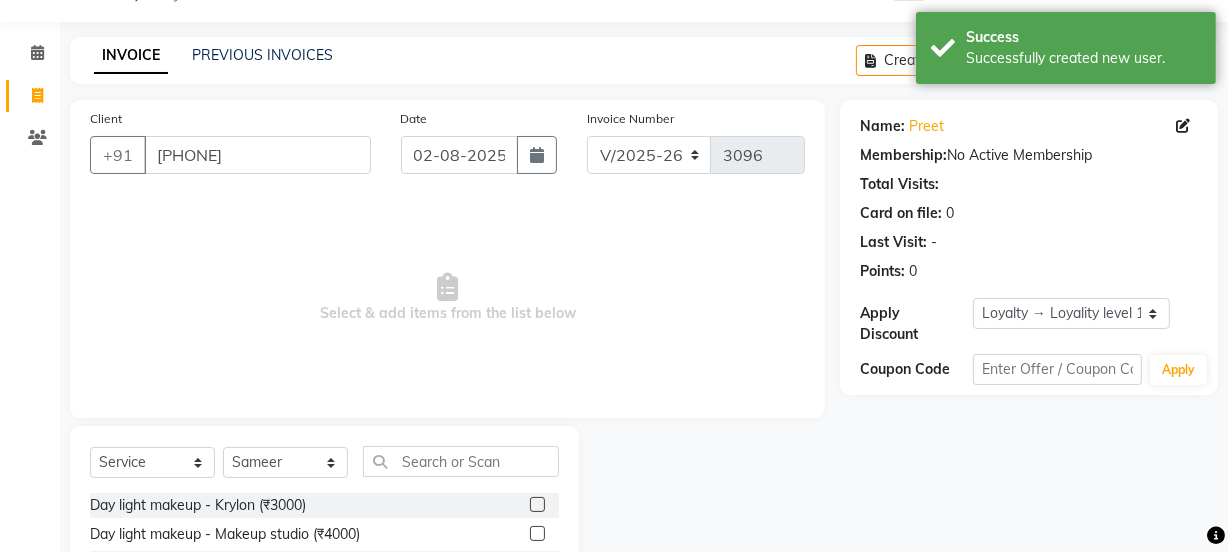 click on "Select Service Product Membership Package Voucher Prepaid Gift Card Select Stylist [PERSON] [PERSON] Manager [PERSON] [PERSON] [PERSON] [PERSON] 2 Reception [PERSON] [PERSON] [PERSON] [PERSON] [PERSON] [PERSON] [PERSON] Day light makeup - Krylon (₹3000) Day light makeup - Makeup studio (₹4000) Day light makeup - Air brush (₹5000) Frount trimming (₹200) NANO (₹6000) Schwarzkopf root touch (₹1200) Full Arms Bleach (₹500) Bubble gum pedicure (₹1200) Wella bleach (₹700) FACE SCRUB (₹200) EYELESH (₹500) KANPEKI (₹3000) BUBBLE GUM MANICURE (₹1500) TMT MASK (₹8001) MOROCCO SEREM (₹1800) LOREAL GLOBLE COLOUR (₹3000) BACK RICA WAX (₹600) NAIL CUT (₹100) PROTIN SPA G (₹1500) FOOT MASSAGE (₹300) STOMACH WAX (₹200) BACK TRIMMING (₹150) TWACHA FACIAL (₹1500) MACADAMIA SPA (₹3000) FULL BODY TRIMMING (₹100) THREADING MALE (₹100) BLUETOX (₹6000) lower lips (₹30) NOSE WAX (₹50) CHIN WAX (₹50) UNDER ARMS TRIMMING (₹50) ELBOWS (₹100) MENHDI APPLICATION (₹300)" 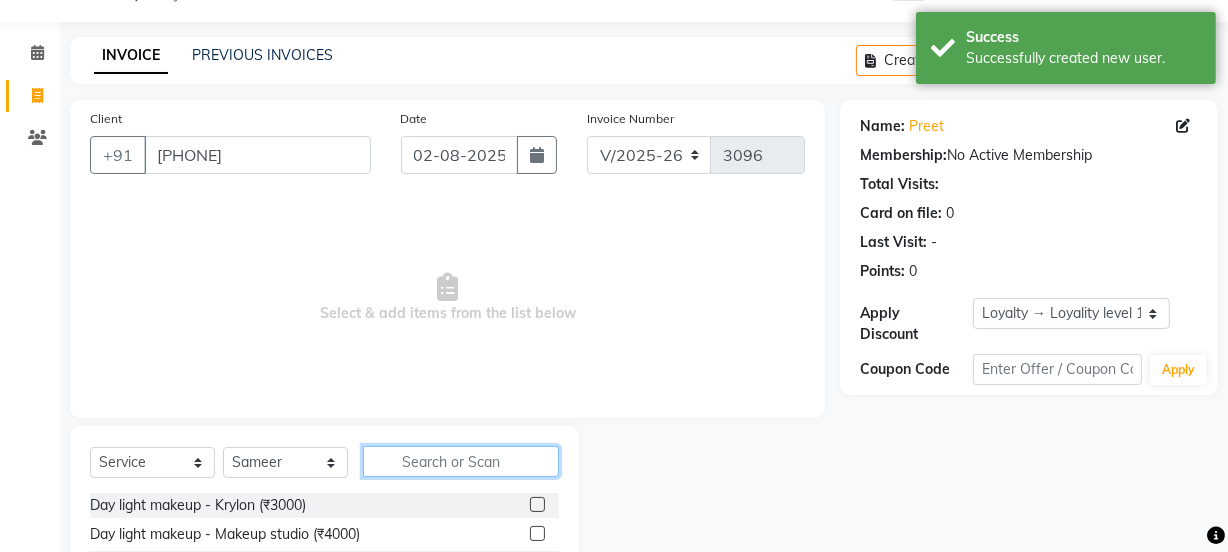 click 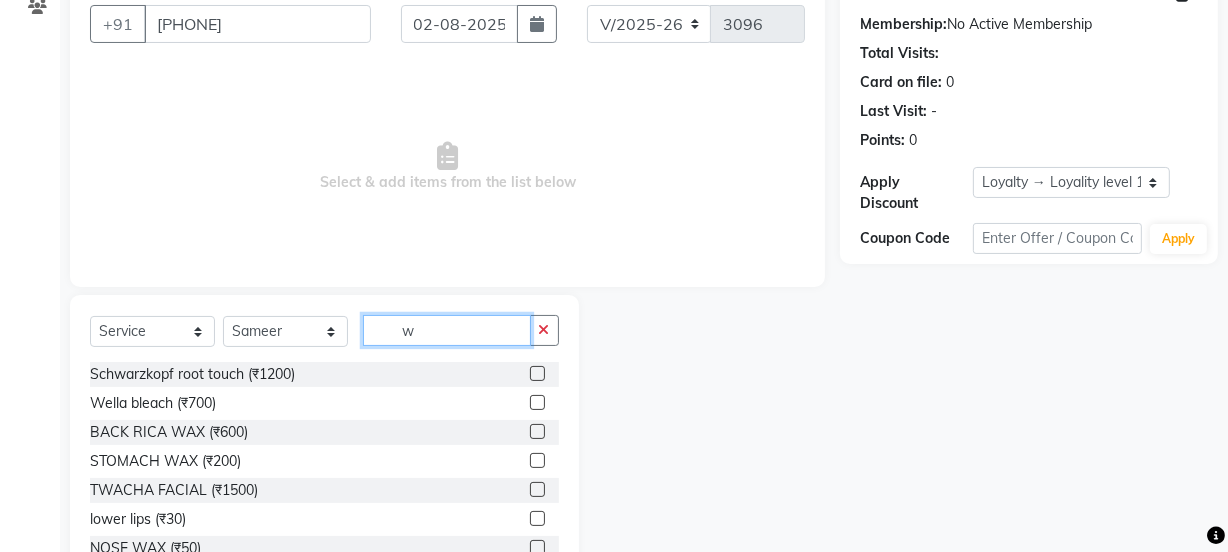 scroll, scrollTop: 250, scrollLeft: 0, axis: vertical 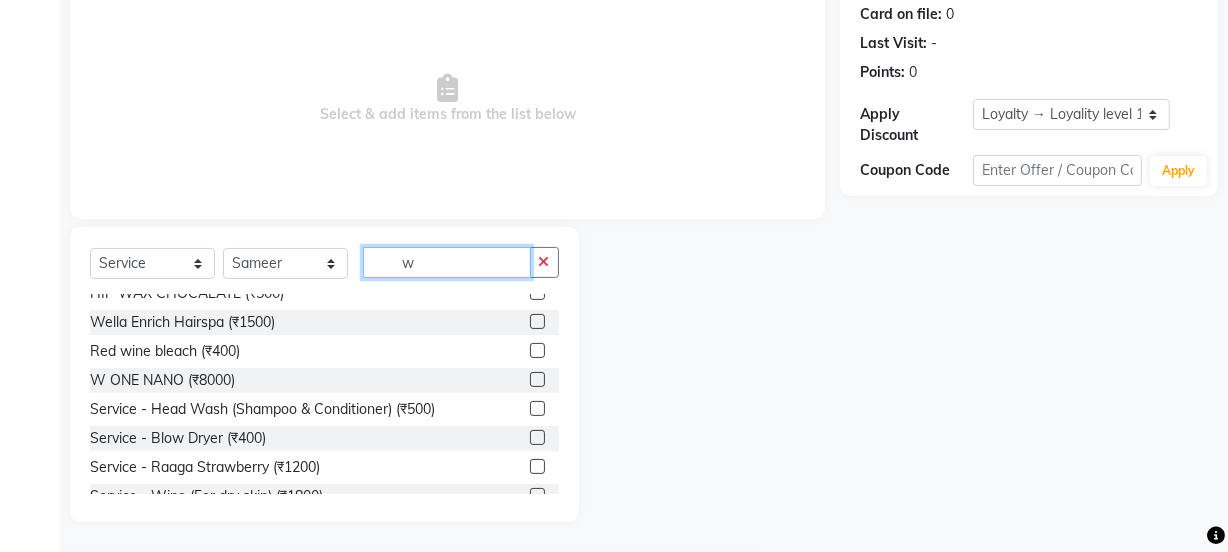 type on "w" 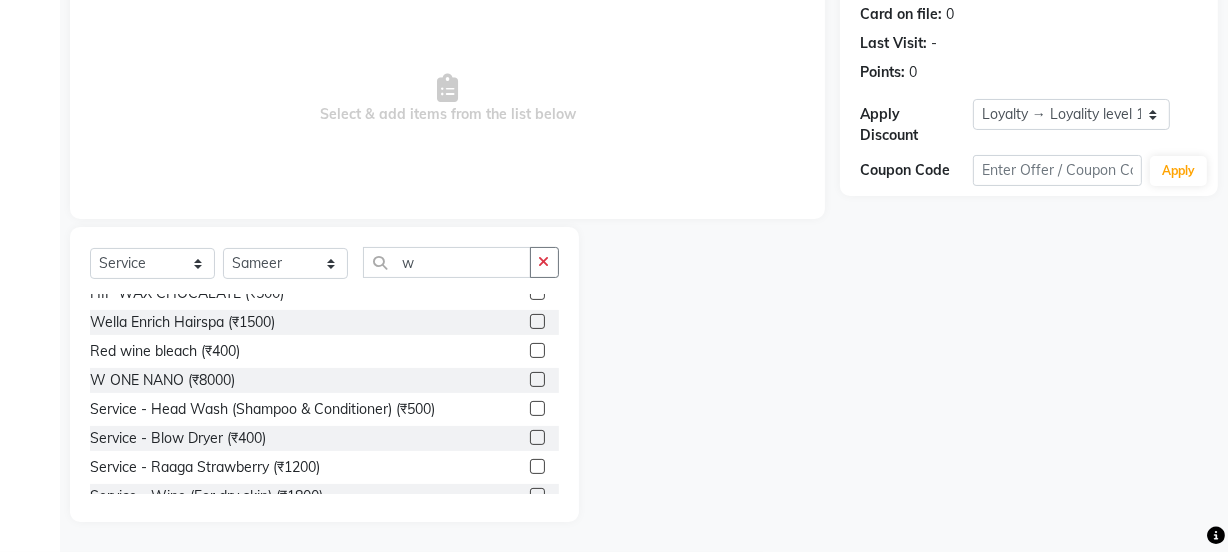 click 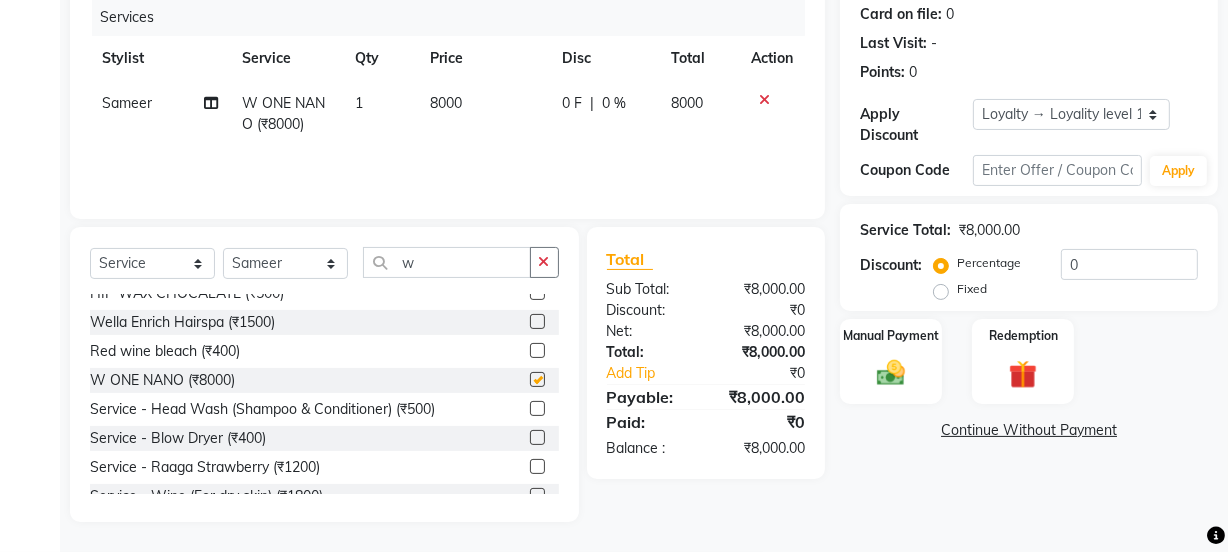 checkbox on "false" 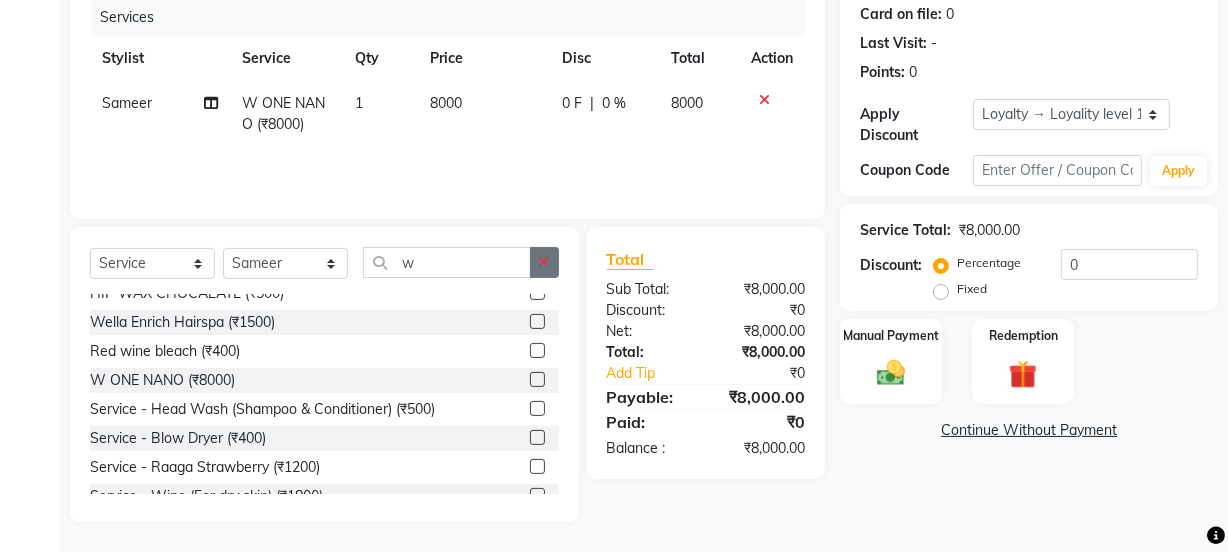 click 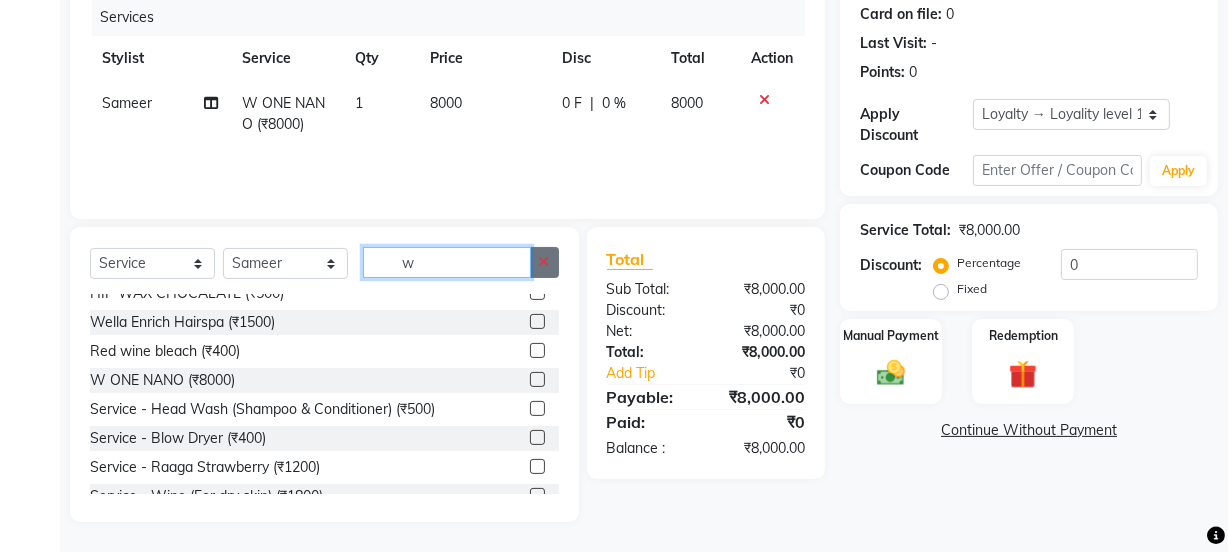 type 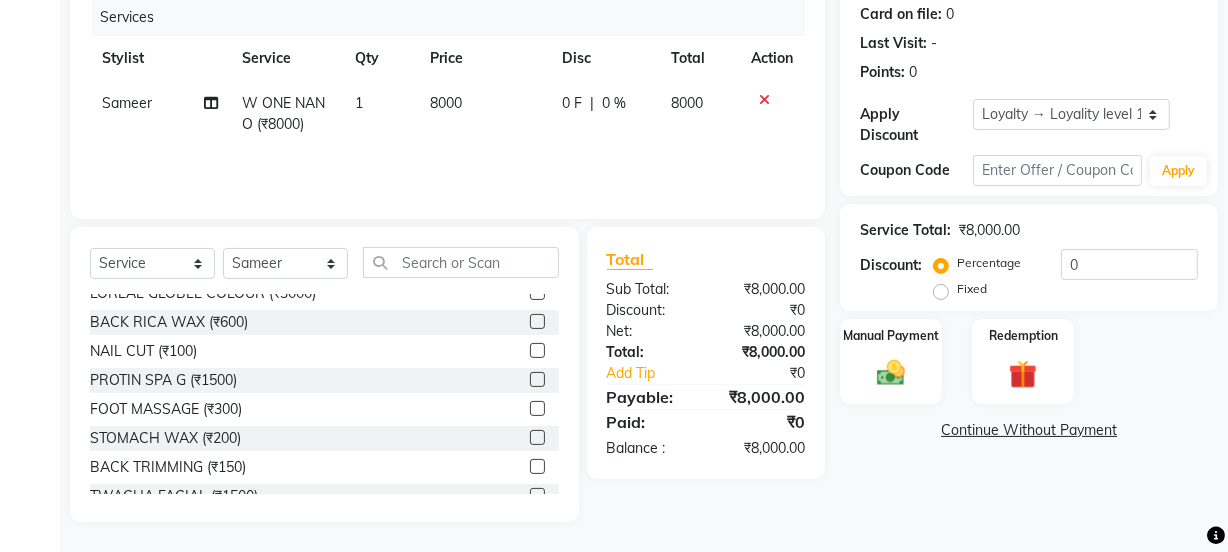 click on "8000" 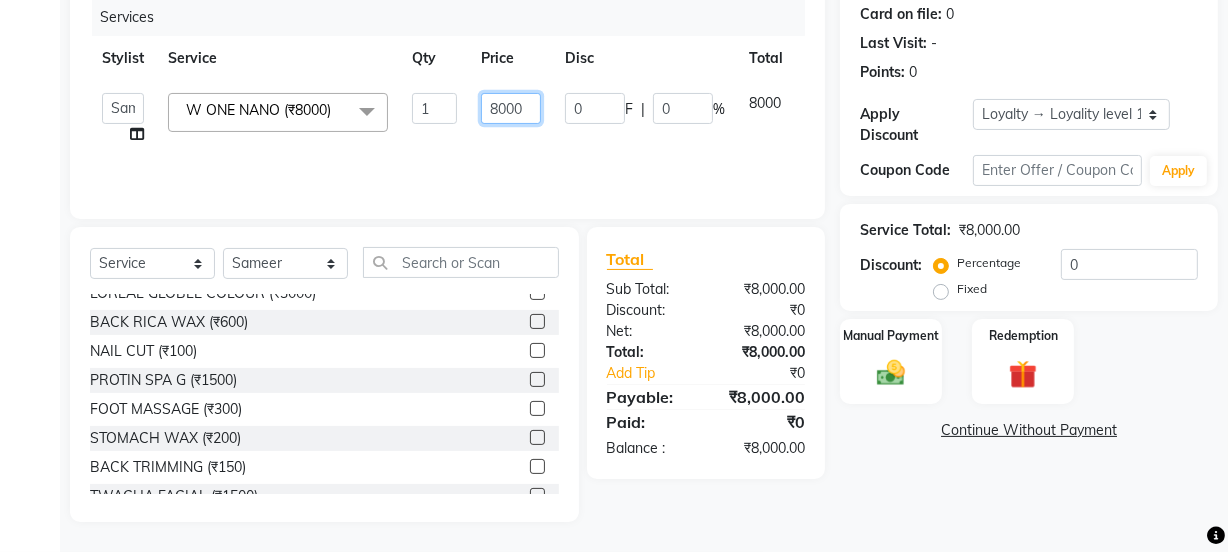 drag, startPoint x: 515, startPoint y: 107, endPoint x: 463, endPoint y: 102, distance: 52.23983 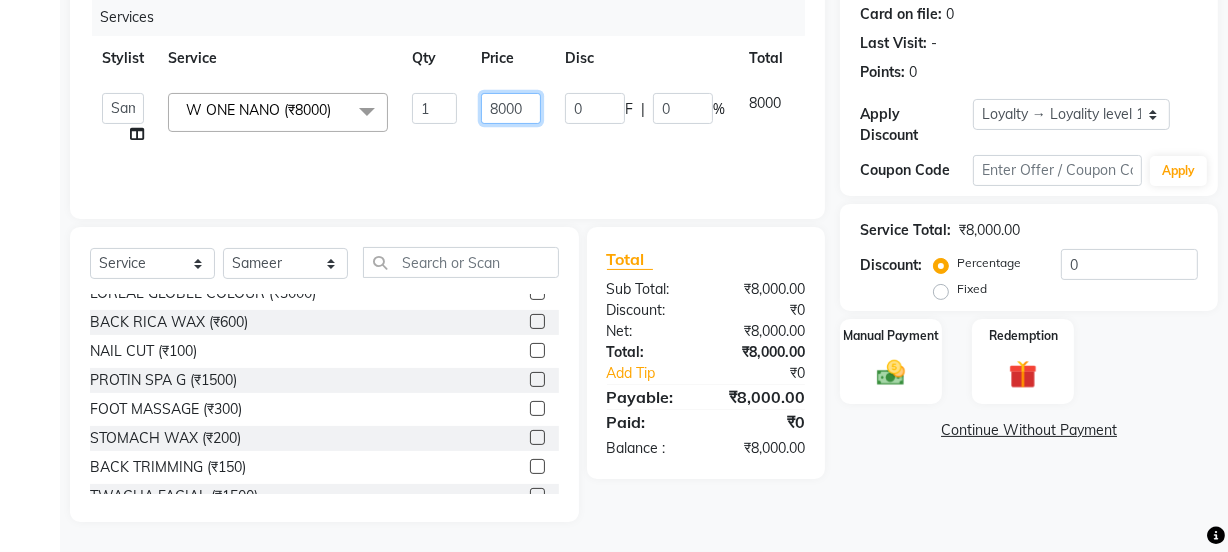 click on "[PERSON] [PERSON] Manager [PERSON] [PERSON] [PERSON] [PERSON] 2 Reception [PERSON] [PERSON] [PERSON] [PERSON] [PERSON] [PERSON] [PERSON] W ONE NANO (₹8000) x Day light makeup - Krylon (₹3000) Day light makeup - Makeup studio (₹4000) Day light makeup - Air brush (₹5000) Frount trimming (₹200) NANO (₹6000) Schwarzkopf root touch (₹1200) Full Arms Bleach (₹500) Bubble gum pedicure (₹1200) Wella bleach (₹700) FACE SCRUB (₹200) EYELESH (₹500) KANPEKI (₹3000) TANINO BOTOX (₹7000) BUBBLE GUM MANICURE (₹1500) TMT MASK (₹8001) MOROCCO SEREM (₹1800) LOREAL GLOBLE COLOUR (₹3000) BACK RICA WAX (₹600) NAIL CUT (₹100) PROTIN SPA G (₹1500) FOOT MASSAGE (₹300) STOMACH WAX (₹200) BACK TRIMMING (₹150) TWACHA FACIAL (₹1500) MACADAMIA SPA (₹3000) FULL BODY TRIMMING (₹100) THREADING MALE (₹100) BLUETOX (₹6000) lower lips (₹30) NOSE WAX (₹50) CHIN WAX (₹50) UNDER ARMS TRIMMING (₹50) ELBOWS (₹100) MENHDI APPLICATION (₹300) FROUNT BLEACH (₹400) BACK BLEACH (₹400) BLACKHEADS REMOVE (₹100)" 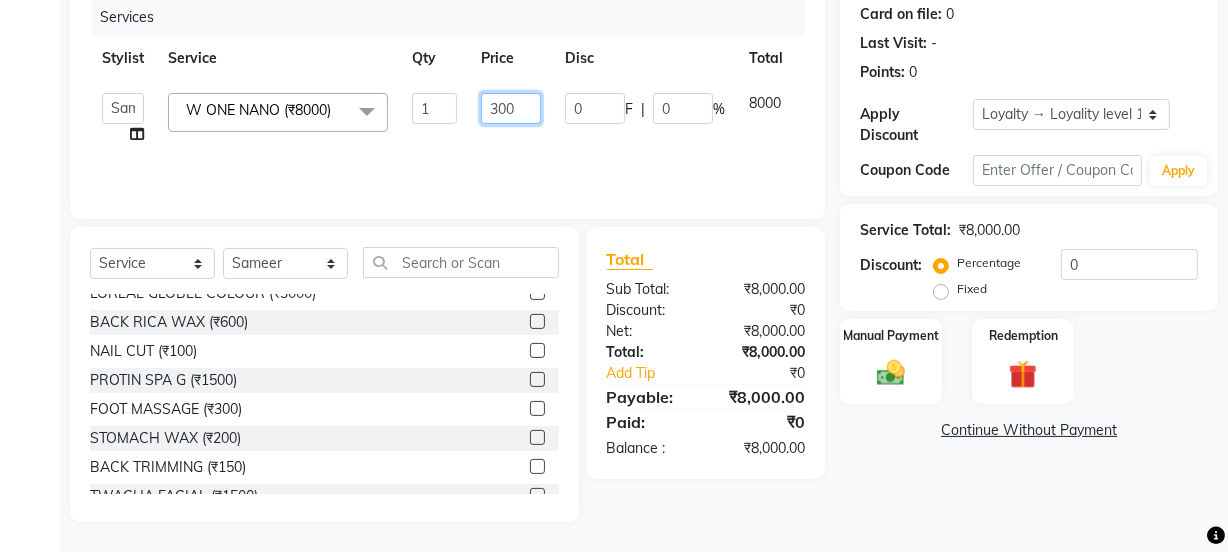 type on "3000" 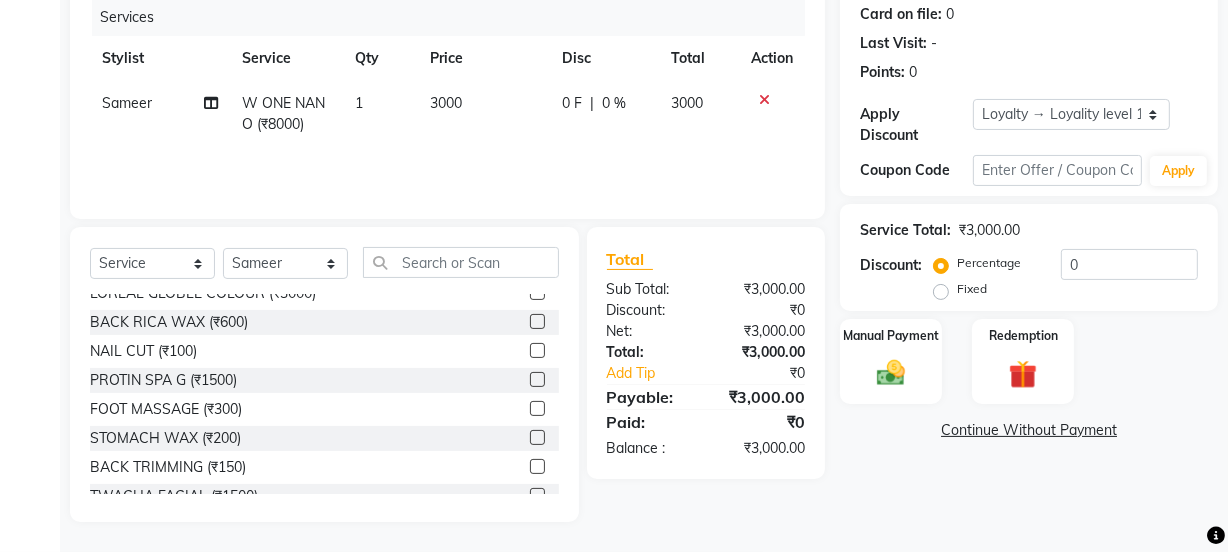 click on "[FIRST] W ONE NANO  (₹8000) 1 3000 0 F | 0 % 3000" 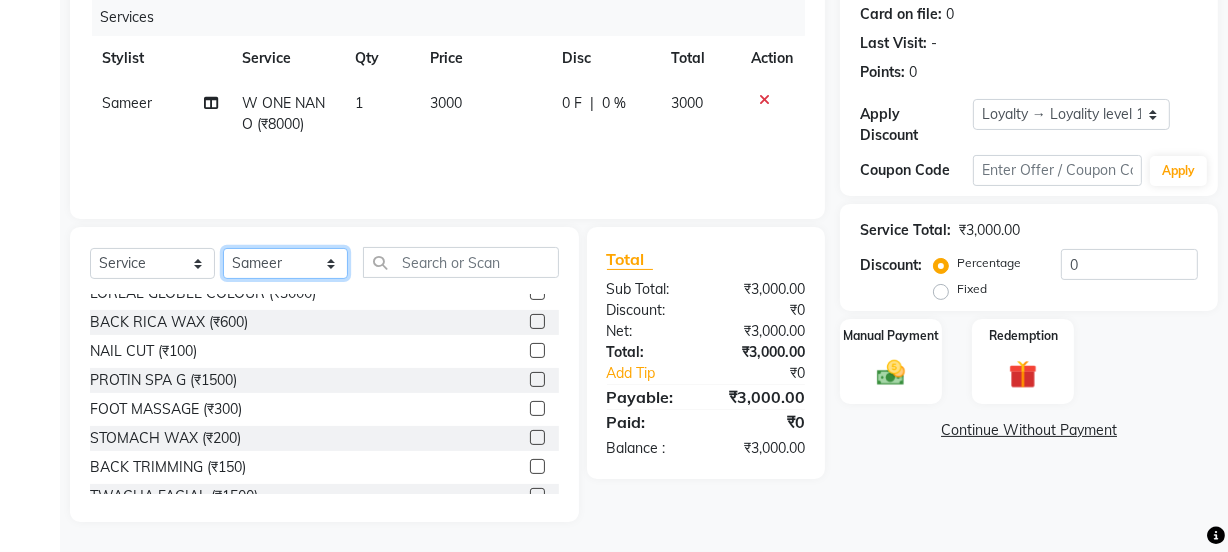 click on "Select Stylist [PERSON] [PERSON] Manager [PERSON] [PERSON] [PERSON] [PERSON] 2 Reception [PERSON] [PERSON] [PERSON] [PERSON] [PERSON] [PERSON] [PERSON]" 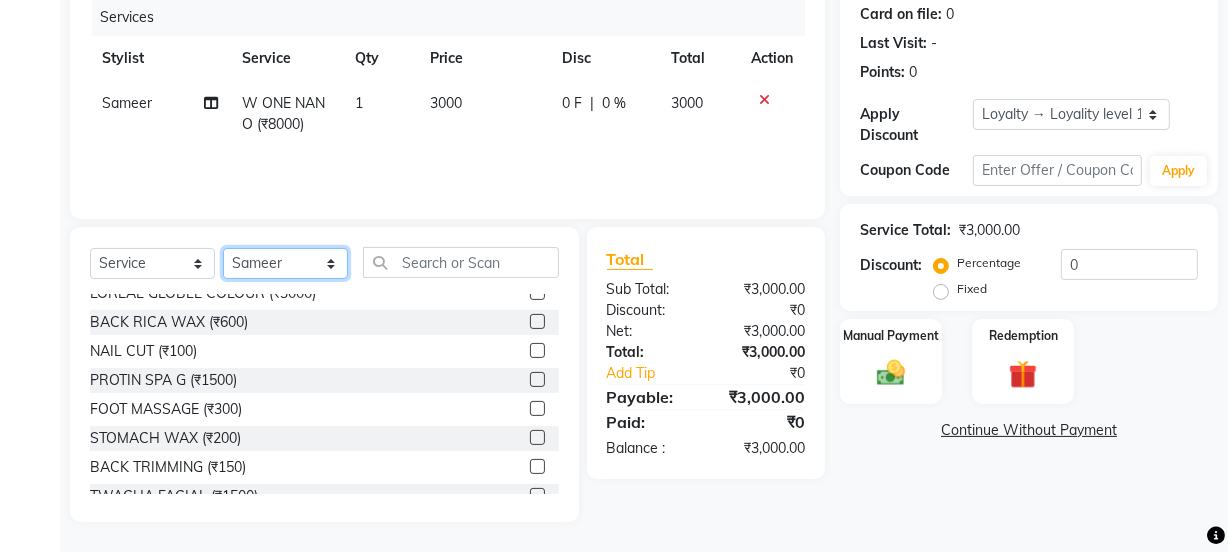 select on "22725" 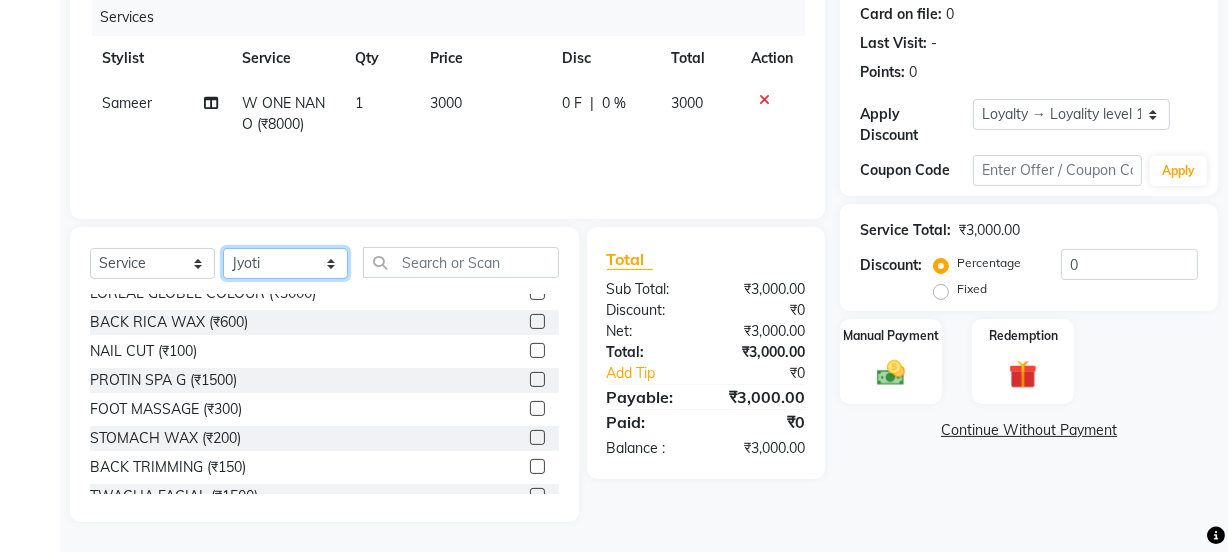 click on "Select Stylist [PERSON] [PERSON] Manager [PERSON] [PERSON] [PERSON] [PERSON] 2 Reception [PERSON] [PERSON] [PERSON] [PERSON] [PERSON] [PERSON] [PERSON]" 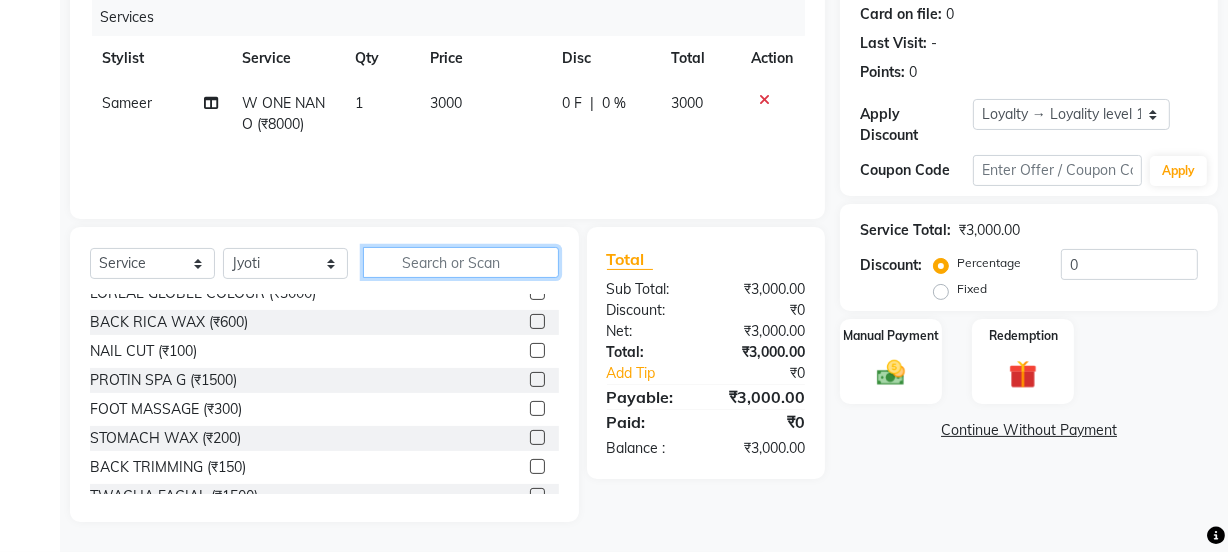 click 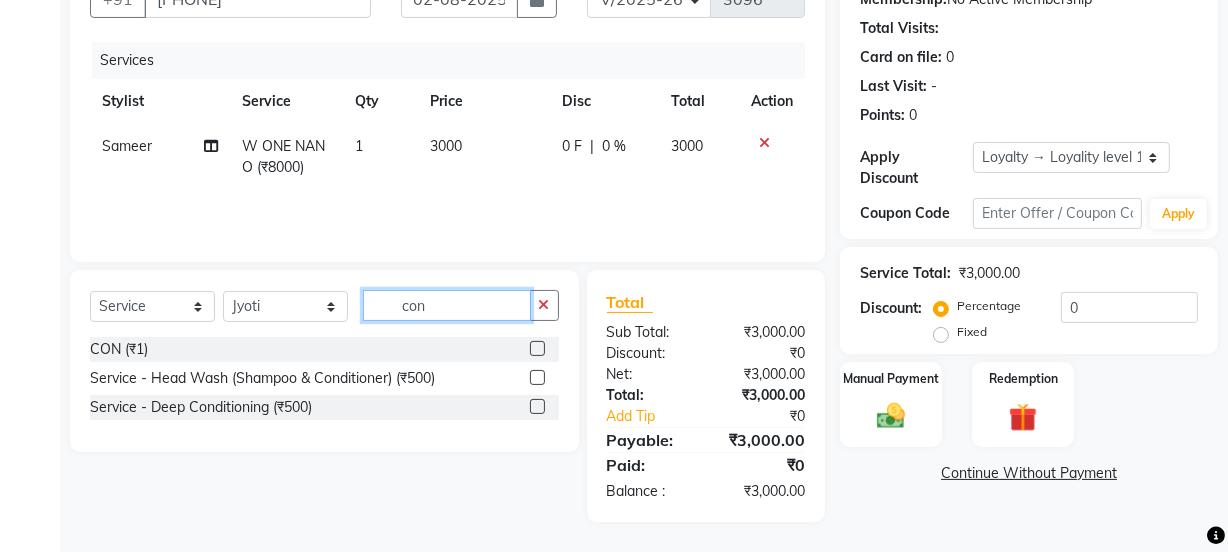 scroll, scrollTop: 0, scrollLeft: 0, axis: both 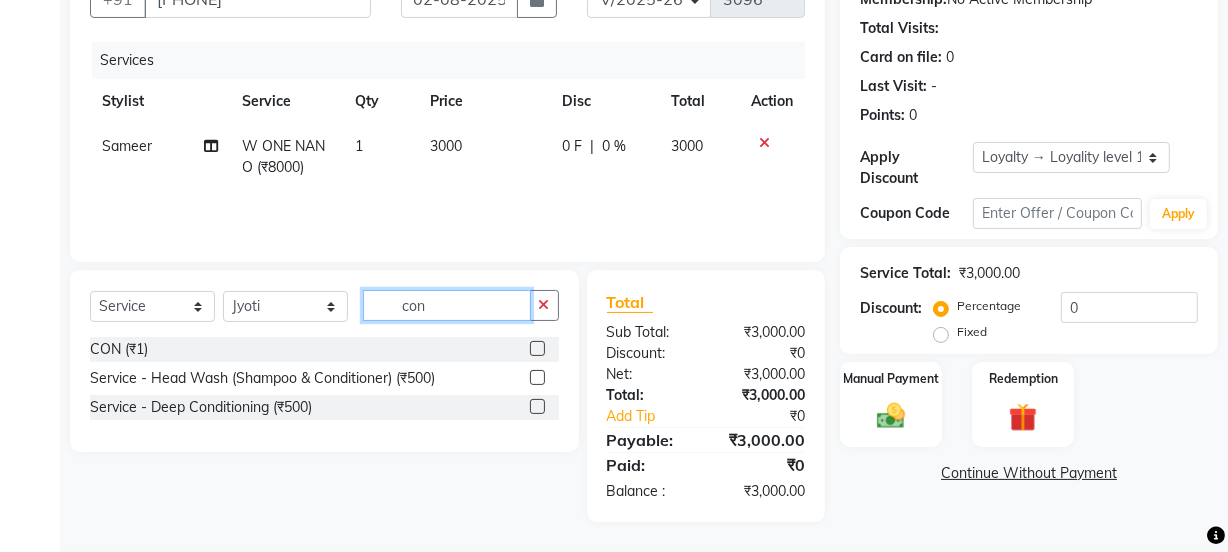 type on "con" 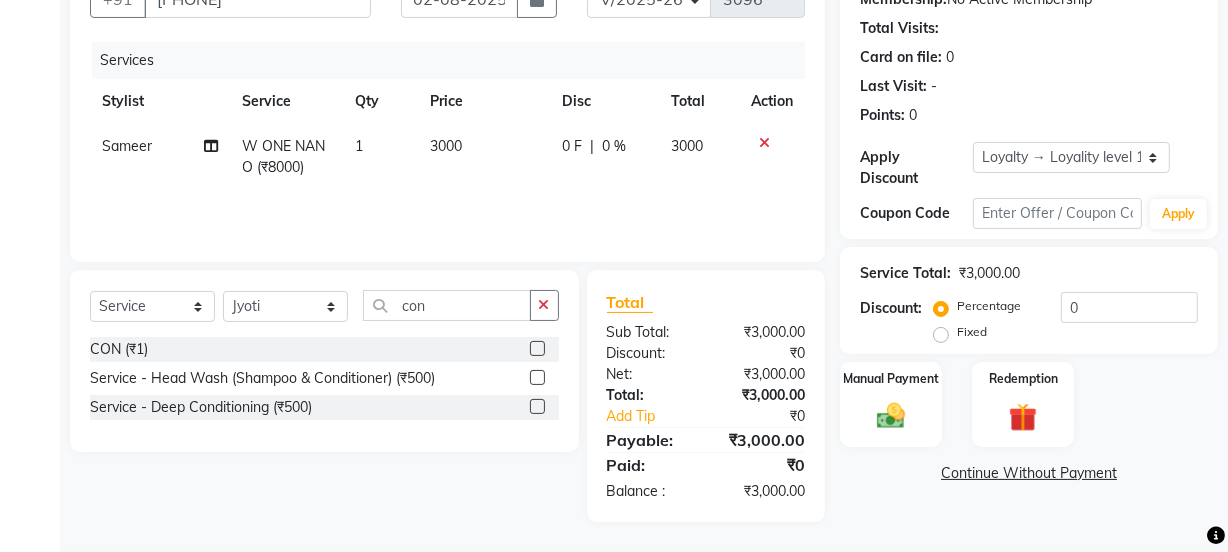 click 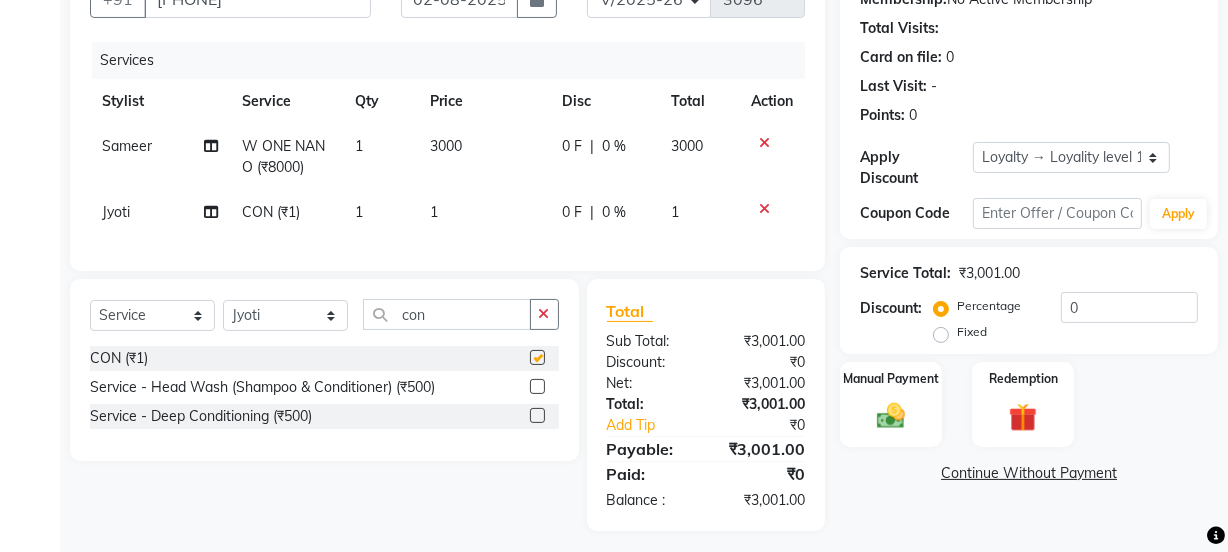 click on "Services Stylist Service Qty Price Disc Total Action [PERSON] W ONE NANO (₹8000) 1 3000 0 F | 0 % 3000 [PERSON] CON (₹1) 1 1 0 F | 0 % 1" 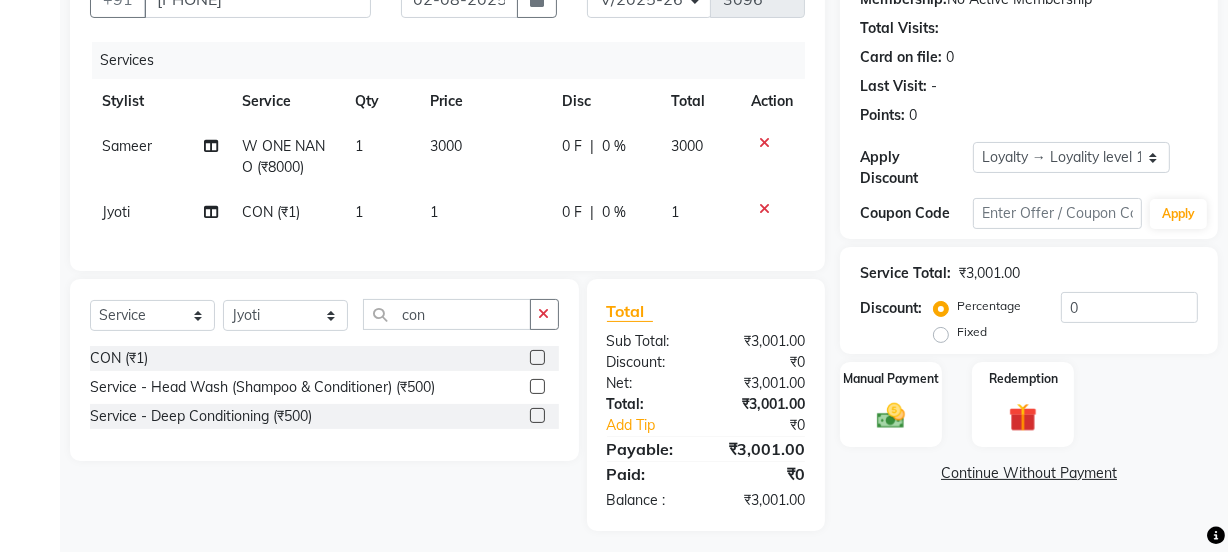 checkbox on "false" 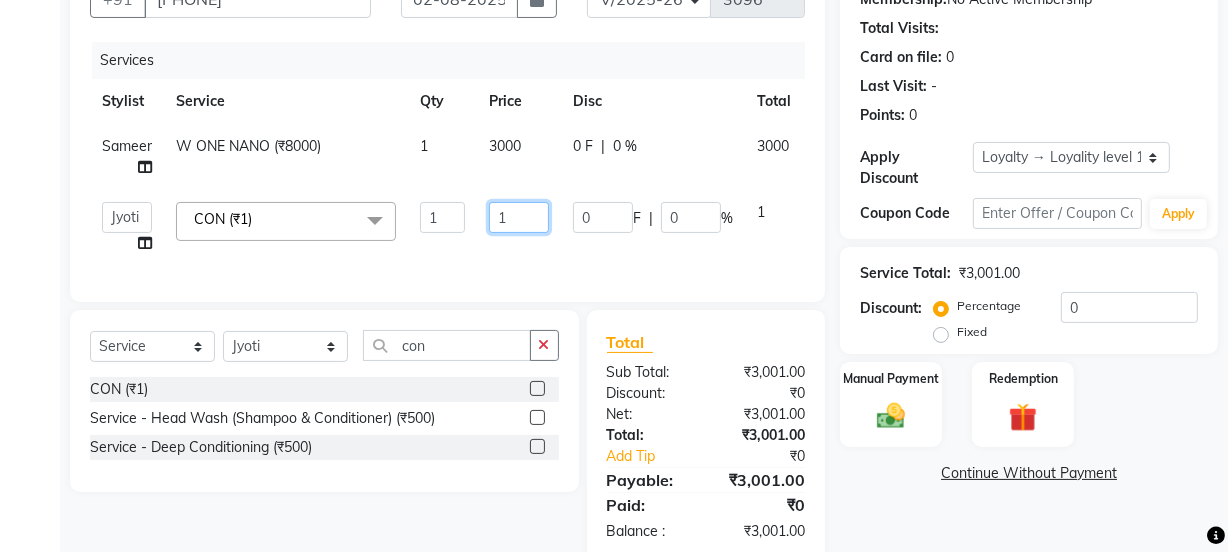 drag, startPoint x: 495, startPoint y: 216, endPoint x: 485, endPoint y: 218, distance: 10.198039 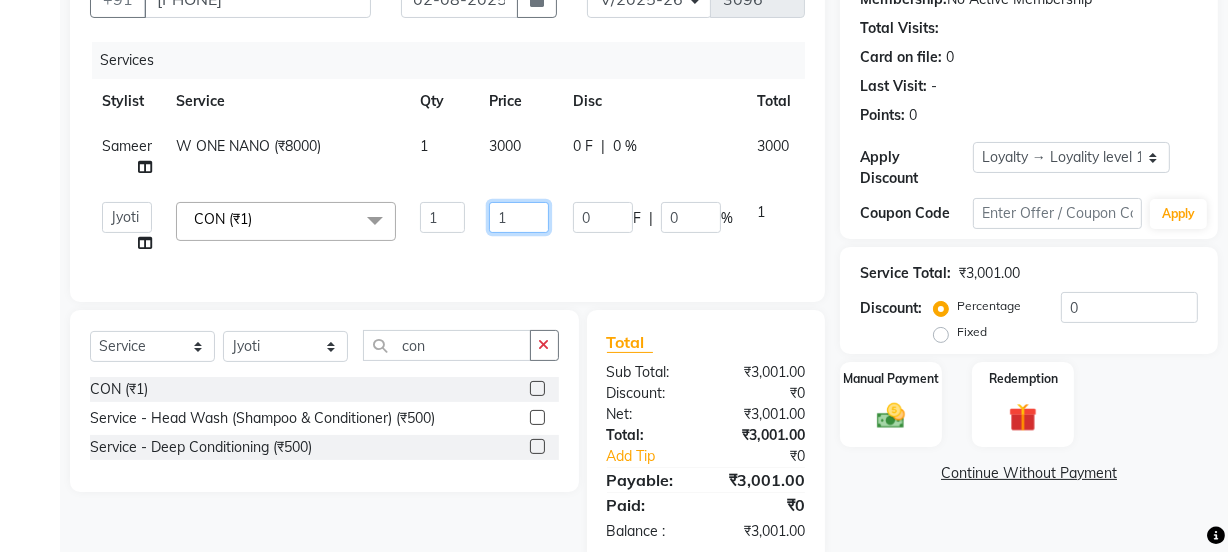 click on "1" 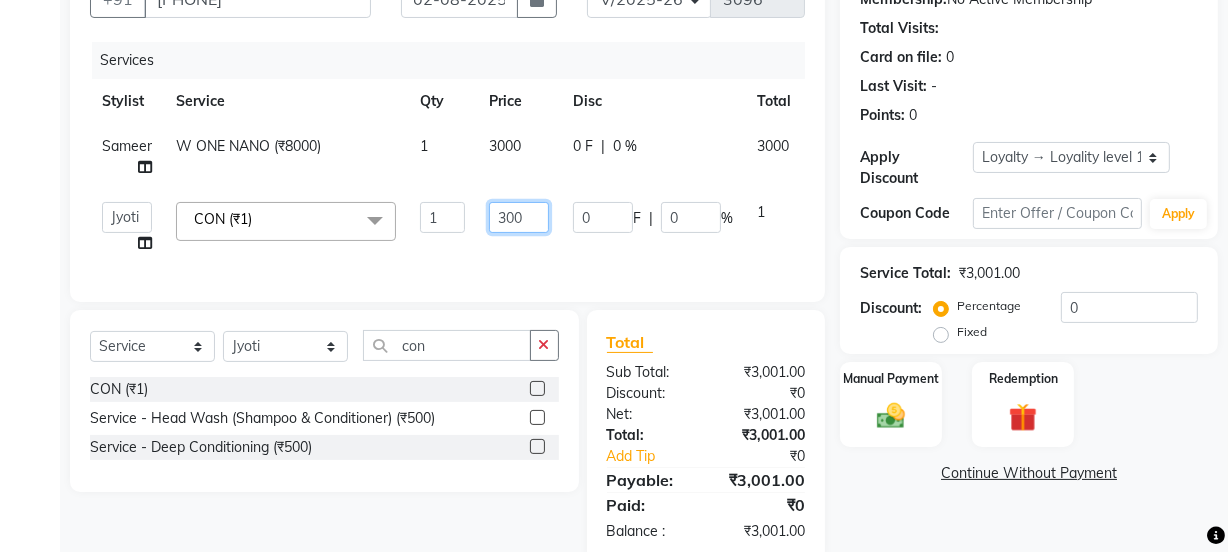 type on "3000" 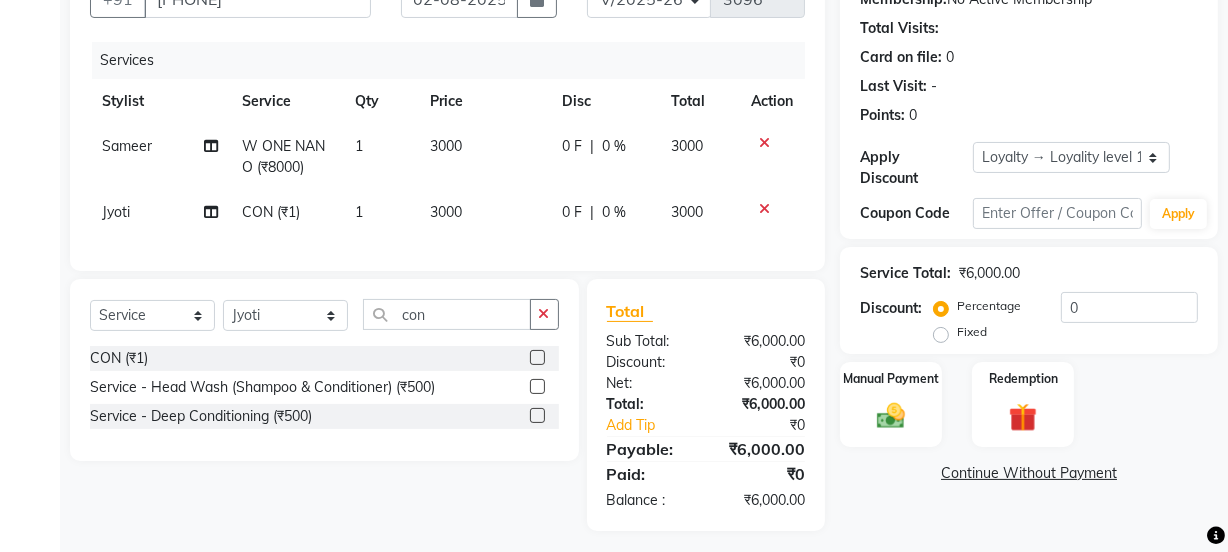 click on "[FIRST] W ONE NANO  (₹8000) 1 3000 0 F | 0 % 3000" 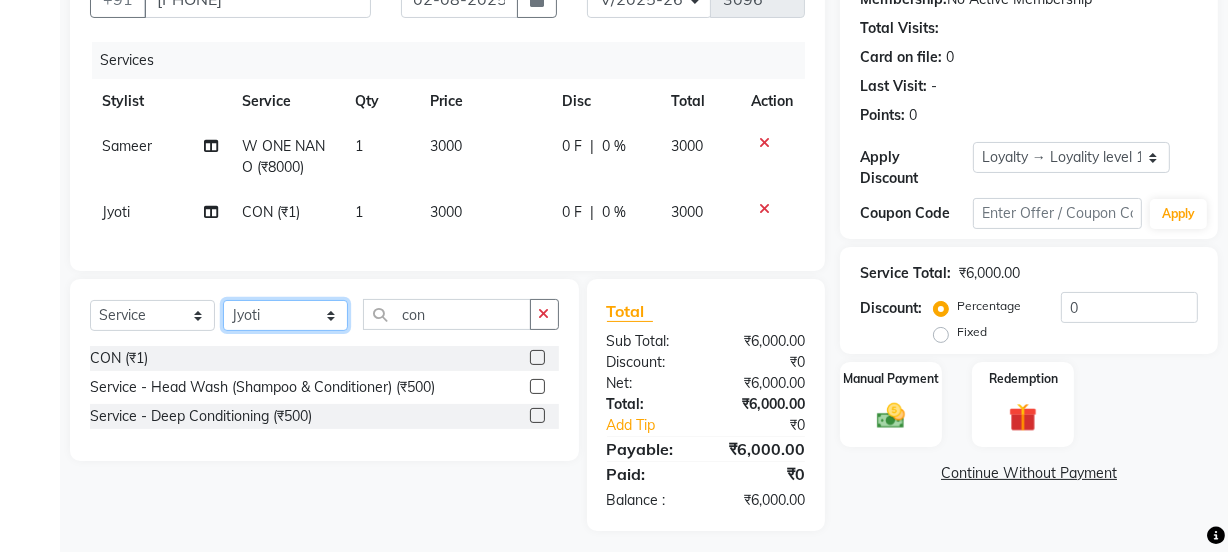 click on "Select Stylist [PERSON] [PERSON] Manager [PERSON] [PERSON] [PERSON] [PERSON] 2 Reception [PERSON] [PERSON] [PERSON] [PERSON] [PERSON] [PERSON] [PERSON]" 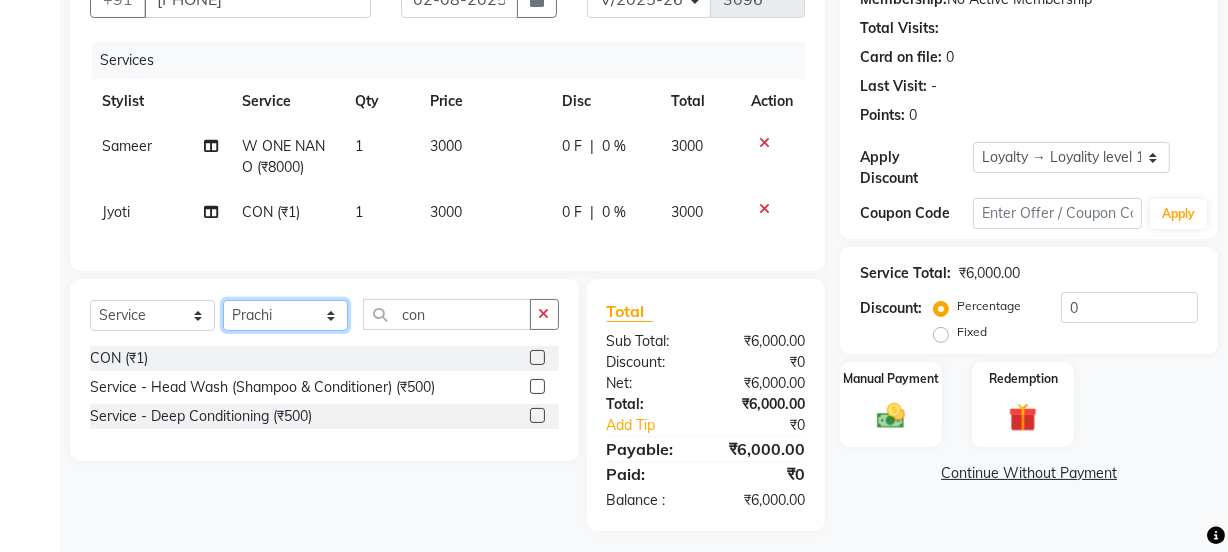 click on "Select Stylist [PERSON] [PERSON] Manager [PERSON] [PERSON] [PERSON] [PERSON] 2 Reception [PERSON] [PERSON] [PERSON] [PERSON] [PERSON] [PERSON] [PERSON]" 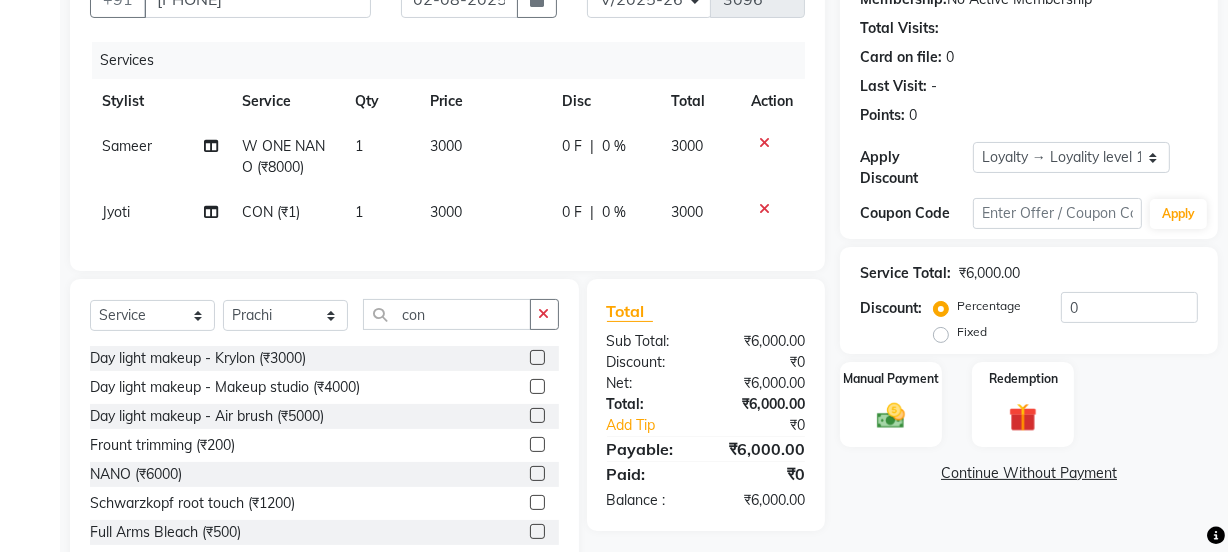 drag, startPoint x: 435, startPoint y: 310, endPoint x: 386, endPoint y: 335, distance: 55.00909 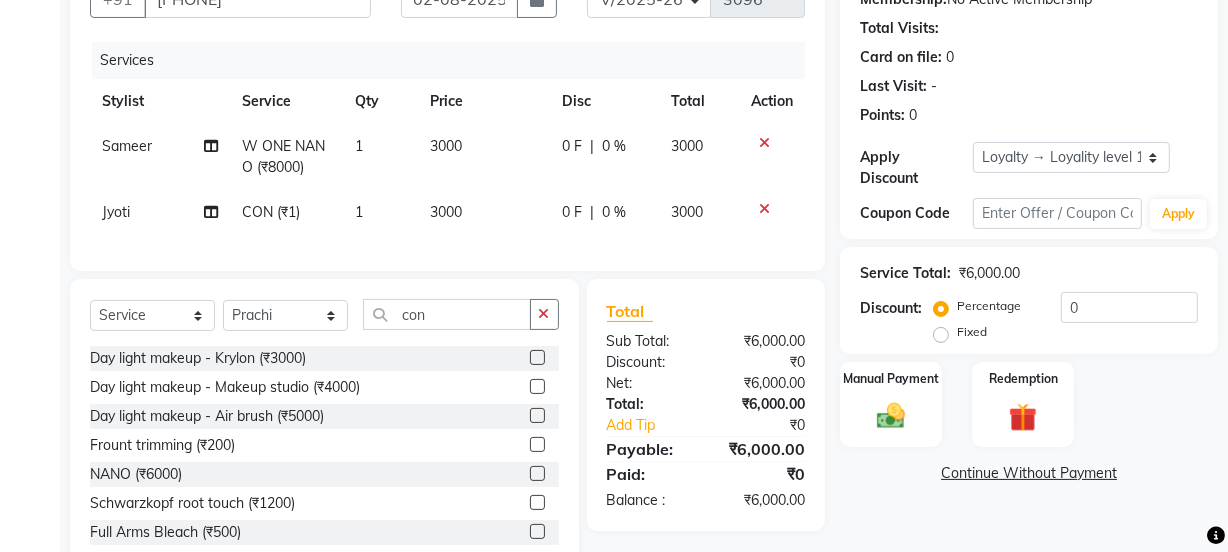 click on "Select Service Product Membership Package Voucher Prepaid Gift Card Select Stylist [PERSON] [PERSON] Manager [PERSON] [PERSON] [PERSON] [PERSON] 2 Reception [PERSON] [PERSON] [PERSON] [PERSON] [PERSON] [PERSON] [PERSON] con Day light makeup - Krylon (₹3000) Day light makeup - Makeup studio (₹4000) Day light makeup - Air brush (₹5000) Frount trimming (₹200) NANO (₹6000) Schwarzkopf root touch (₹1200) Full Arms Bleach (₹500) Bubble gum pedicure (₹1200) Wella bleach (₹700) FACE SCRUB (₹200) EYELESH (₹500) KANPEKI (₹3000) TANINO BOTOX (₹7000) BUBBLE GUM MANICURE (₹1500) TMT MASK (₹8001) MOROCCO SEREM (₹1800) LOREAL GLOBLE COLOUR (₹3000) BACK RICA WAX (₹600) NAIL CUT (₹100) PROTIN SPA G (₹1500) FOOT MASSAGE (₹300) STOMACH WAX (₹200) BACK TRIMMING (₹150) TWACHA FACIAL (₹1500) MACADAMIA SPA (₹3000) FULL BODY TRIMMING (₹100) THREADING MALE (₹100) BLUETOX (₹6000) lower lips (₹30) NOSE WAX (₹50) CHIN WAX (₹50) UNDER ARMS TRIMMING (₹50) ELBOWS (₹100) MENHDI APPLICATION (₹300)" 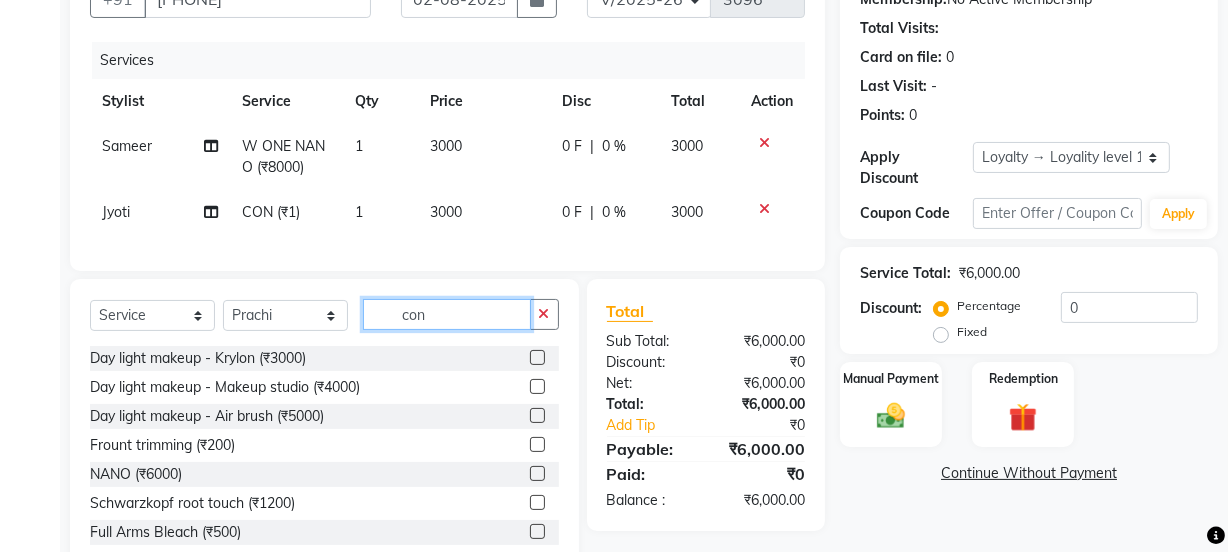 click on "con" 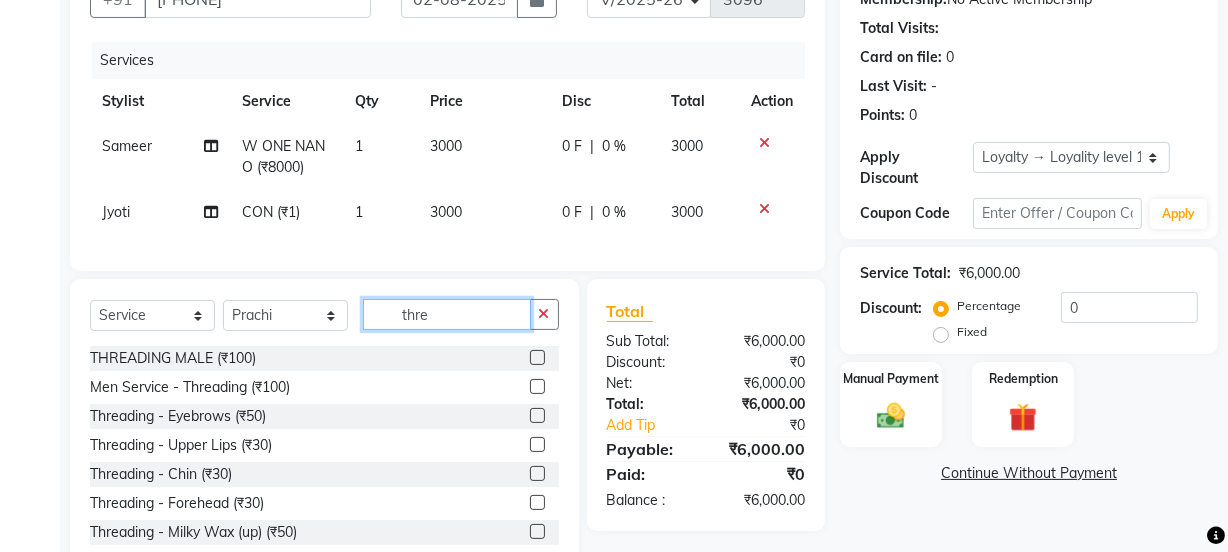scroll, scrollTop: 271, scrollLeft: 0, axis: vertical 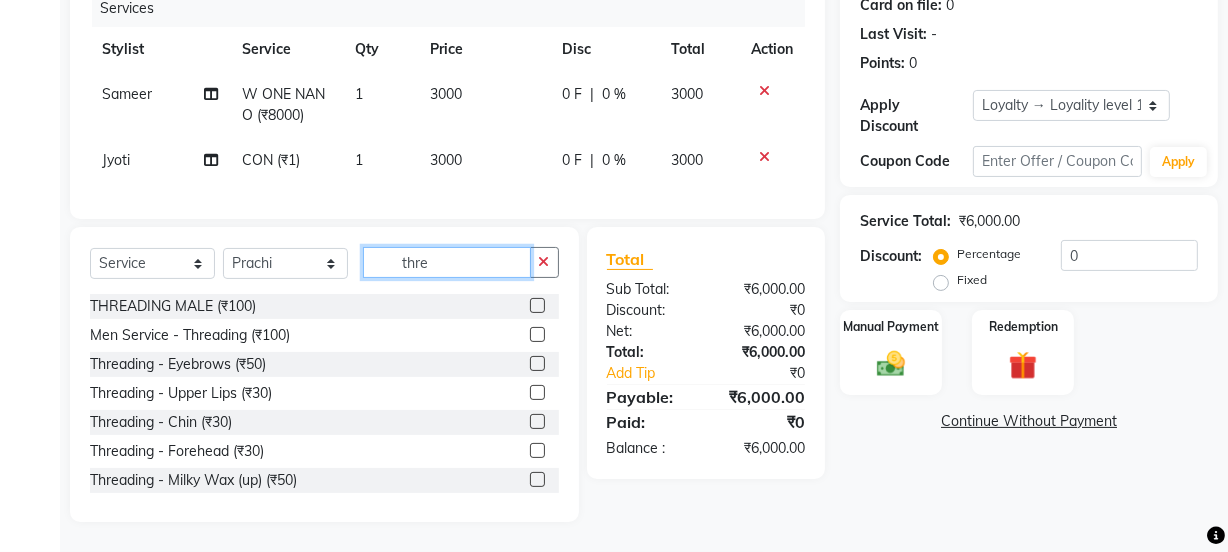 type on "thre" 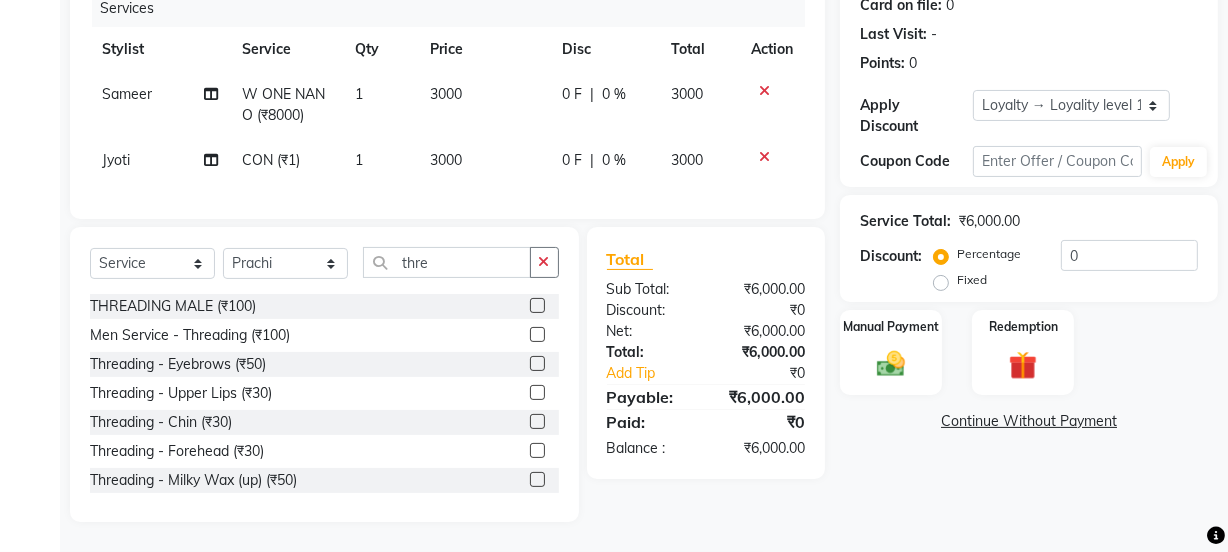 drag, startPoint x: 523, startPoint y: 358, endPoint x: 522, endPoint y: 378, distance: 20.024984 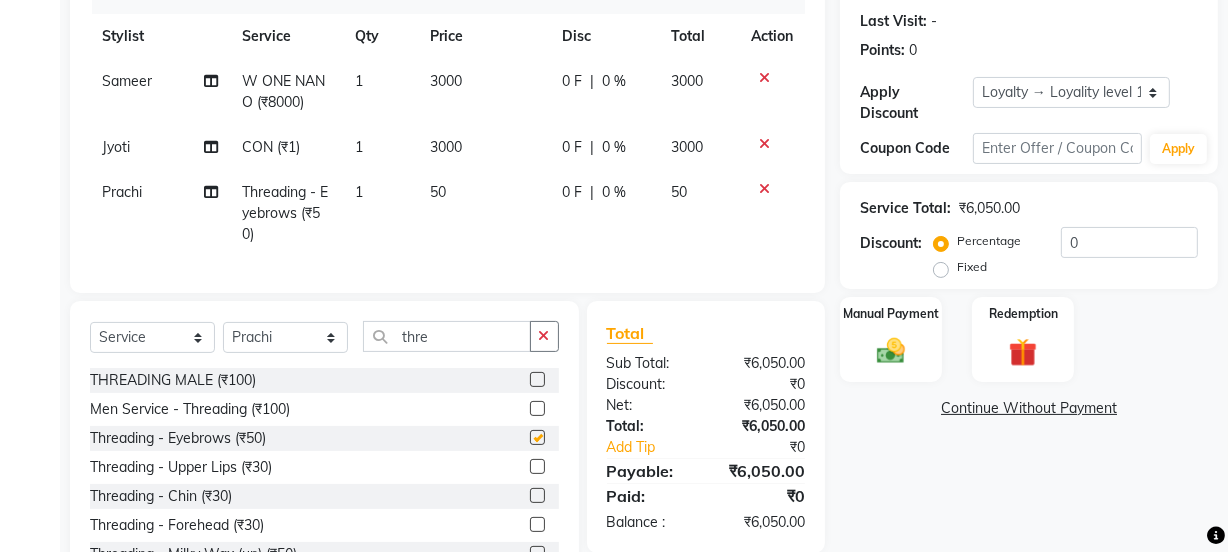 checkbox on "false" 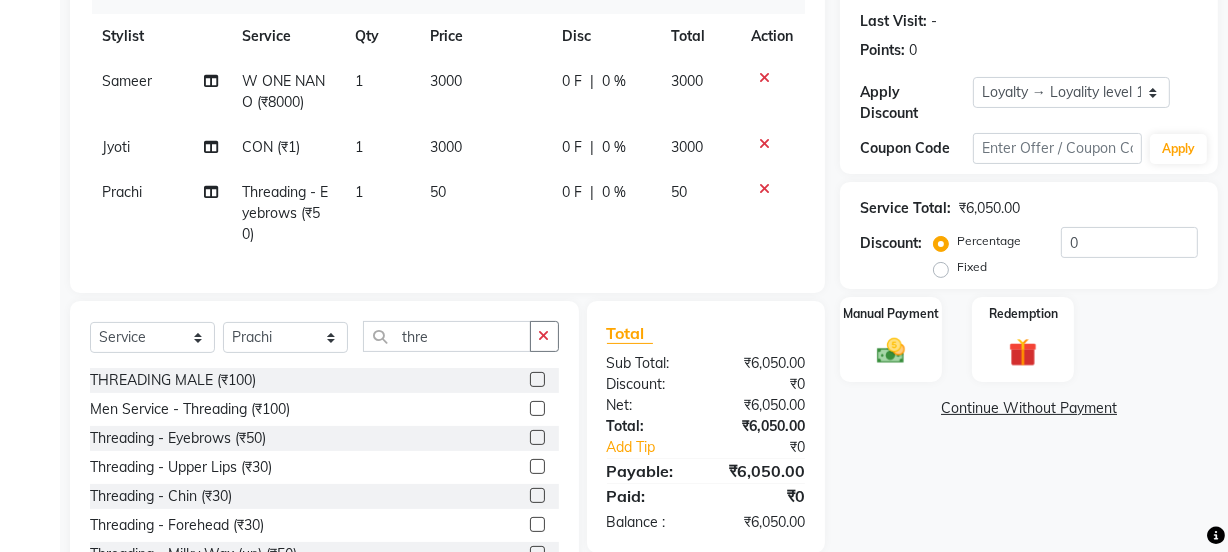 scroll, scrollTop: 359, scrollLeft: 0, axis: vertical 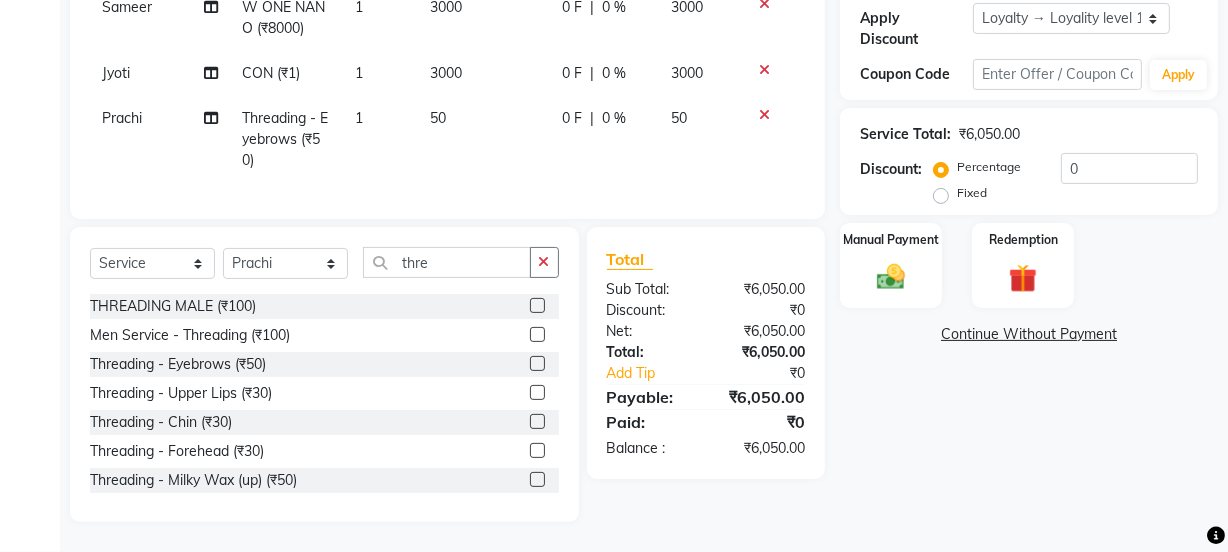 click 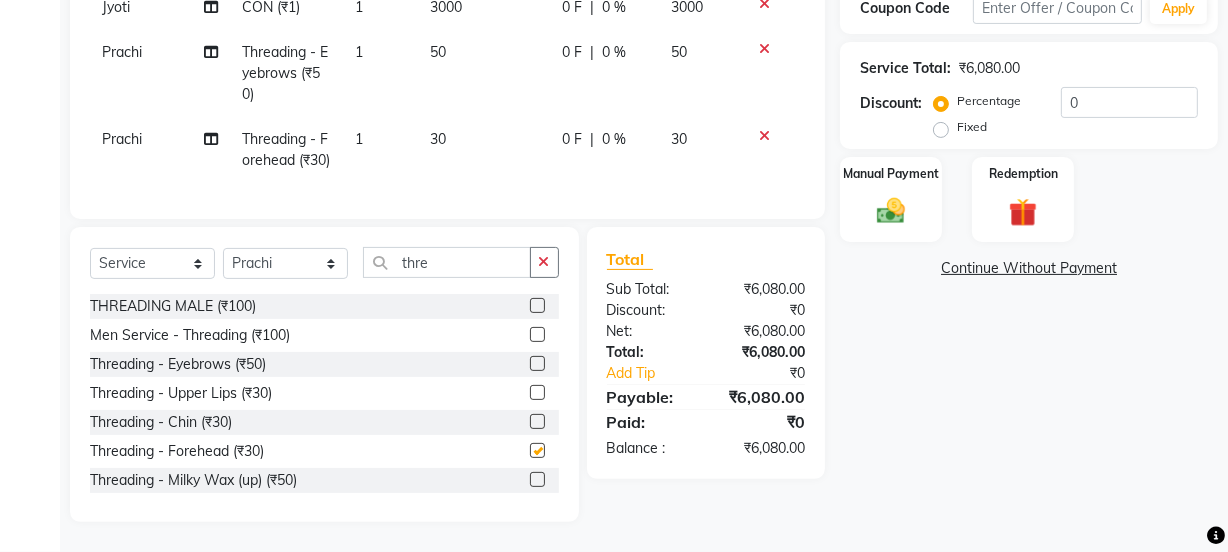 checkbox on "false" 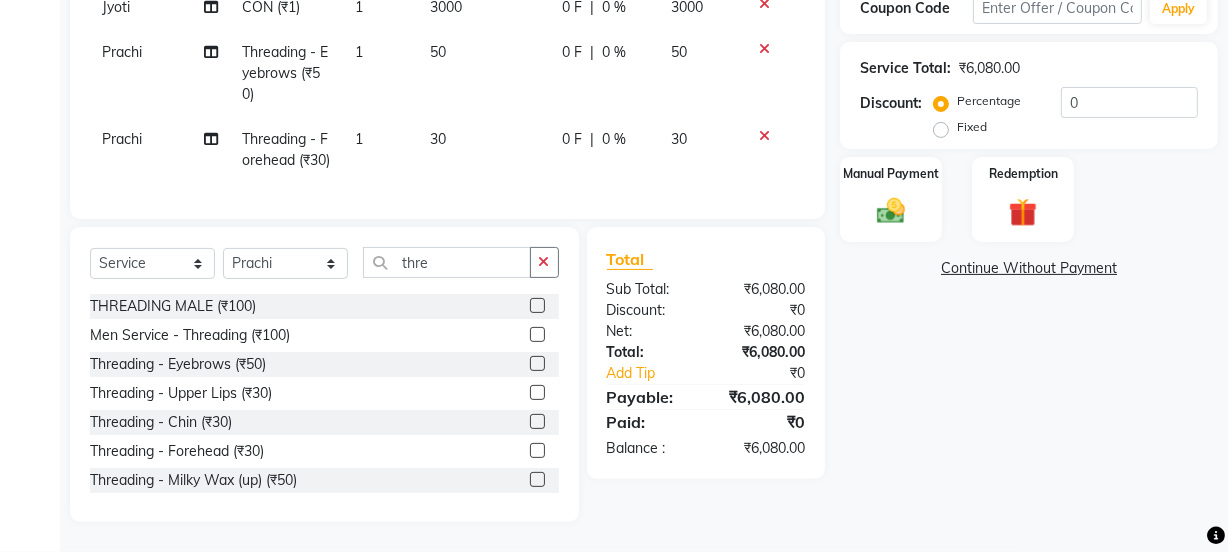 scroll, scrollTop: 446, scrollLeft: 0, axis: vertical 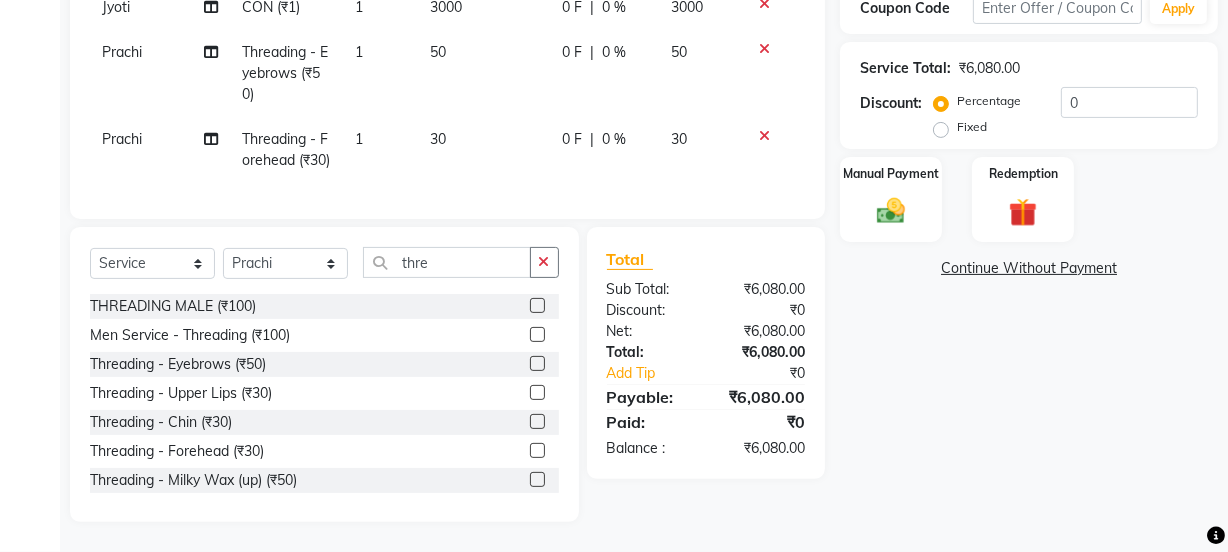 click 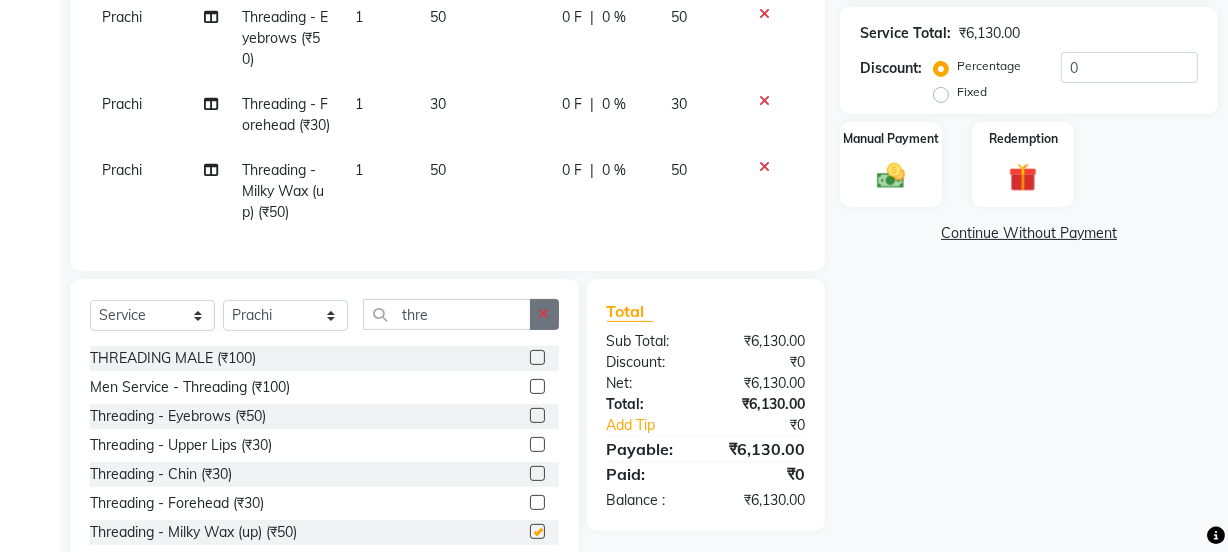 checkbox on "false" 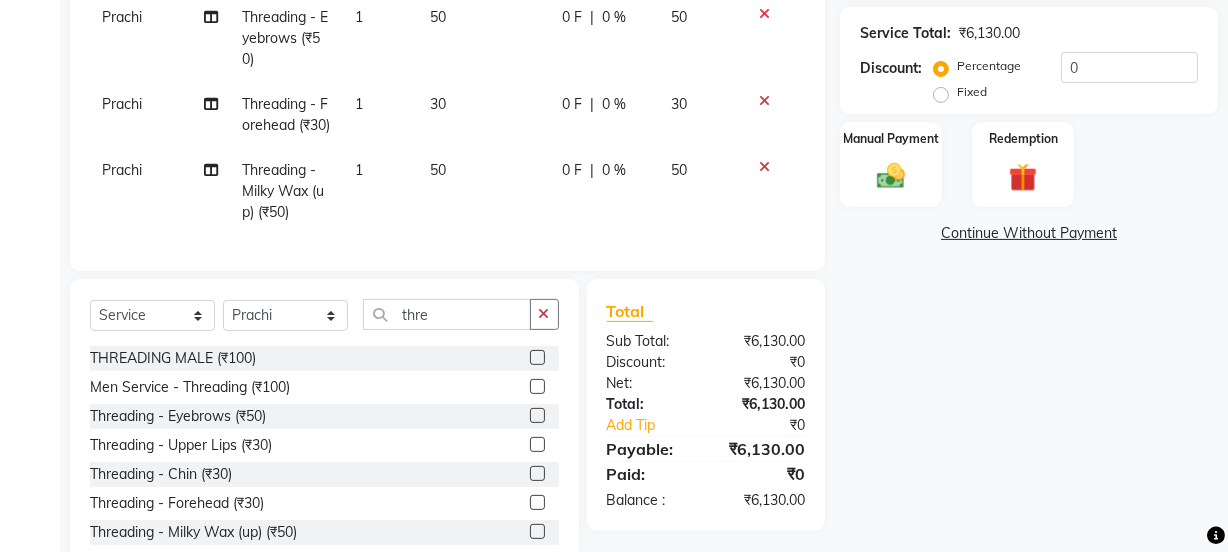 click on "50" 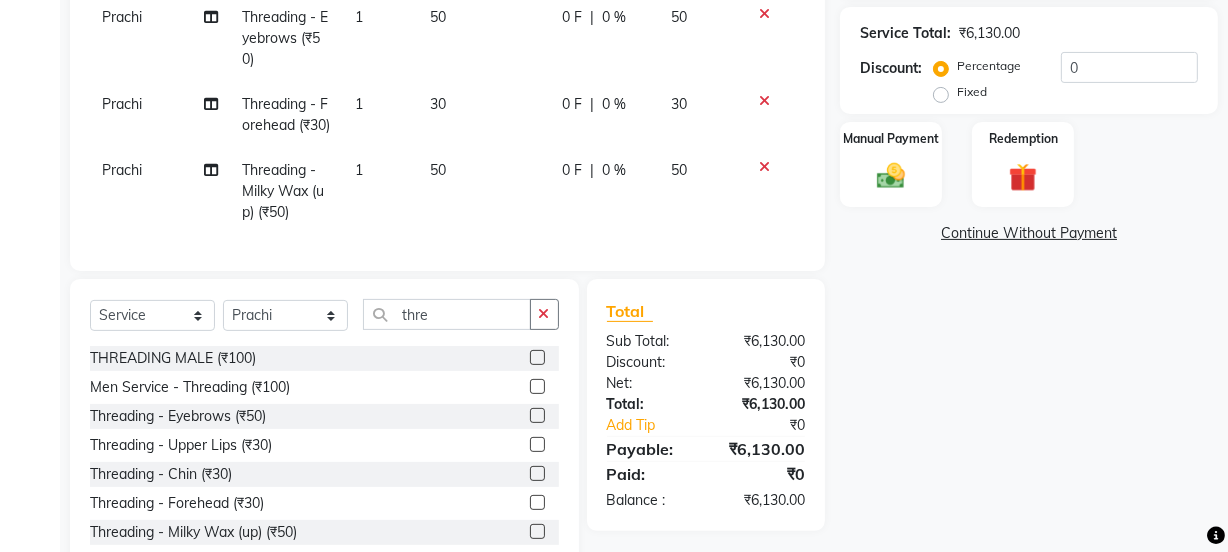 select on "70835" 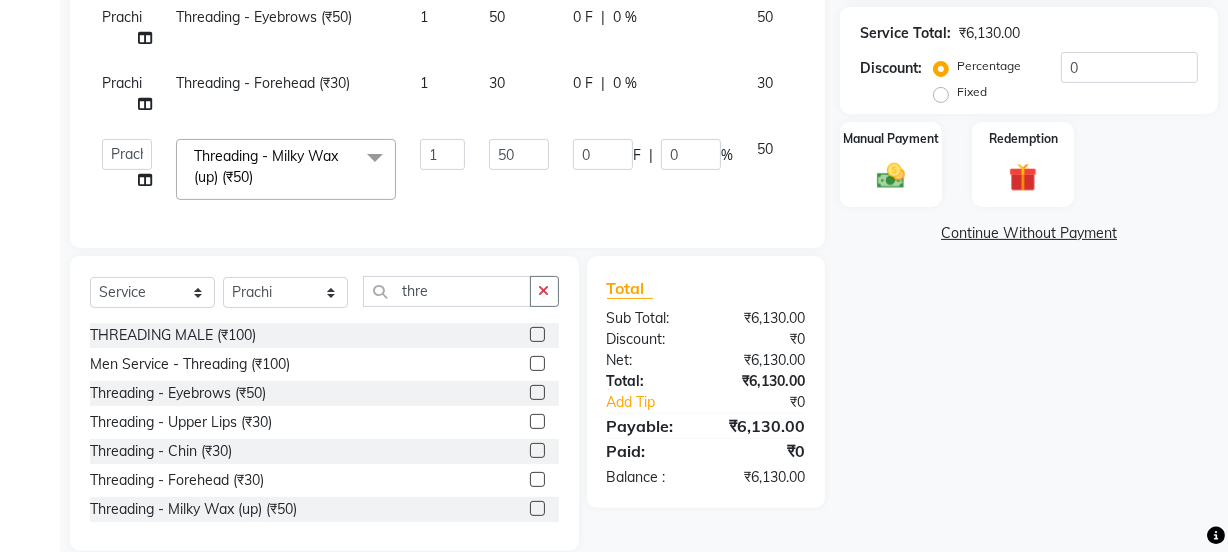click on "30" 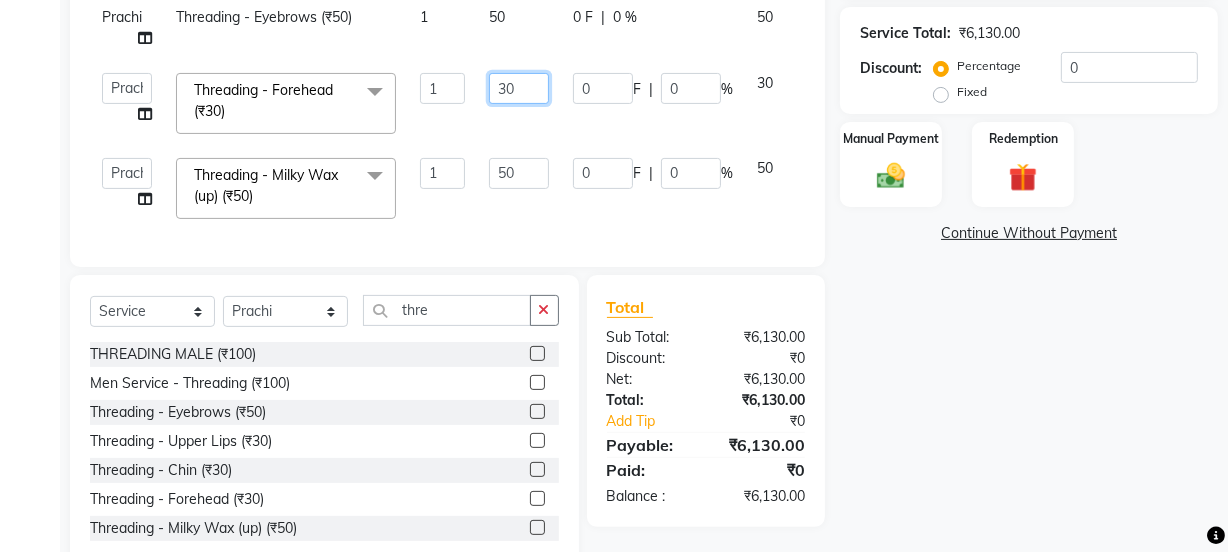 drag, startPoint x: 524, startPoint y: 76, endPoint x: 464, endPoint y: 93, distance: 62.361847 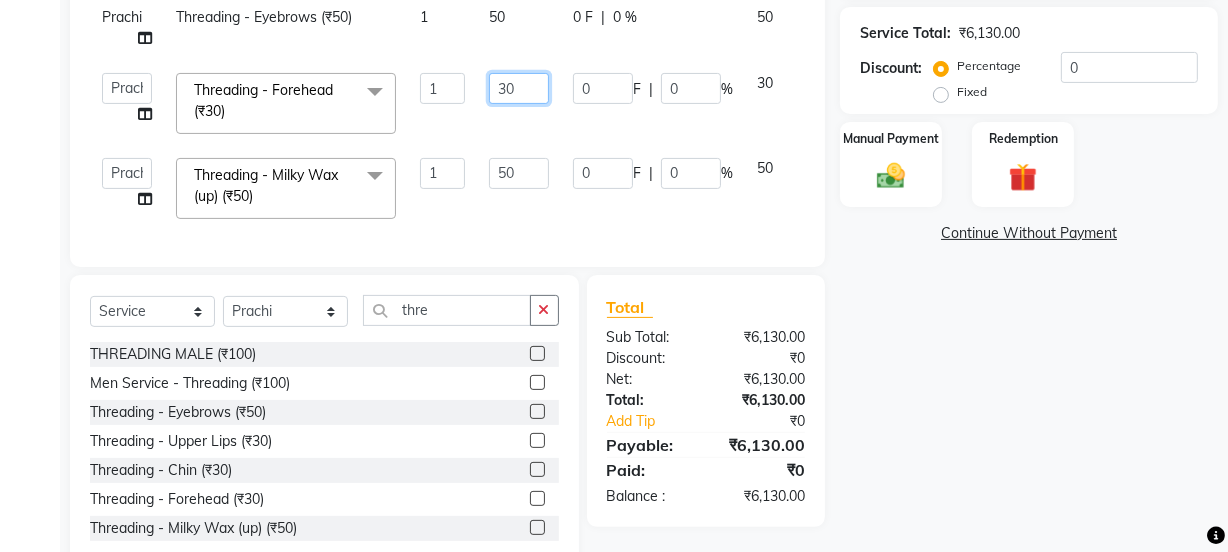click on "[PERSON] [PERSON] Manager [PERSON] [PERSON] [PERSON] [PERSON] 2 Reception [PERSON] [PERSON] [PERSON] [PERSON] [PERSON] [PERSON] [PERSON] Threading - Forehead (₹30) x Day light makeup - Krylon (₹3000) Day light makeup - Makeup studio (₹4000) Day light makeup - Air brush (₹5000) Frount trimming (₹200) NANO (₹6000) Schwarzkopf root touch (₹1200) Full Arms Bleach (₹500) Bubble gum pedicure (₹1200) Wella bleach (₹700) FACE SCRUB (₹200) EYELESH (₹500) KANPEKI (₹3000) TANINO BOTOX (₹7000) BUBBLE GUM MANICURE (₹1500) TMT MASK (₹8001) MOROCCO SEREM (₹1800) LOREAL GLOBLE COLOUR (₹3000) BACK RICA WAX (₹600) NAIL CUT (₹100) PROTIN SPA G (₹1500) FOOT MASSAGE (₹300) STOMACH WAX (₹200) BACK TRIMMING (₹150) TWACHA FACIAL (₹1500) MACADAMIA SPA (₹3000) FULL BODY TRIMMING (₹100) THREADING MALE (₹100) BLUETOX (₹6000) lower lips (₹30) NOSE WAX (₹50) CHIN WAX (₹50) UNDER ARMS TRIMMING (₹50) ELBOWS (₹100) MENHDI APPLICATION (₹300) FROUNT BLEACH (₹400) pack (₹200) 1 30" 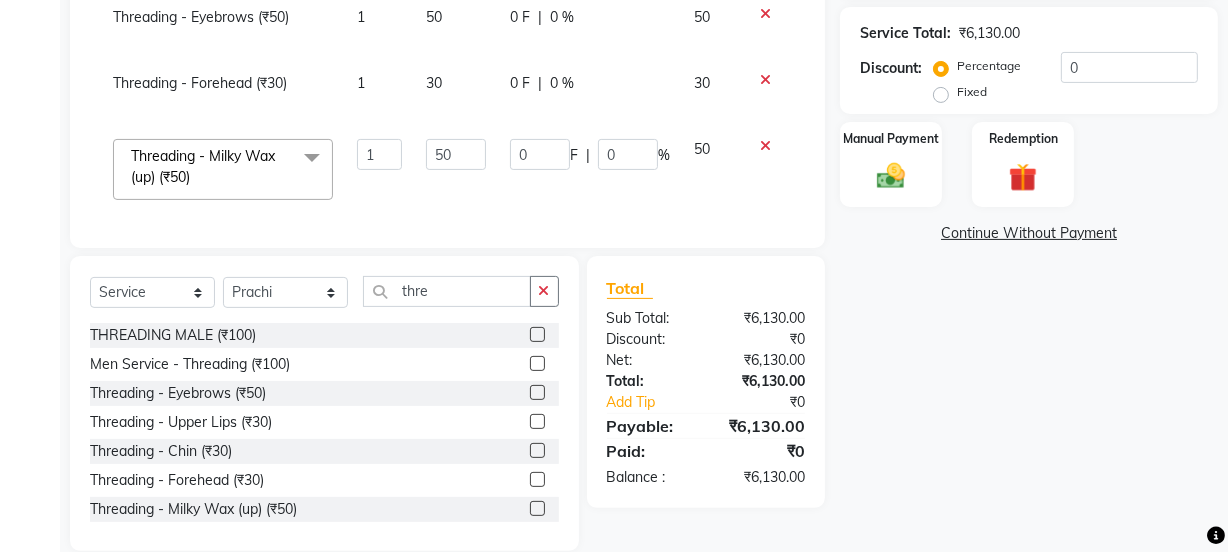 click 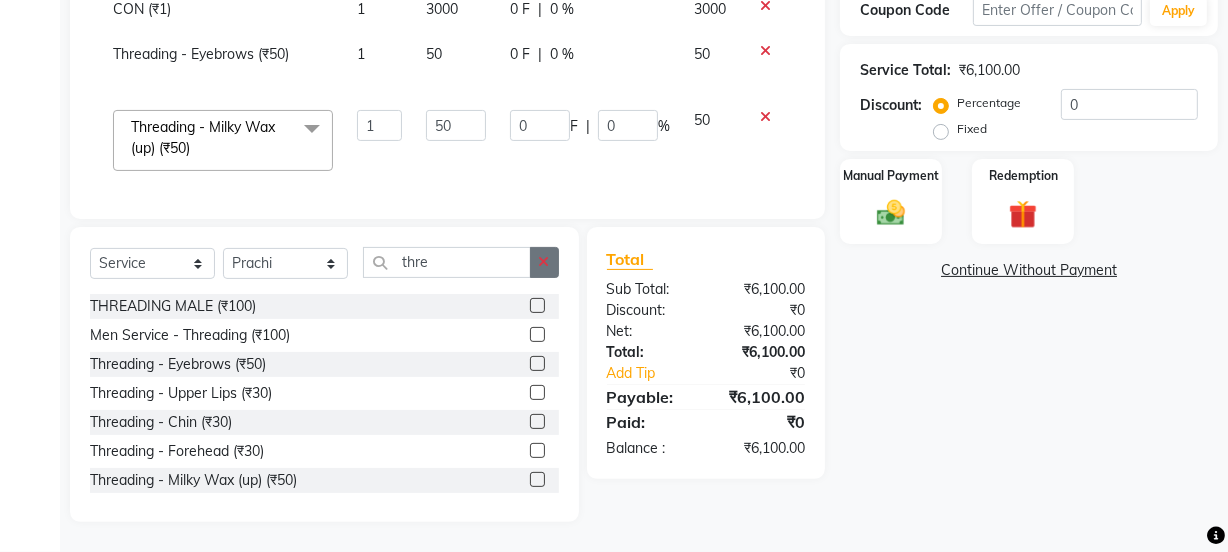 click 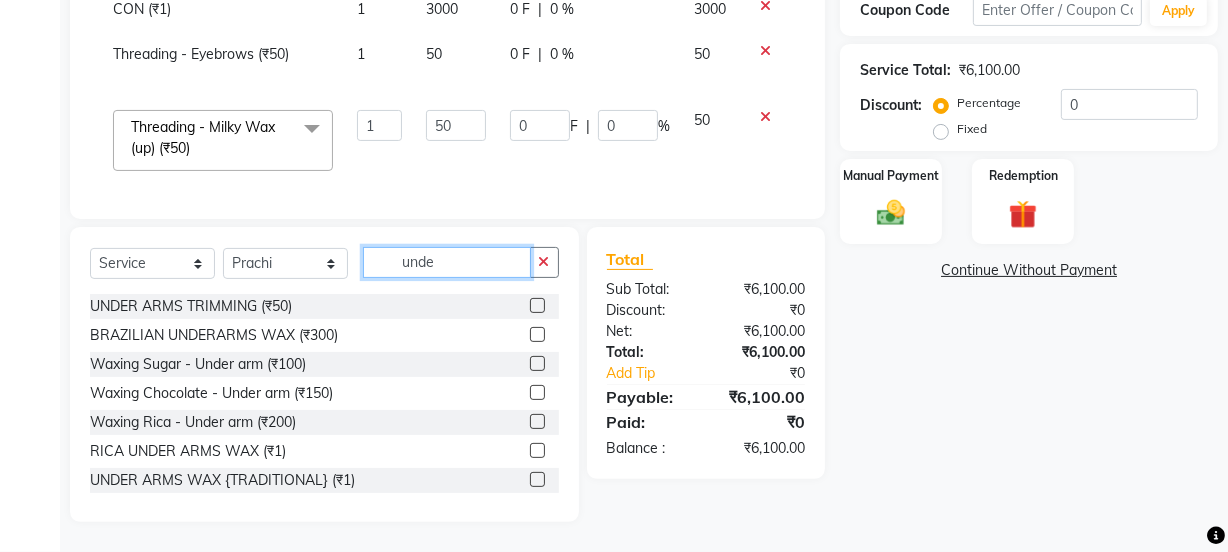 type on "unde" 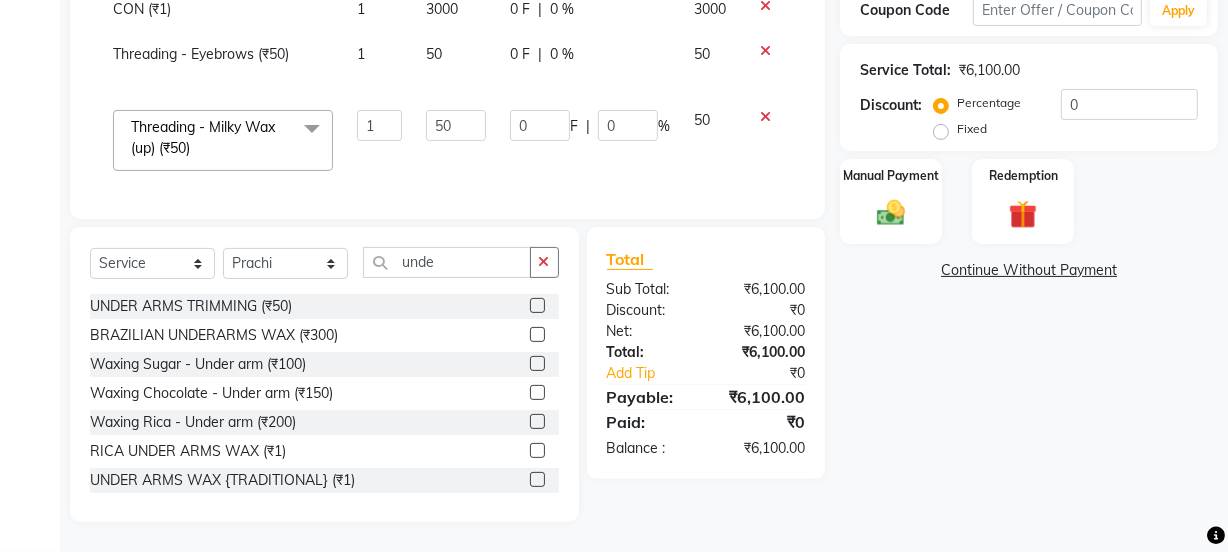 click 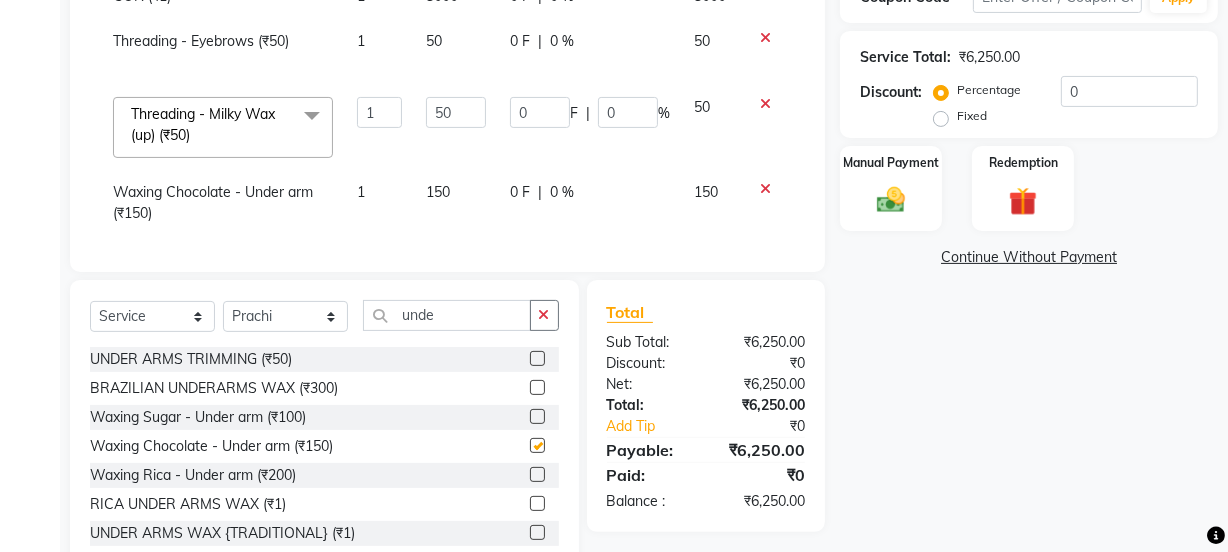 checkbox on "false" 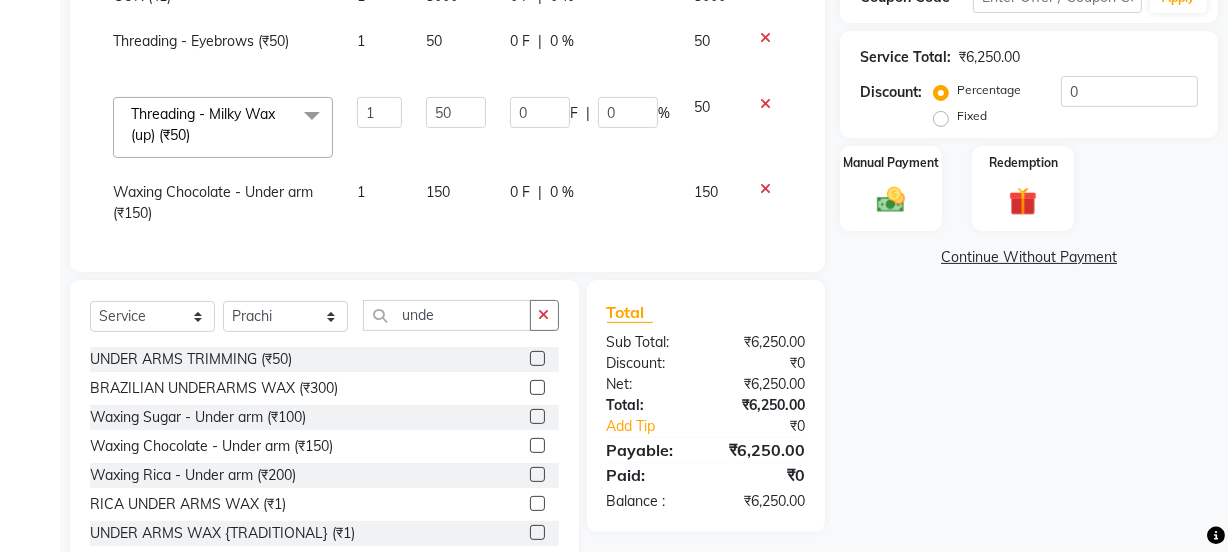 scroll, scrollTop: 150, scrollLeft: 0, axis: vertical 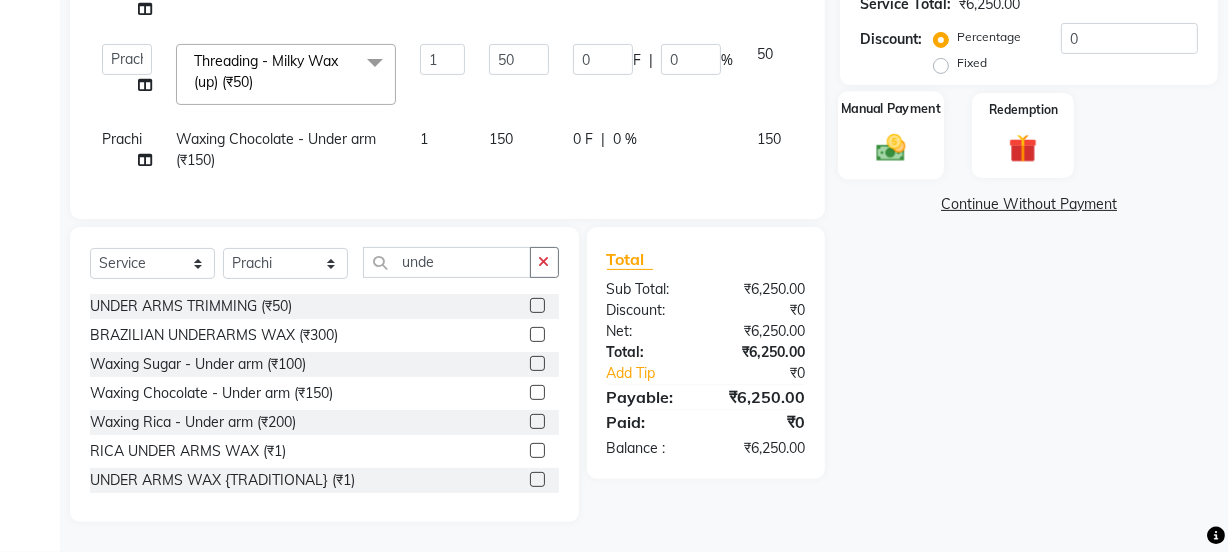 click 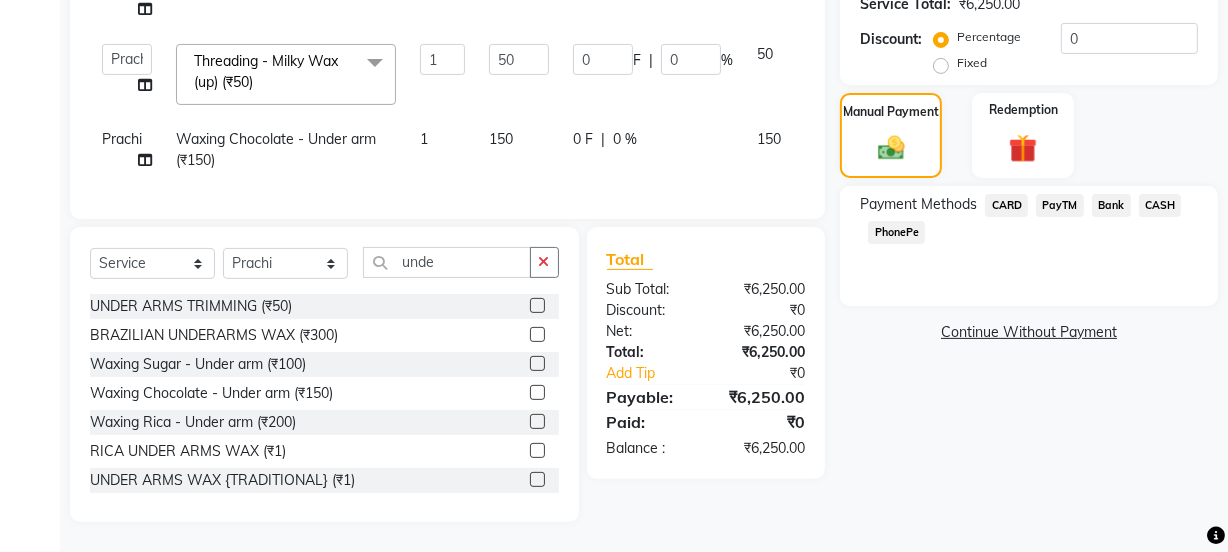 click on "PayTM" 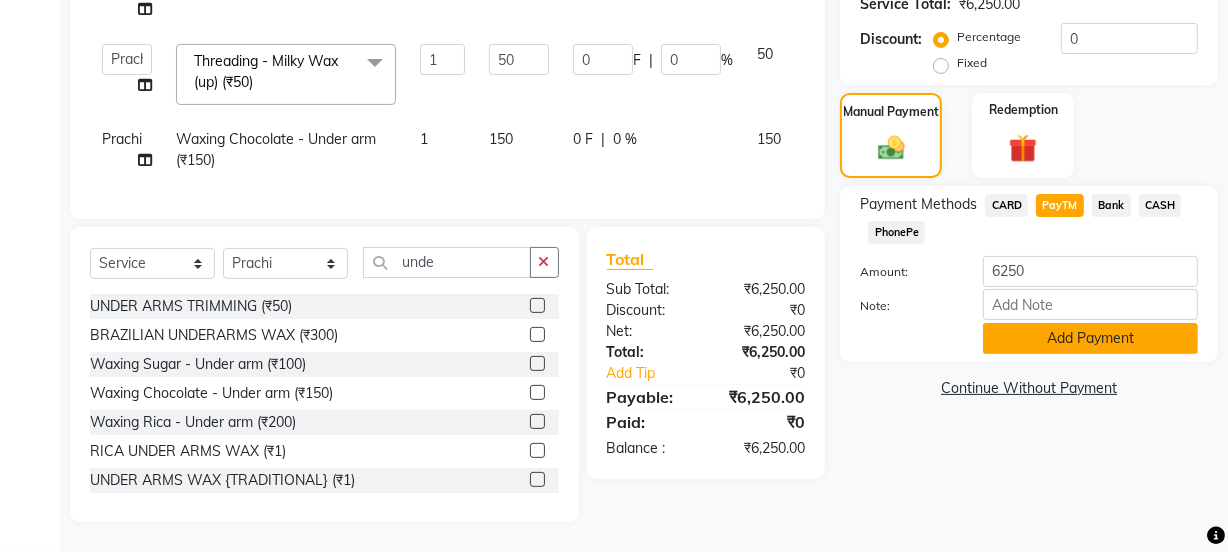 click on "Add Payment" 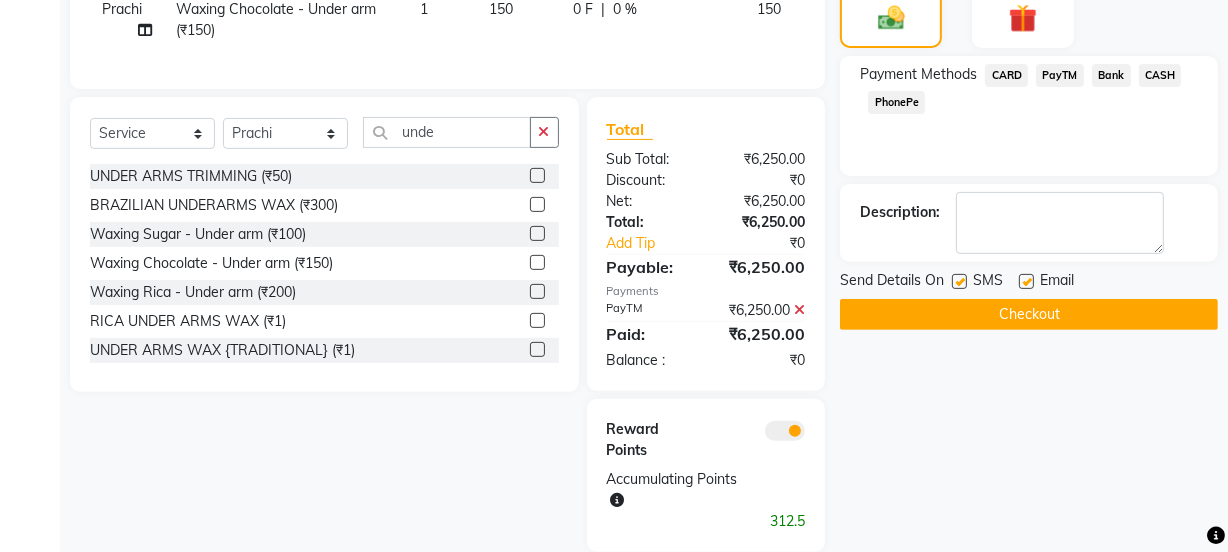 scroll, scrollTop: 648, scrollLeft: 0, axis: vertical 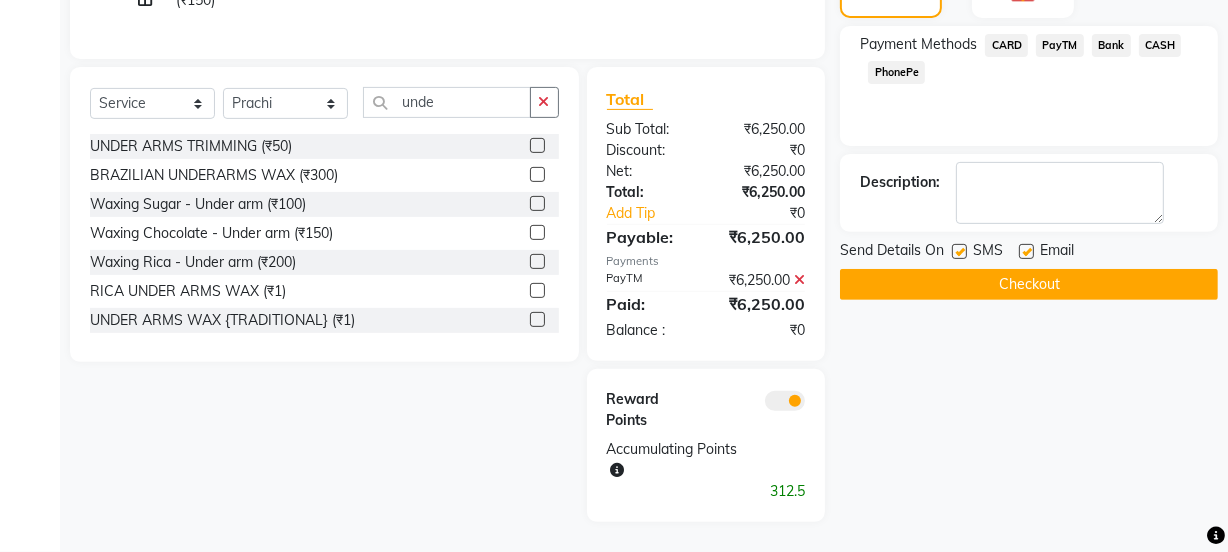 click 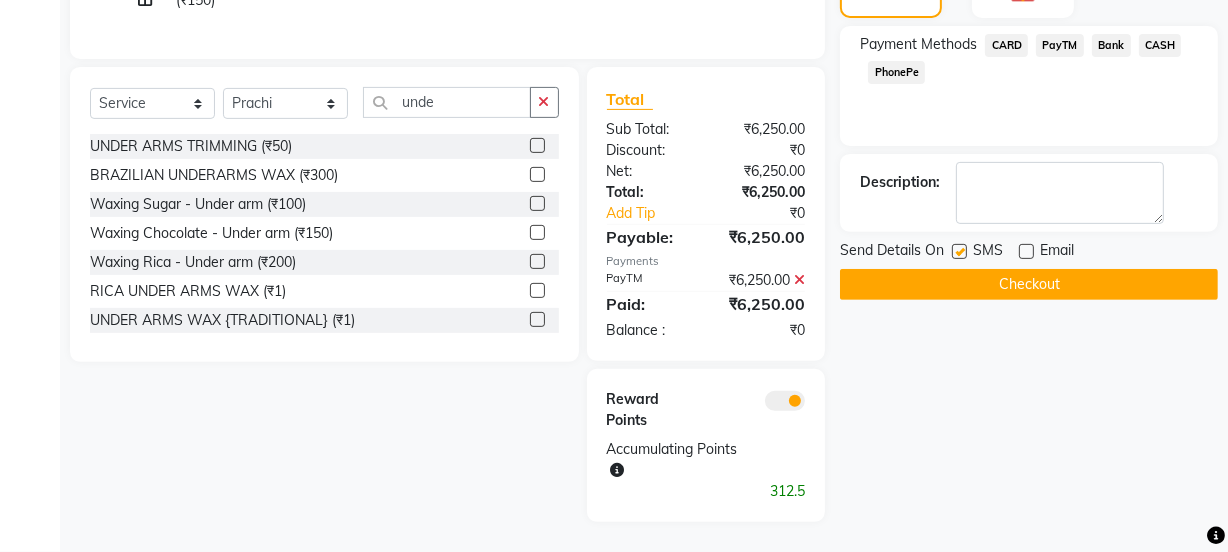 click 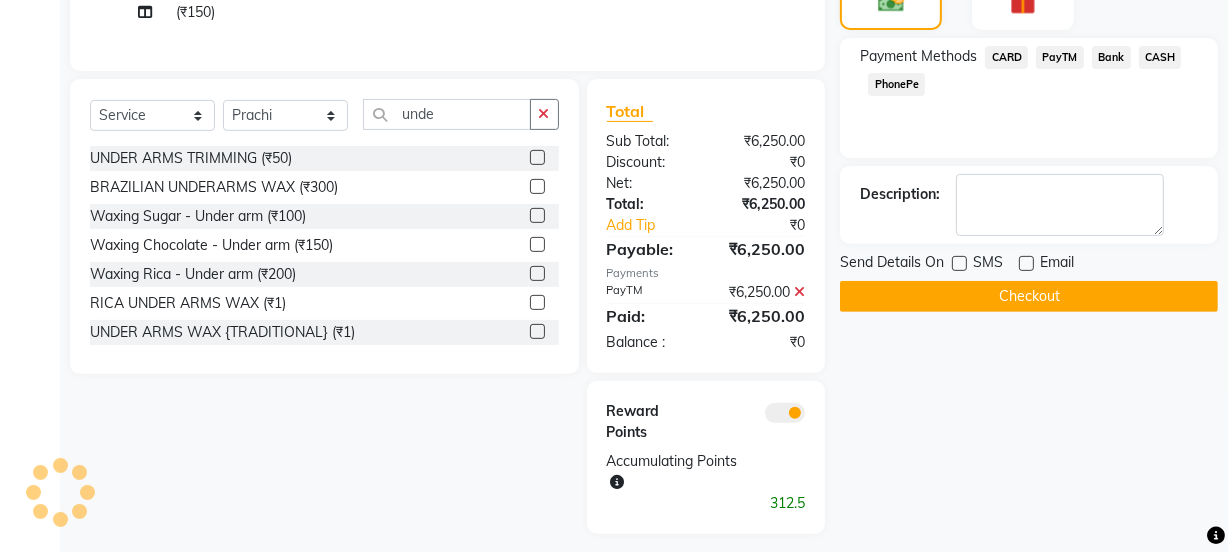 scroll, scrollTop: 648, scrollLeft: 0, axis: vertical 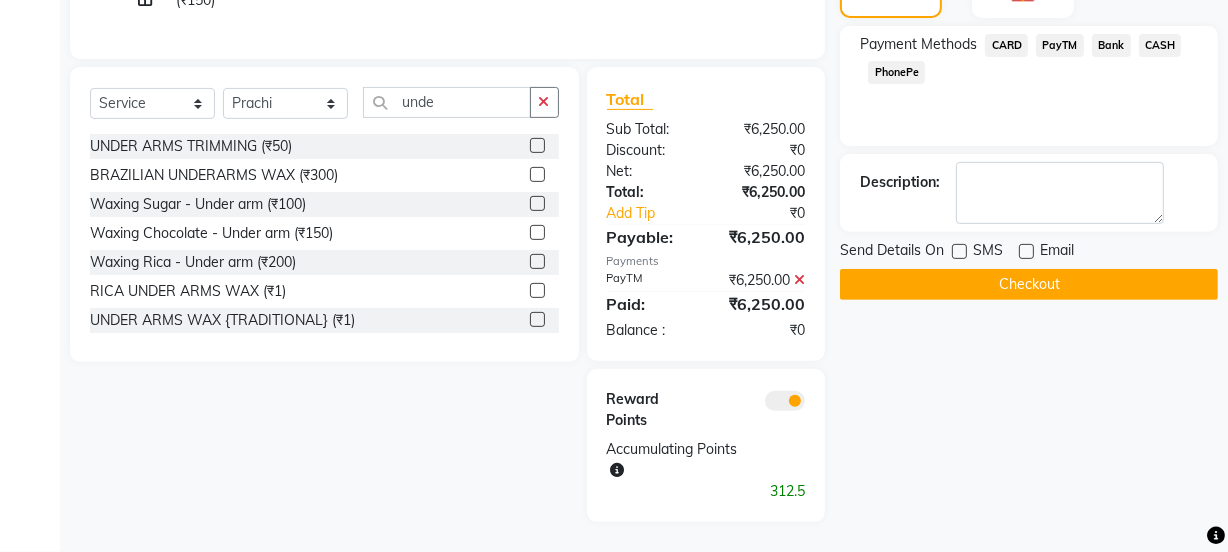 click on "Checkout" 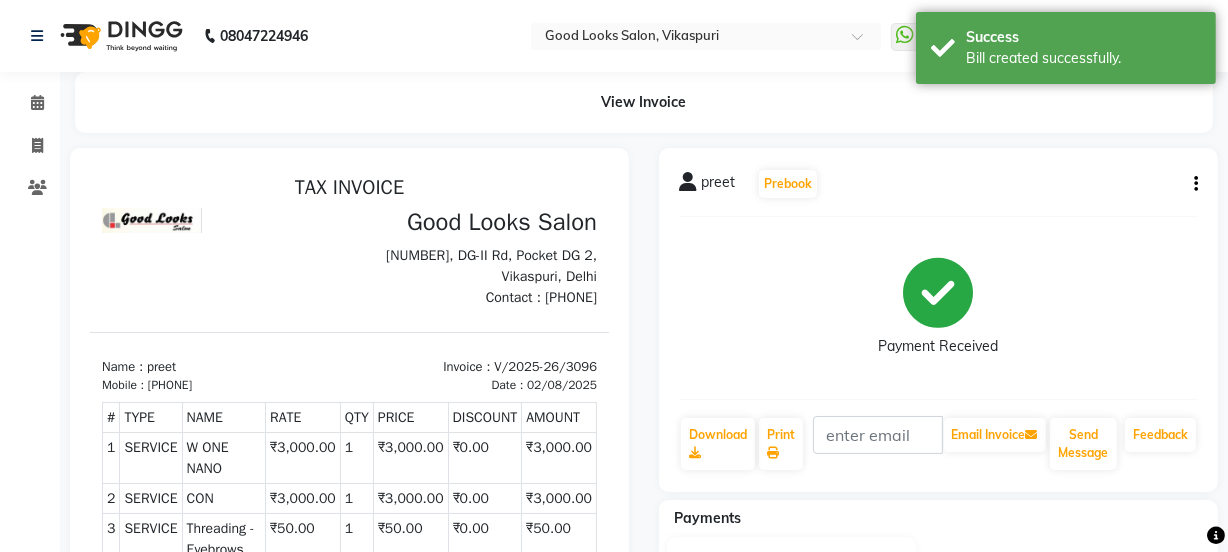 scroll, scrollTop: 0, scrollLeft: 0, axis: both 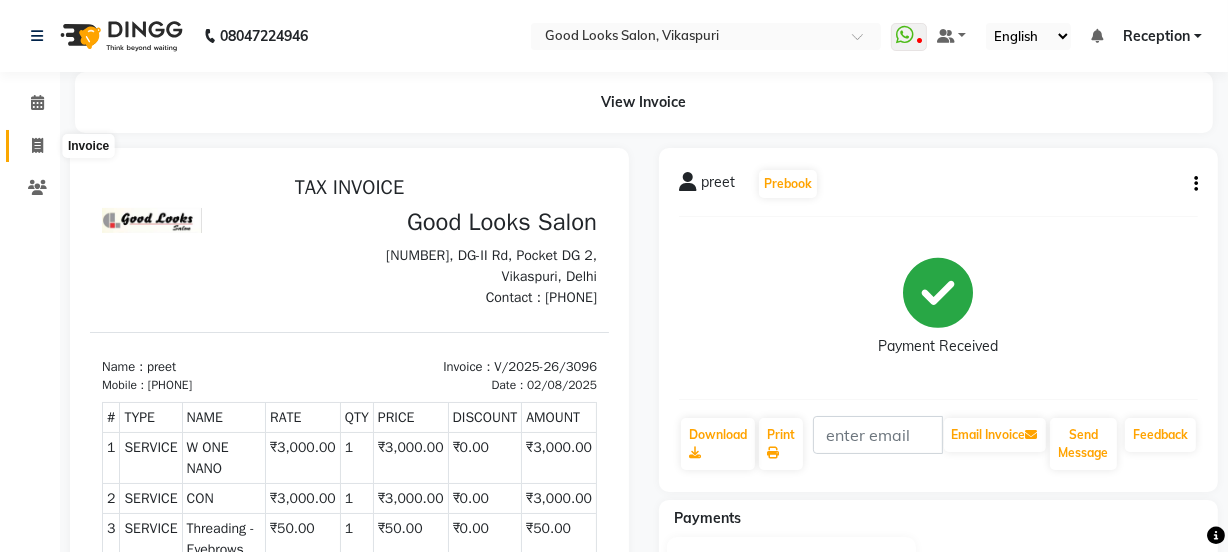 click 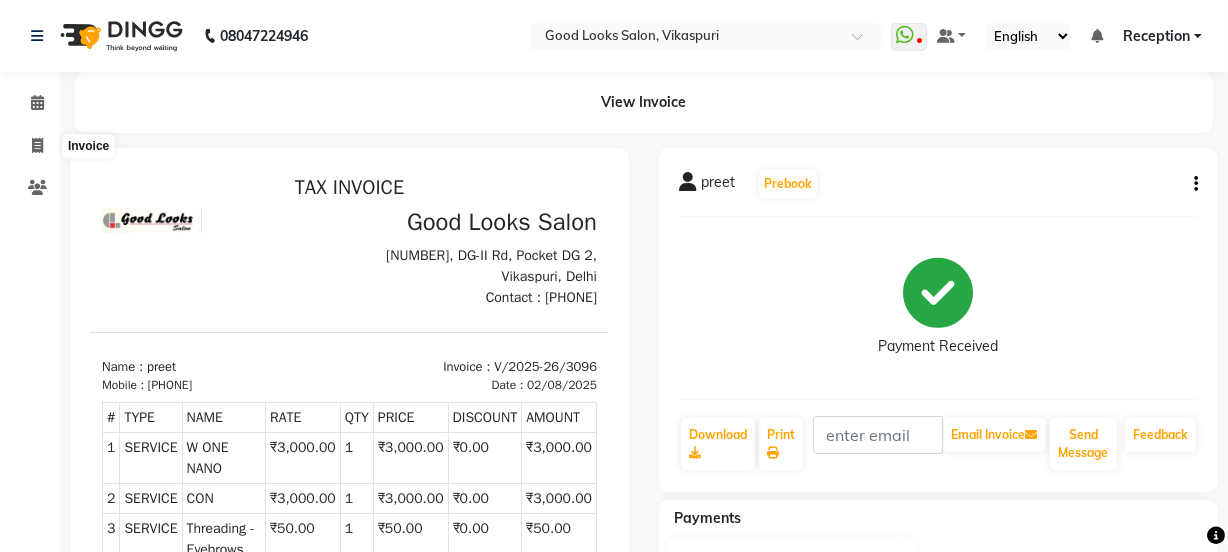select on "4230" 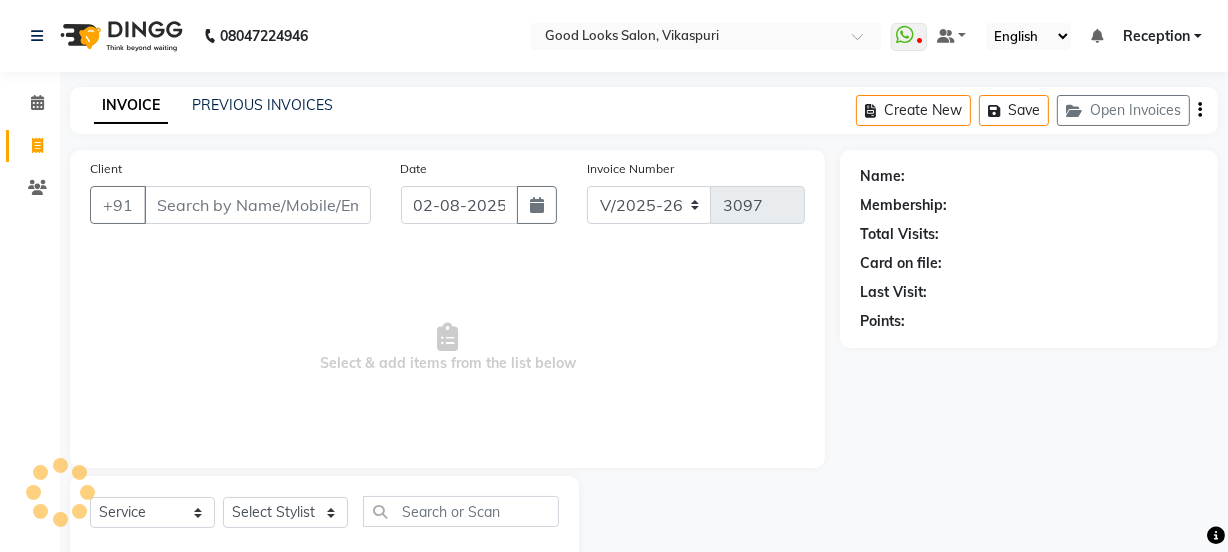 scroll, scrollTop: 50, scrollLeft: 0, axis: vertical 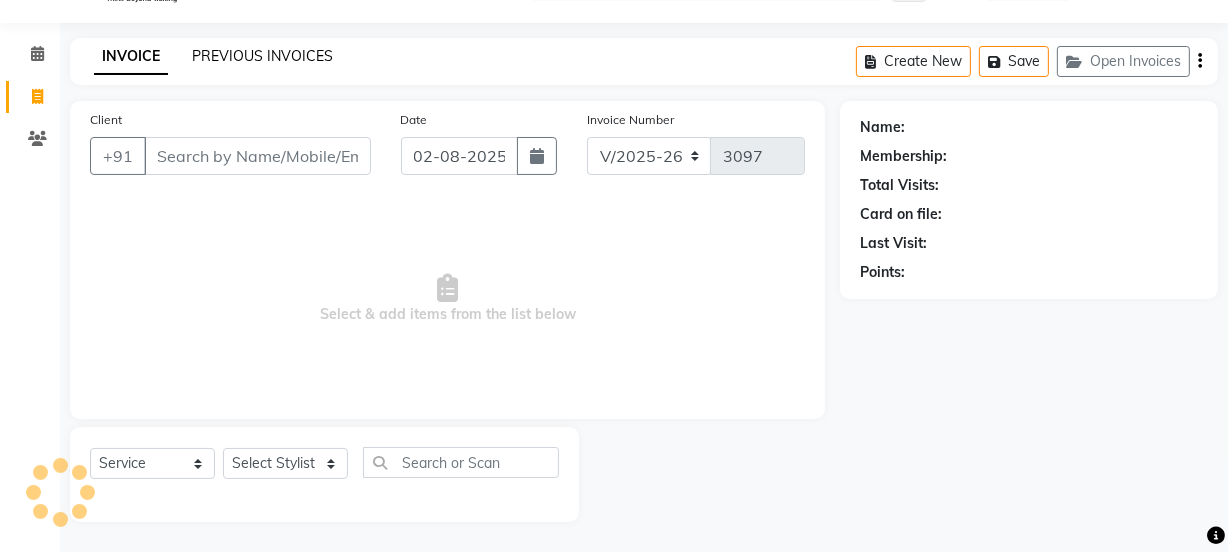 click on "PREVIOUS INVOICES" 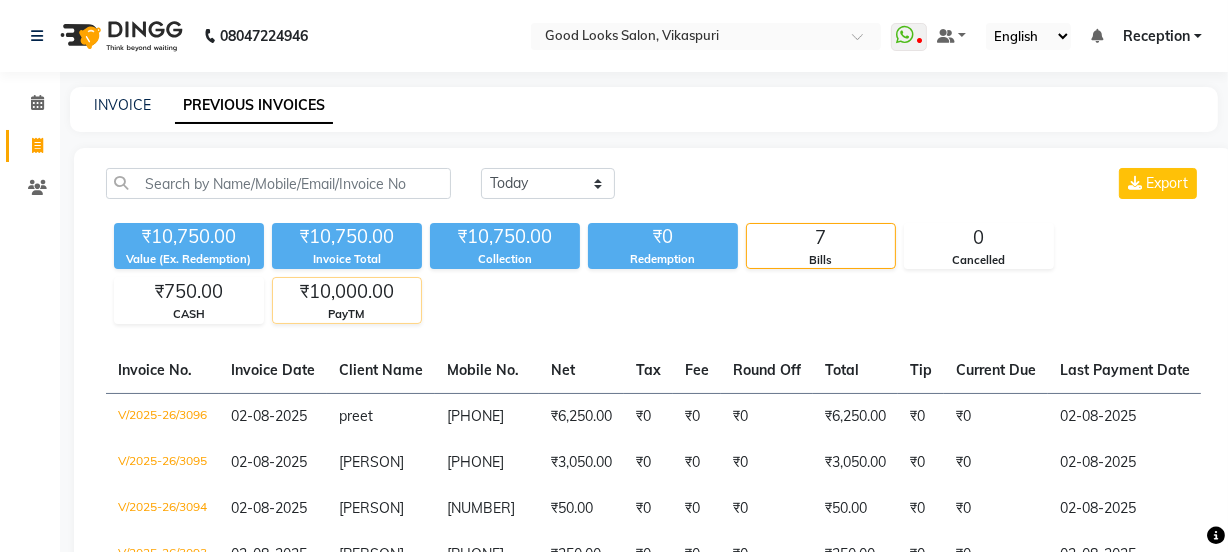 click on "PayTM" 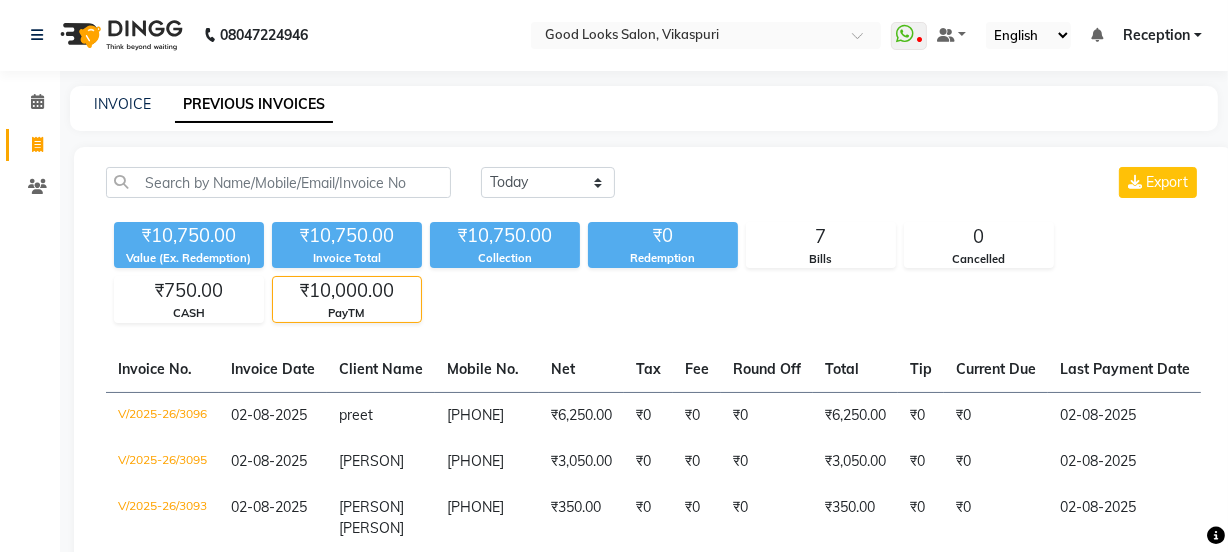 scroll, scrollTop: 0, scrollLeft: 0, axis: both 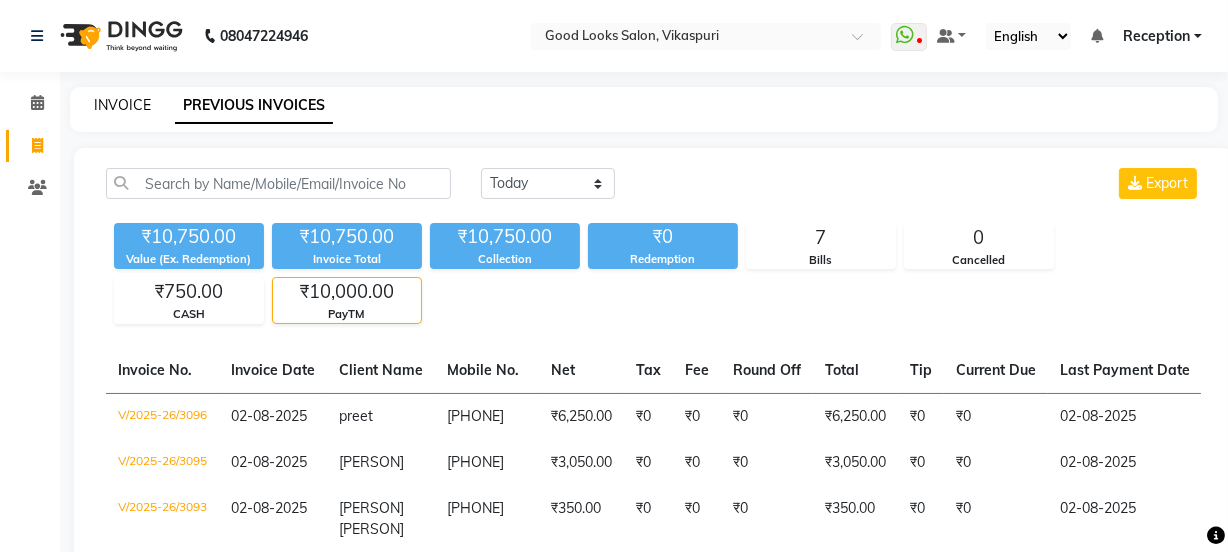 click on "INVOICE" 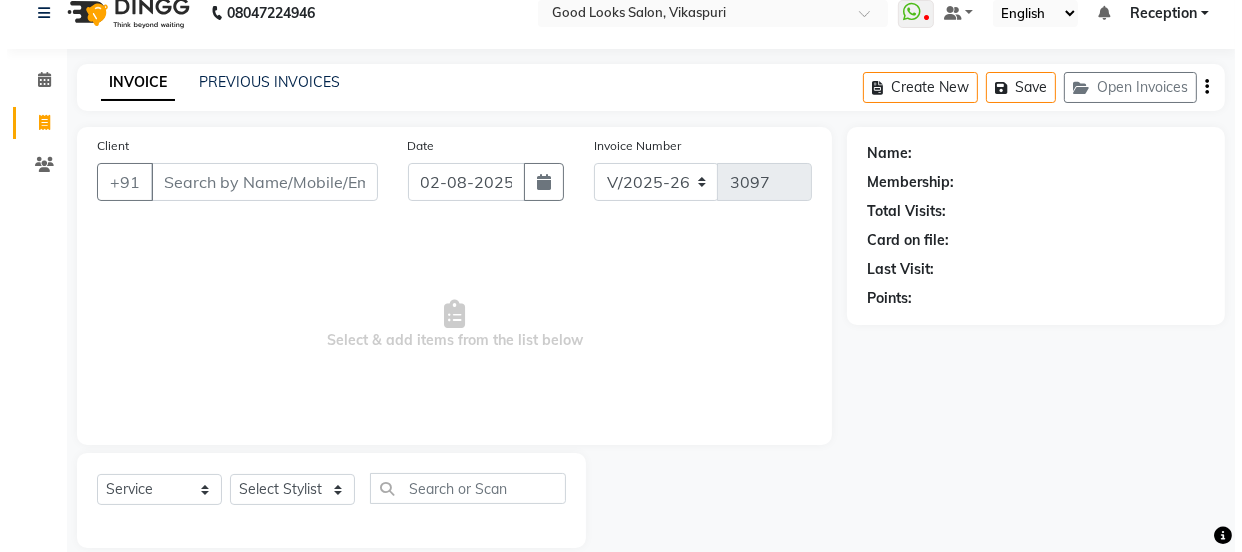 scroll, scrollTop: 0, scrollLeft: 0, axis: both 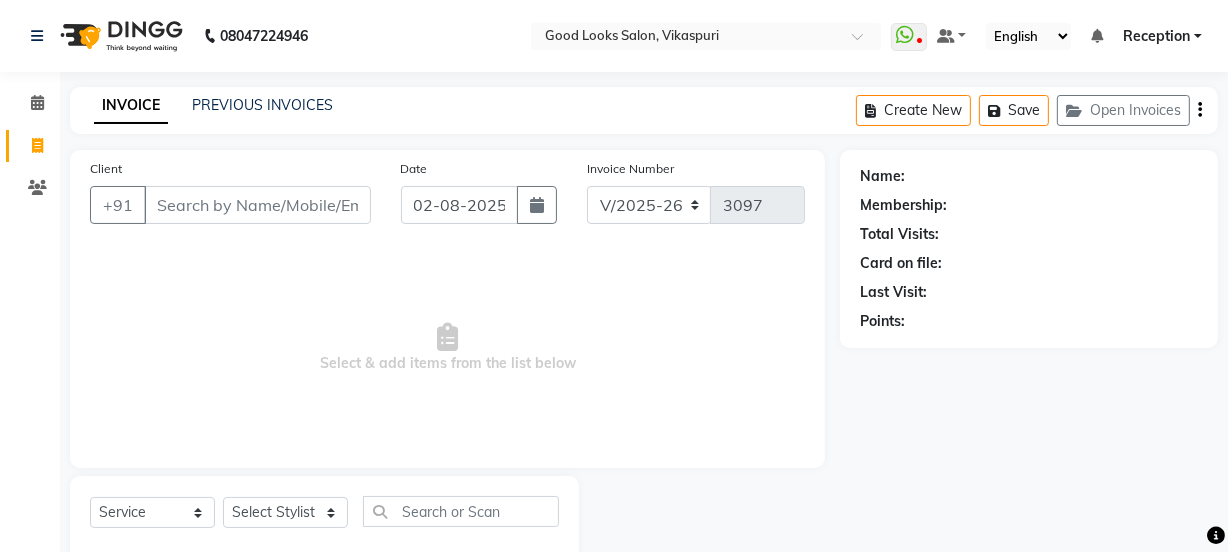 click on "Reception" at bounding box center (1156, 36) 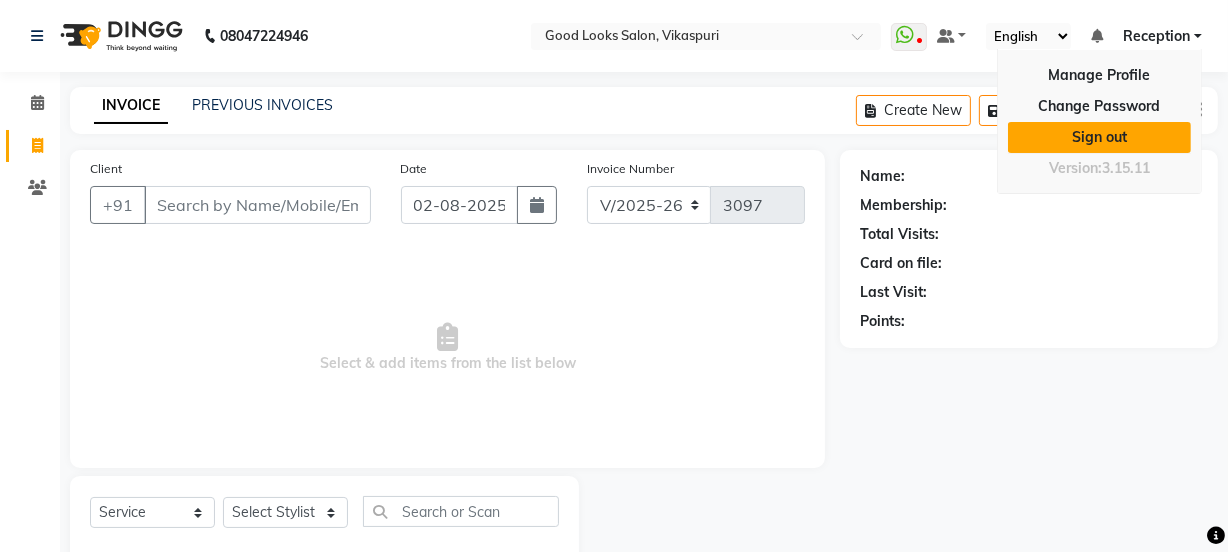 click on "Sign out" at bounding box center (1099, 137) 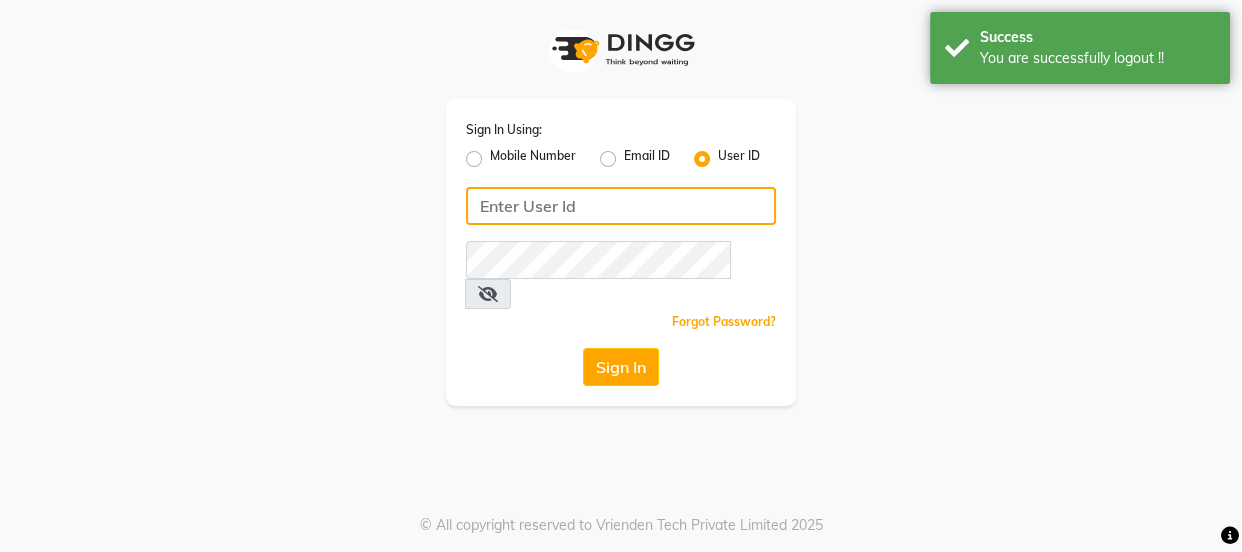 type on "8532836314" 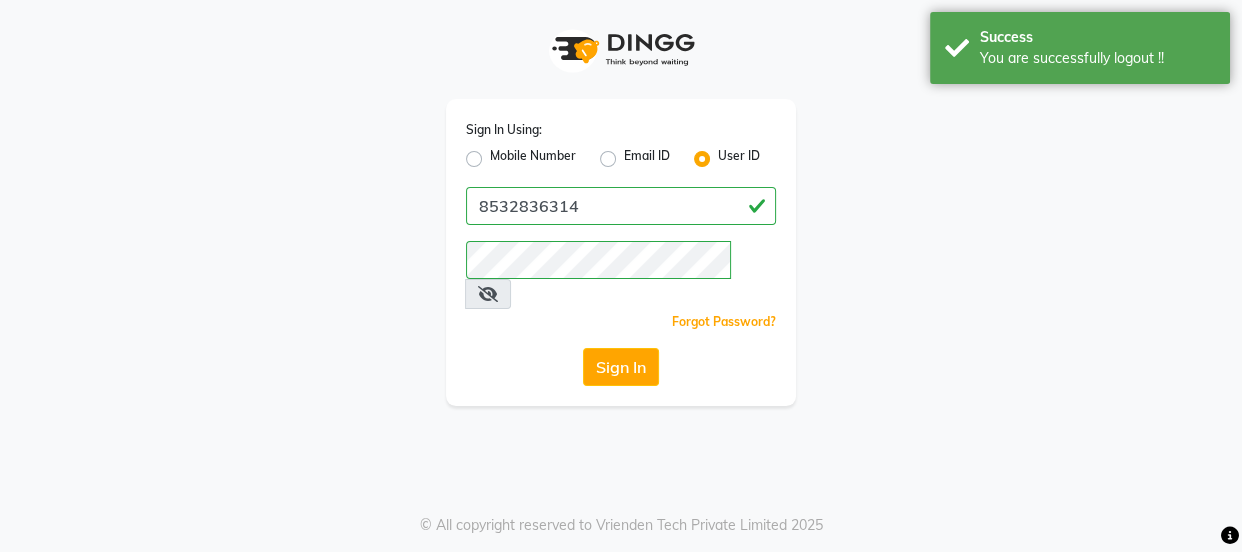click on "Mobile Number" 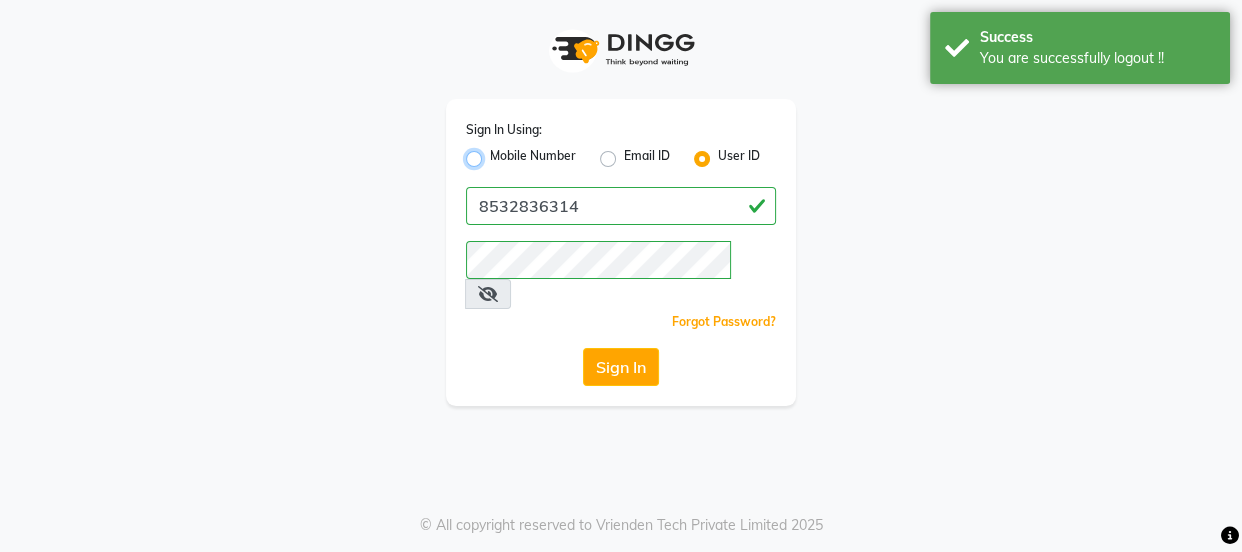 click on "Mobile Number" at bounding box center (496, 153) 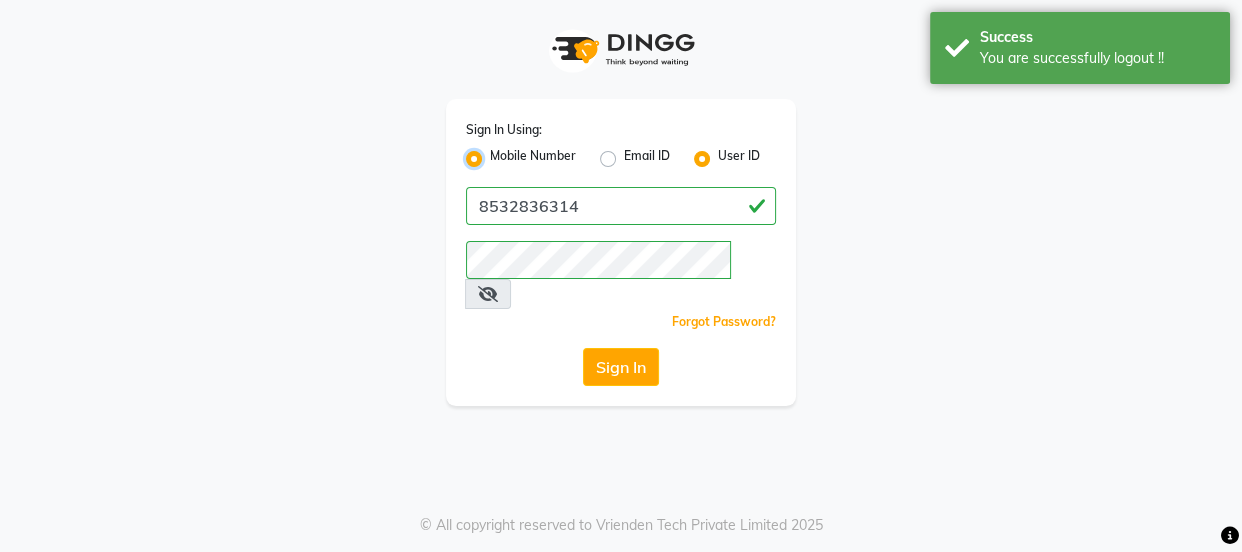 radio on "false" 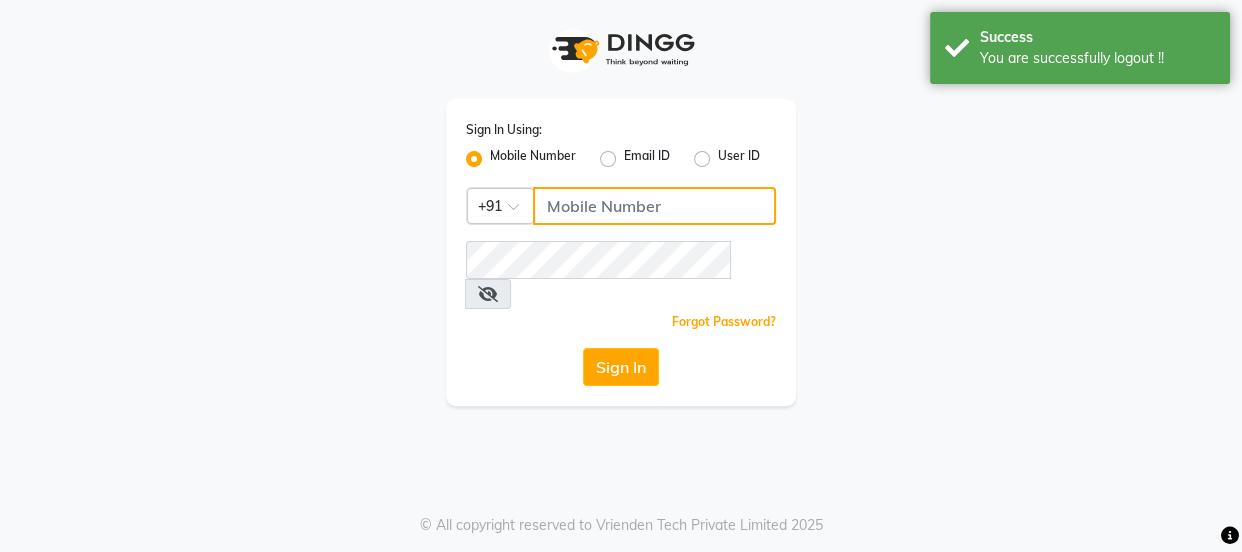 click 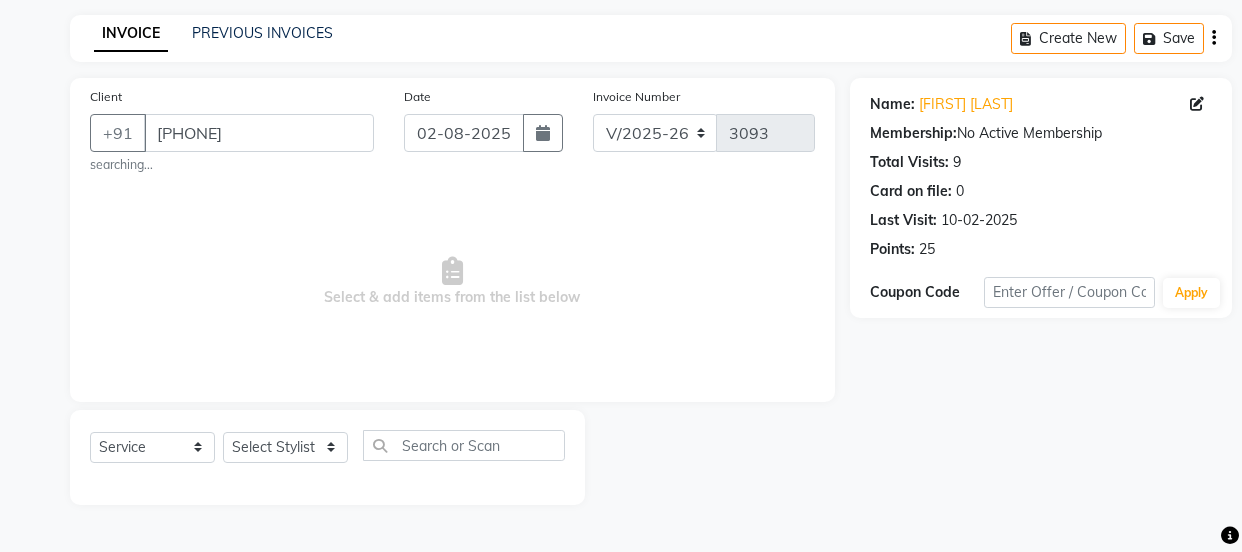 select on "4230" 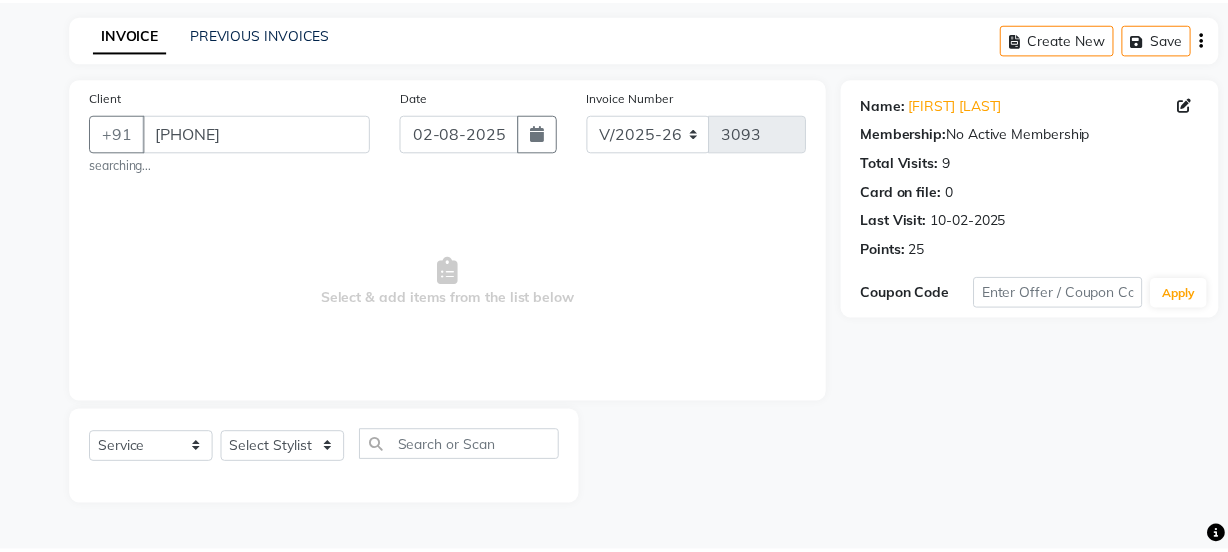 scroll, scrollTop: 0, scrollLeft: 0, axis: both 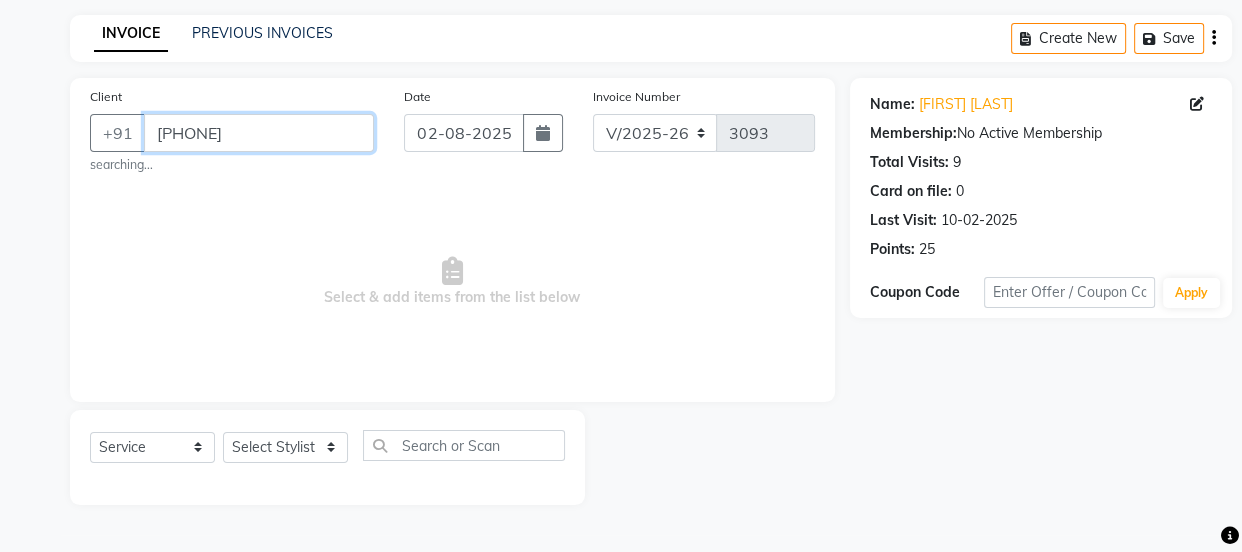 drag, startPoint x: 305, startPoint y: 138, endPoint x: 134, endPoint y: 53, distance: 190.96072 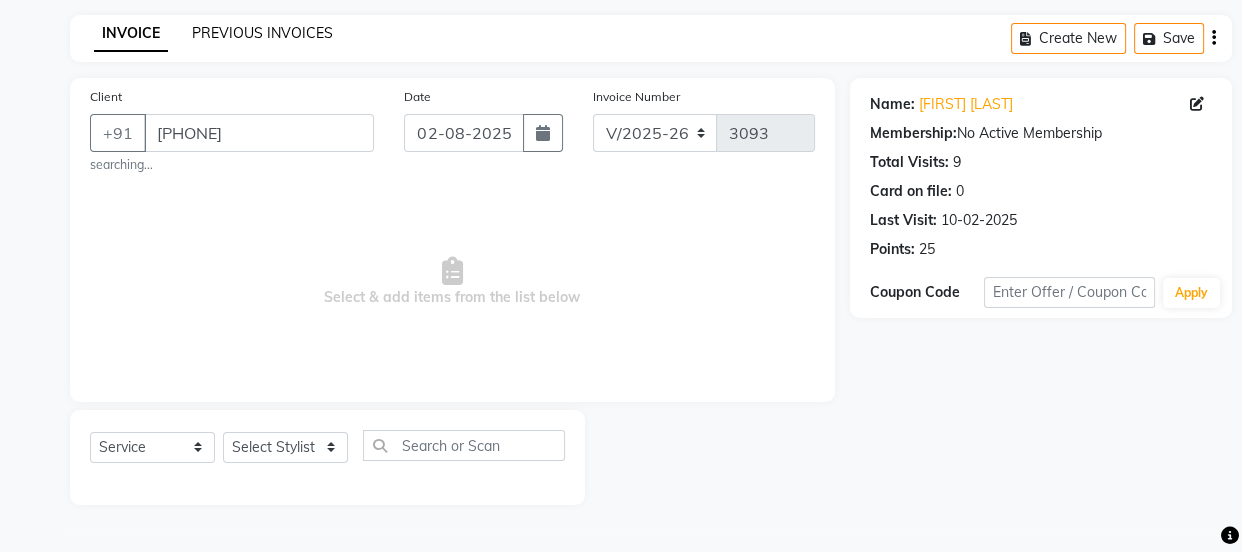 click on "PREVIOUS INVOICES" 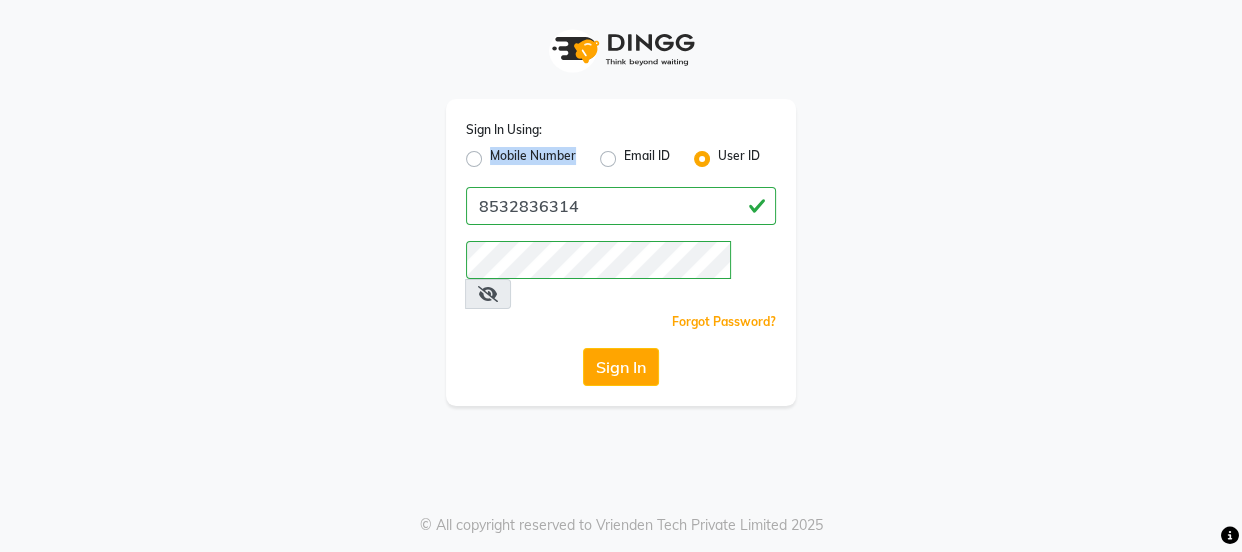 click on "Mobile Number" 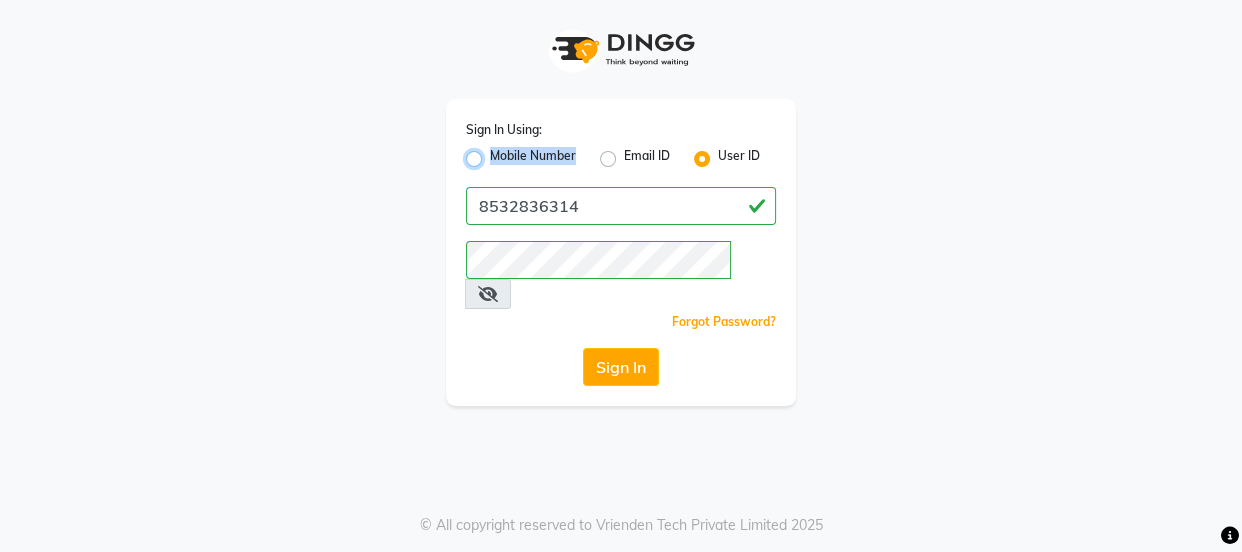 click on "Mobile Number" at bounding box center [496, 153] 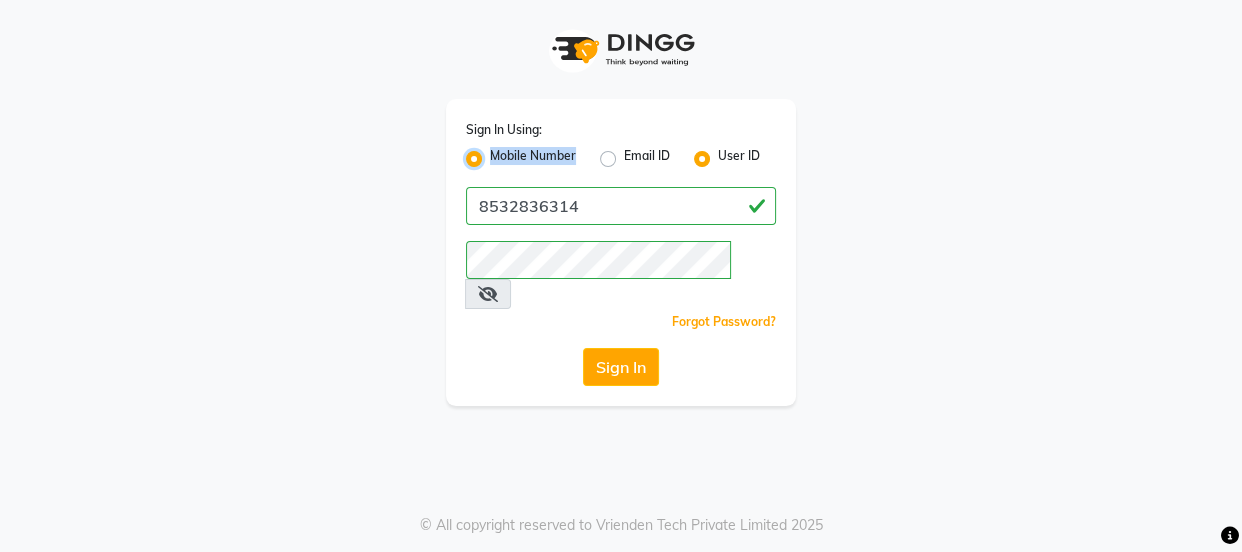 radio on "false" 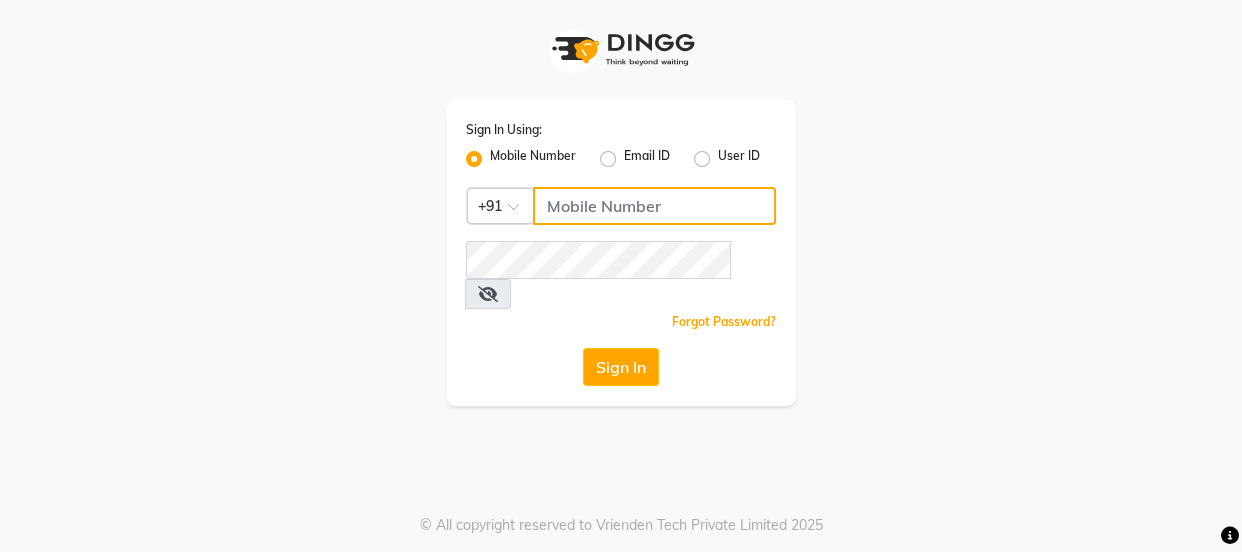 click 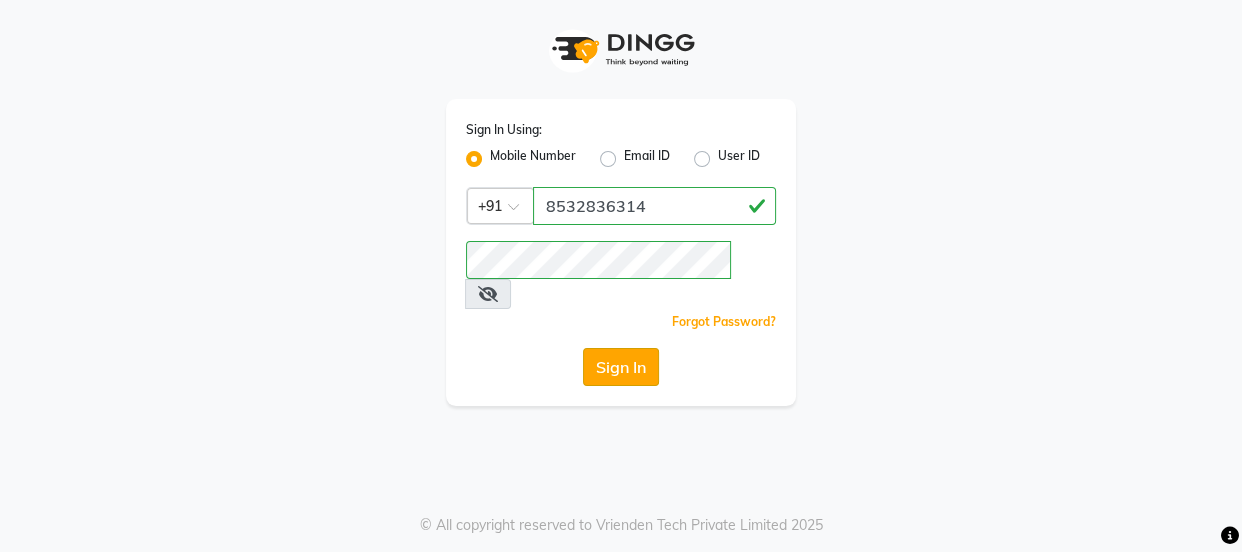click on "Sign In" 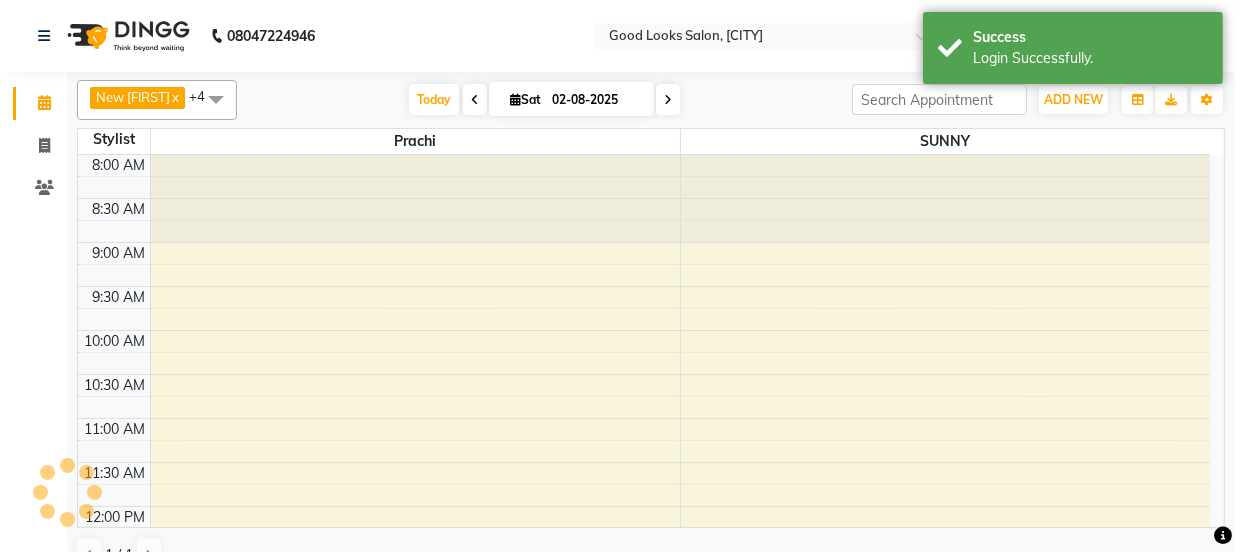 scroll, scrollTop: 527, scrollLeft: 0, axis: vertical 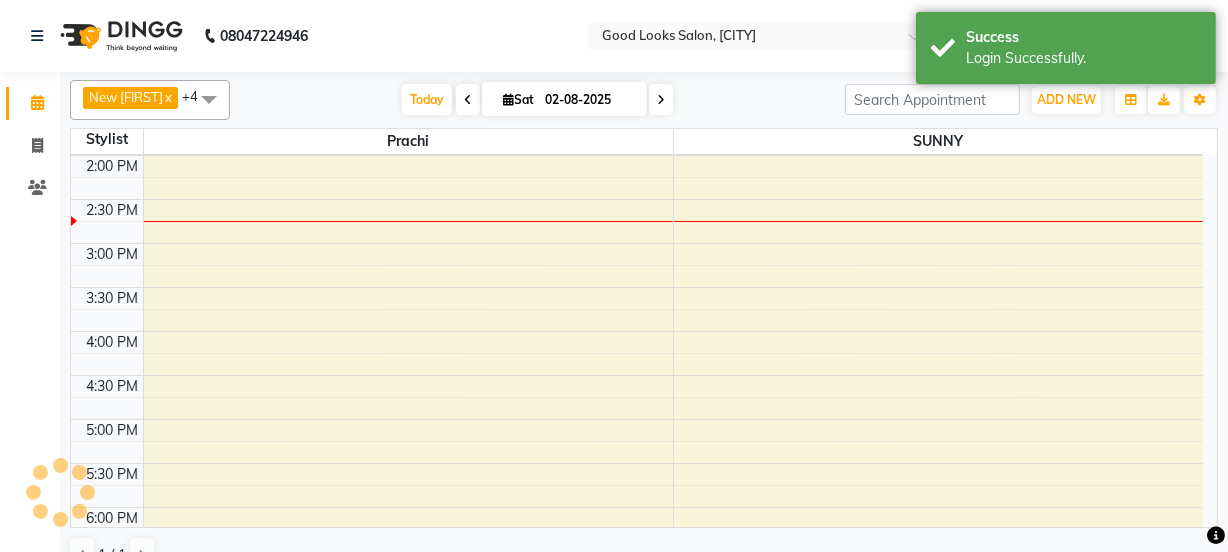 select on "en" 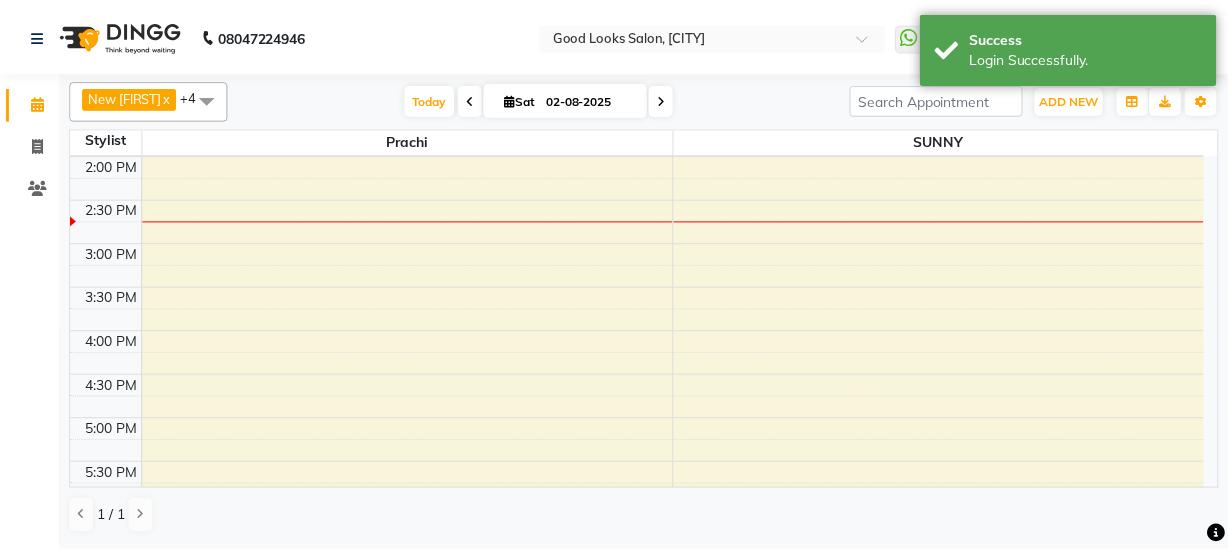scroll, scrollTop: 0, scrollLeft: 0, axis: both 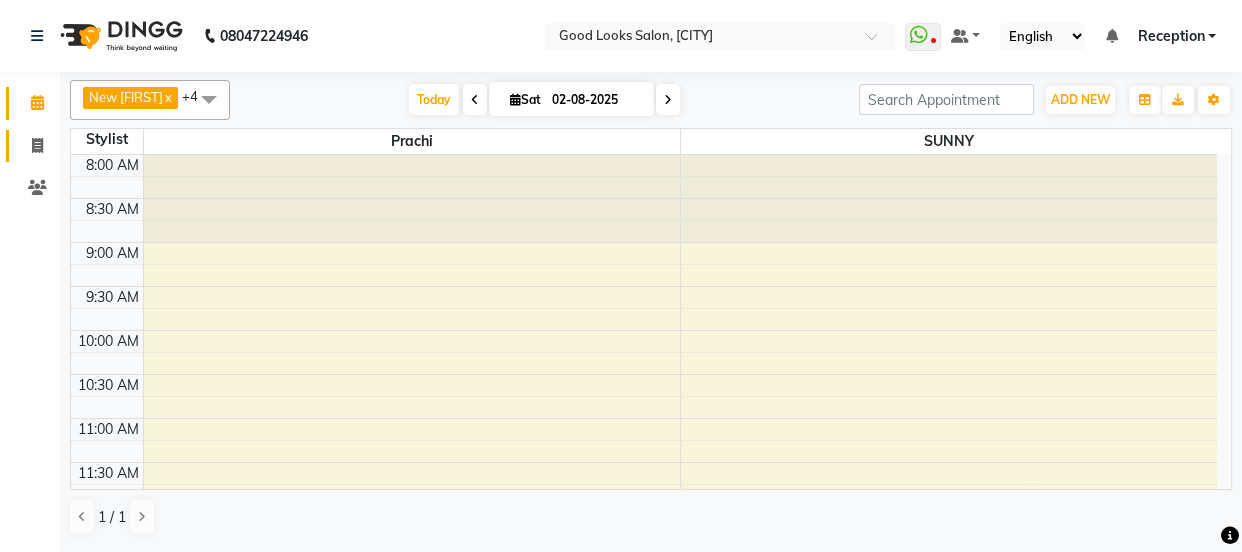 click 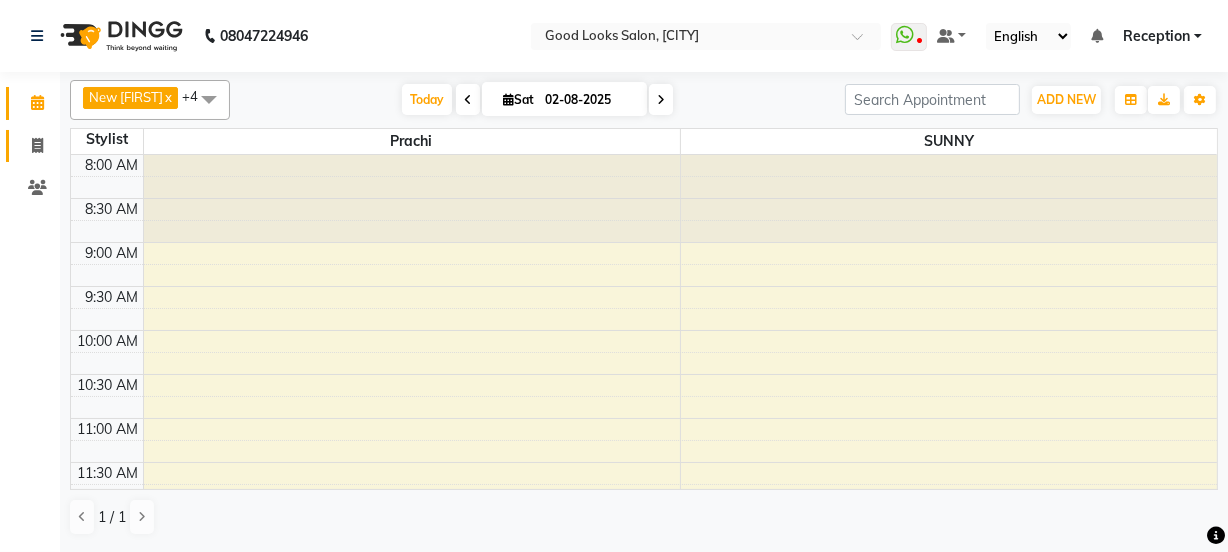 select on "4230" 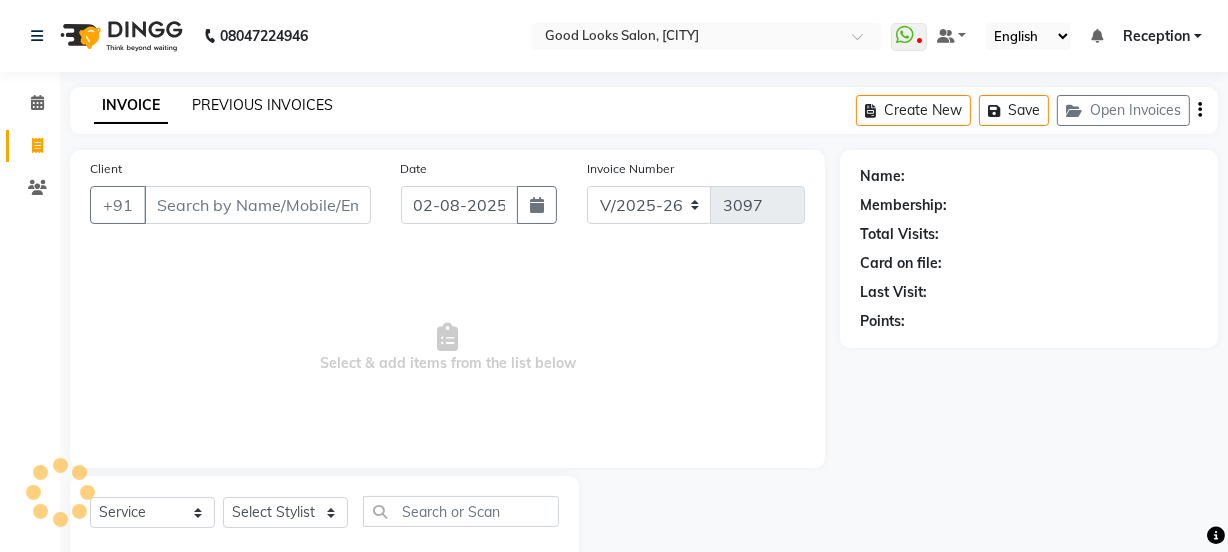 click on "PREVIOUS INVOICES" 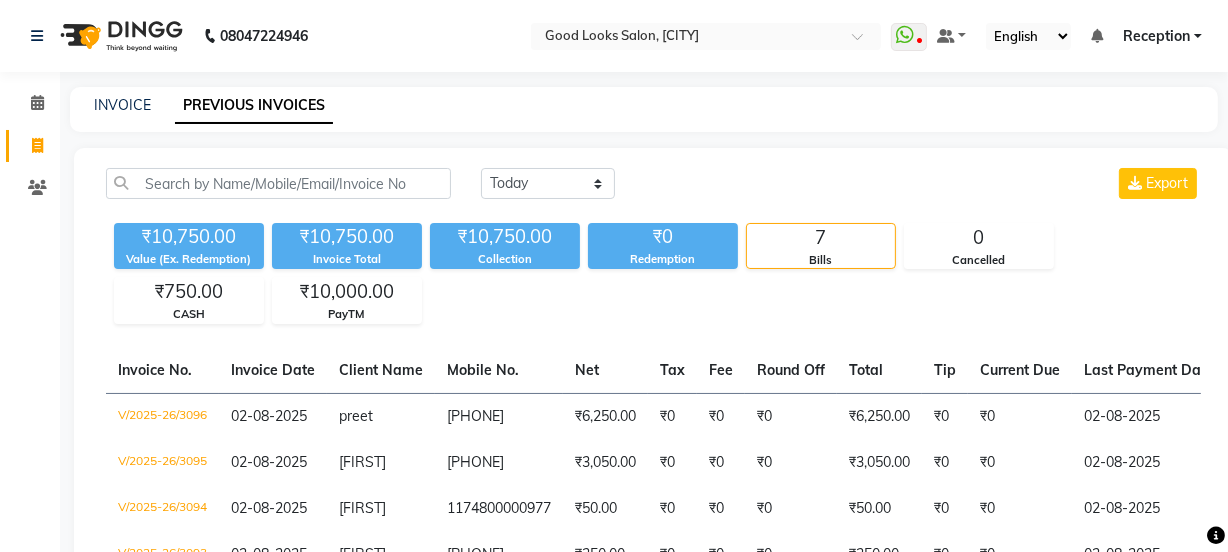 drag, startPoint x: 181, startPoint y: 115, endPoint x: 172, endPoint y: 126, distance: 14.21267 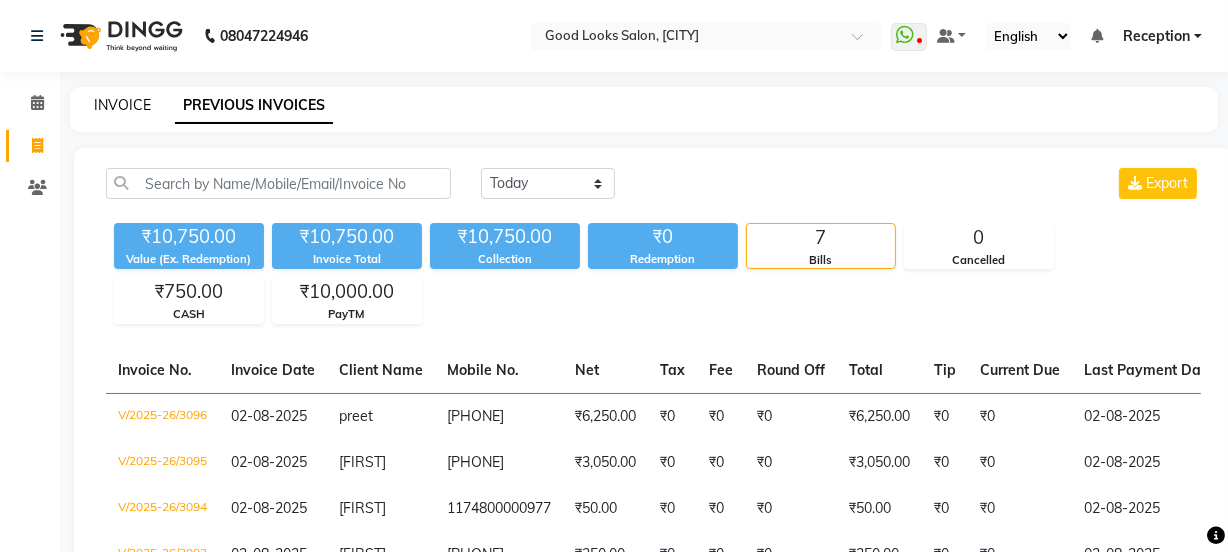 click on "INVOICE" 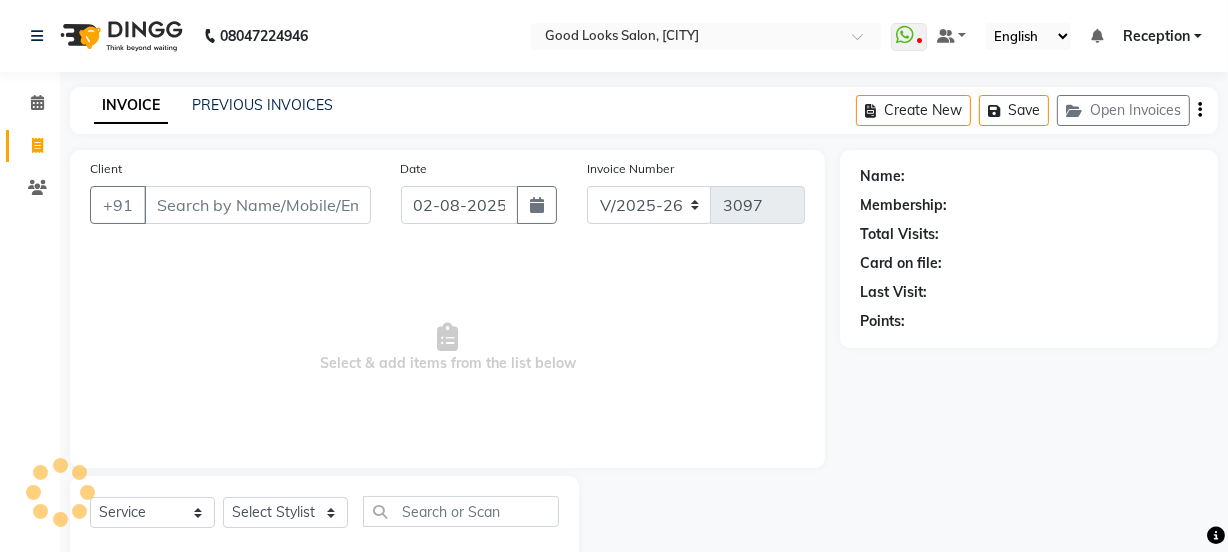scroll, scrollTop: 50, scrollLeft: 0, axis: vertical 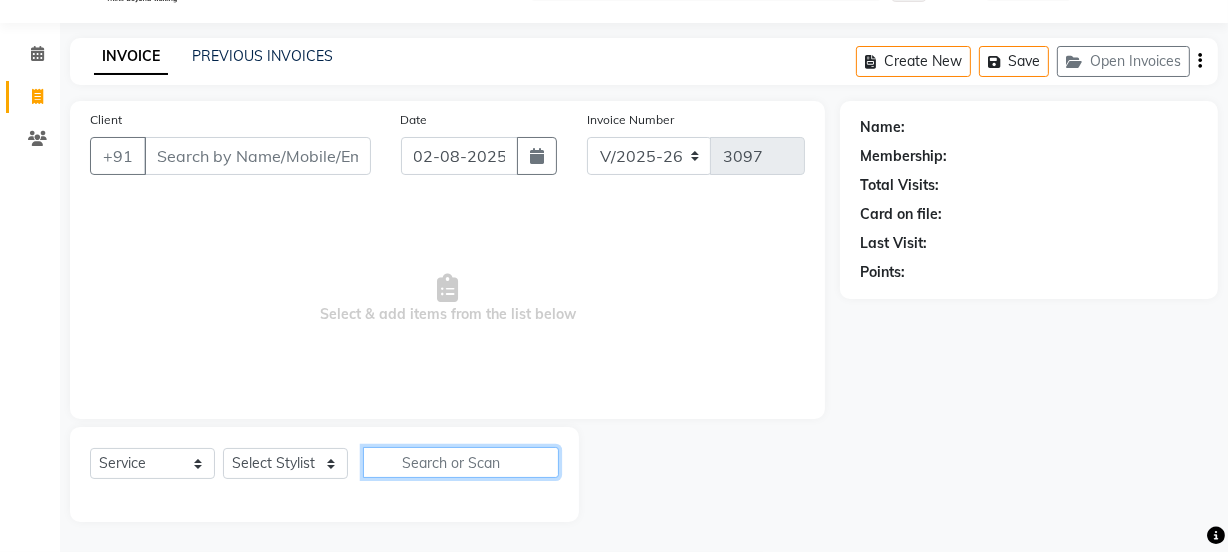 click 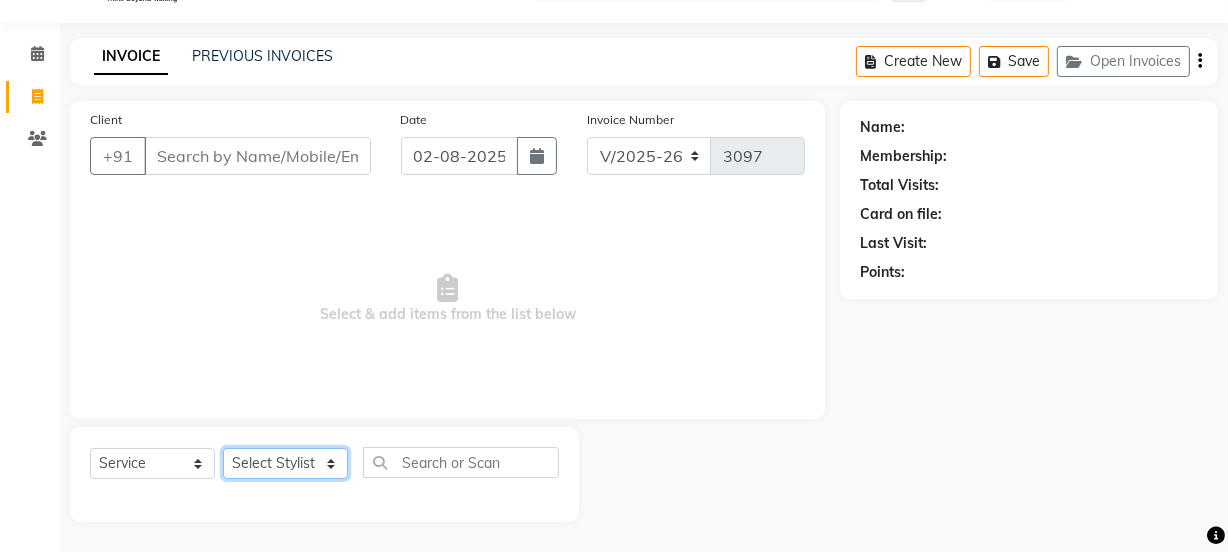 click on "Select Stylist [PERSON] [PERSON] Manager [PERSON] [PERSON] [PERSON] [PERSON] 2 Reception [PERSON] [PERSON] [PERSON] [PERSON] [PERSON] [PERSON] [PERSON]" 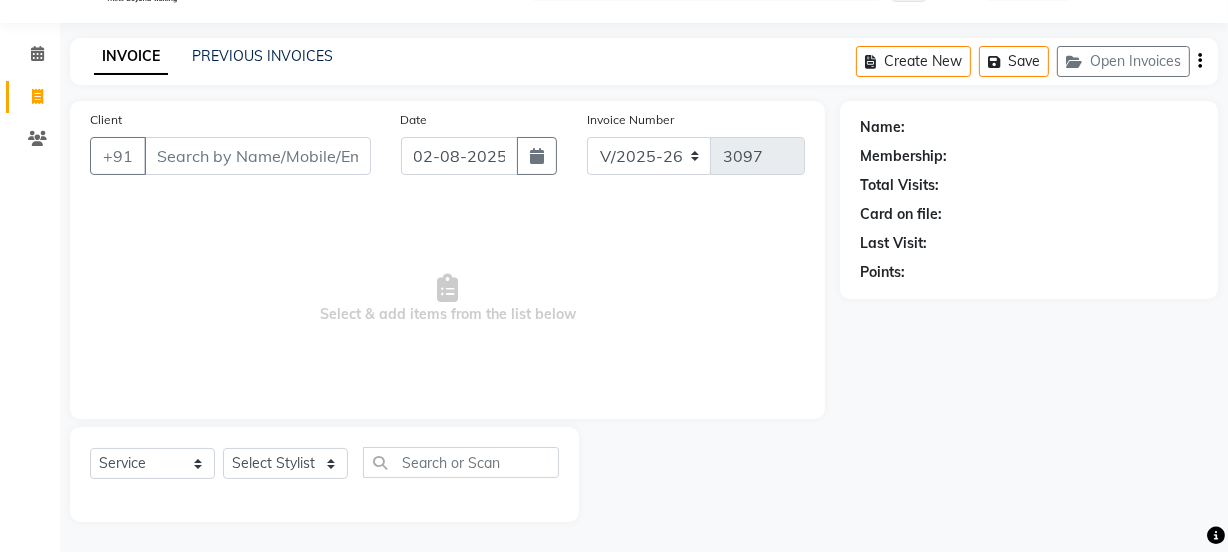 click on "Select & add items from the list below" at bounding box center [447, 299] 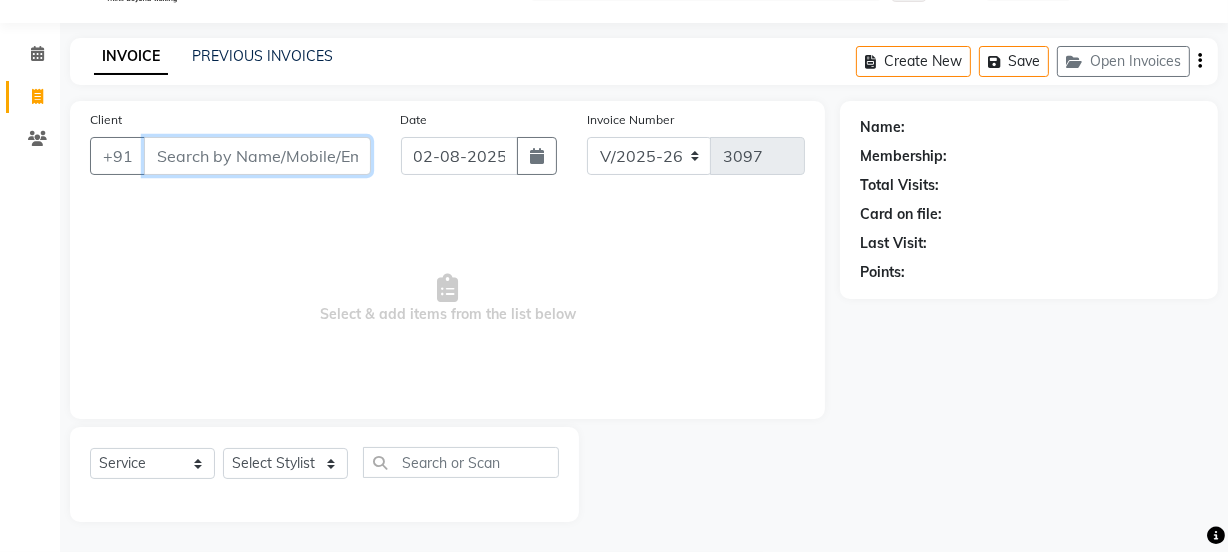 click on "Client" at bounding box center [257, 156] 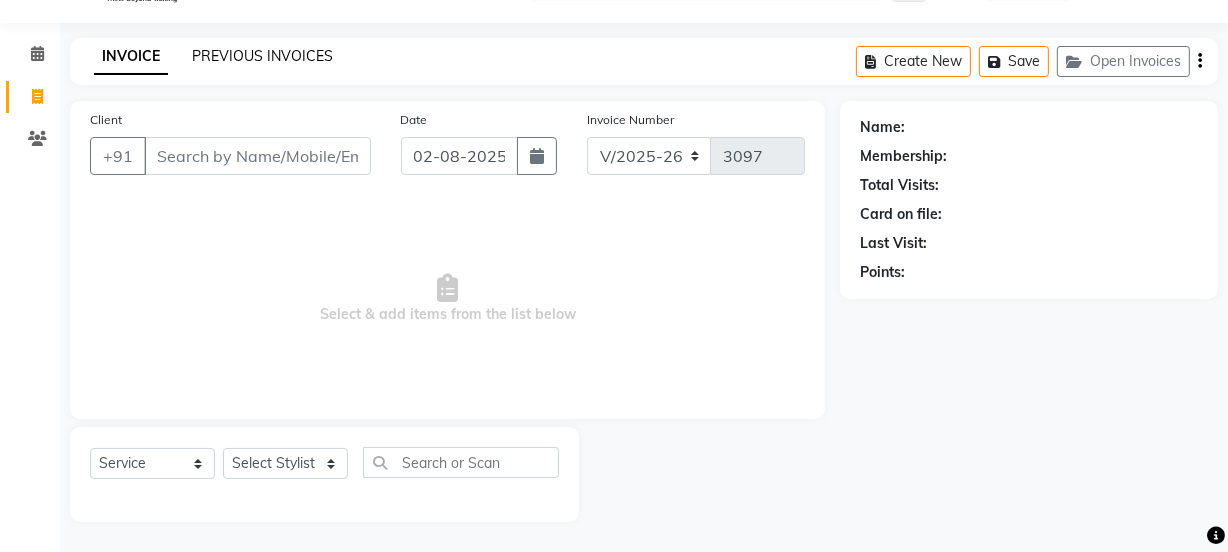 click on "PREVIOUS INVOICES" 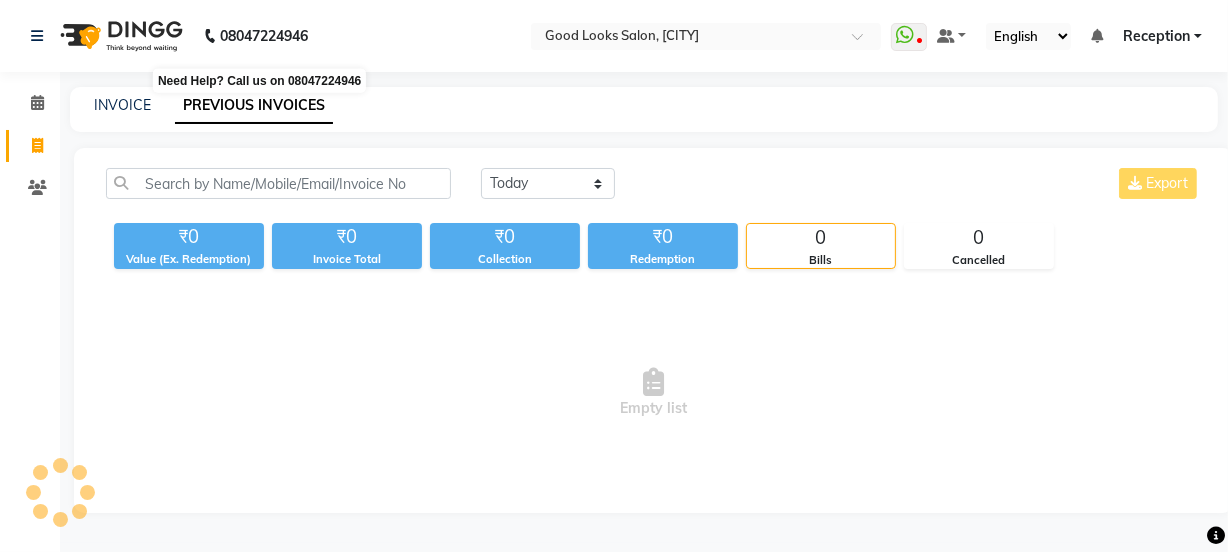 scroll, scrollTop: 0, scrollLeft: 0, axis: both 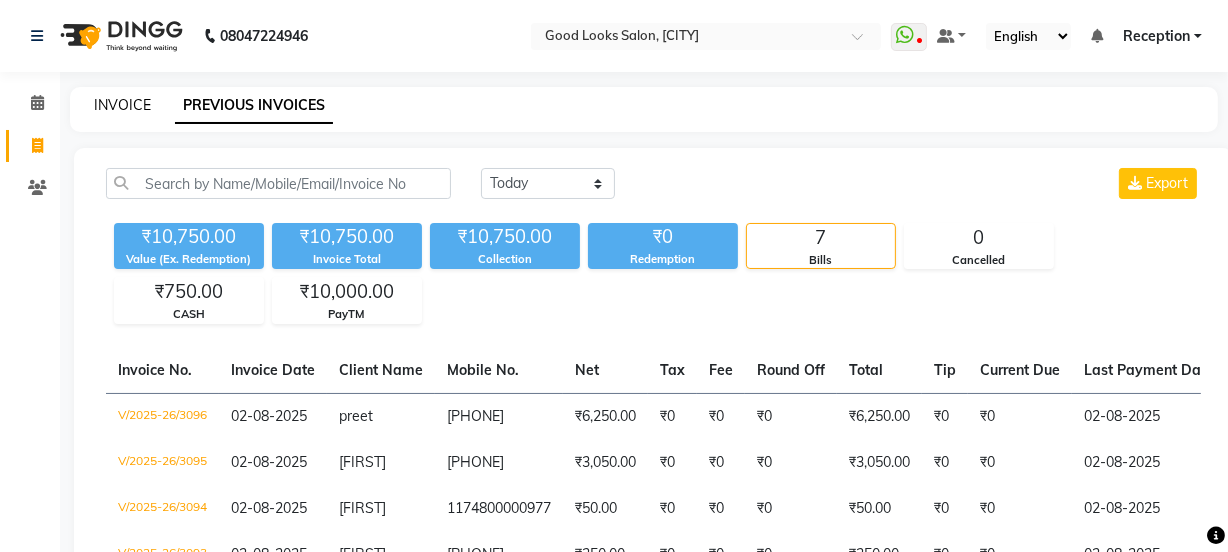 click on "INVOICE" 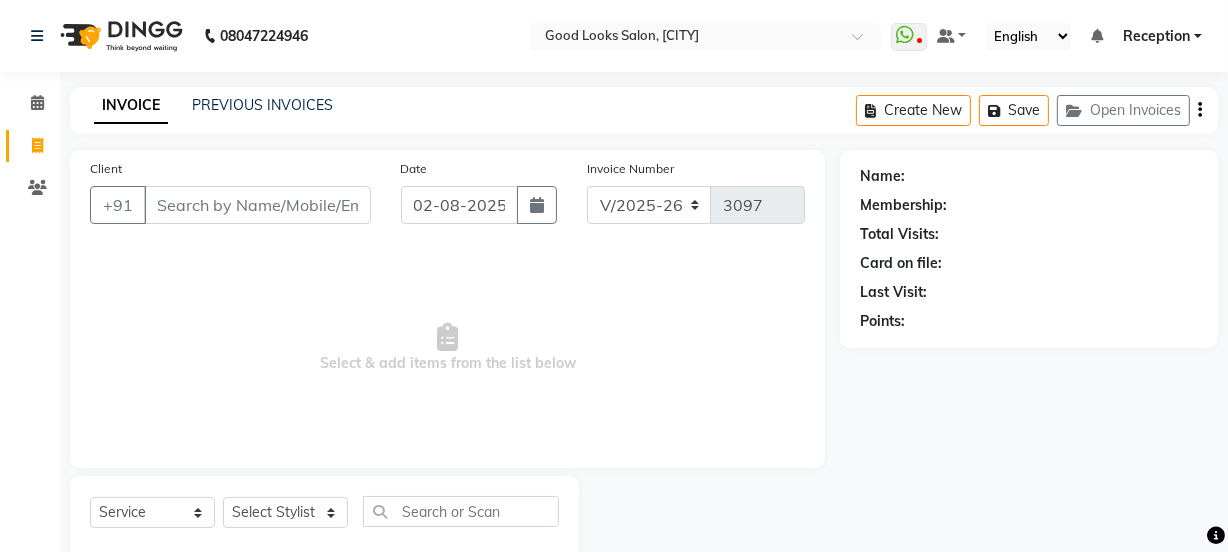 scroll, scrollTop: 50, scrollLeft: 0, axis: vertical 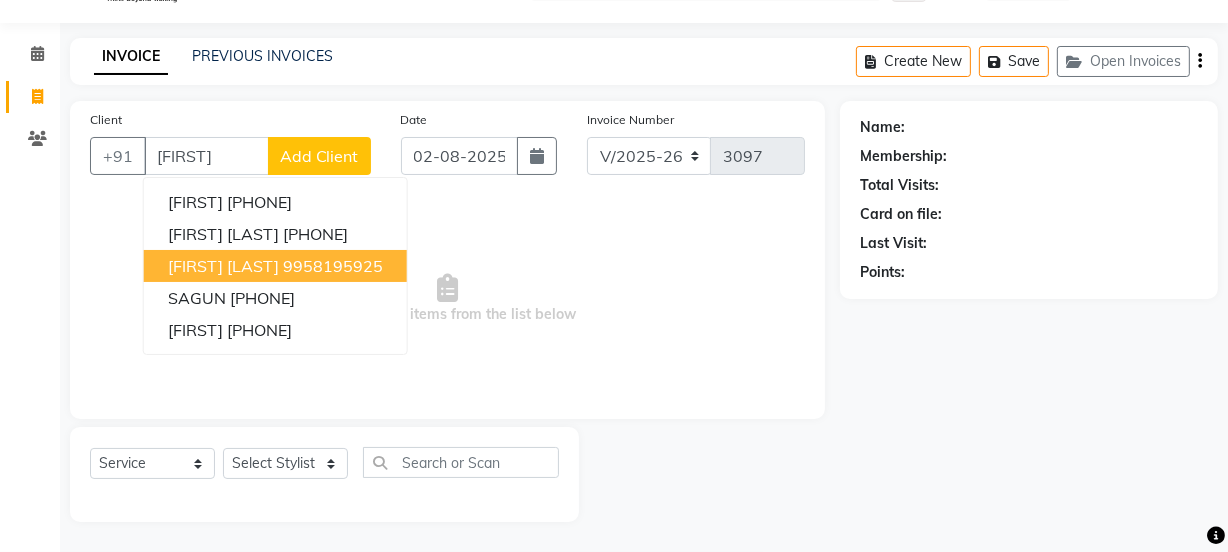 click on "9958195925" at bounding box center [333, 266] 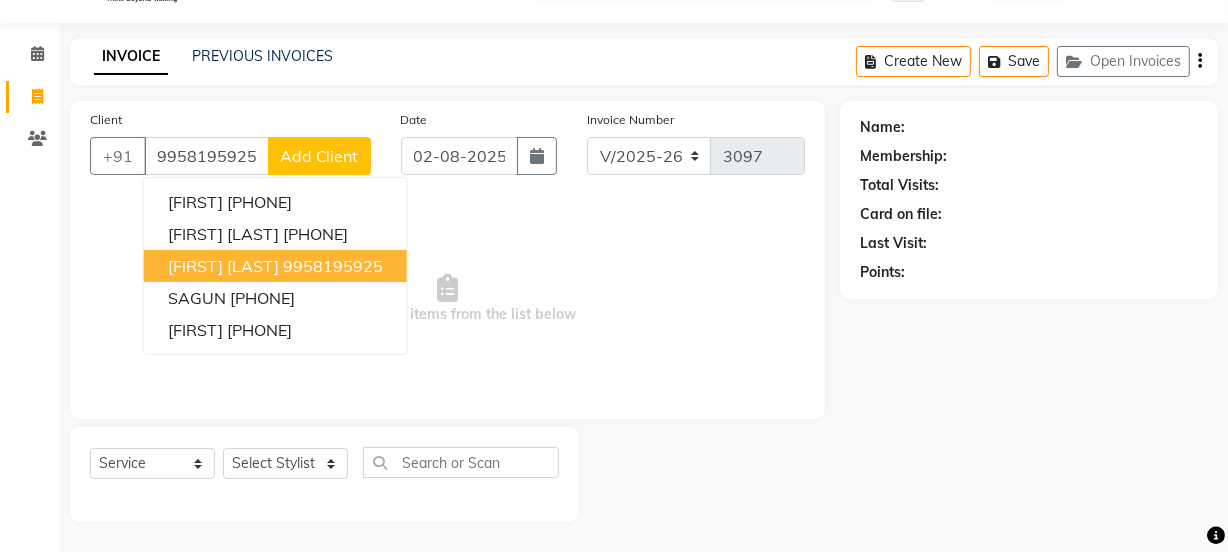 type on "9958195925" 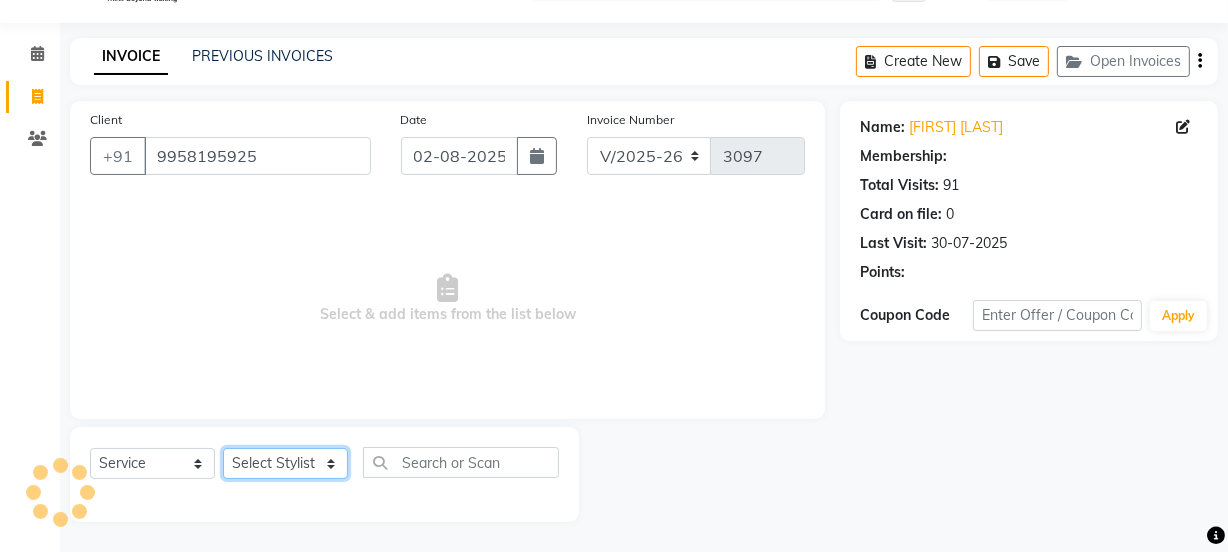 click on "Select Stylist [PERSON] [PERSON] Manager [PERSON] [PERSON] [PERSON] [PERSON] 2 Reception [PERSON] [PERSON] [PERSON] [PERSON] [PERSON] [PERSON] [PERSON]" 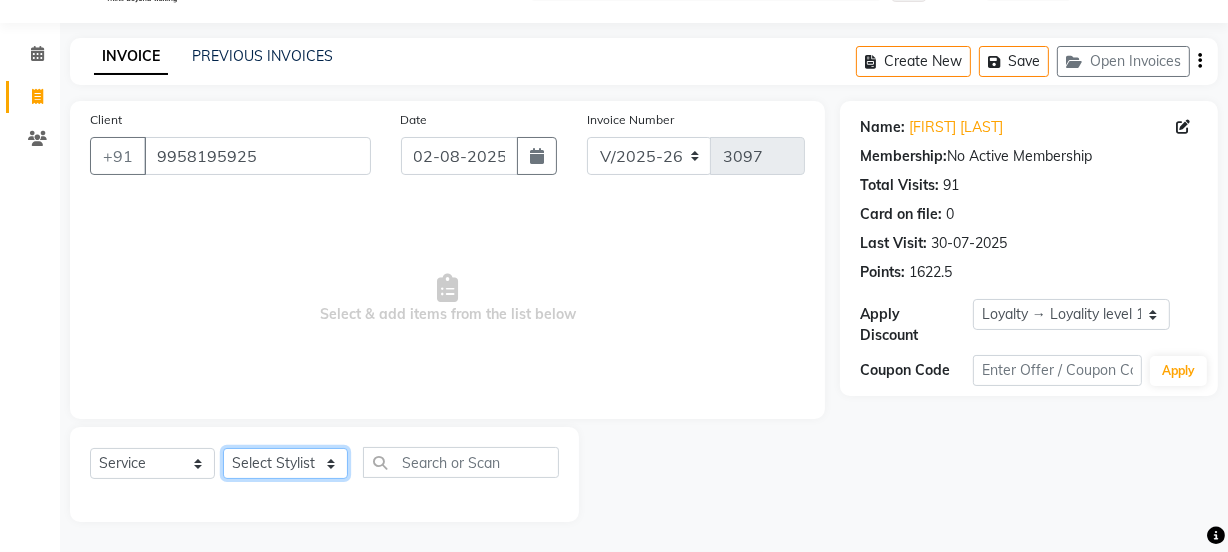 click on "Select Stylist [PERSON] [PERSON] Manager [PERSON] [PERSON] [PERSON] [PERSON] 2 Reception [PERSON] [PERSON] [PERSON] [PERSON] [PERSON] [PERSON] [PERSON]" 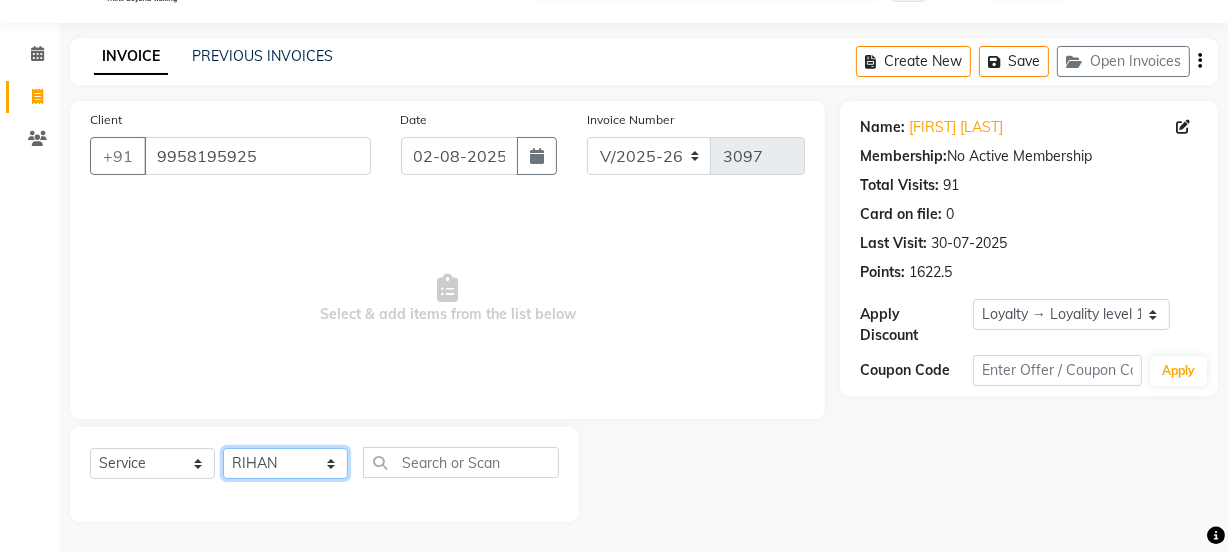 click on "Select Stylist [PERSON] [PERSON] Manager [PERSON] [PERSON] [PERSON] [PERSON] 2 Reception [PERSON] [PERSON] [PERSON] [PERSON] [PERSON] [PERSON] [PERSON]" 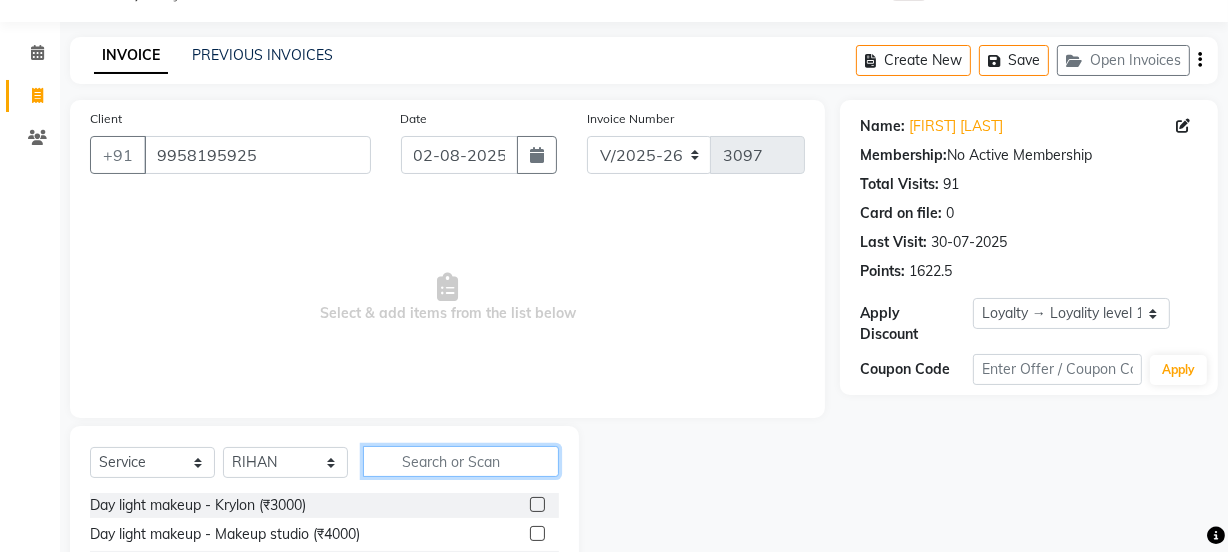 click 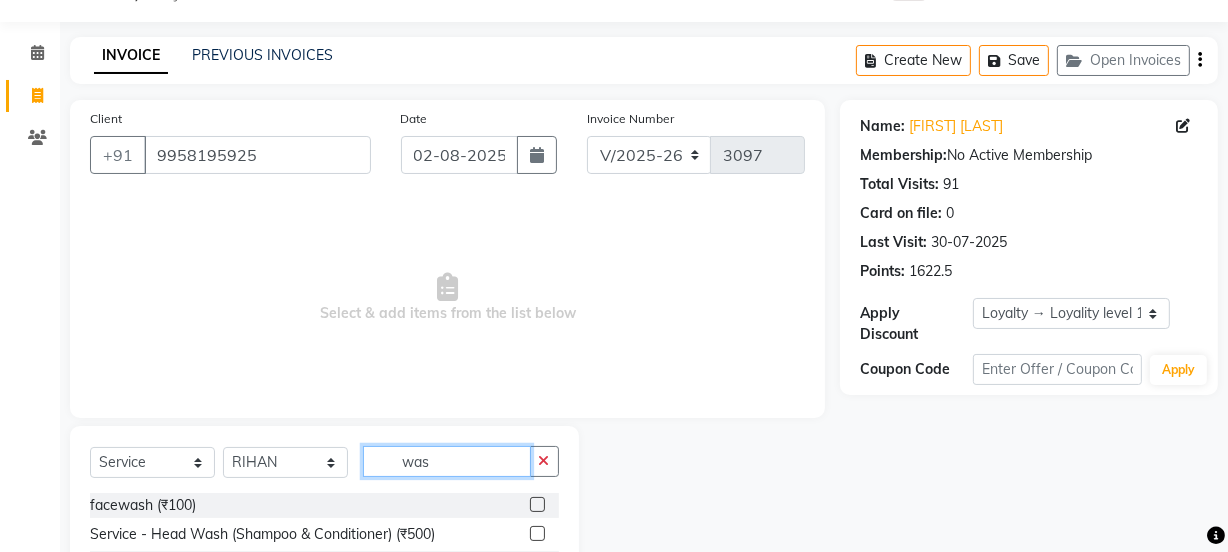 type on "was" 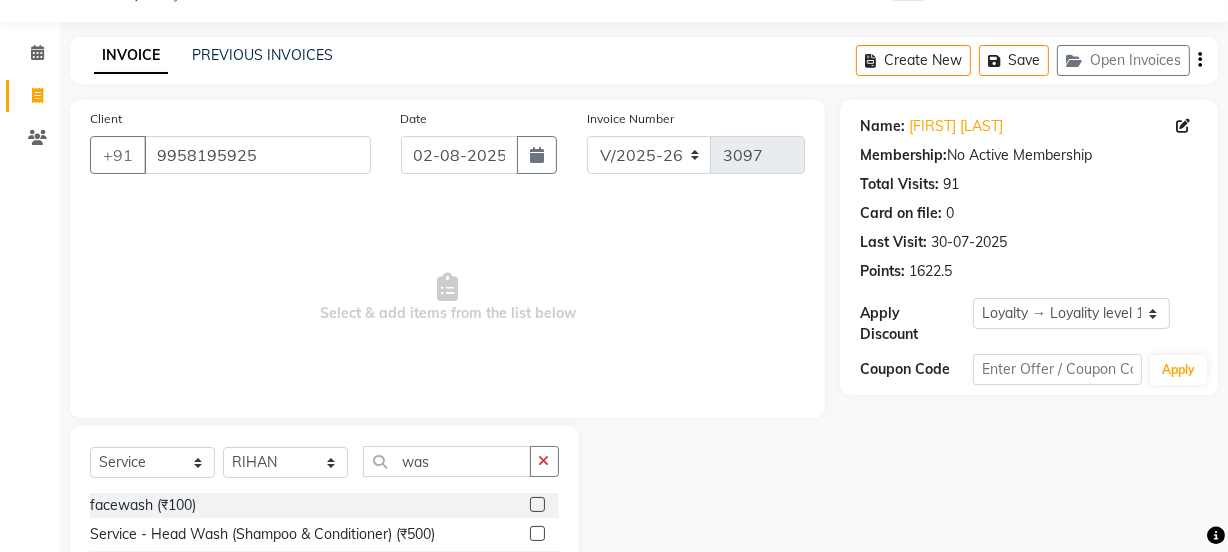 click 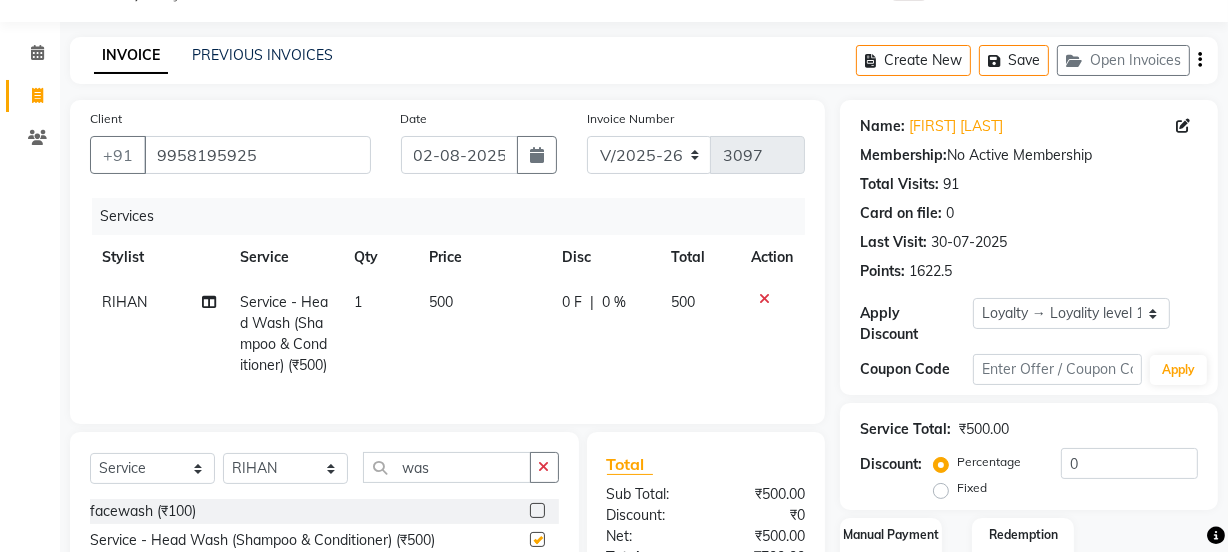 click on "500" 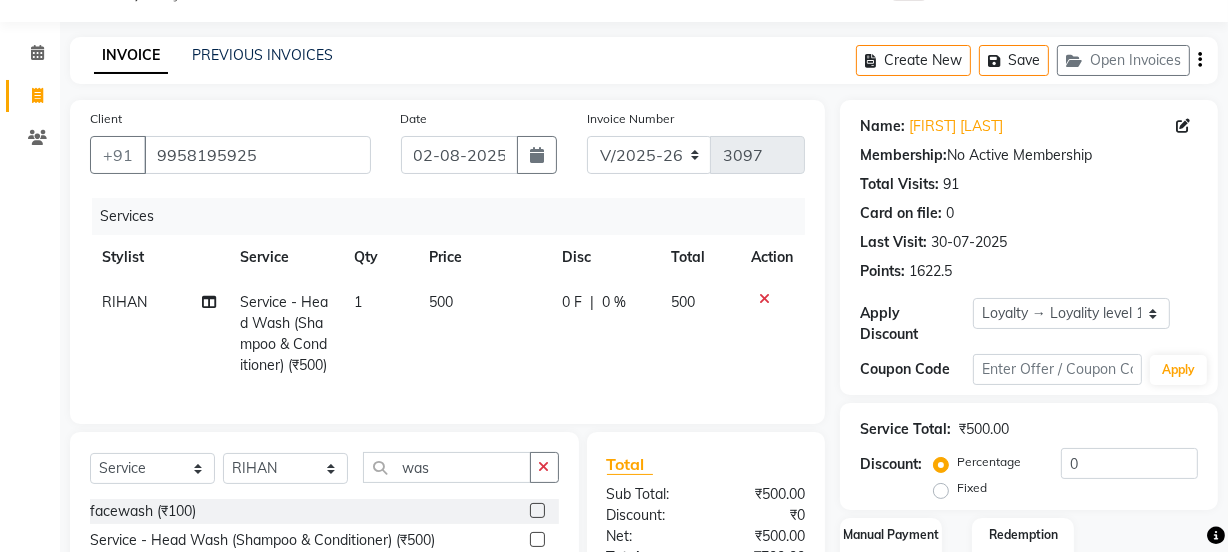 checkbox on "false" 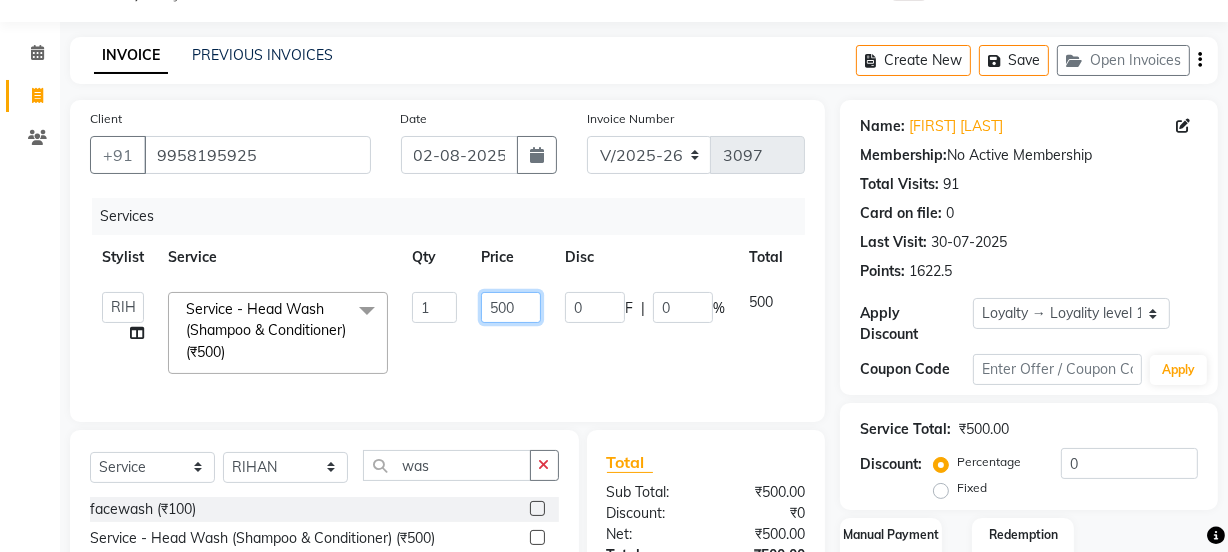 drag, startPoint x: 500, startPoint y: 316, endPoint x: 473, endPoint y: 311, distance: 27.45906 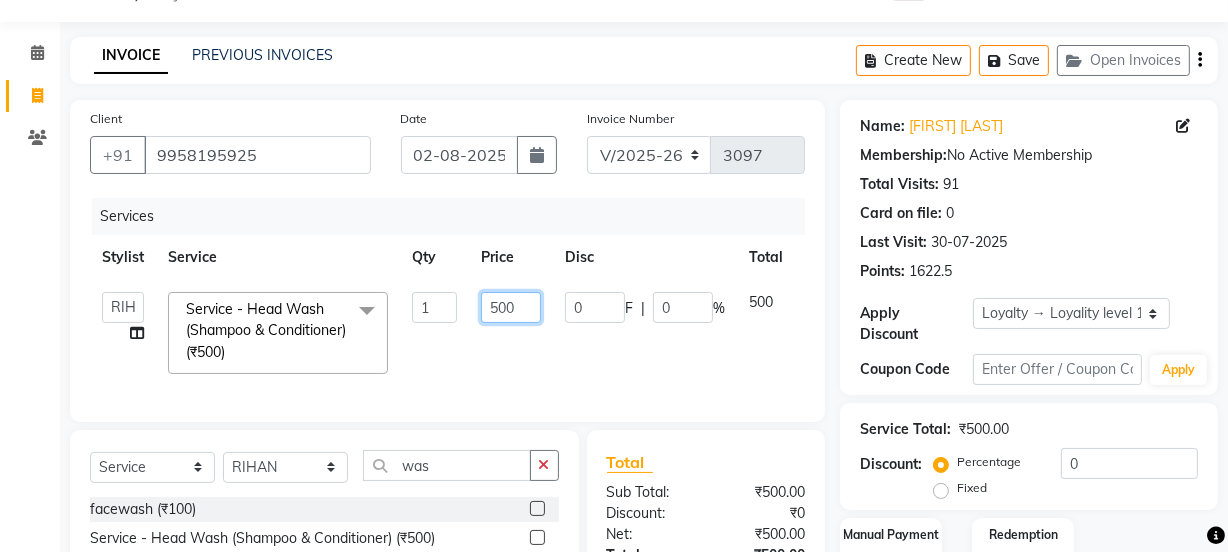 click on "500" 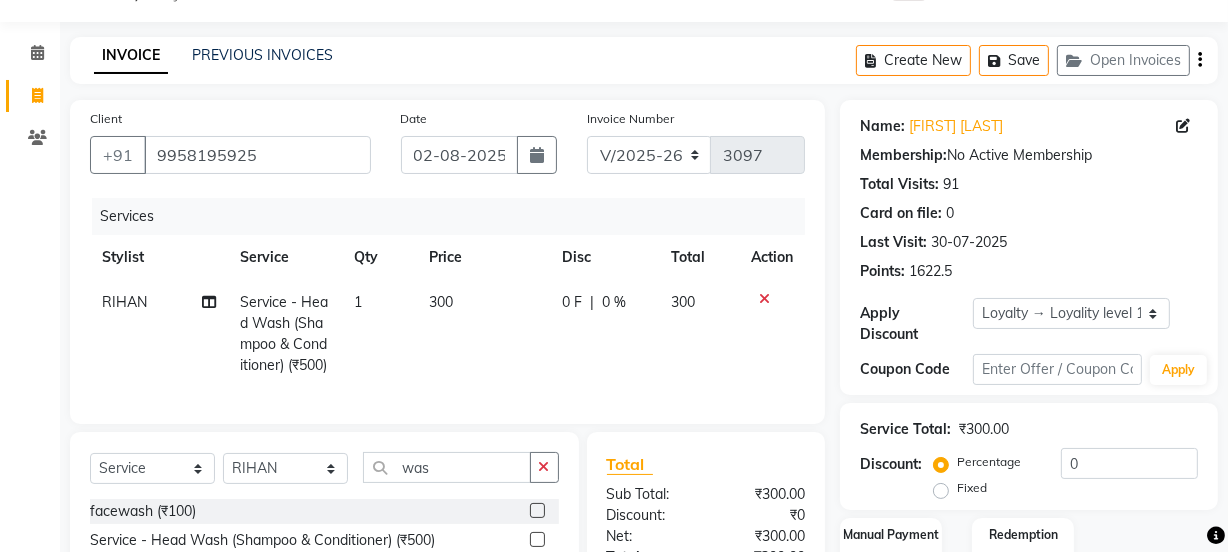 click on "300" 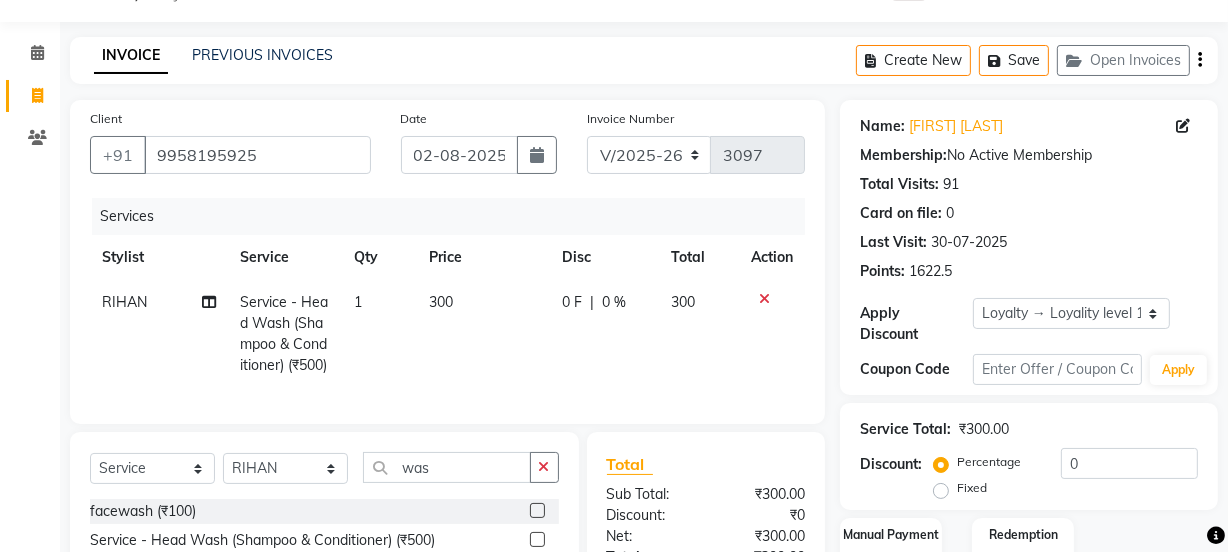 select on "83552" 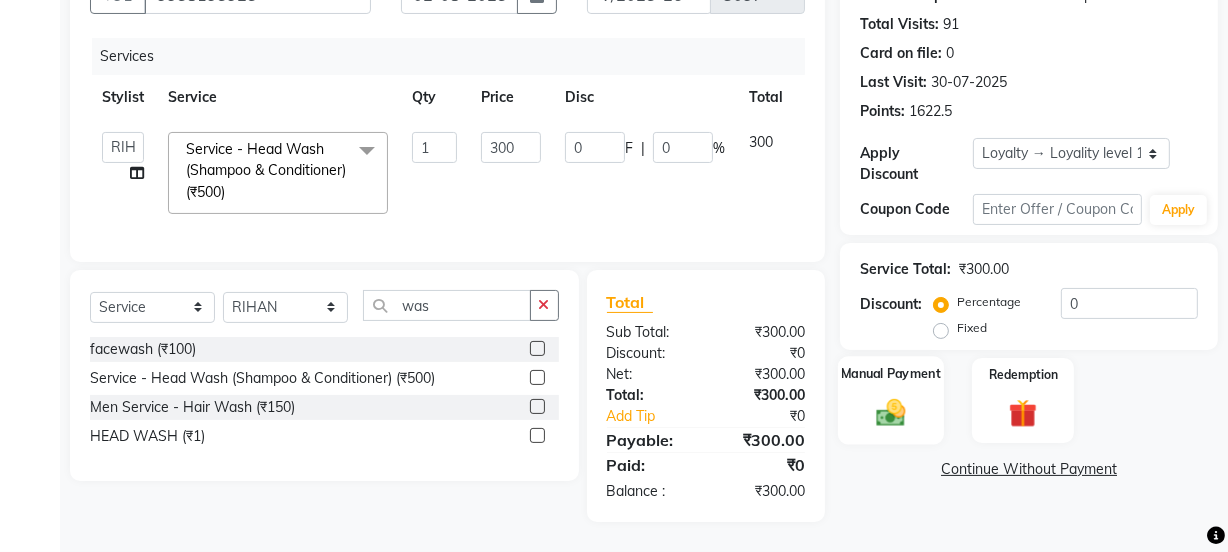click 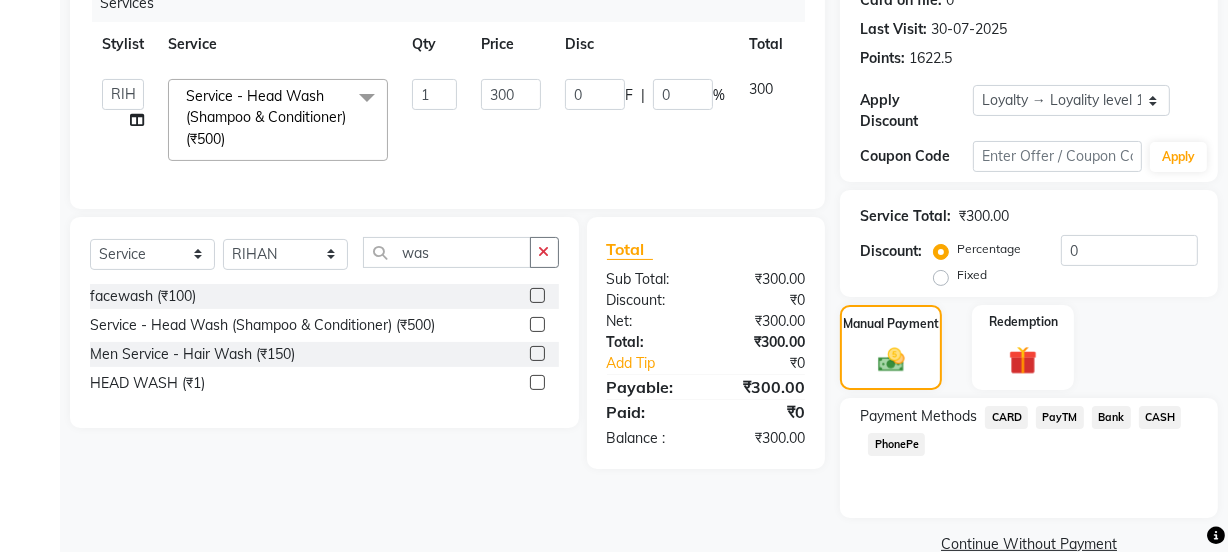 scroll, scrollTop: 300, scrollLeft: 0, axis: vertical 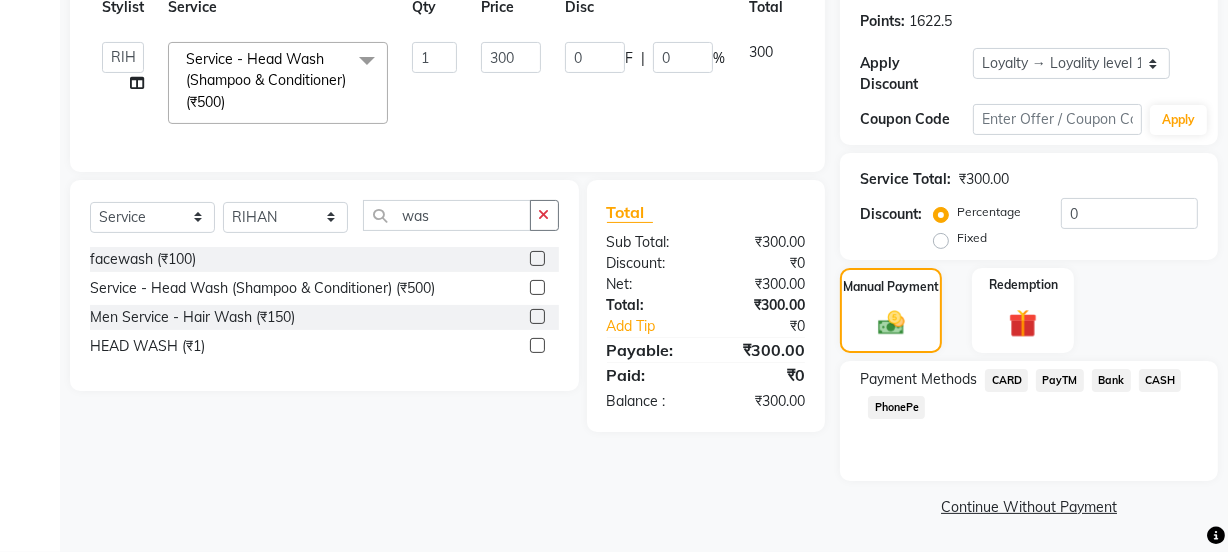 click on "PayTM" 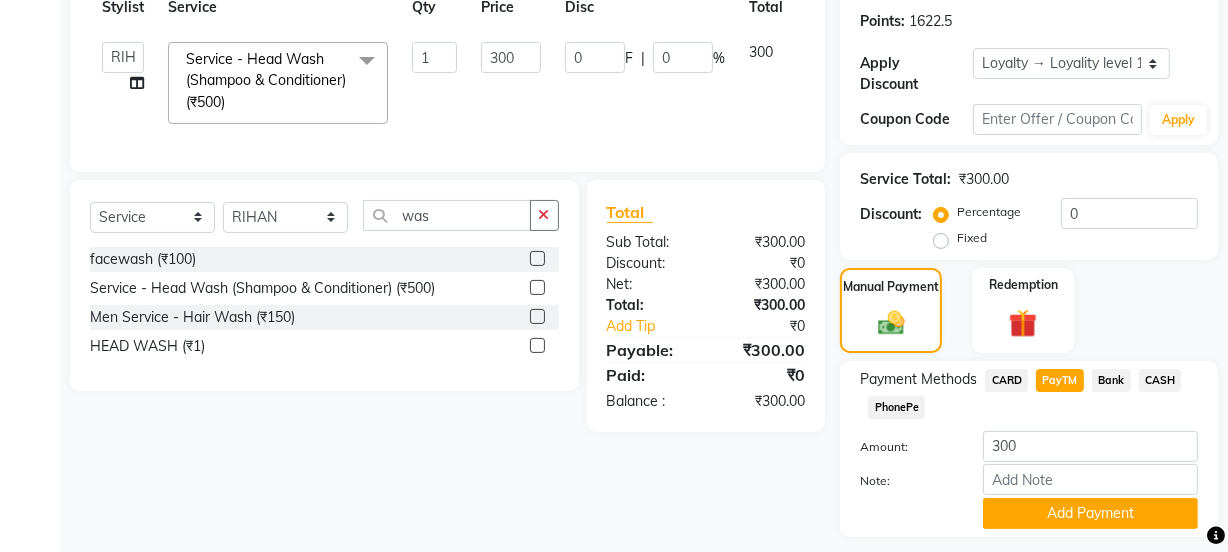 scroll, scrollTop: 356, scrollLeft: 0, axis: vertical 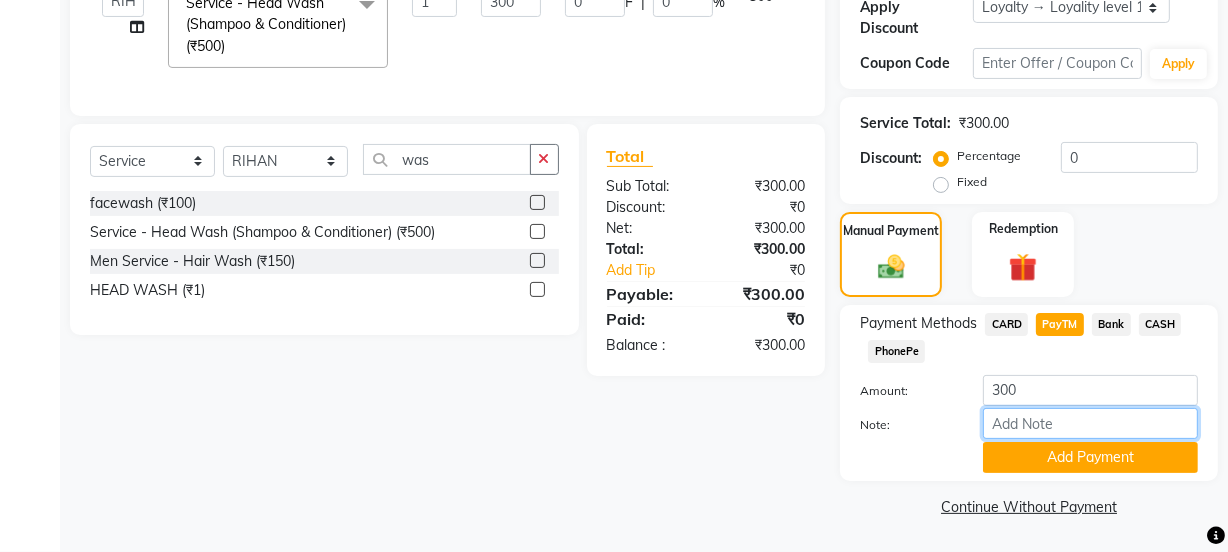 drag, startPoint x: 1045, startPoint y: 410, endPoint x: 1047, endPoint y: 430, distance: 20.09975 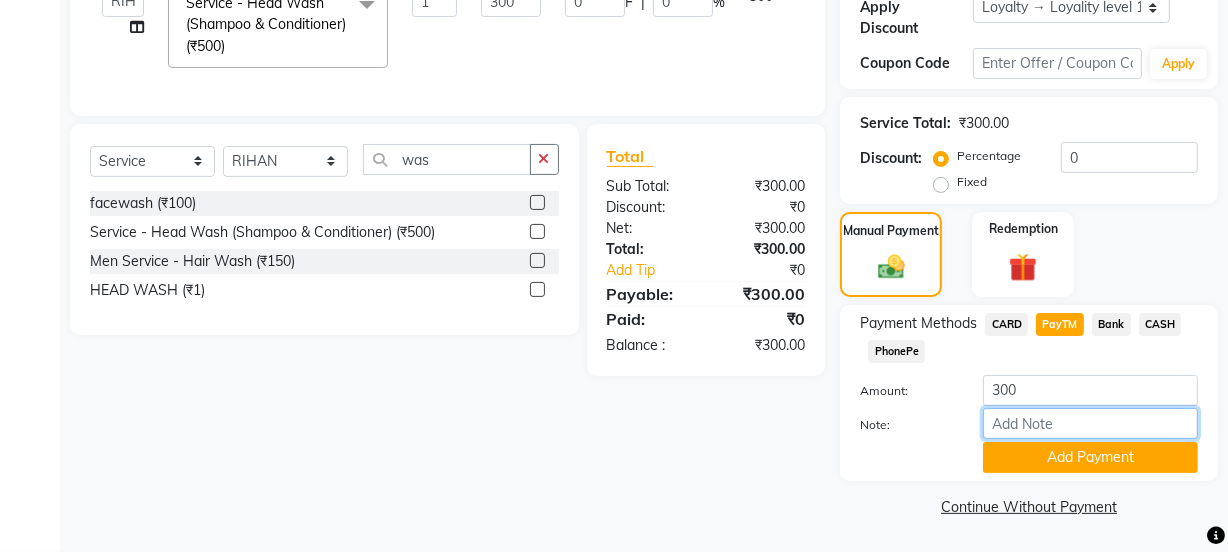 click on "Note:" at bounding box center [1090, 423] 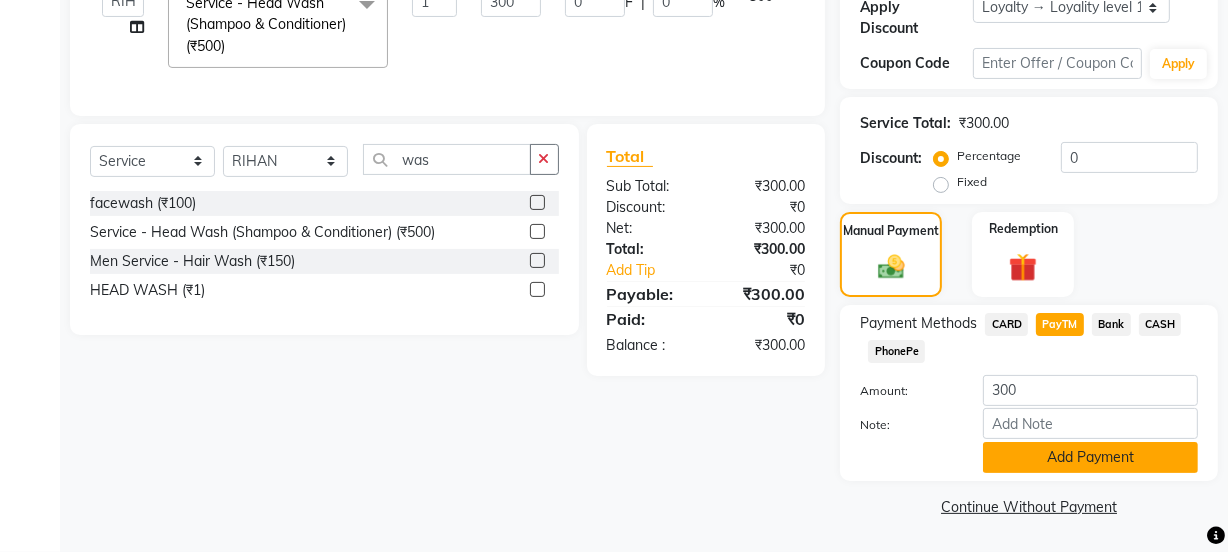 click on "Add Payment" 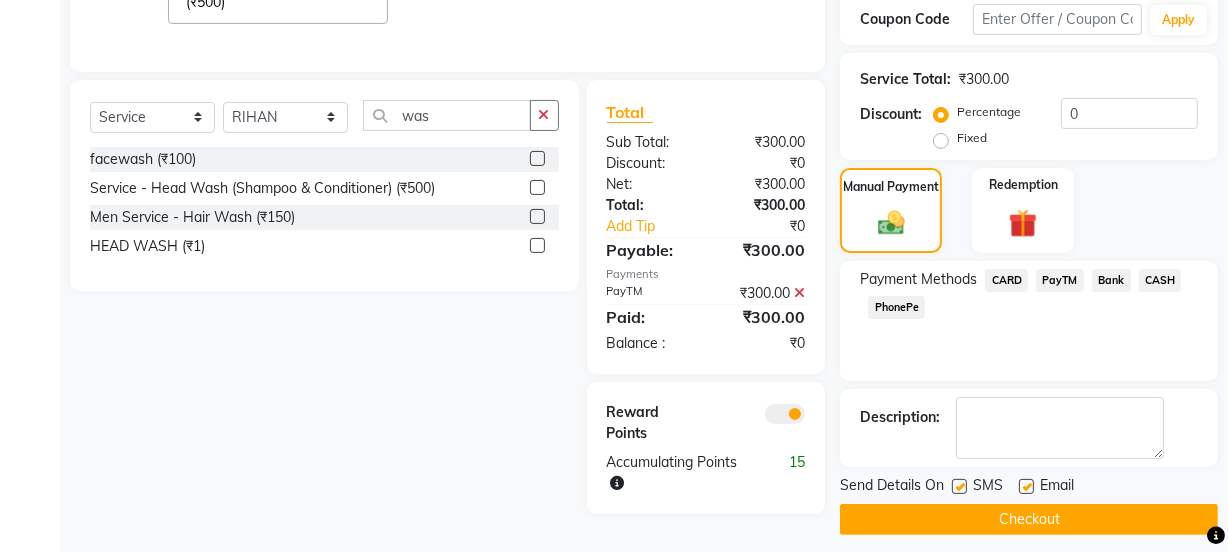 scroll, scrollTop: 412, scrollLeft: 0, axis: vertical 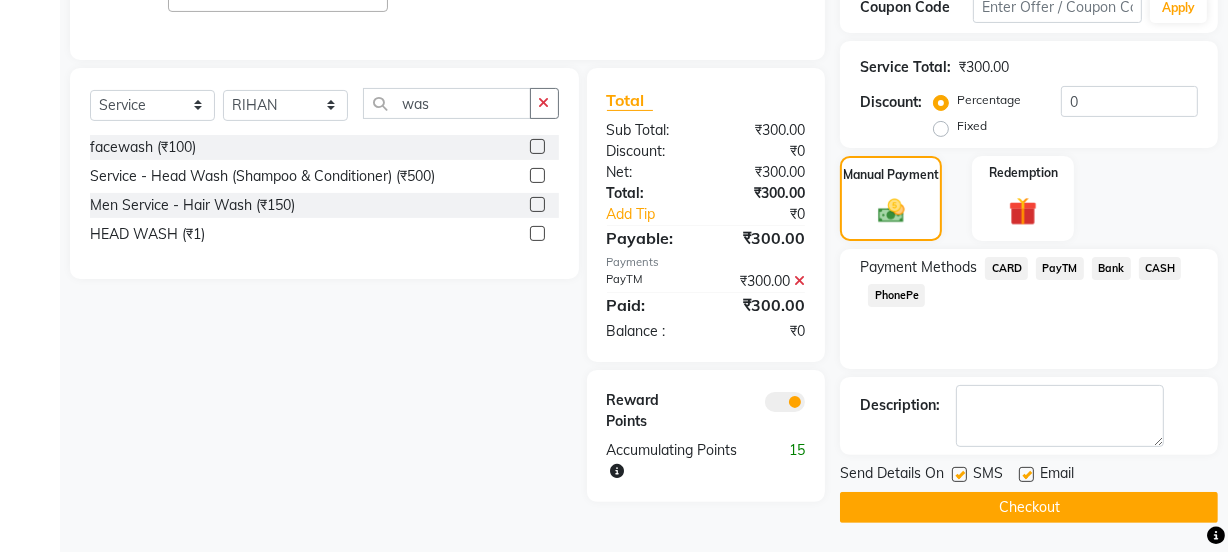 click 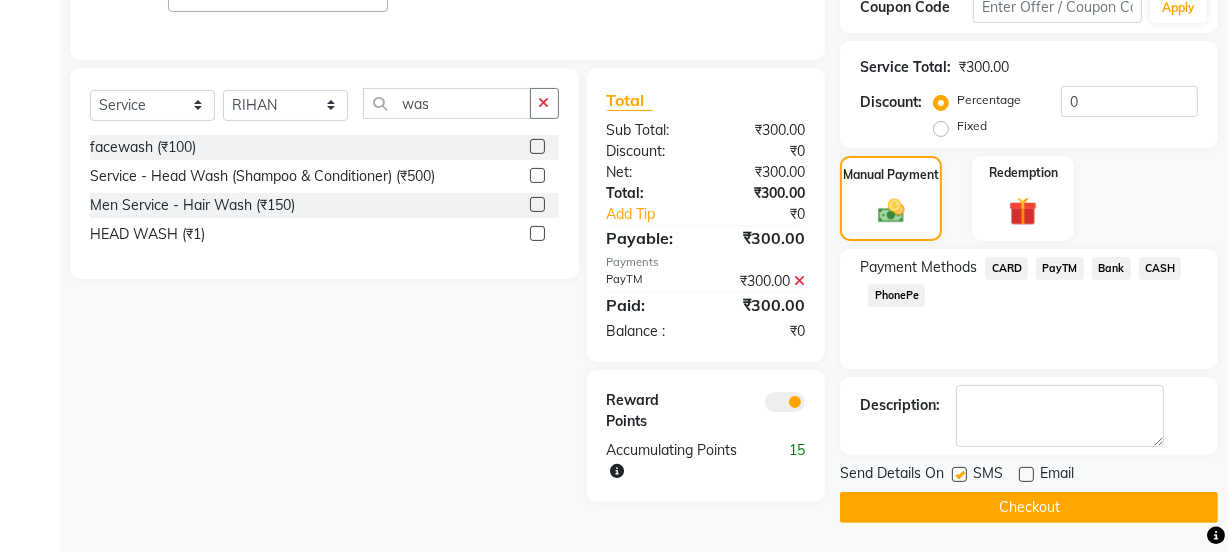 click 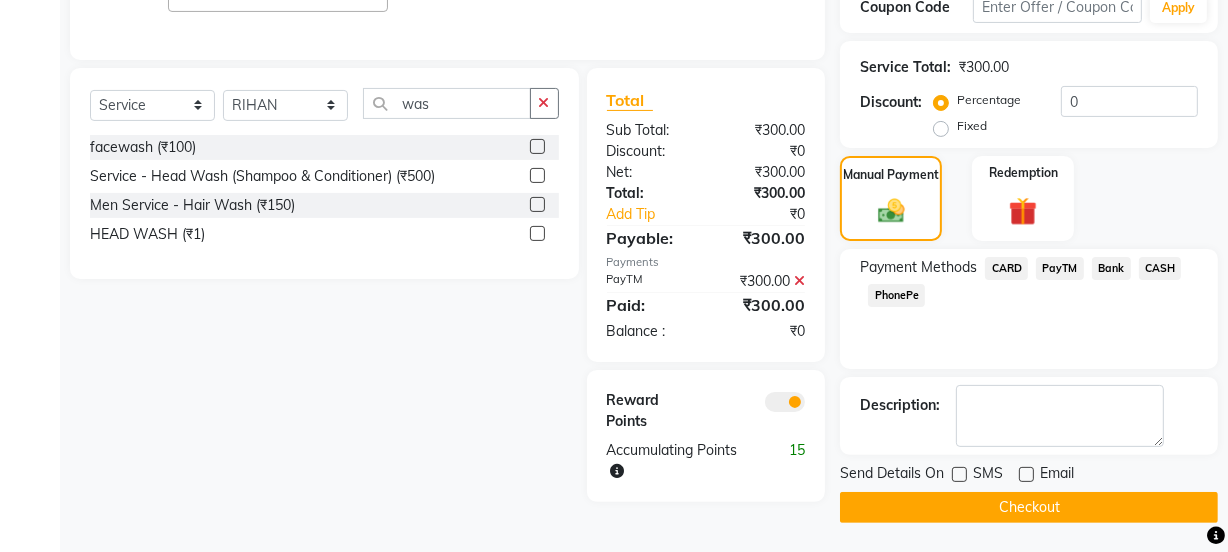 click on "Checkout" 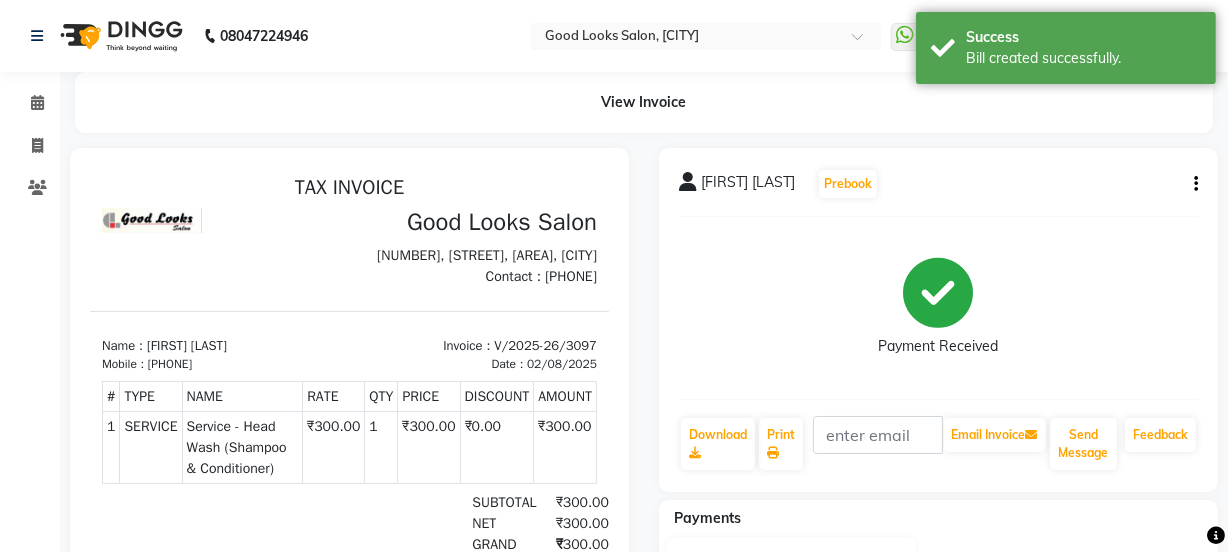 scroll, scrollTop: 0, scrollLeft: 0, axis: both 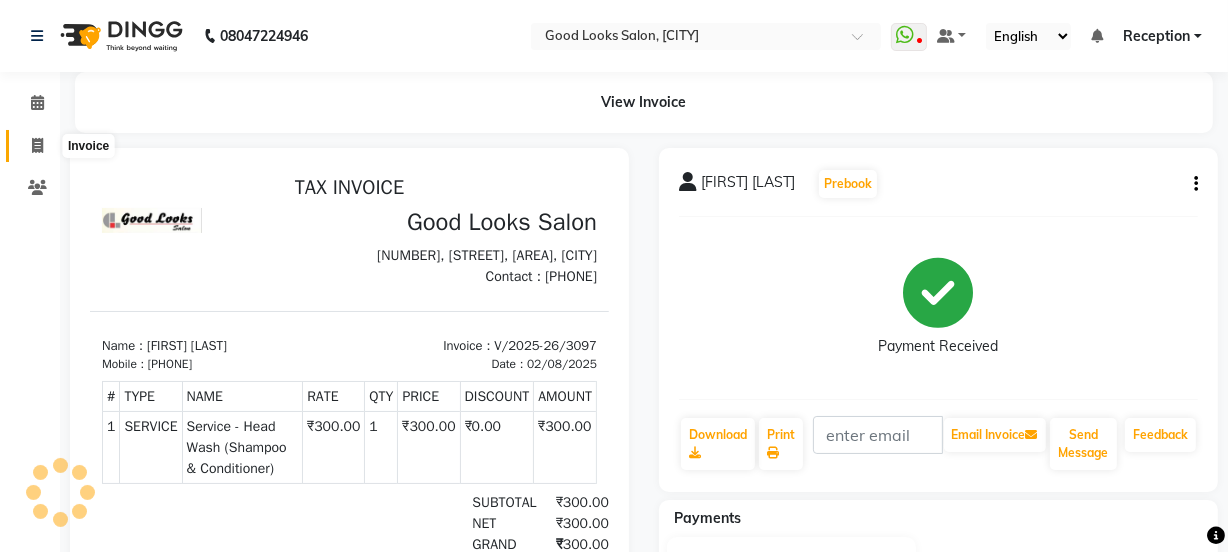 click 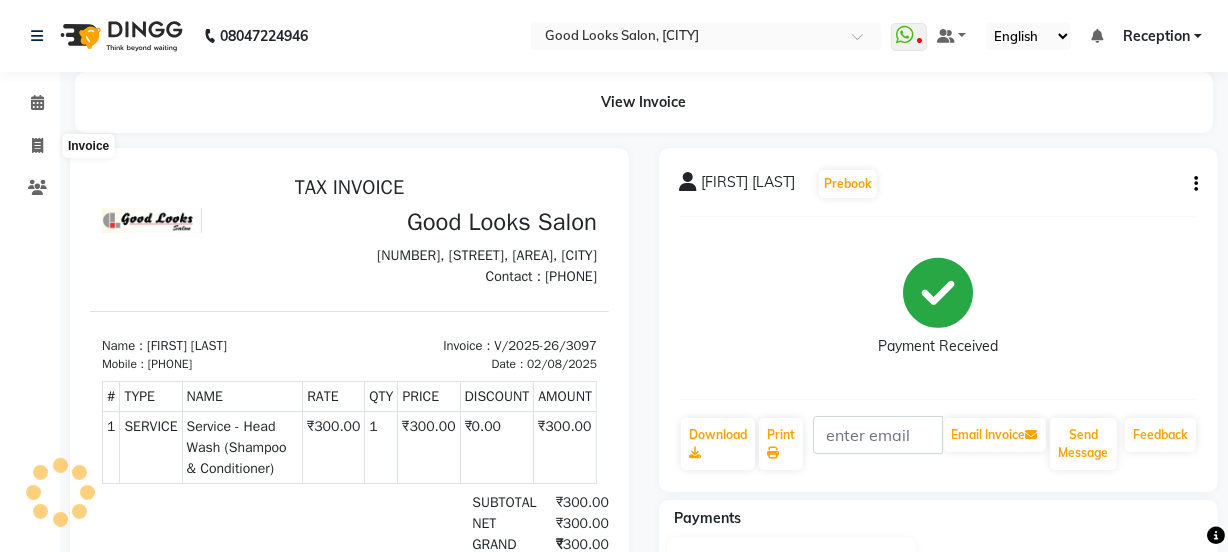 scroll, scrollTop: 50, scrollLeft: 0, axis: vertical 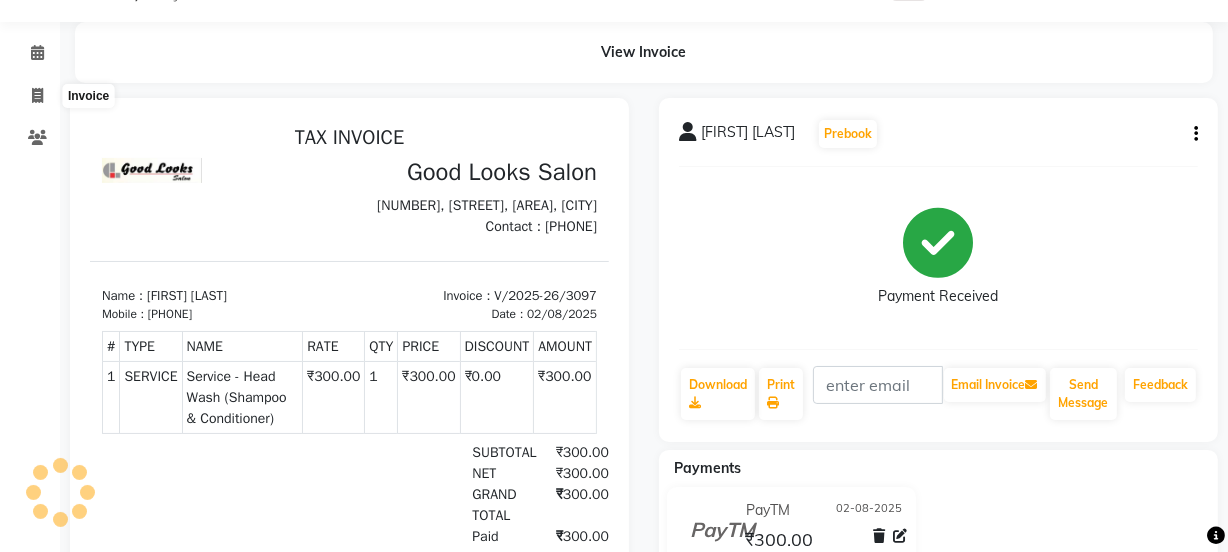 select on "4230" 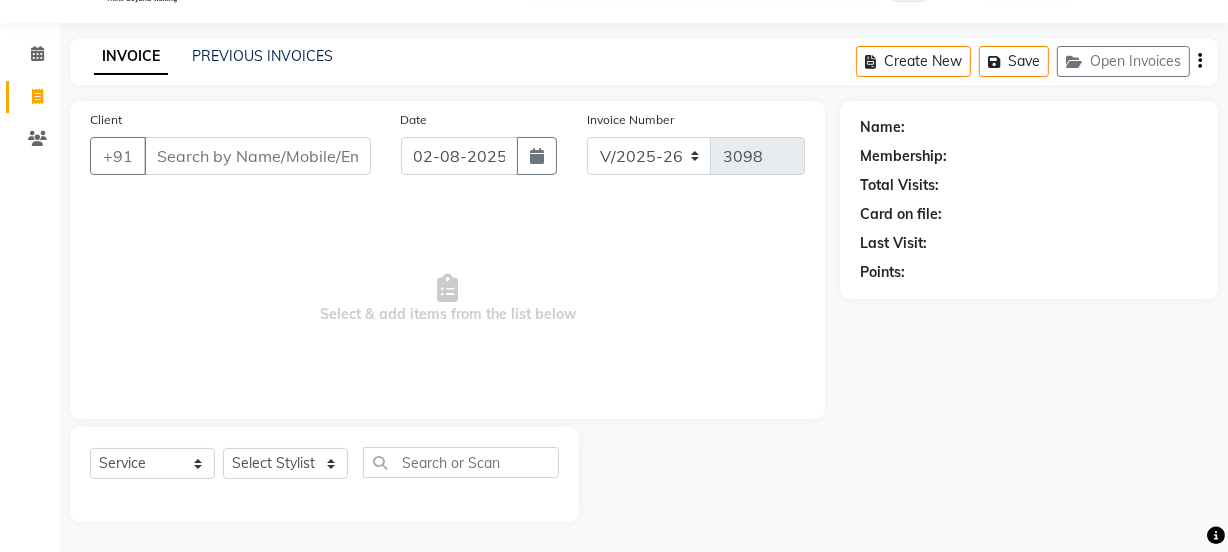 click on "Client" at bounding box center (257, 156) 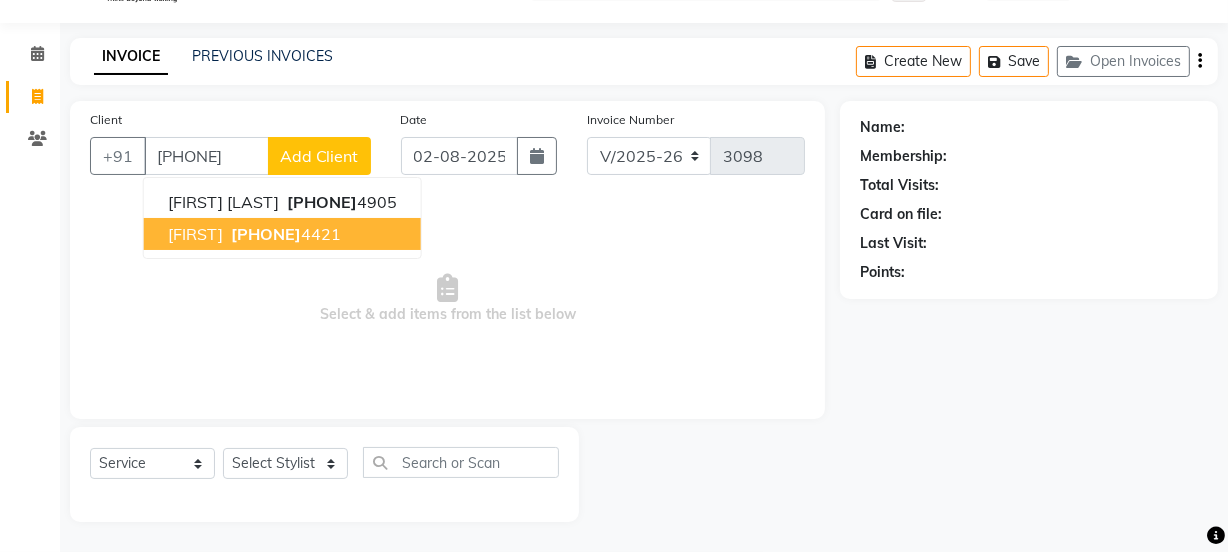 click on "Hitarthi   966768 4421" at bounding box center [282, 234] 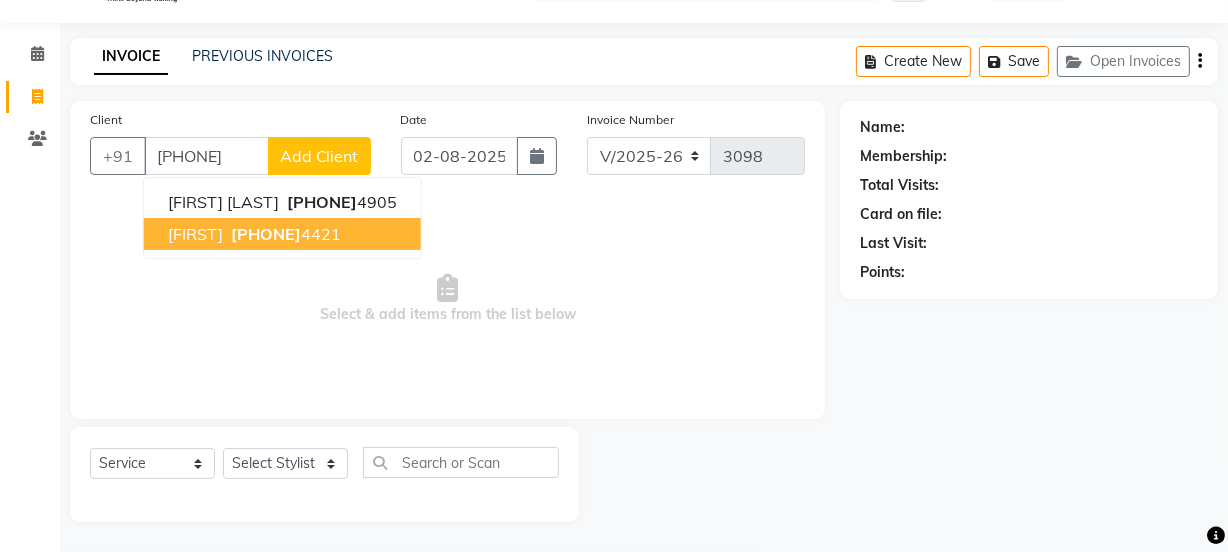 type on "9667684421" 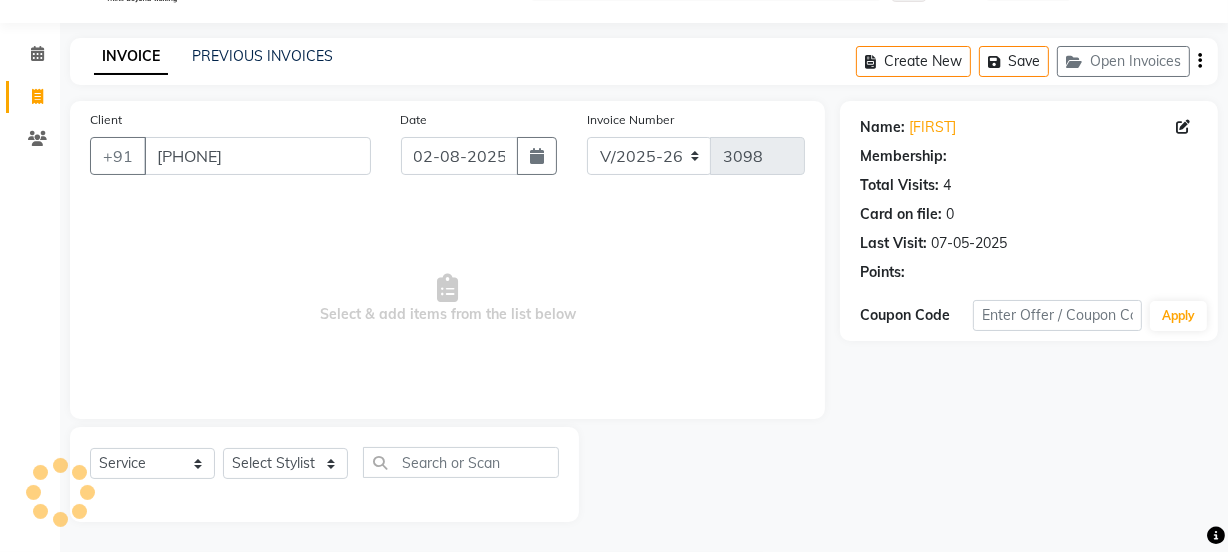 select on "1: Object" 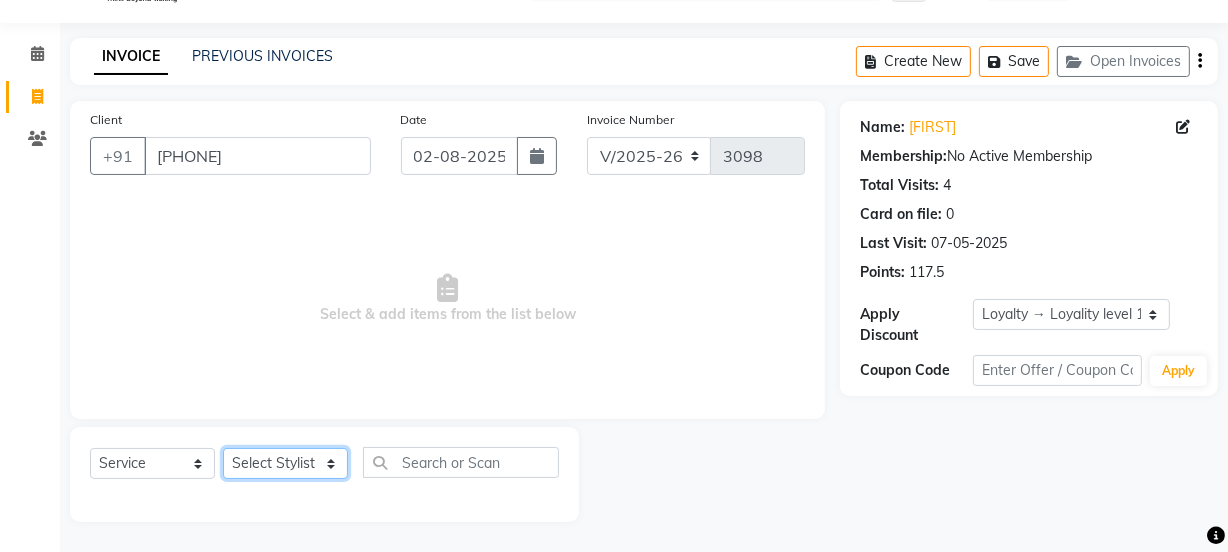 click on "Select Stylist [PERSON] [PERSON] Manager [PERSON] [PERSON] [PERSON] [PERSON] 2 Reception [PERSON] [PERSON] [PERSON] [PERSON] [PERSON] [PERSON] [PERSON]" 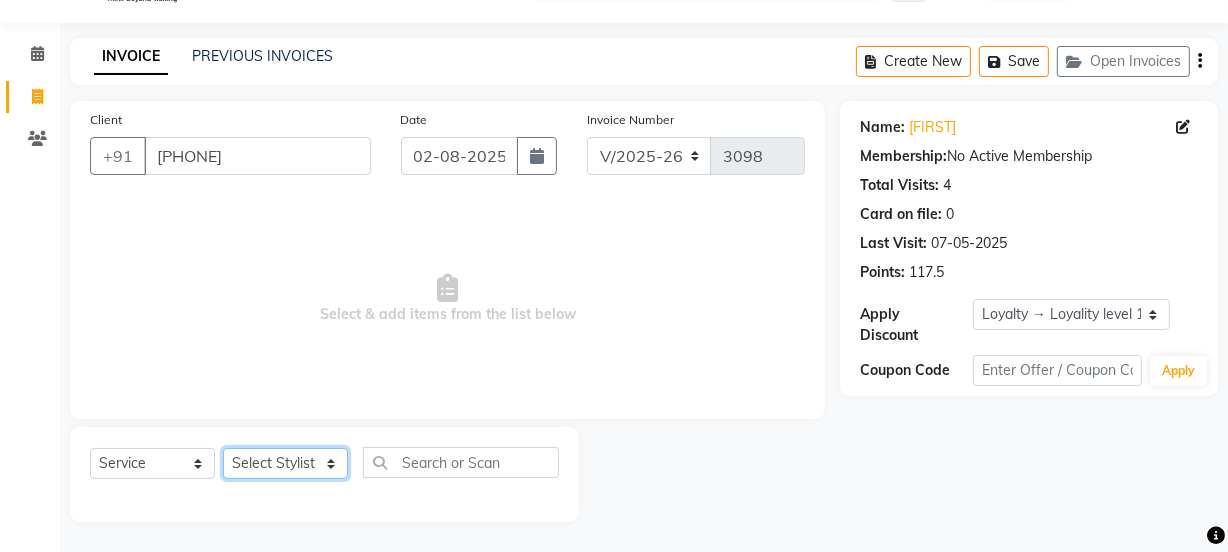 select on "43944" 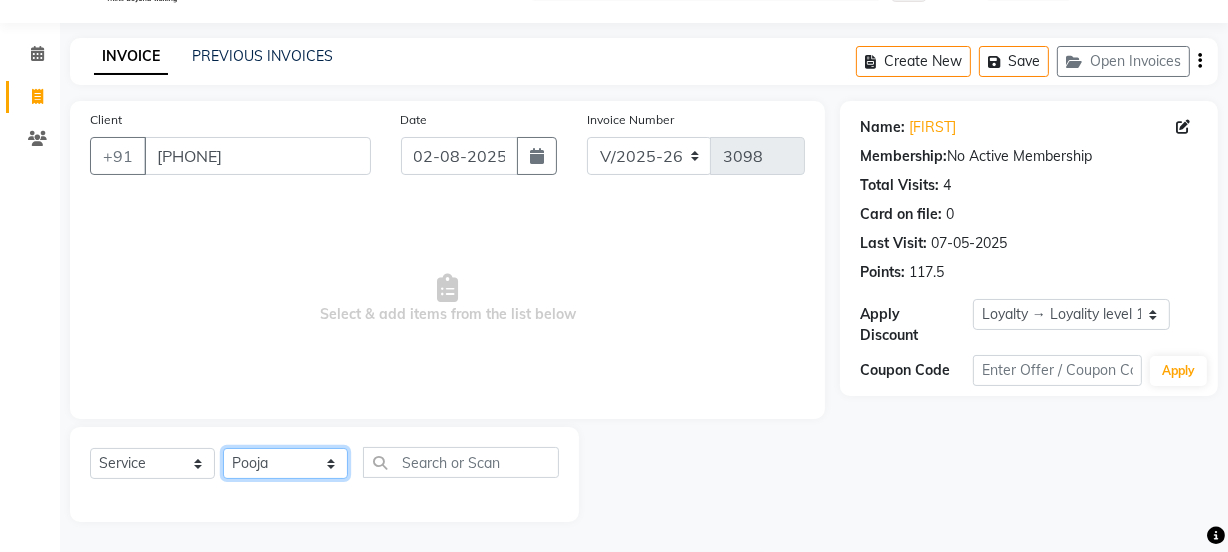 click on "Select Stylist [PERSON] [PERSON] Manager [PERSON] [PERSON] [PERSON] [PERSON] 2 Reception [PERSON] [PERSON] [PERSON] [PERSON] [PERSON] [PERSON] [PERSON]" 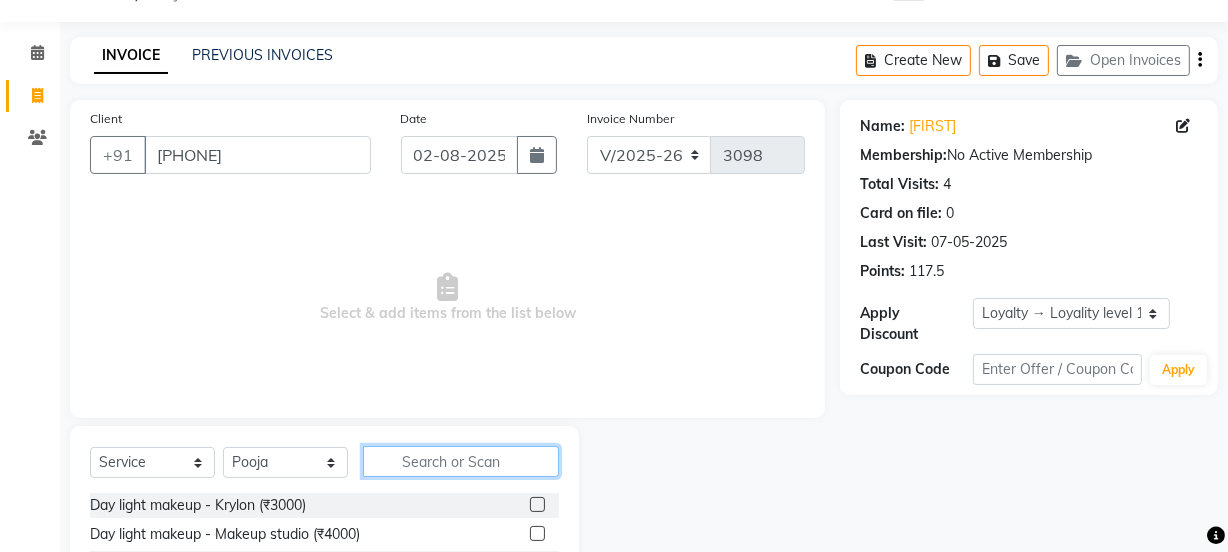 click 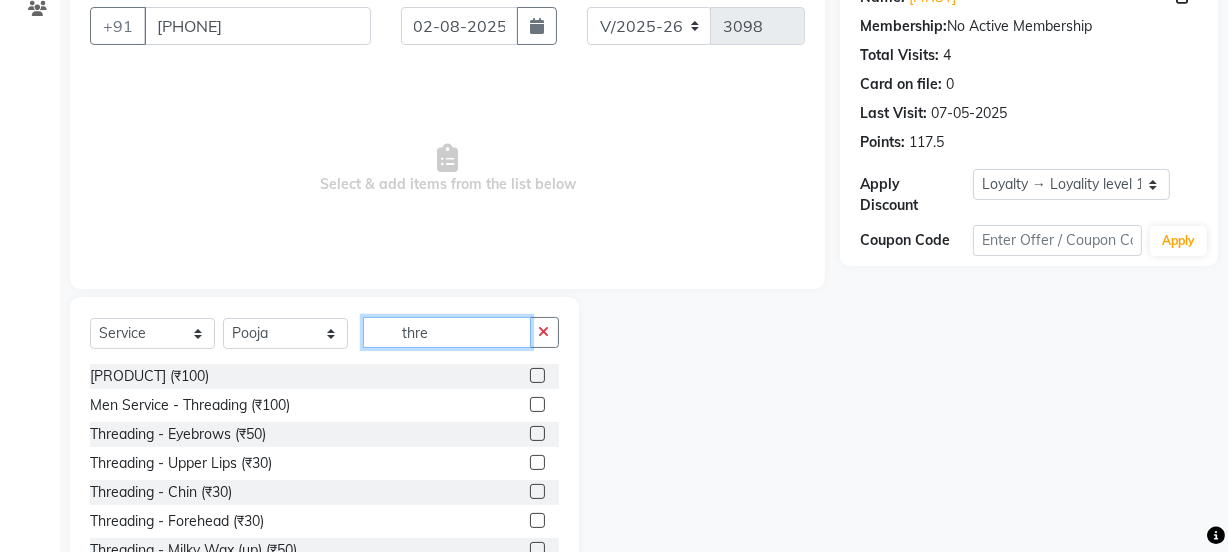 scroll, scrollTop: 250, scrollLeft: 0, axis: vertical 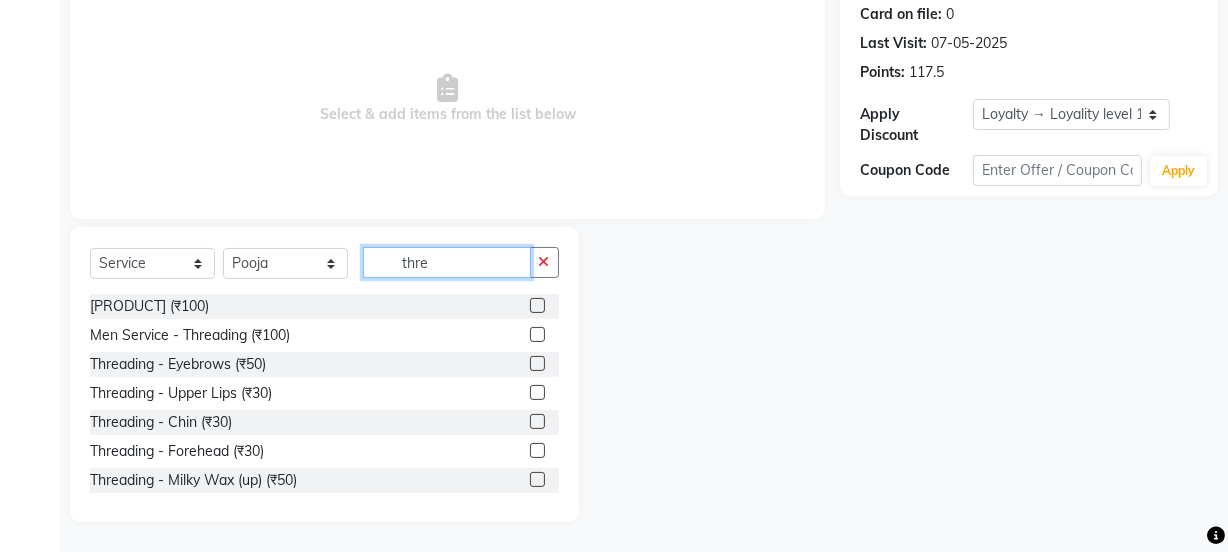 type on "thre" 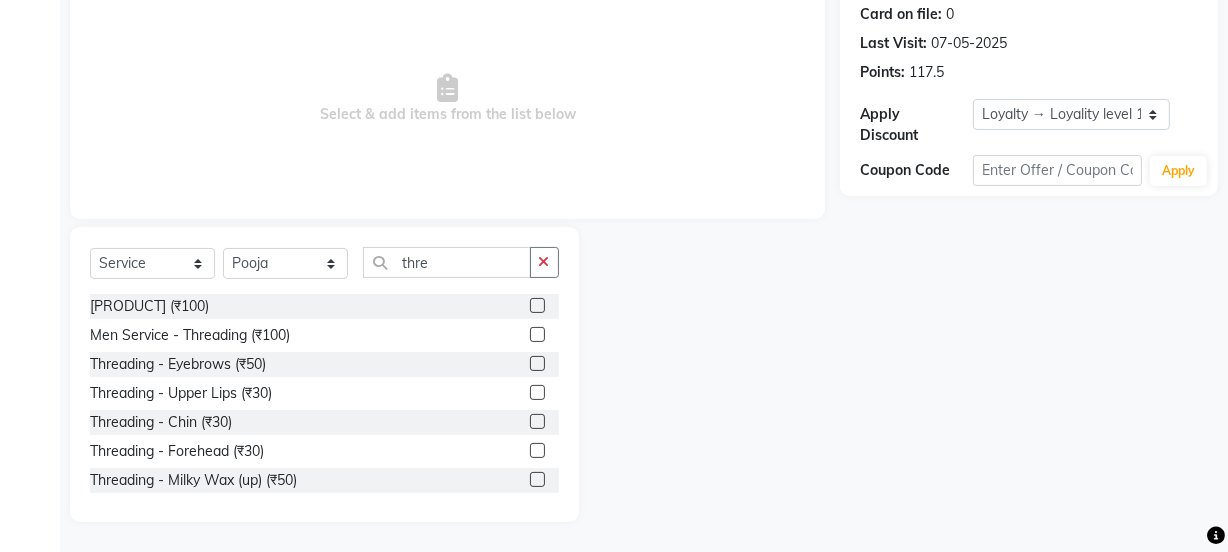 click 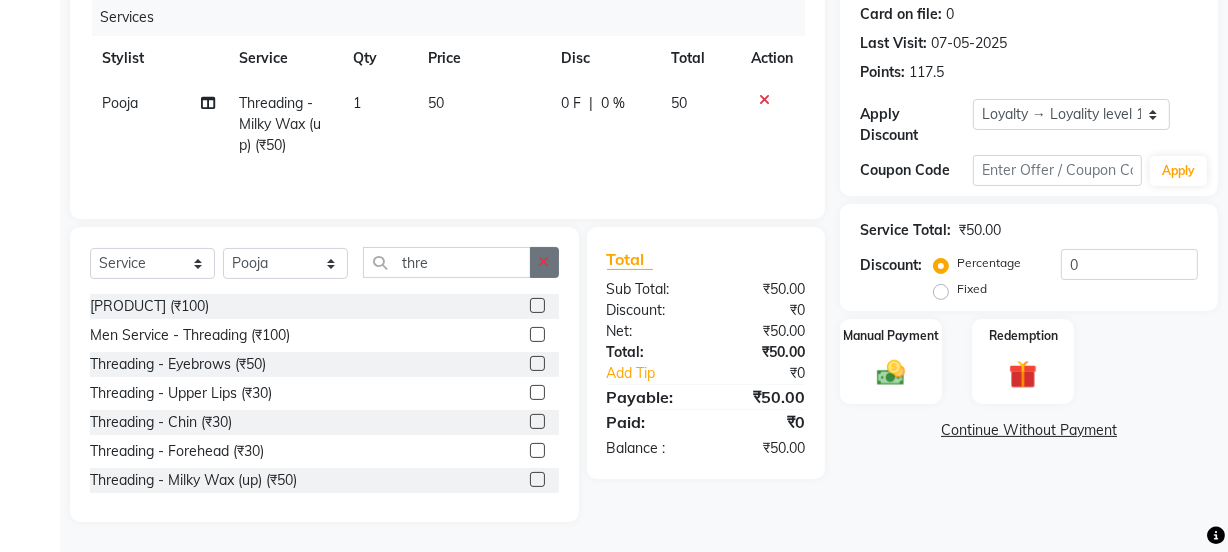 checkbox on "false" 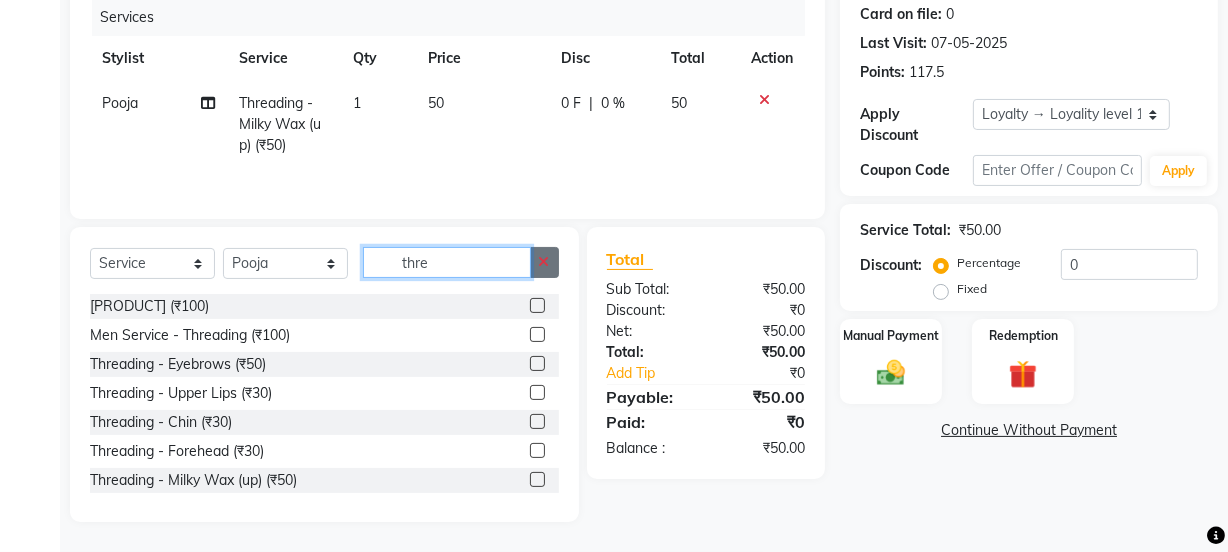 type 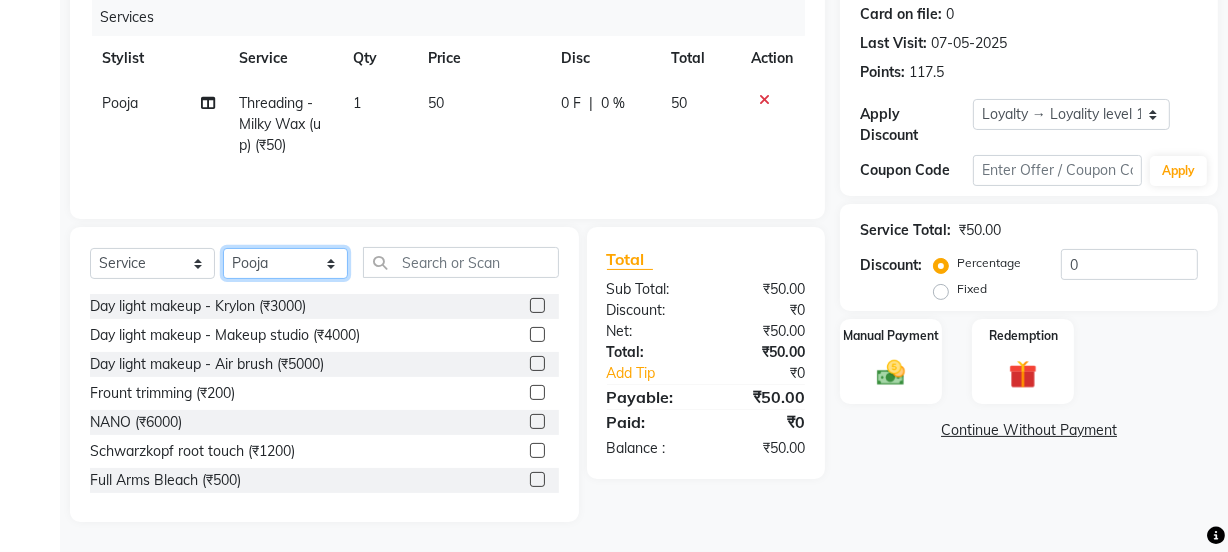 click on "Select Stylist [PERSON] [PERSON] Manager [PERSON] [PERSON] [PERSON] [PERSON] 2 Reception [PERSON] [PERSON] [PERSON] [PERSON] [PERSON] [PERSON] [PERSON]" 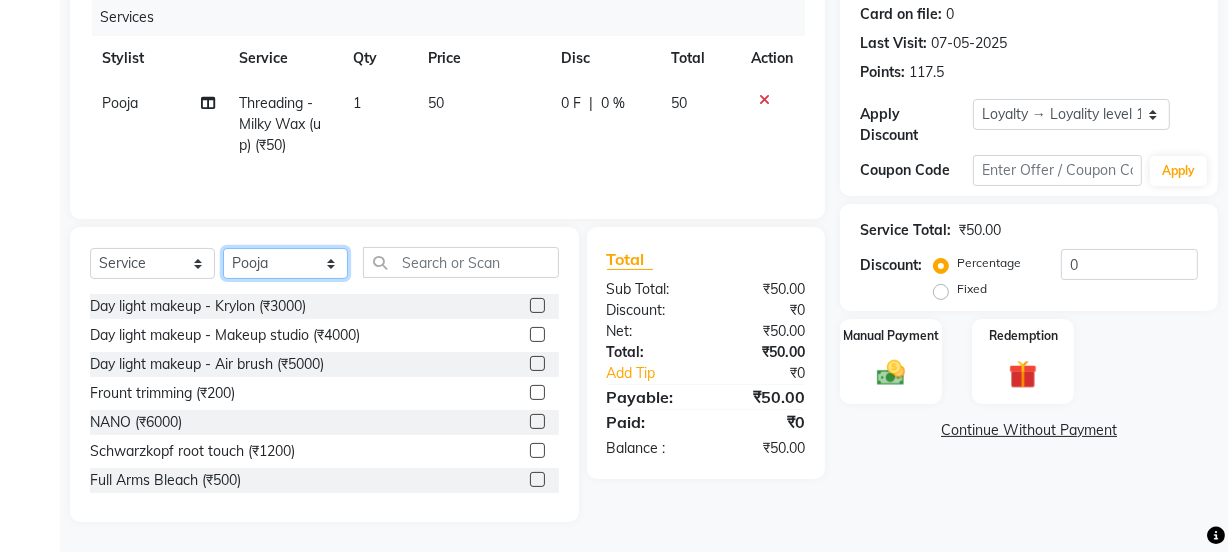 select on "22726" 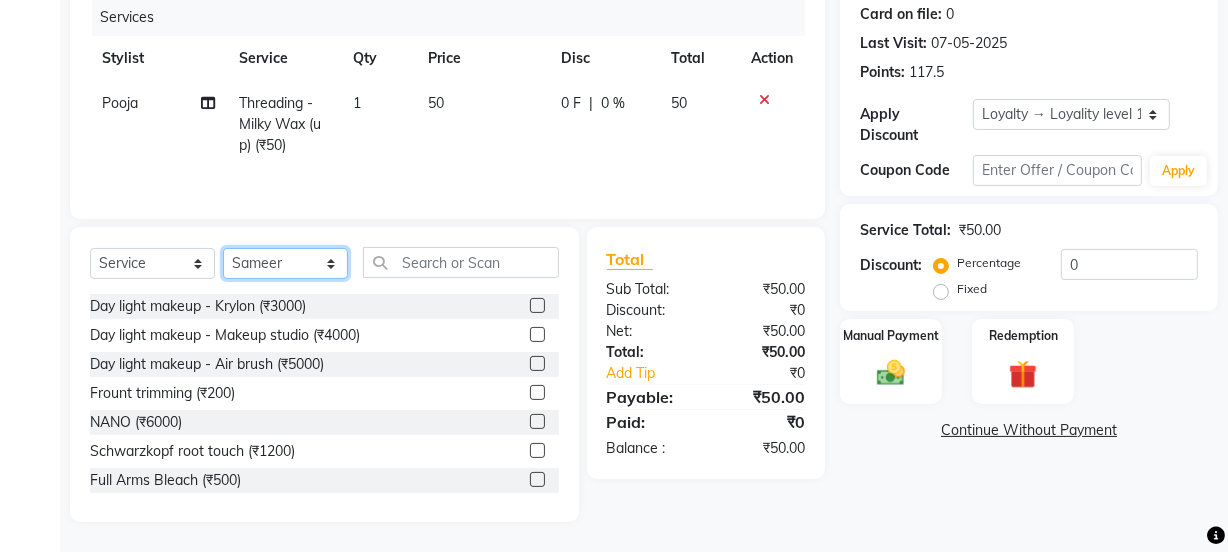click on "Select Stylist [PERSON] [PERSON] Manager [PERSON] [PERSON] [PERSON] [PERSON] 2 Reception [PERSON] [PERSON] [PERSON] [PERSON] [PERSON] [PERSON] [PERSON]" 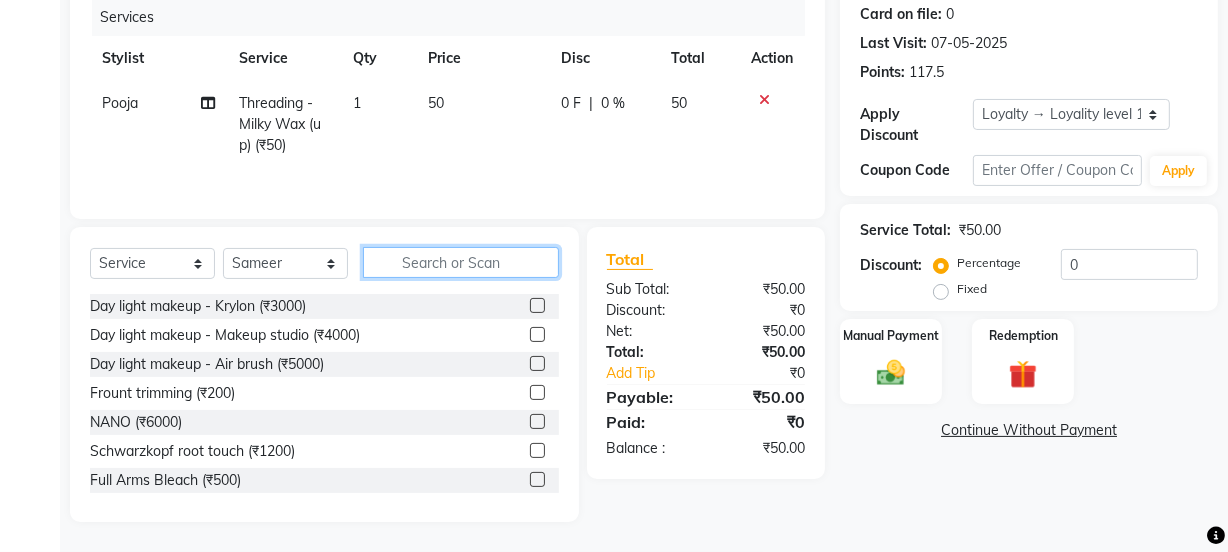 click 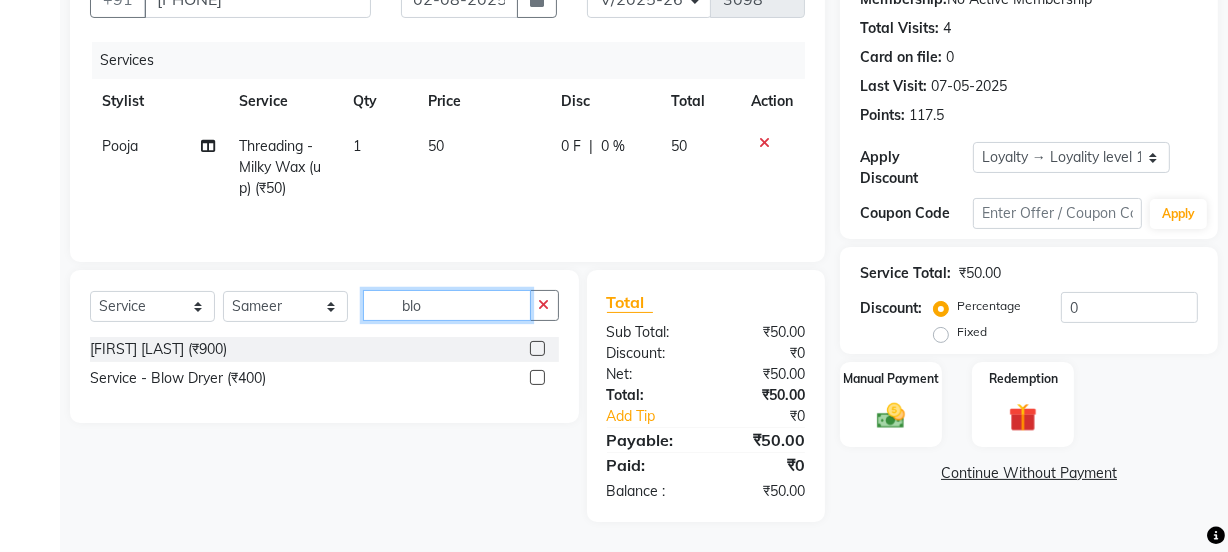 scroll, scrollTop: 206, scrollLeft: 0, axis: vertical 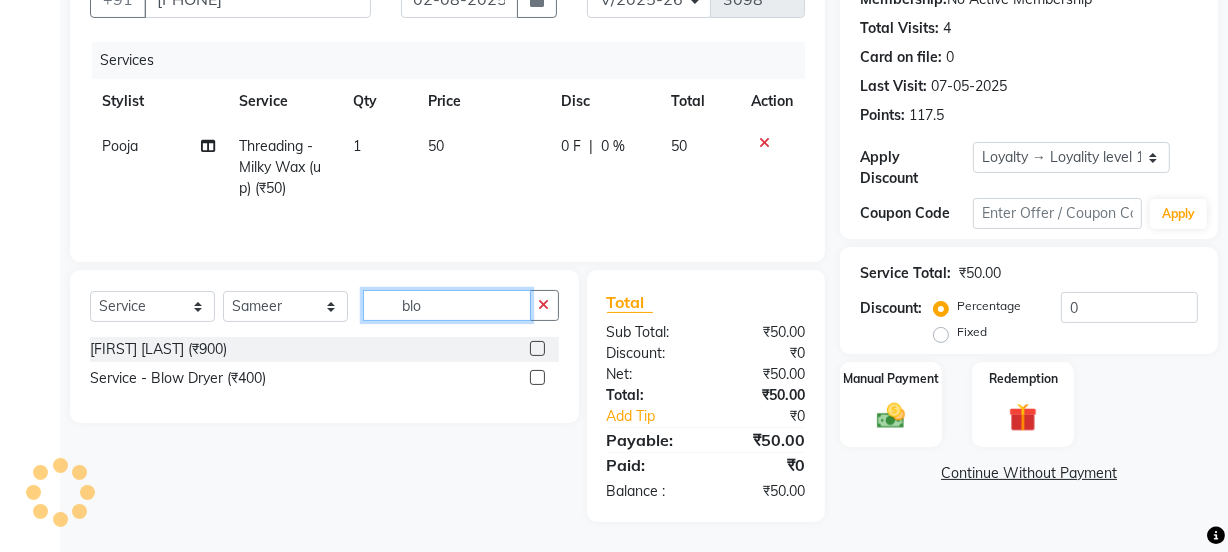 type on "blo" 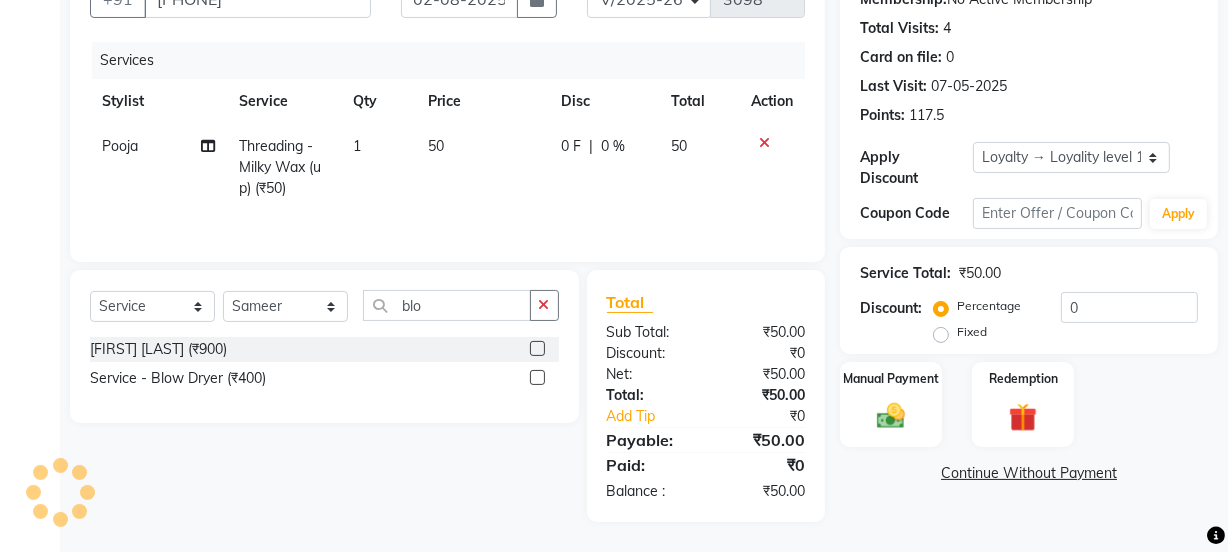 click 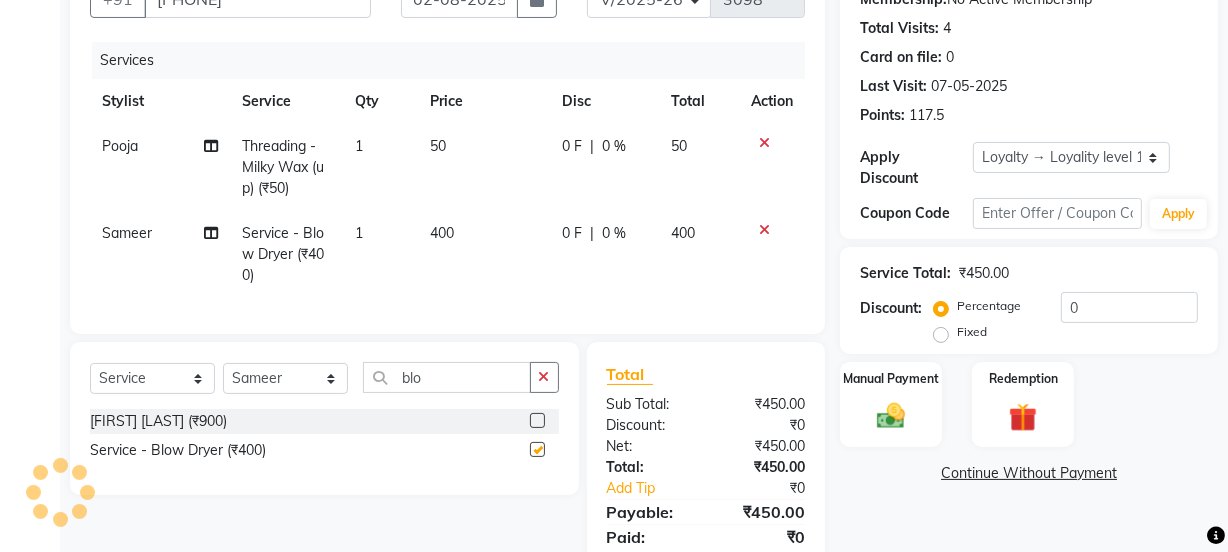 checkbox on "false" 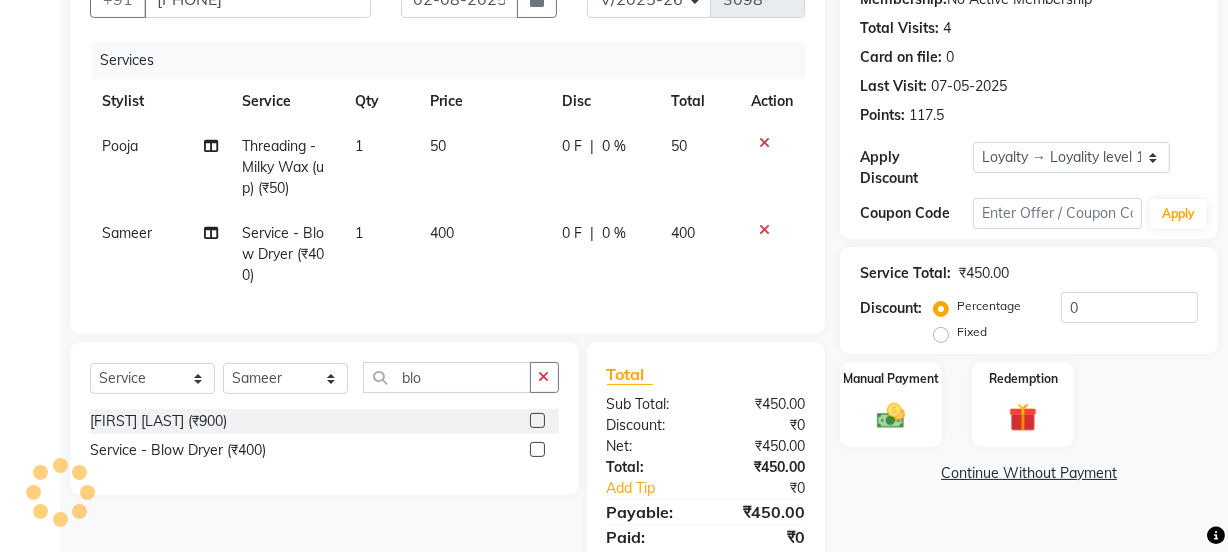 click on "Select  Service  Product  Membership  Package Voucher Prepaid Gift Card  Select Stylist Jyoti kaif Manager Pooja Prachi Raman Raman 2 Reception RIHAN Sameer Shivam simo SUNNY yogita blo Blossom Kochar (₹900)  Service - Blow Dryer (₹400)" 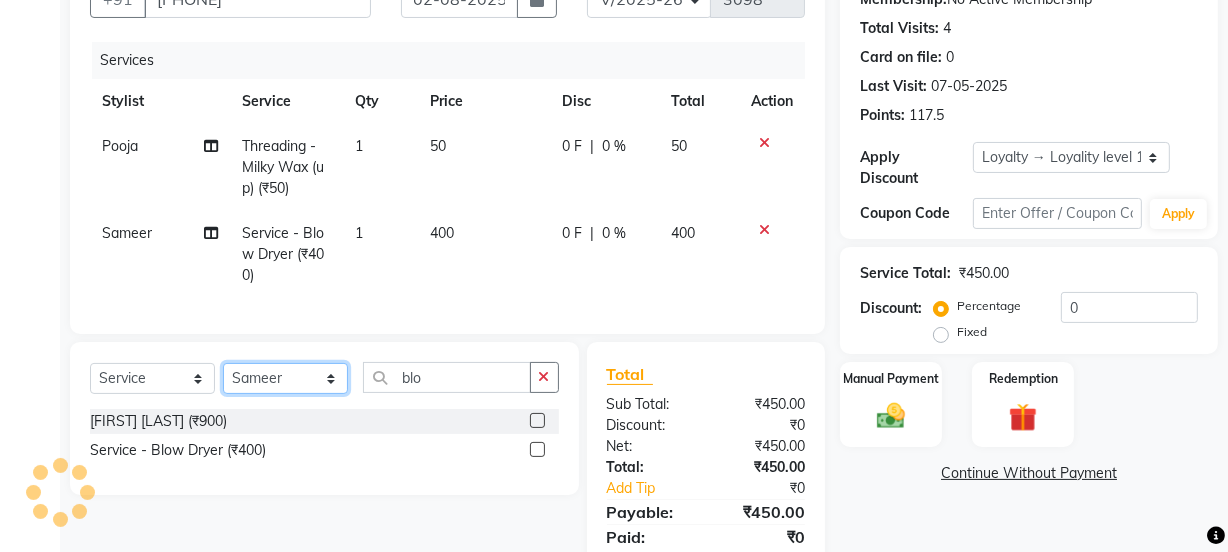 click on "Select Stylist [PERSON] [PERSON] Manager [PERSON] [PERSON] [PERSON] [PERSON] 2 Reception [PERSON] [PERSON] [PERSON] [PERSON] [PERSON] [PERSON] [PERSON]" 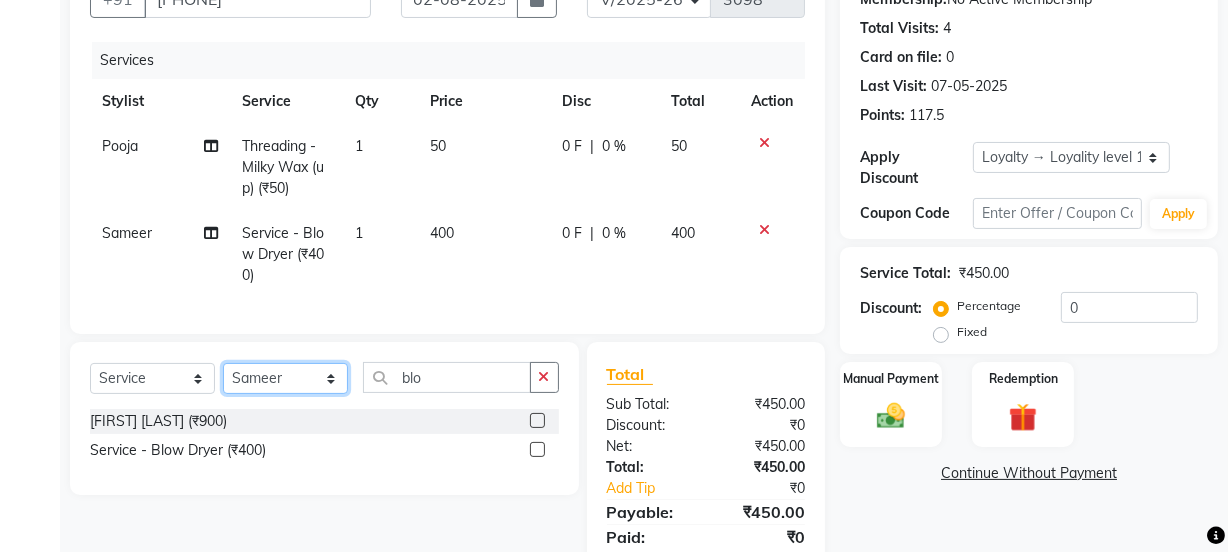 select on "22725" 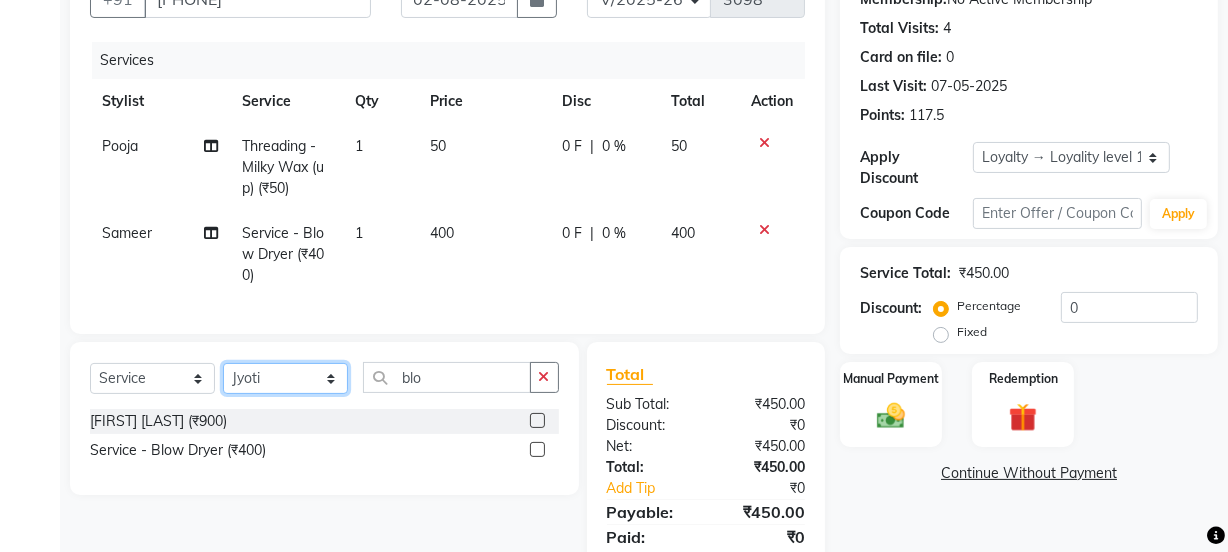 click on "Select Stylist [PERSON] [PERSON] Manager [PERSON] [PERSON] [PERSON] [PERSON] 2 Reception [PERSON] [PERSON] [PERSON] [PERSON] [PERSON] [PERSON] [PERSON]" 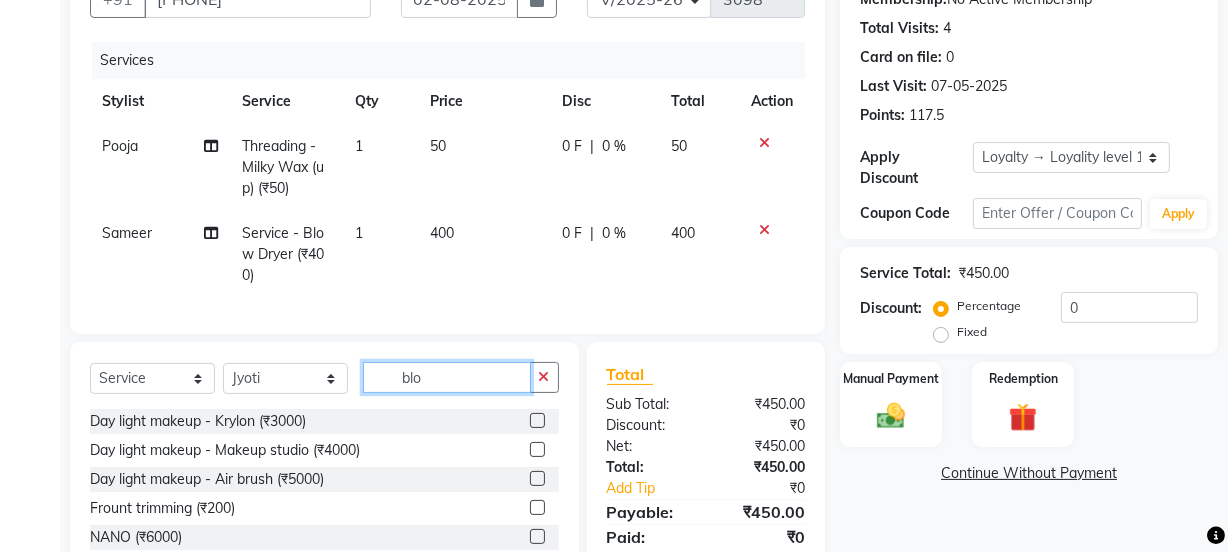 drag, startPoint x: 437, startPoint y: 406, endPoint x: 390, endPoint y: 399, distance: 47.518417 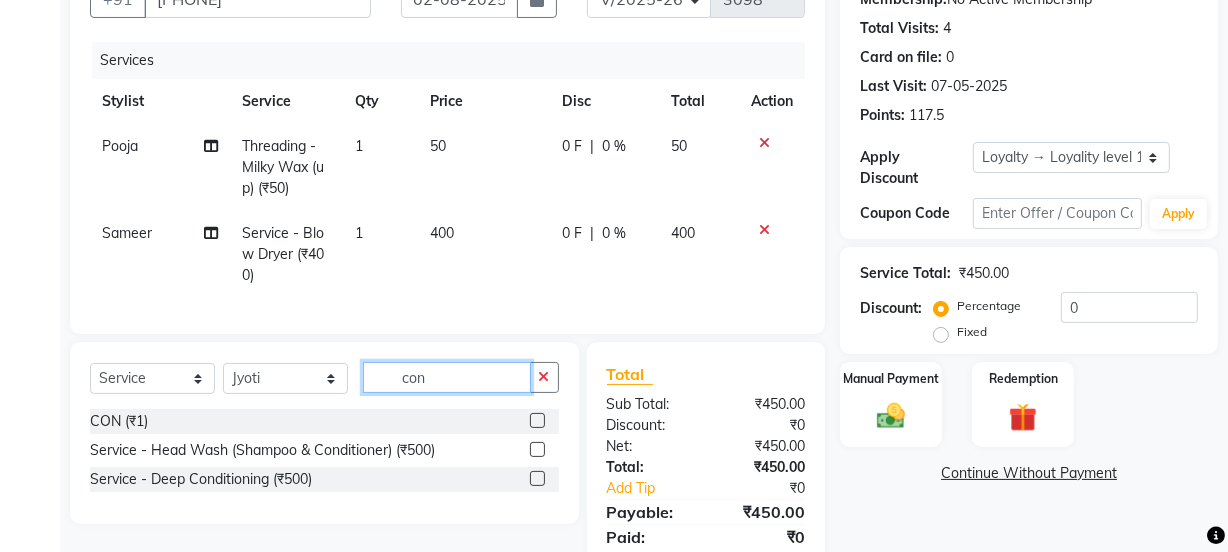 type on "con" 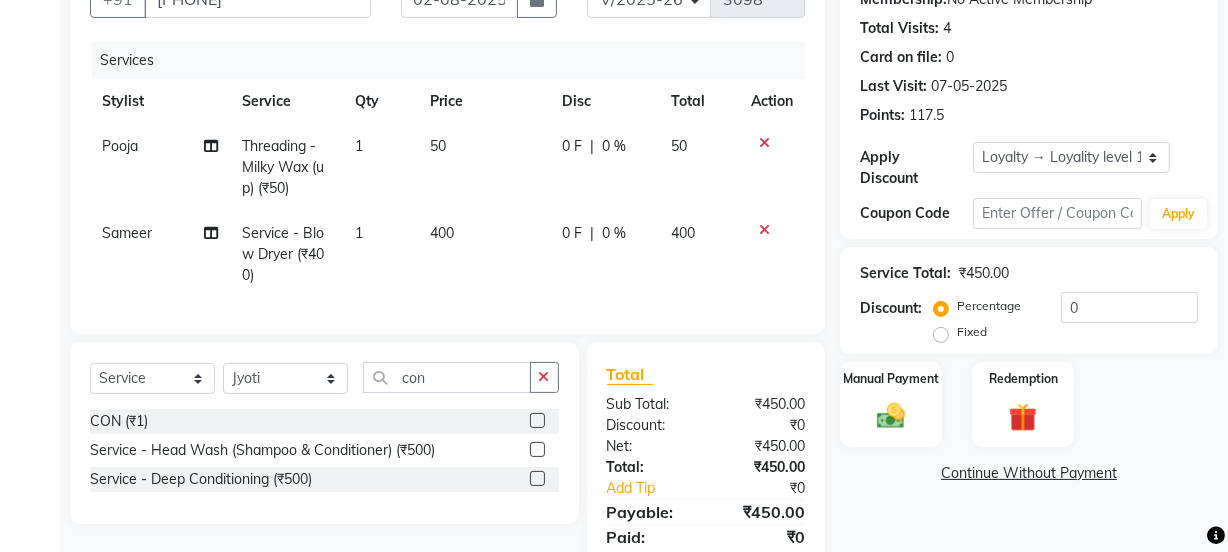 click 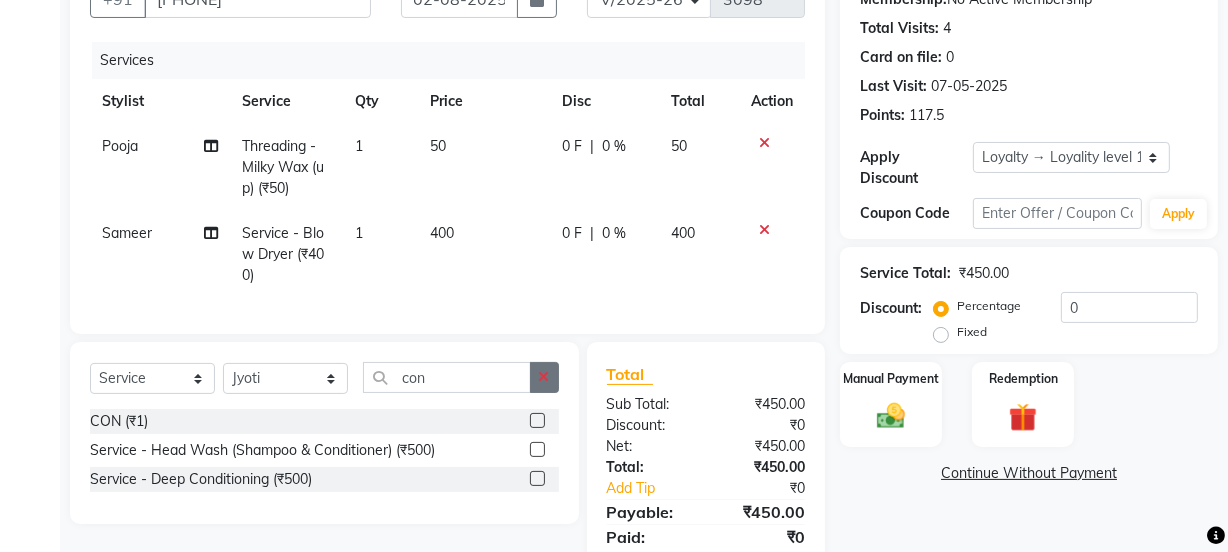 click 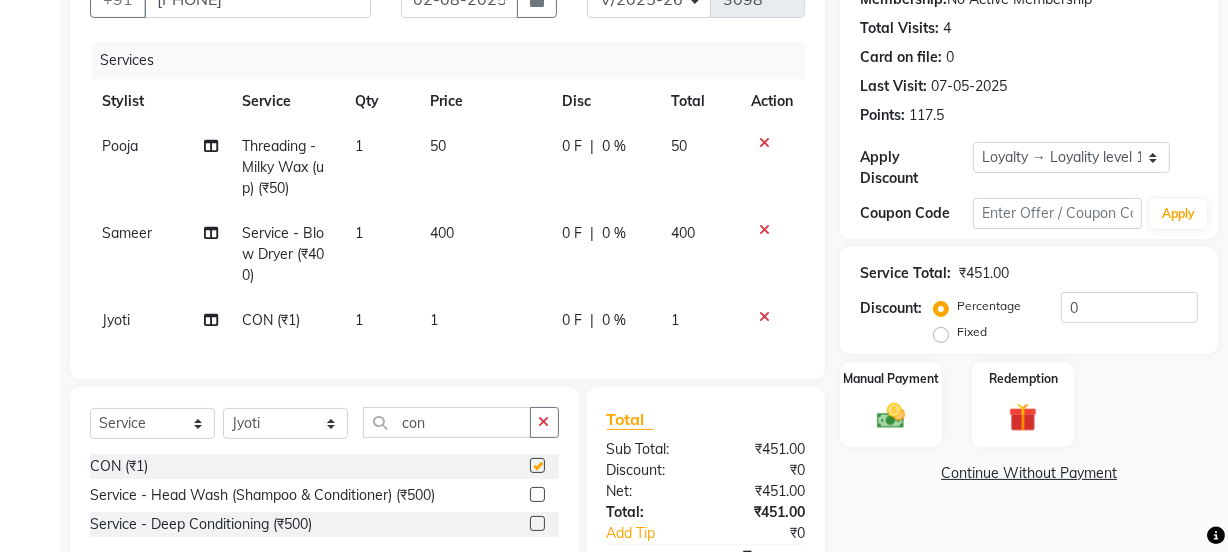 checkbox on "false" 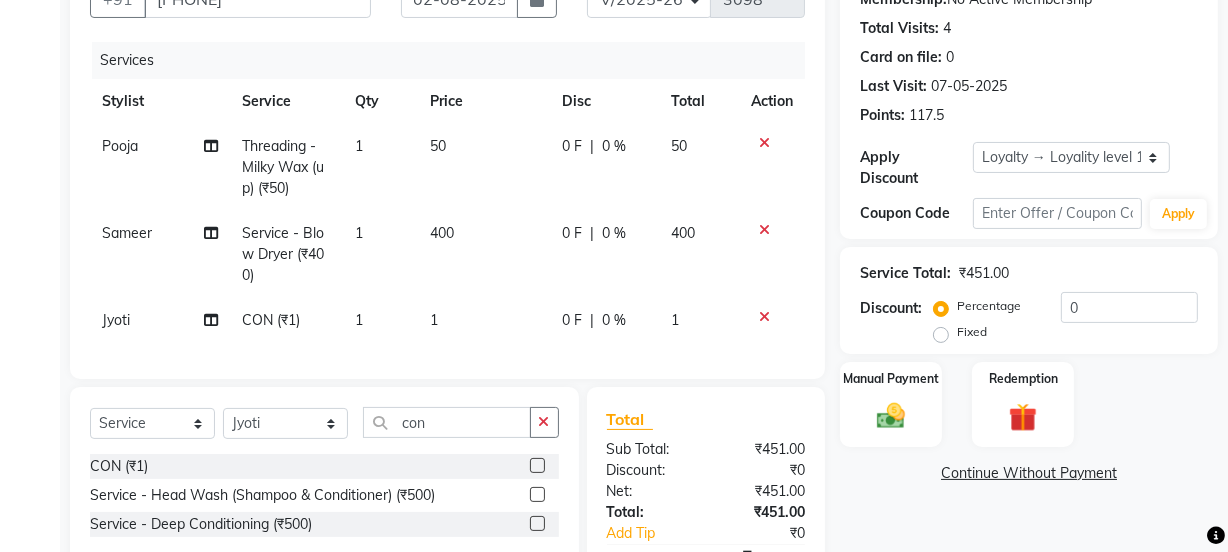 drag, startPoint x: 518, startPoint y: 330, endPoint x: 510, endPoint y: 306, distance: 25.298222 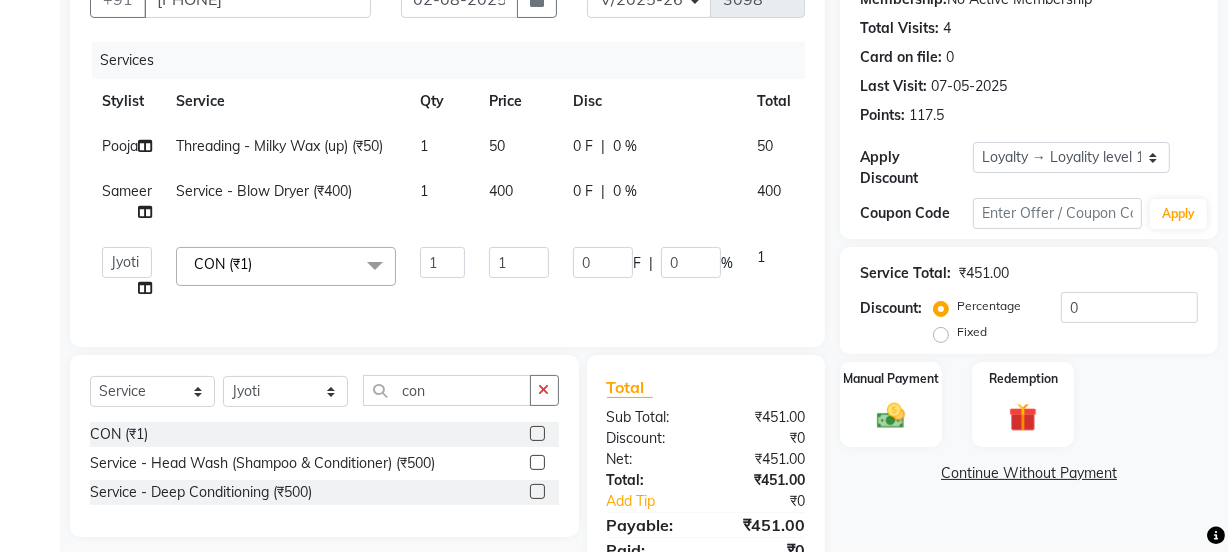 click on "1" 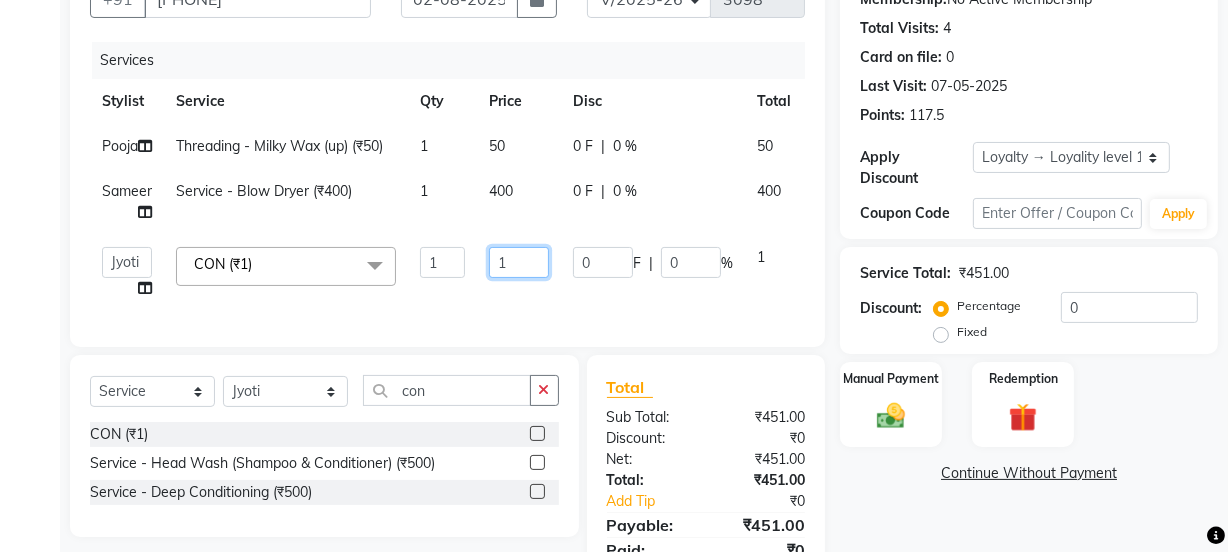 click on "1" 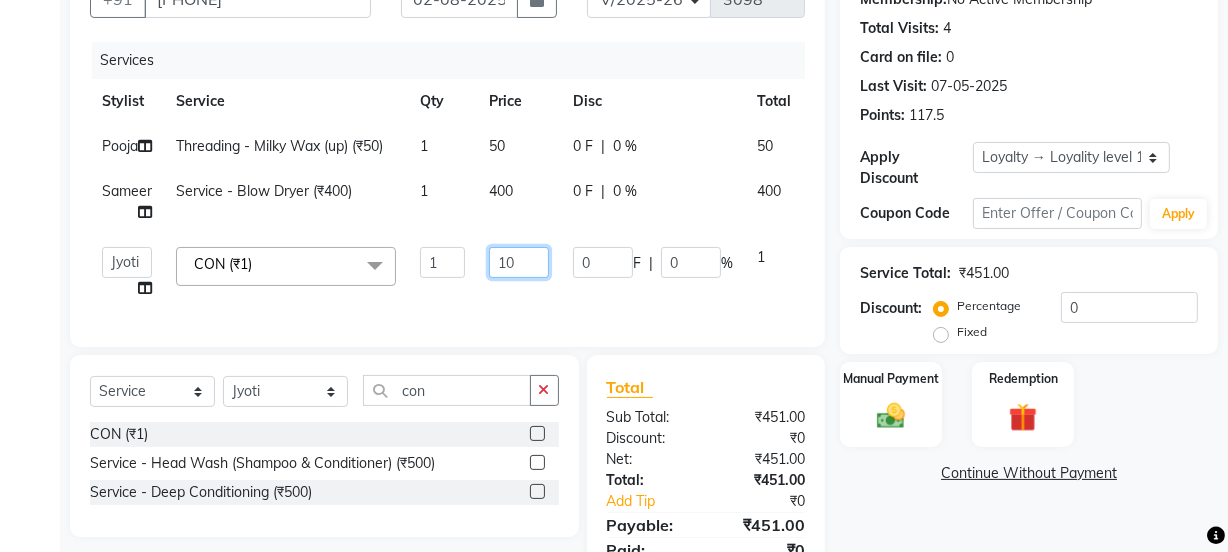 type on "100" 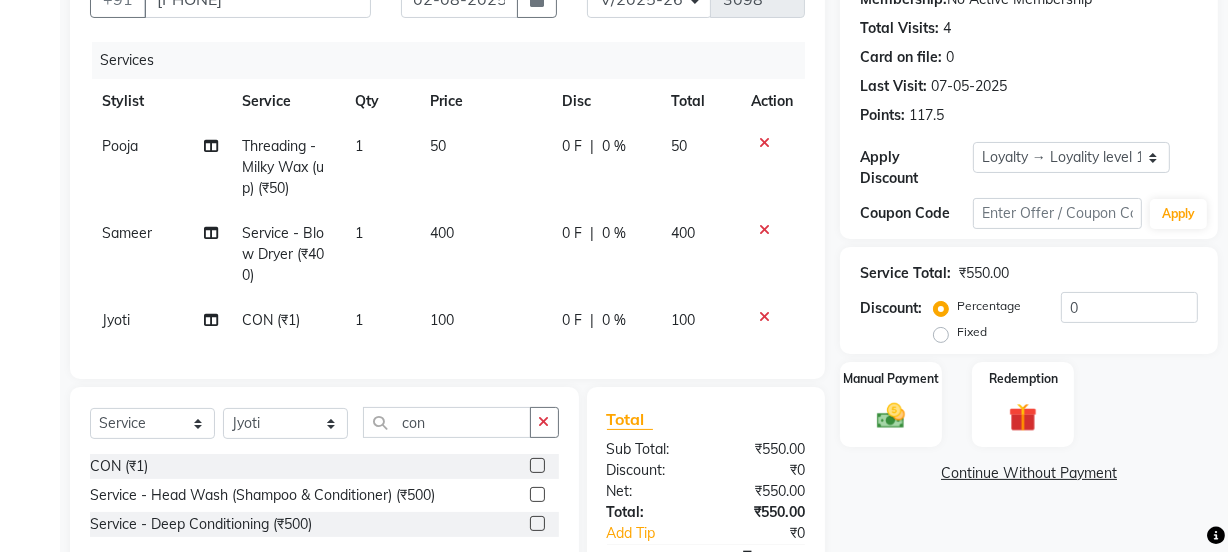 click on "Client +91 9667684421 Date 02-08-2025 Invoice Number V/2025 V/2025-26 3098 Services Stylist Service Qty Price Disc Total Action Pooja Threading  - Milky Wax (up) (₹50) 1 50 0 F | 0 % 50 Sameer Service - Blow Dryer (₹400) 1 400 0 F | 0 % 400 Jyoti CON  (₹1) 1 100 0 F | 0 % 100" 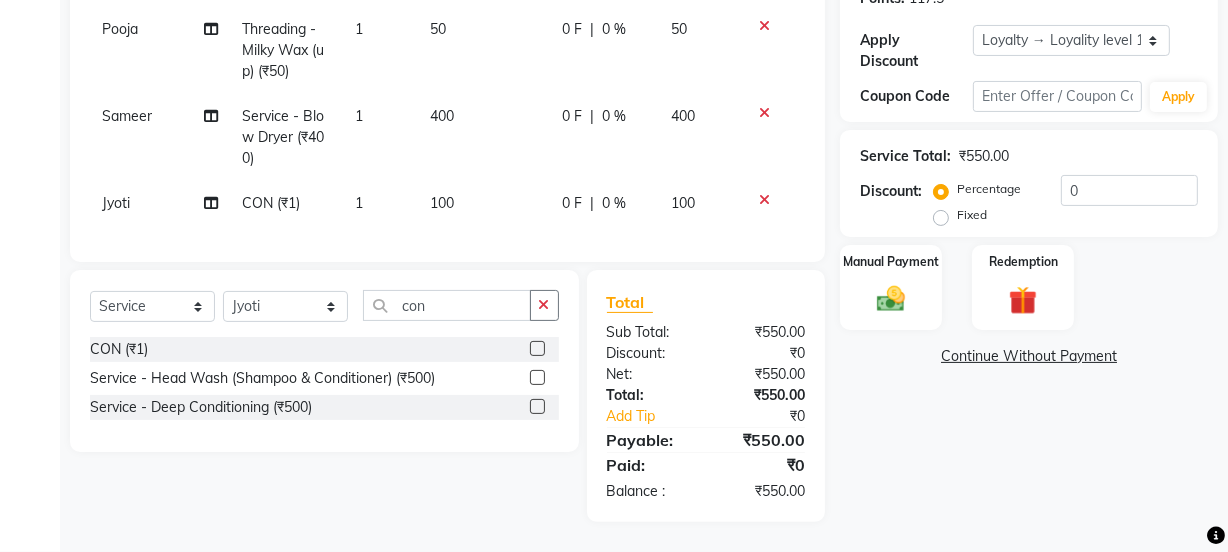 scroll, scrollTop: 337, scrollLeft: 0, axis: vertical 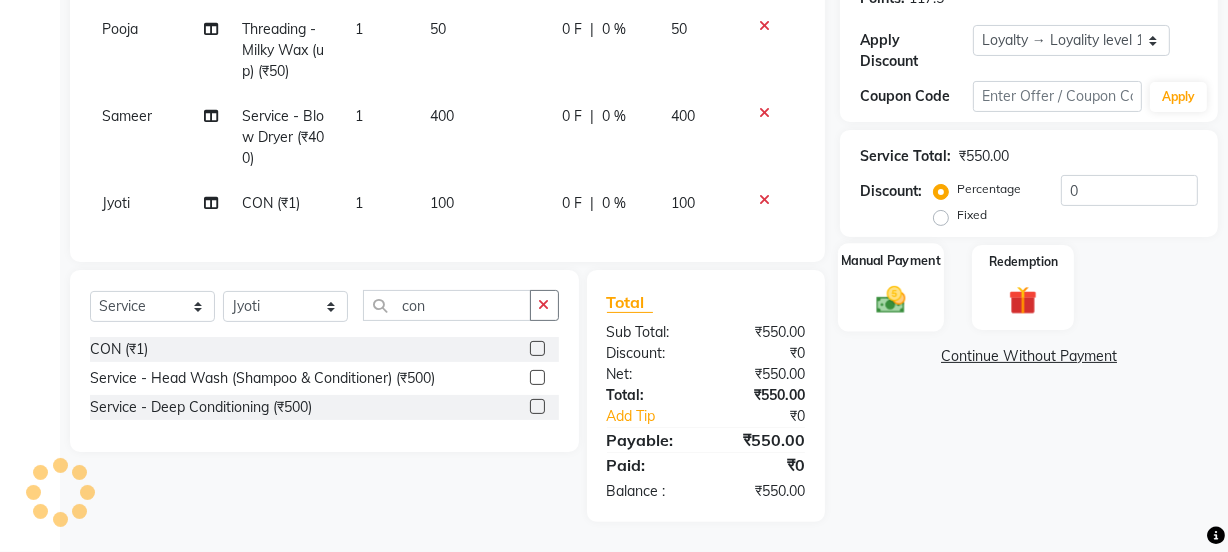 click on "Manual Payment" 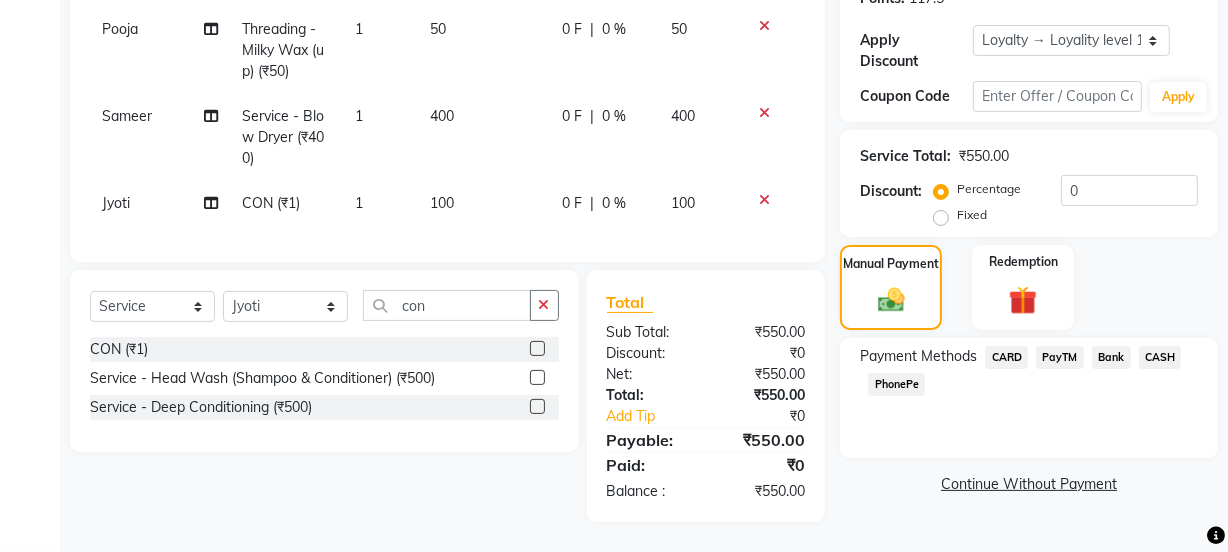 click on "PayTM" 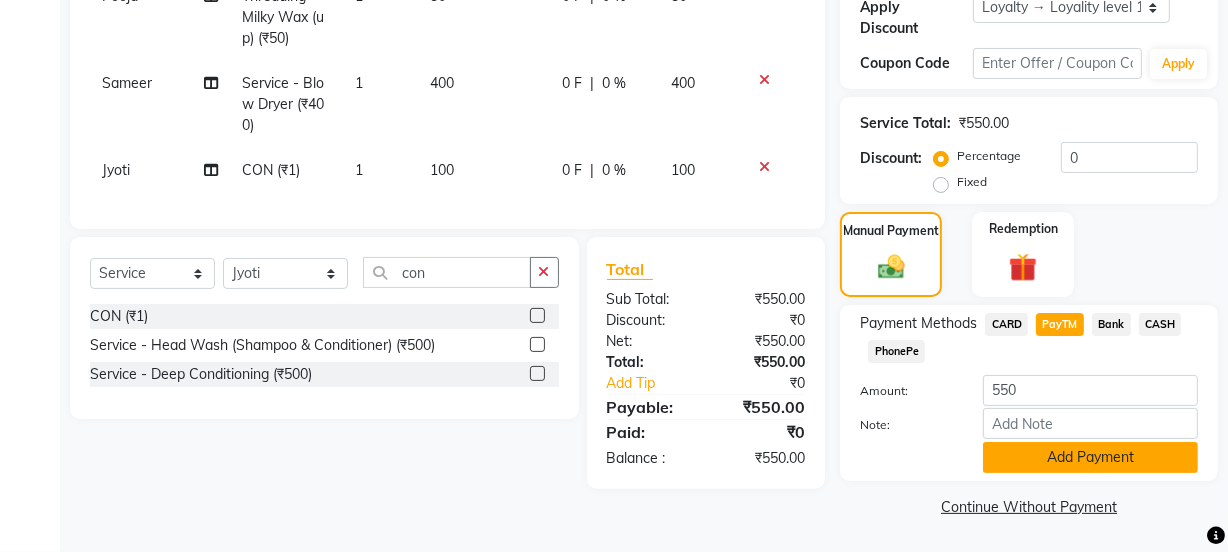 click on "Add Payment" 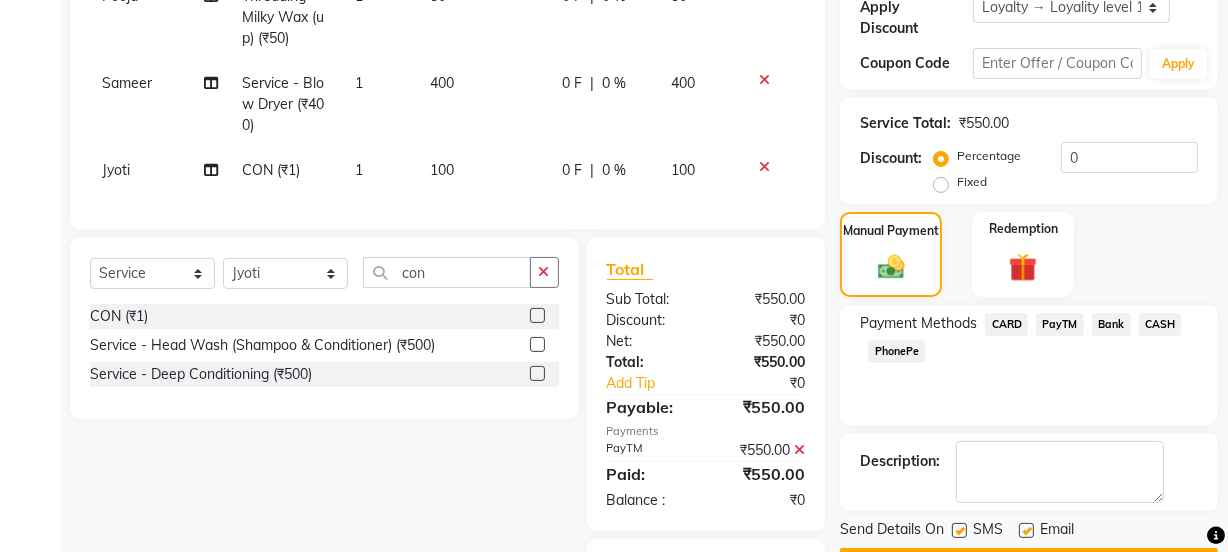 scroll, scrollTop: 540, scrollLeft: 0, axis: vertical 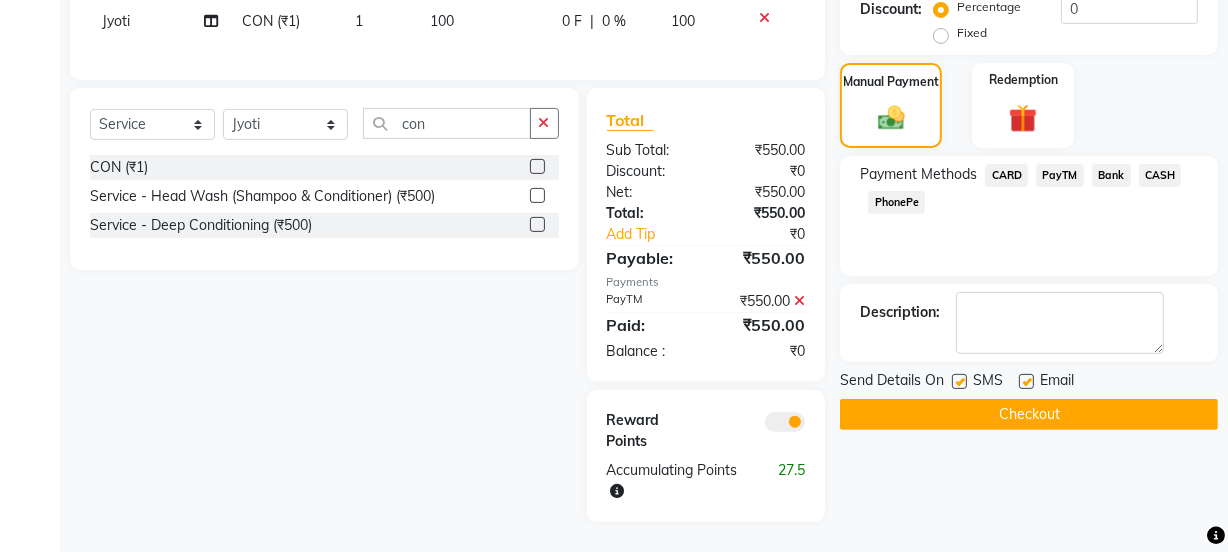 click 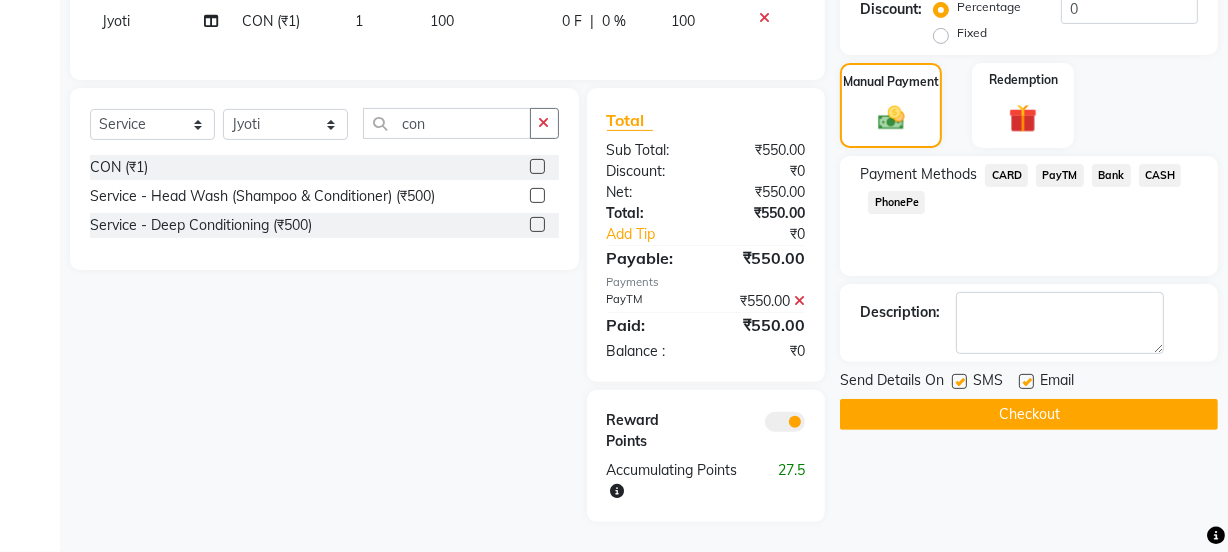 click 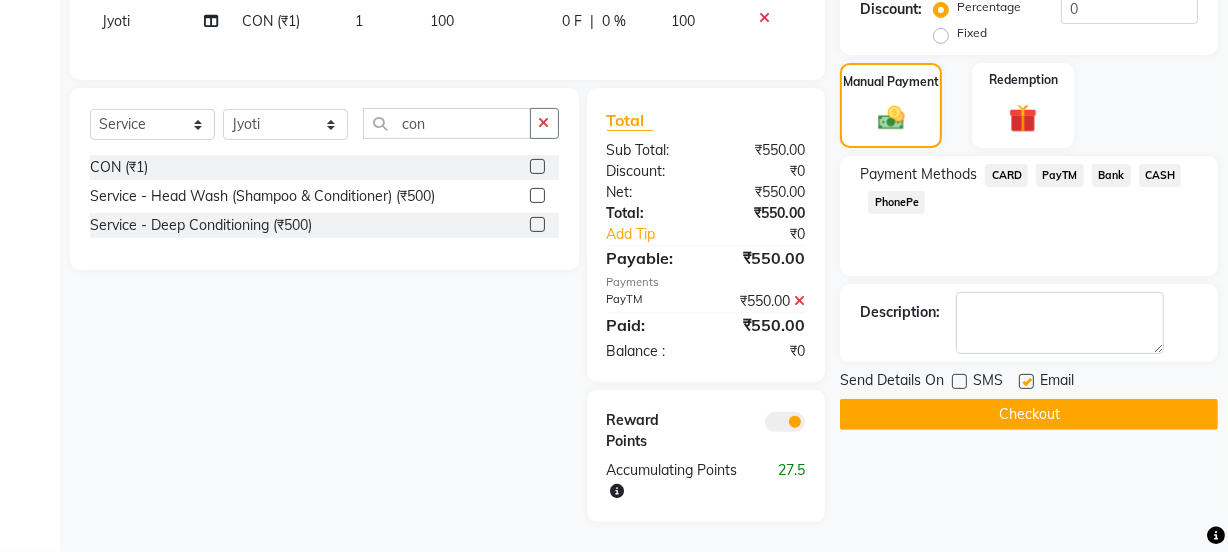 click 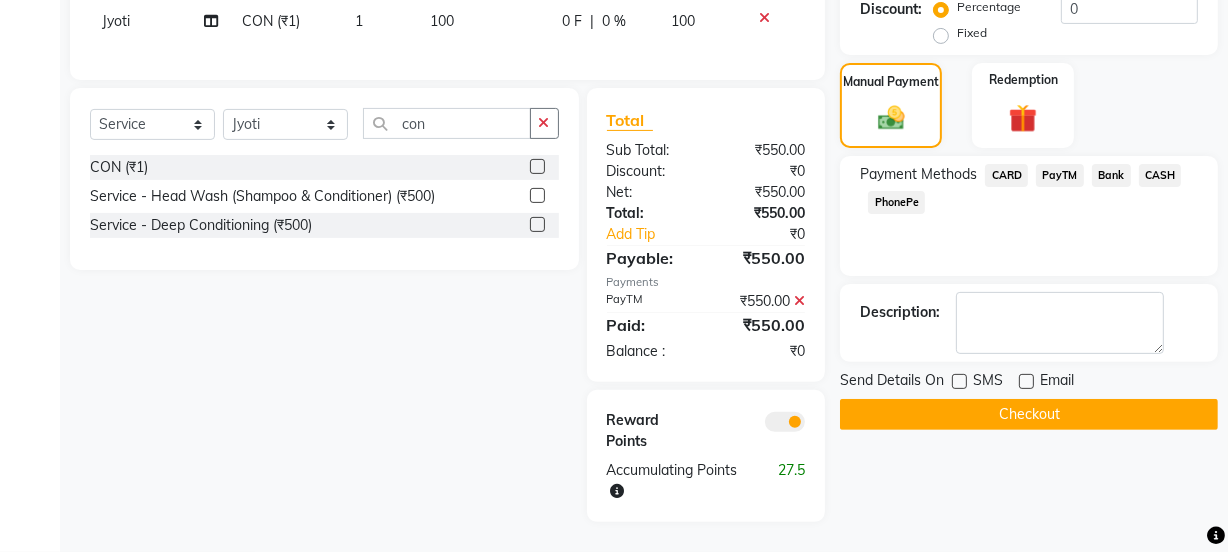 click on "Checkout" 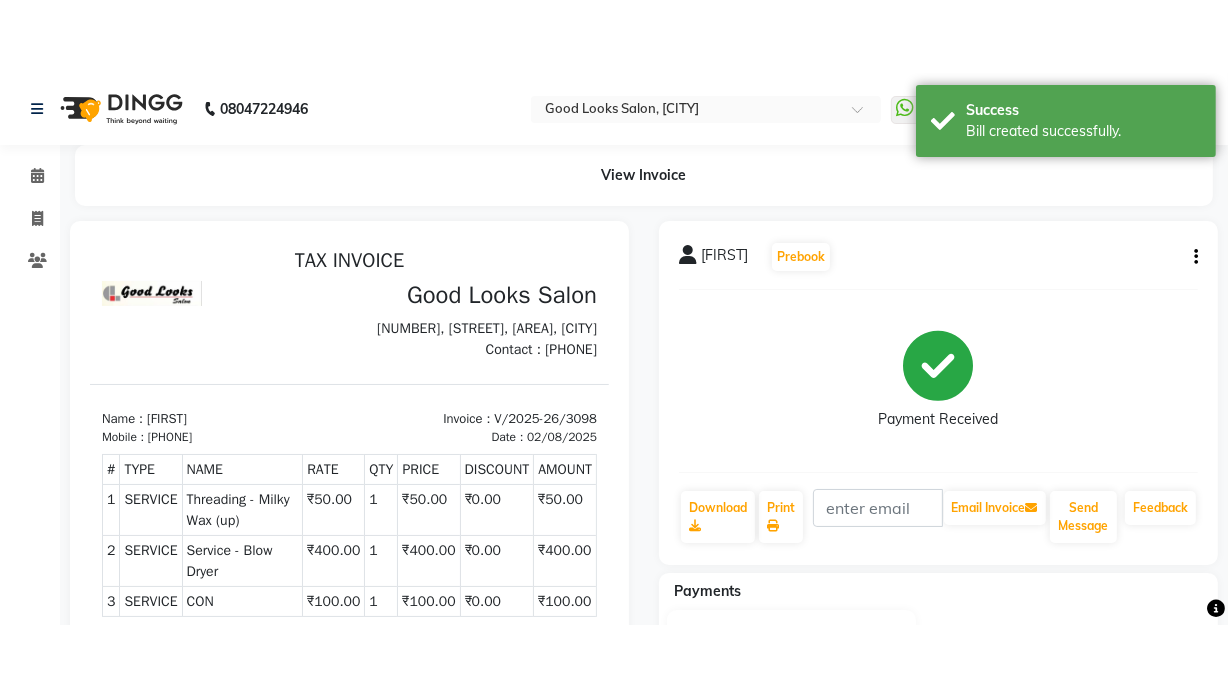 scroll, scrollTop: 0, scrollLeft: 0, axis: both 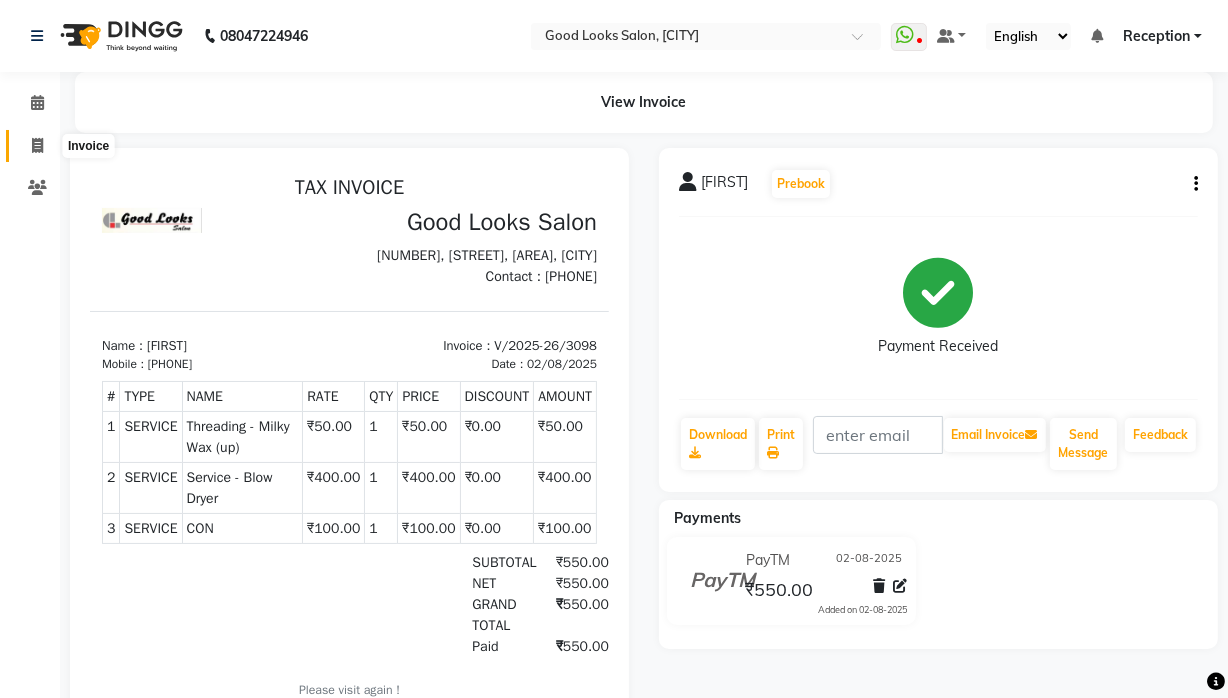 drag, startPoint x: 29, startPoint y: 147, endPoint x: 112, endPoint y: 139, distance: 83.38465 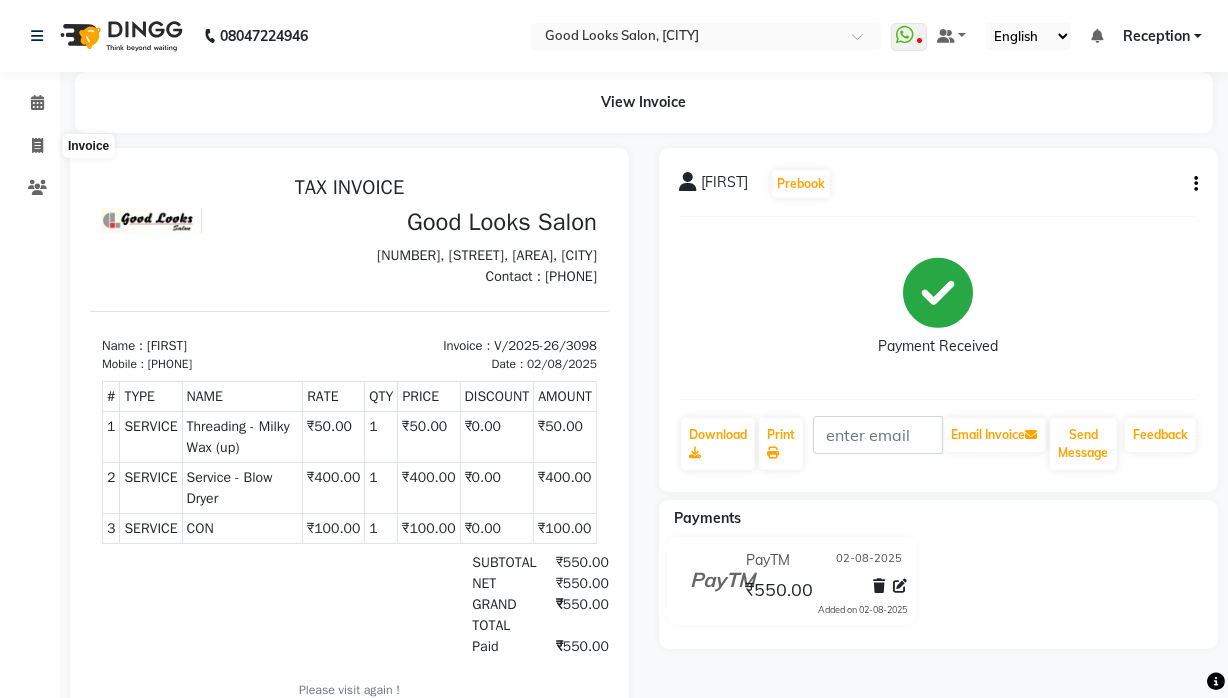select on "service" 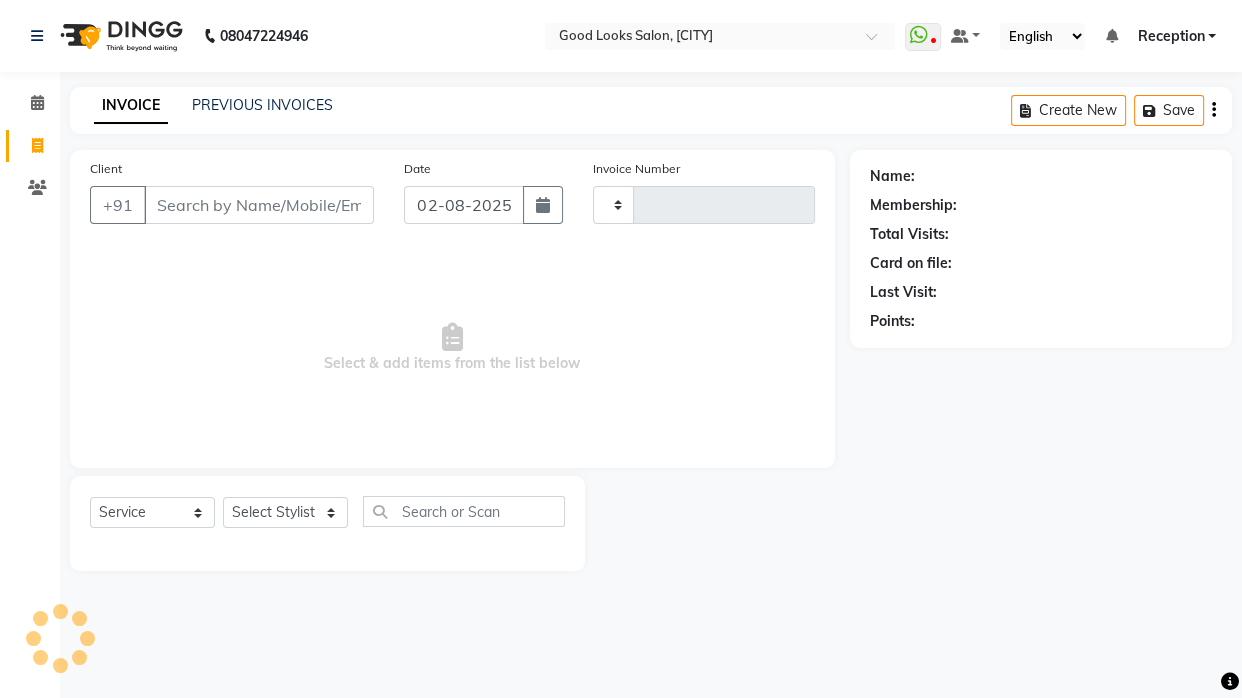 type on "3099" 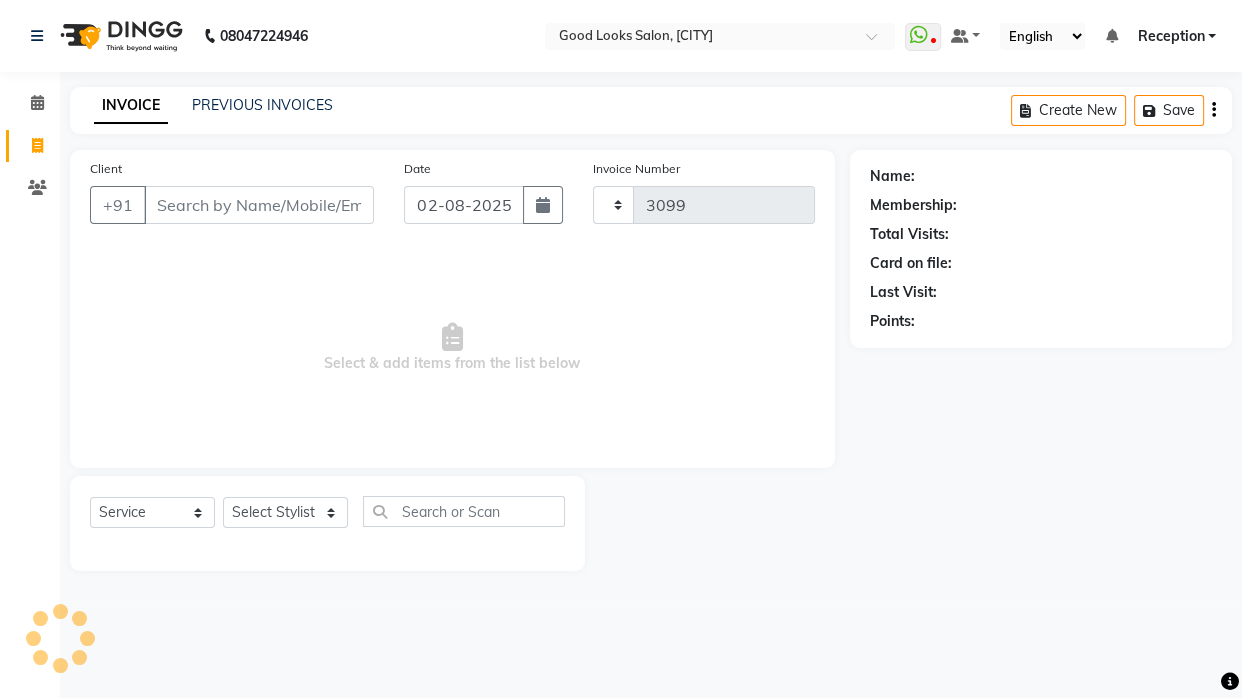 select on "4230" 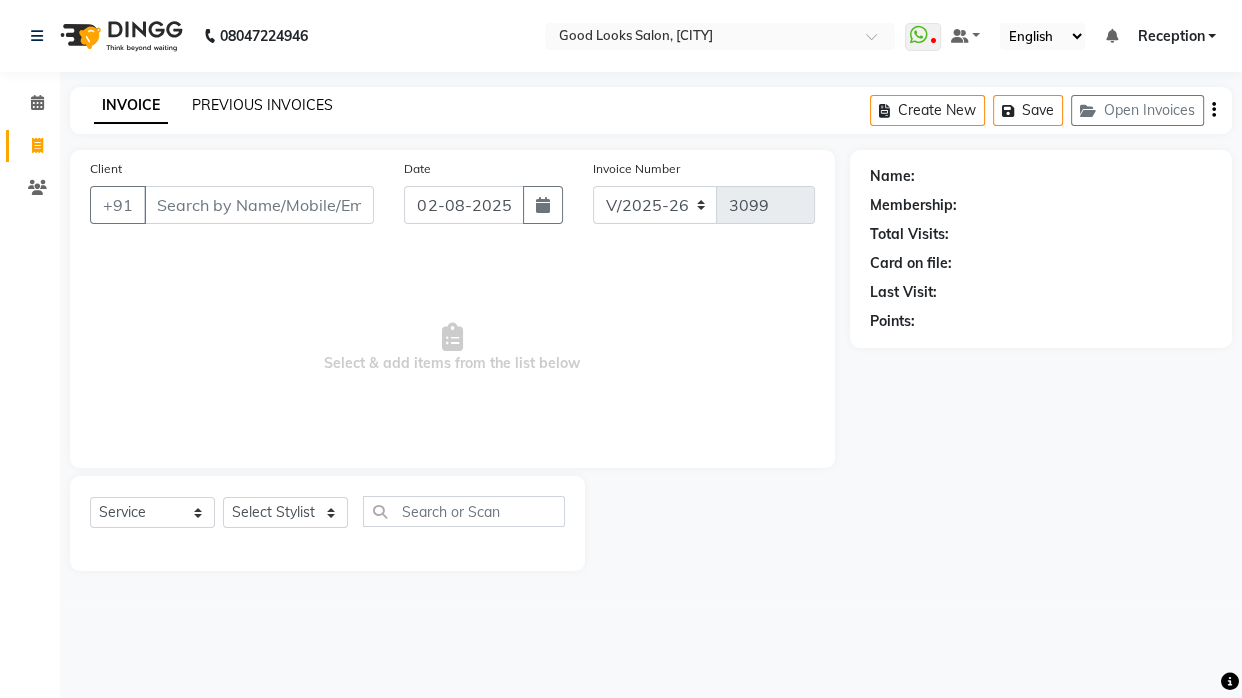 click on "PREVIOUS INVOICES" 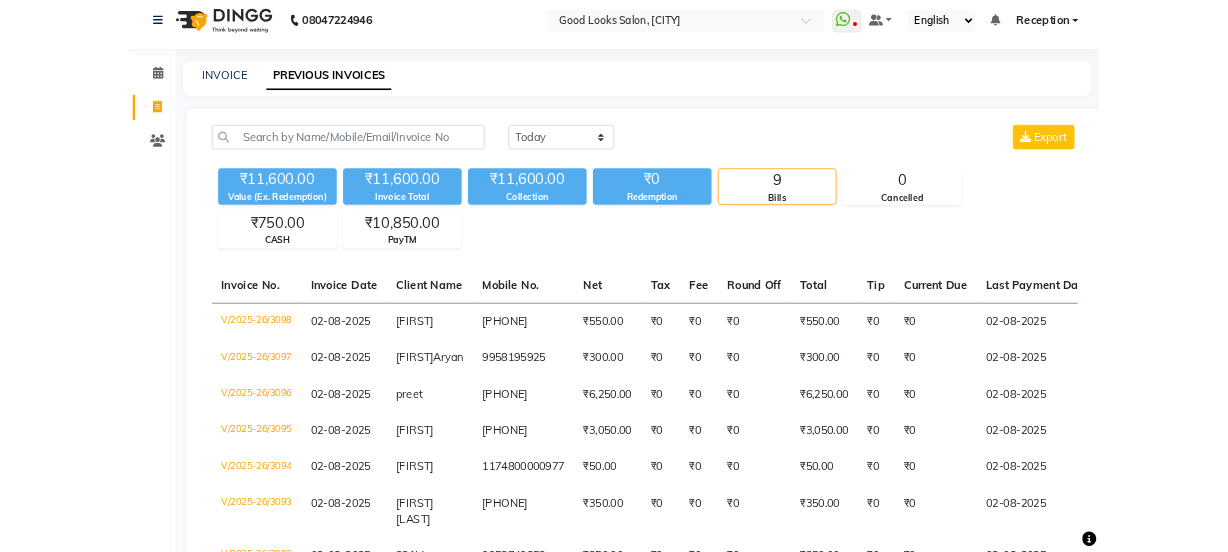 scroll, scrollTop: 0, scrollLeft: 0, axis: both 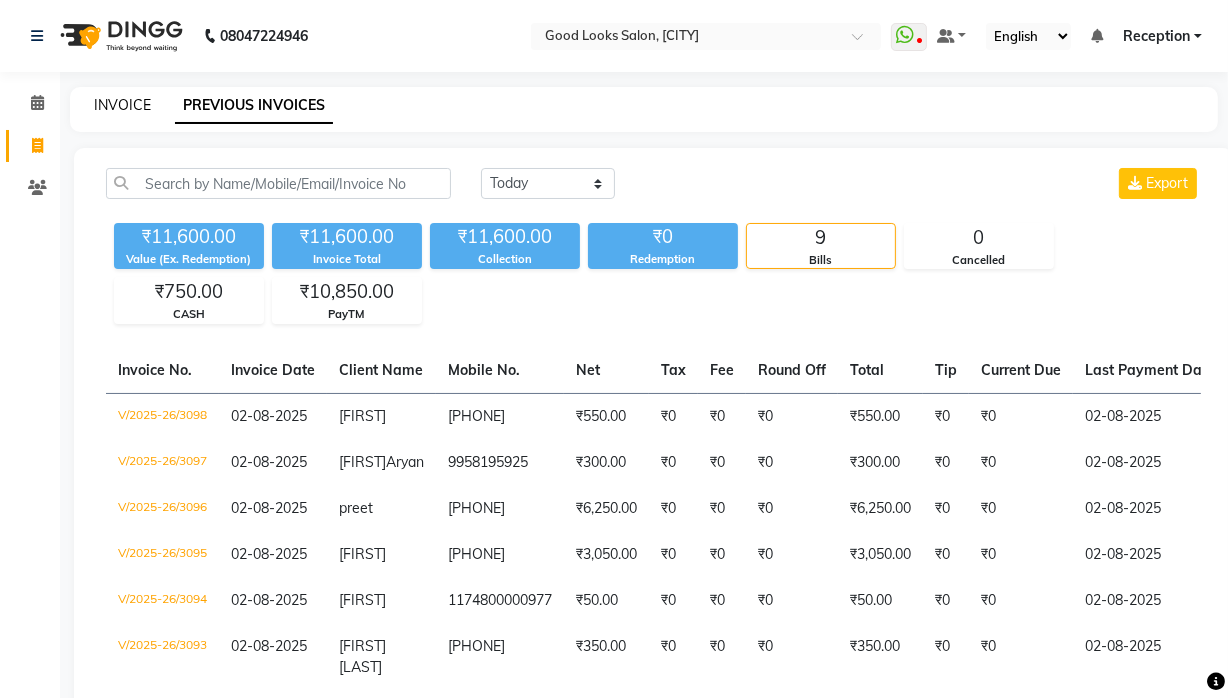 click on "INVOICE" 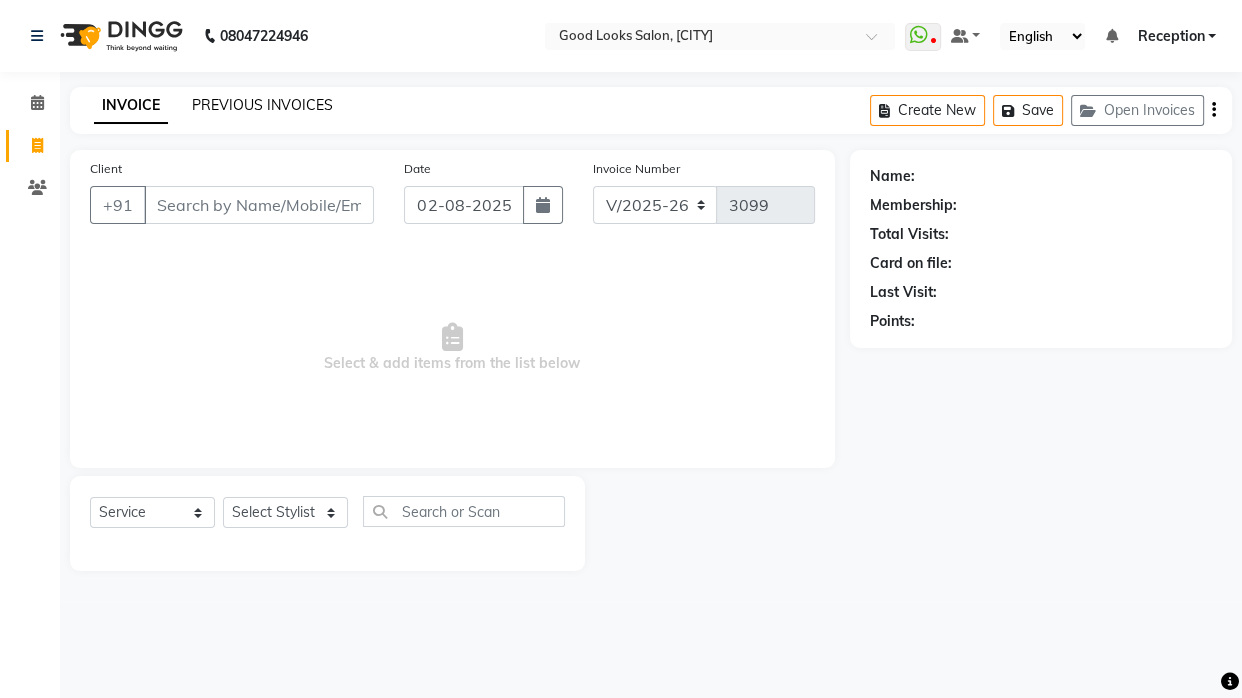 click on "PREVIOUS INVOICES" 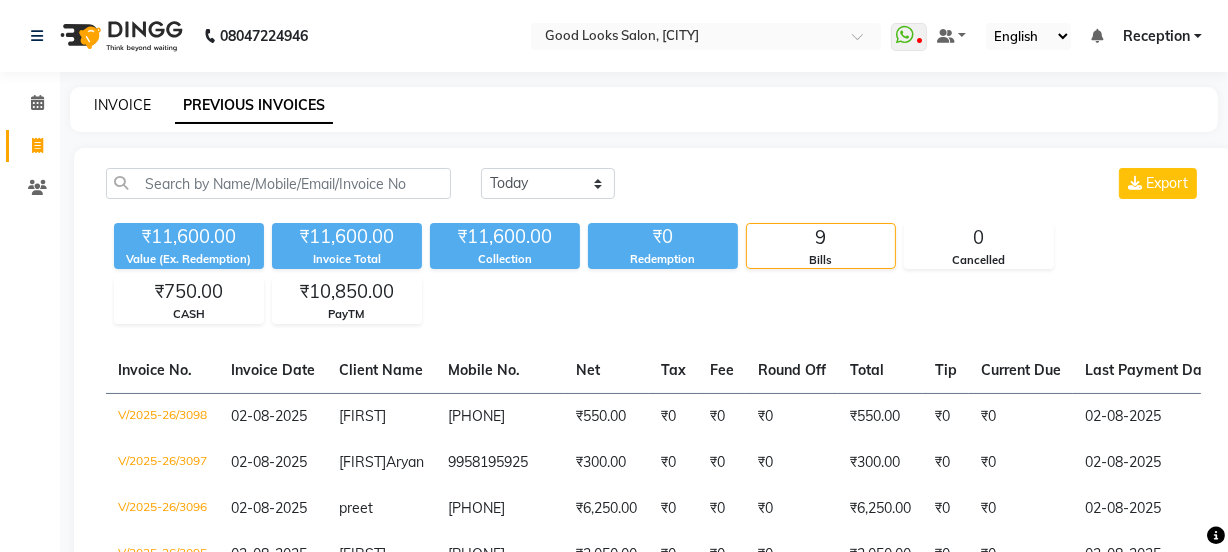 click on "INVOICE" 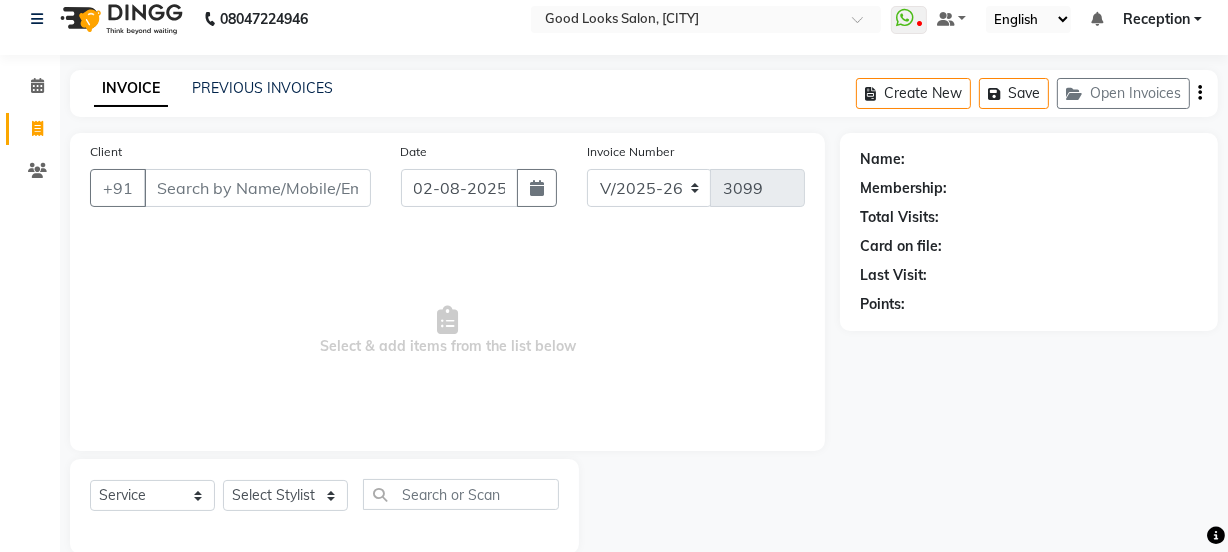 scroll, scrollTop: 0, scrollLeft: 0, axis: both 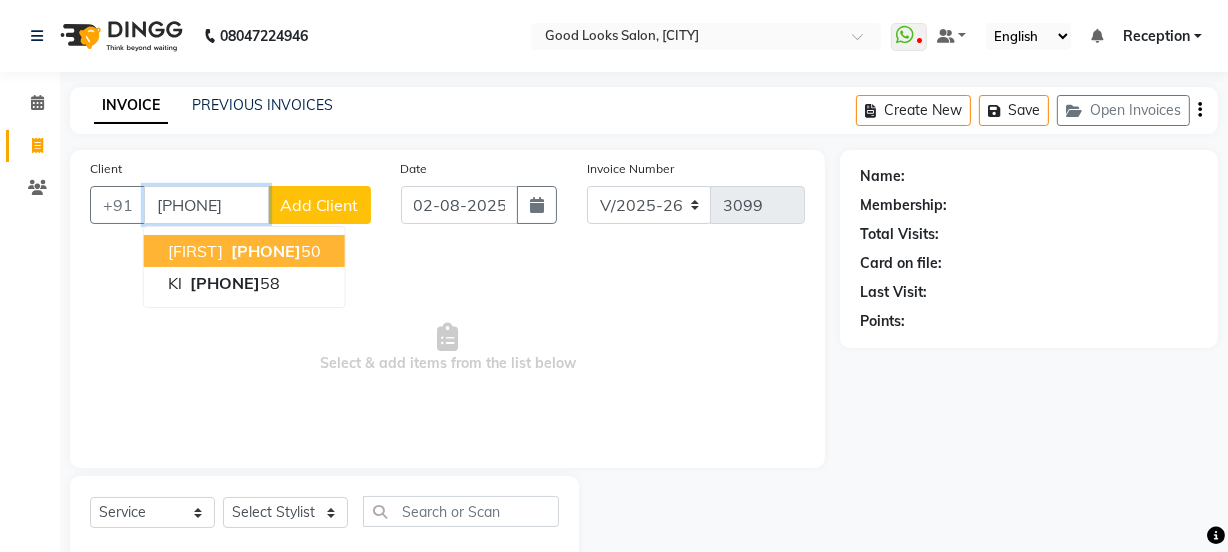 click on "87449789 50" at bounding box center [274, 251] 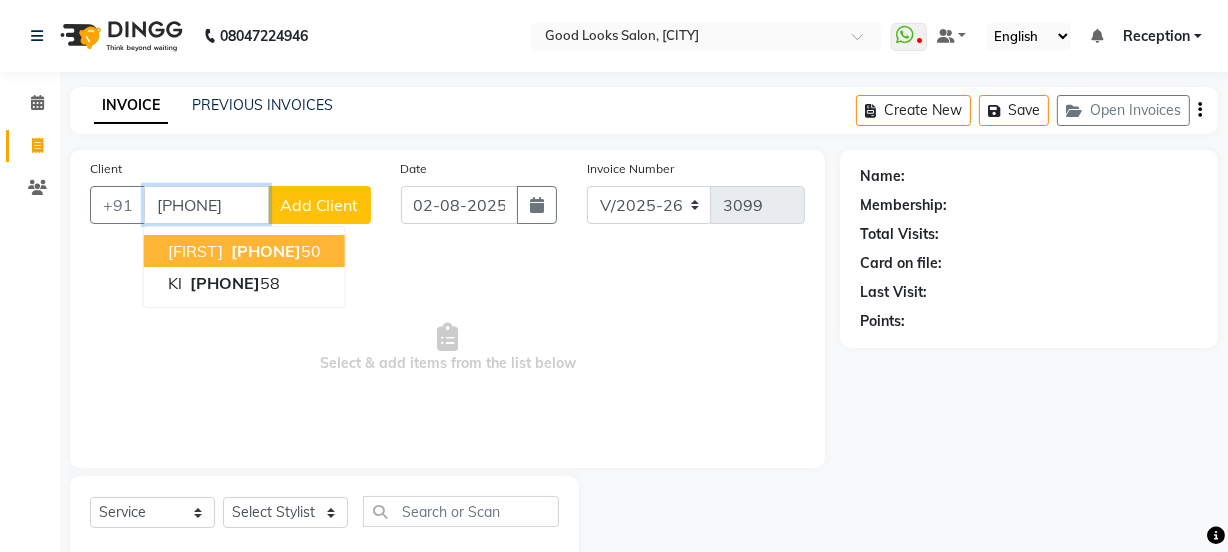 type on "8744978950" 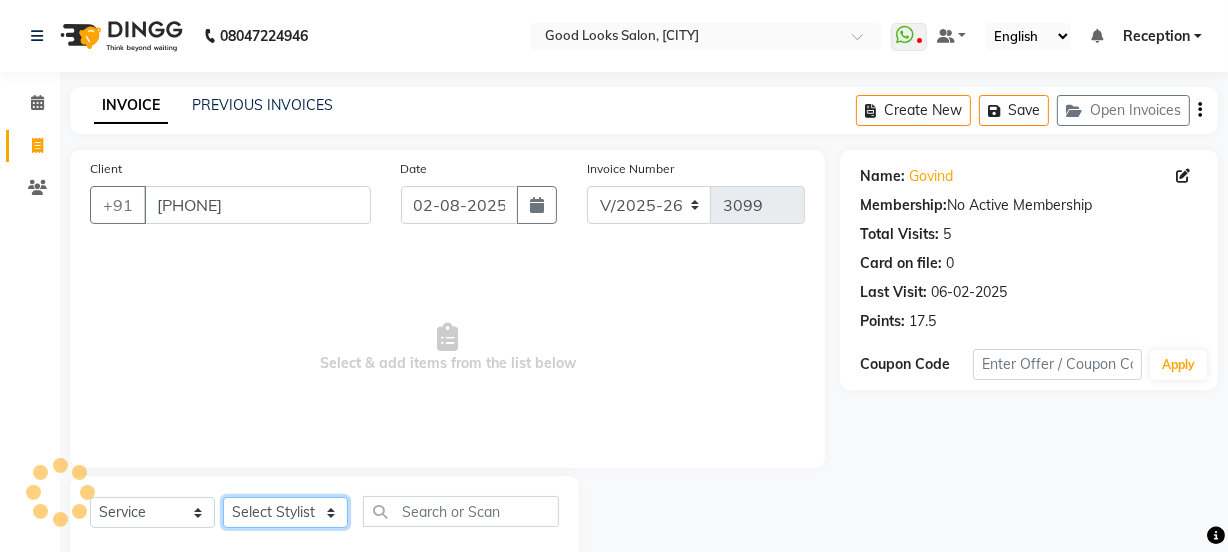 click on "Select Stylist [PERSON] [PERSON] Manager [PERSON] [PERSON] [PERSON] [PERSON] 2 Reception [PERSON] [PERSON] [PERSON] [PERSON] [PERSON] [PERSON] [PERSON]" 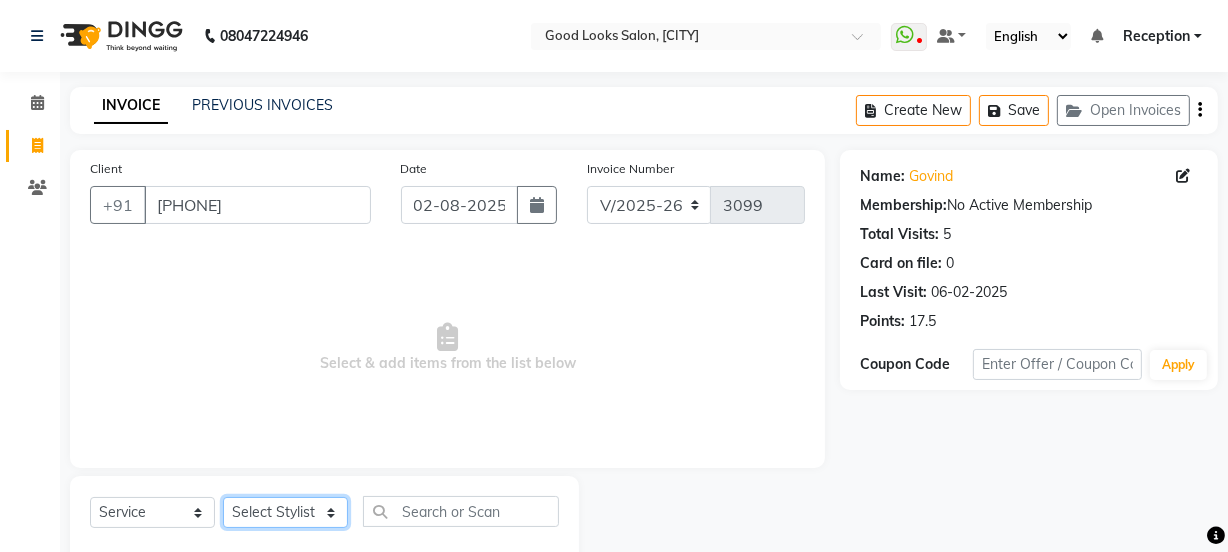 select on "79136" 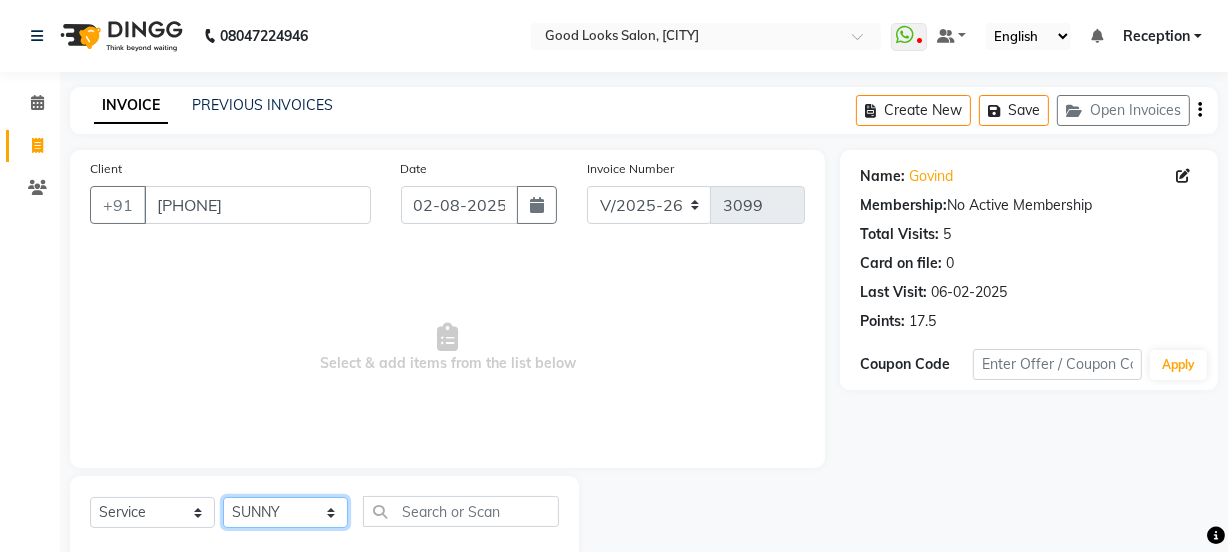click on "Select Stylist [PERSON] [PERSON] Manager [PERSON] [PERSON] [PERSON] [PERSON] 2 Reception [PERSON] [PERSON] [PERSON] [PERSON] [PERSON] [PERSON] [PERSON]" 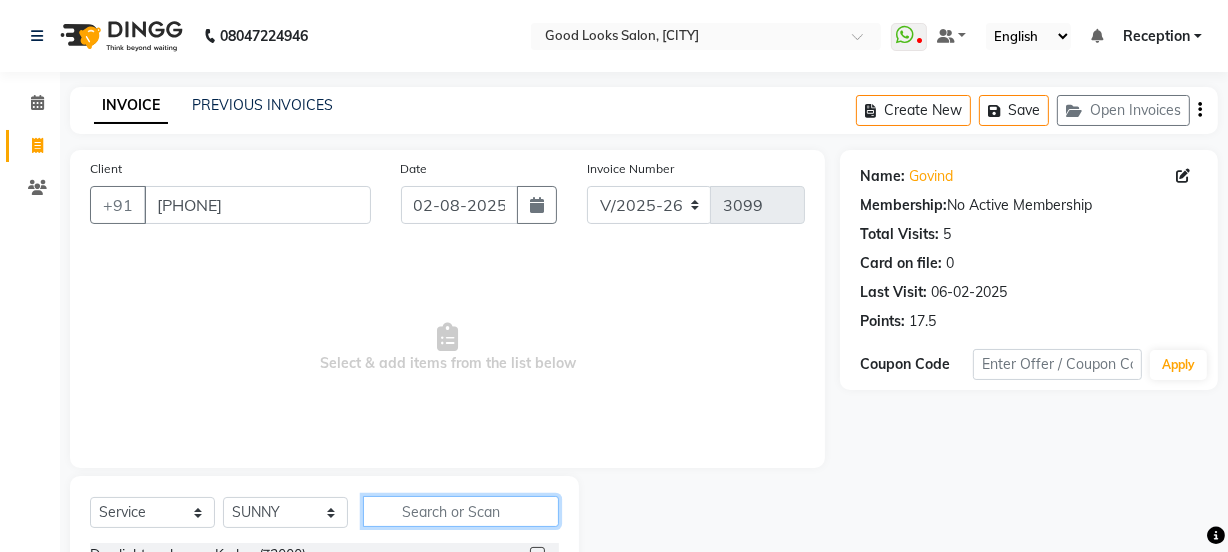 click 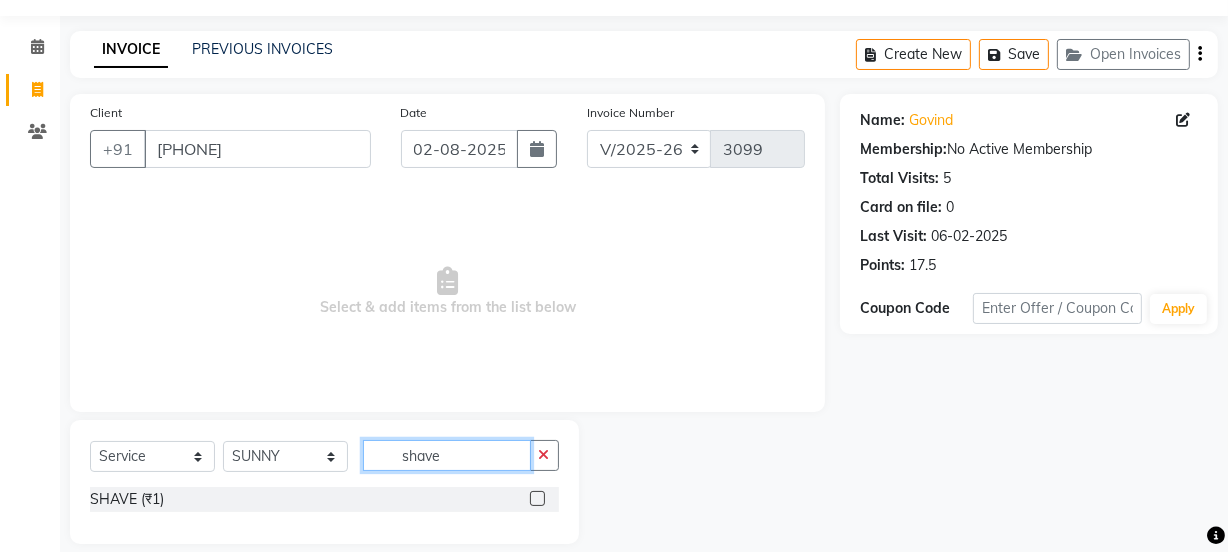 scroll, scrollTop: 79, scrollLeft: 0, axis: vertical 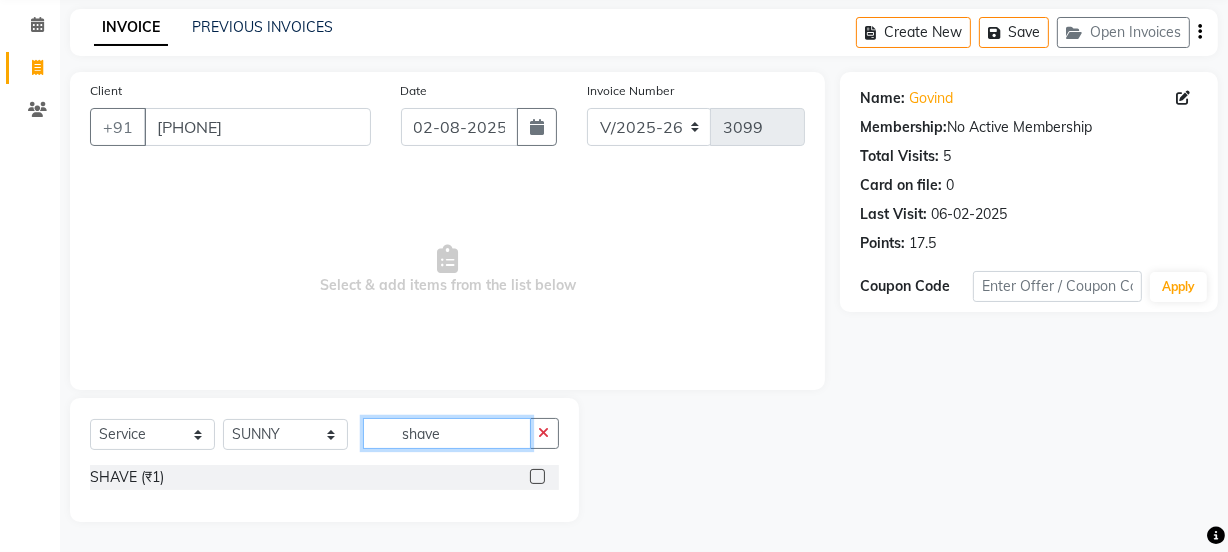 type on "shave" 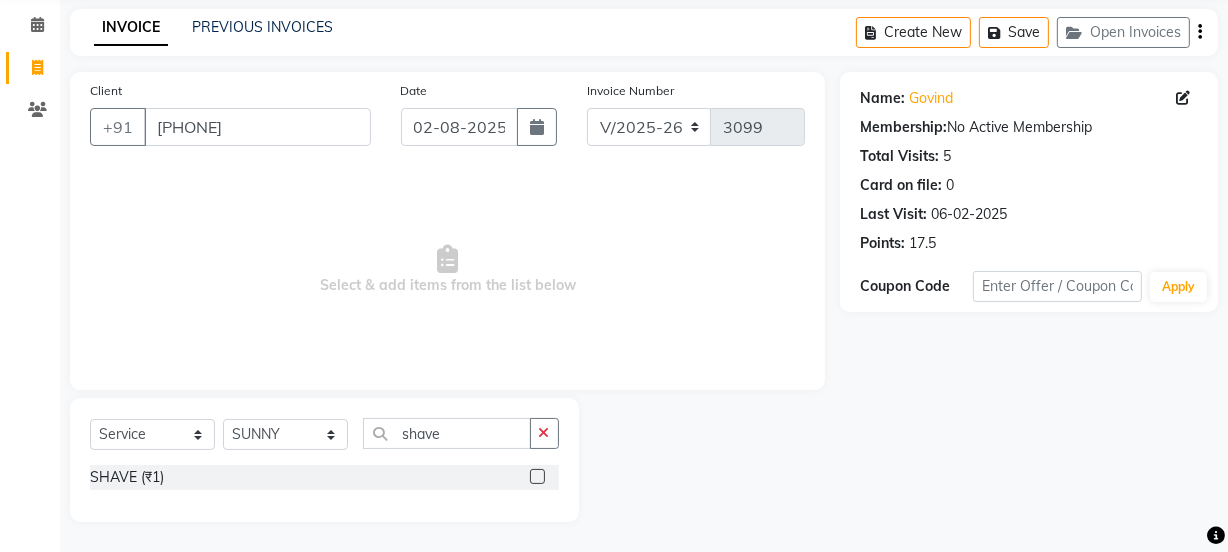 drag, startPoint x: 534, startPoint y: 478, endPoint x: 531, endPoint y: 426, distance: 52.086468 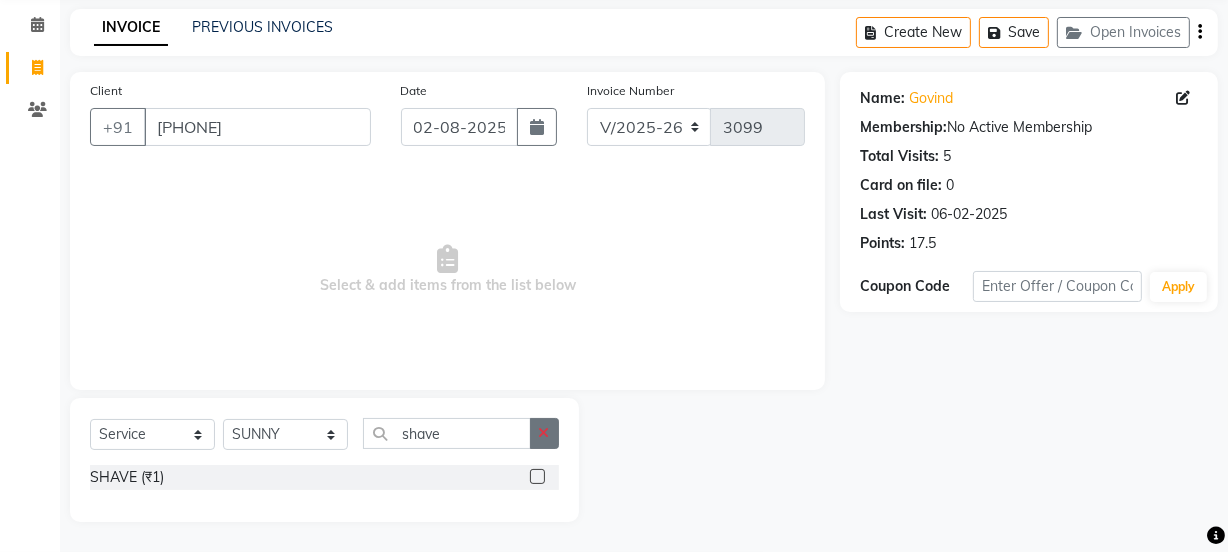 click 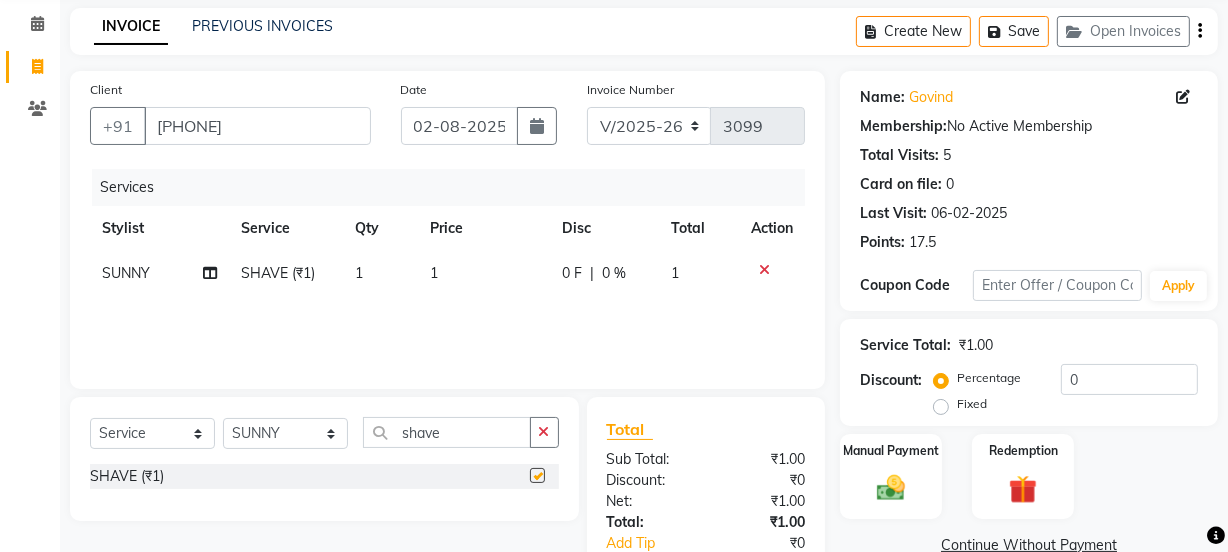drag, startPoint x: 530, startPoint y: 330, endPoint x: 526, endPoint y: 296, distance: 34.234486 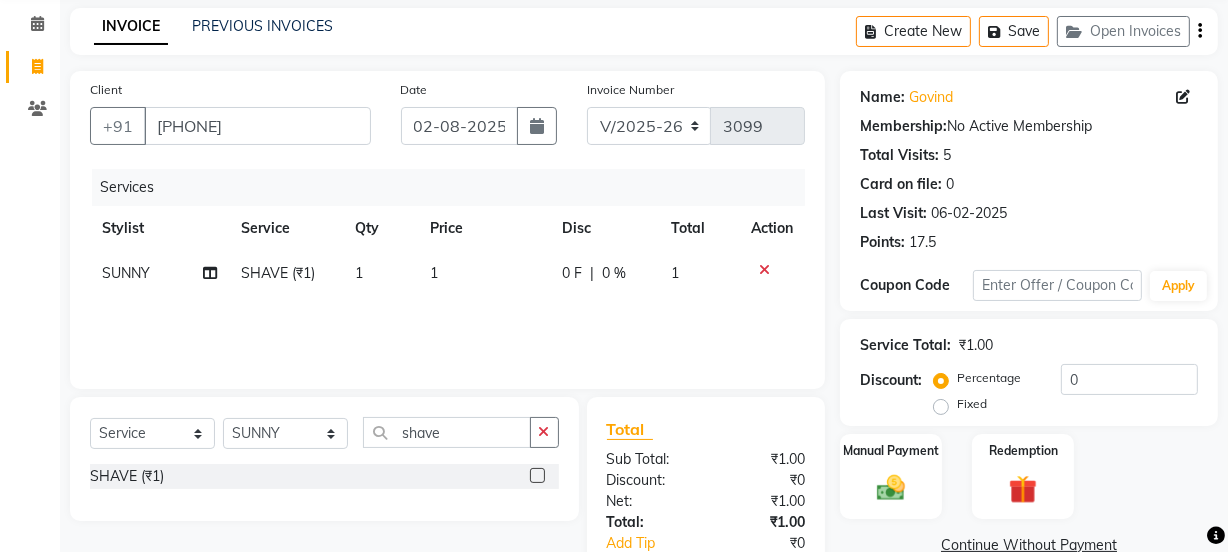 checkbox on "false" 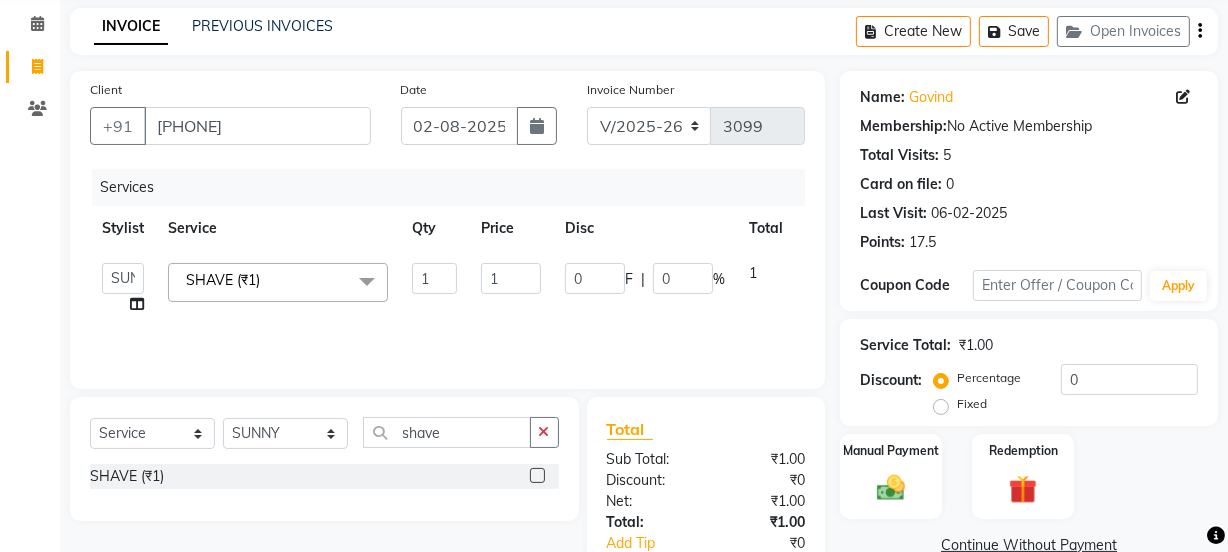 click on "1" 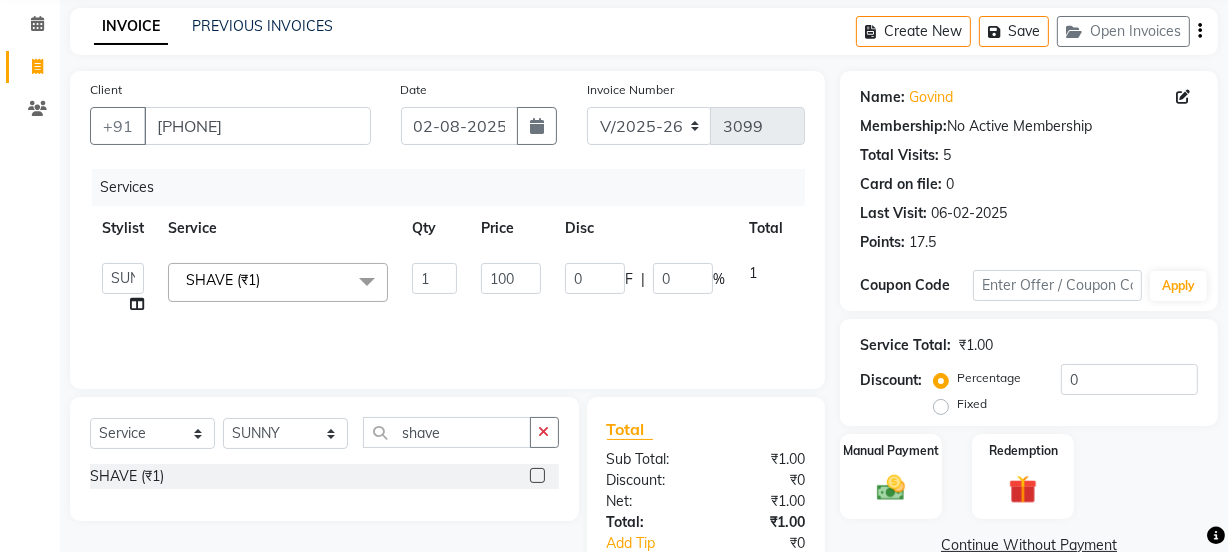 type on "1000" 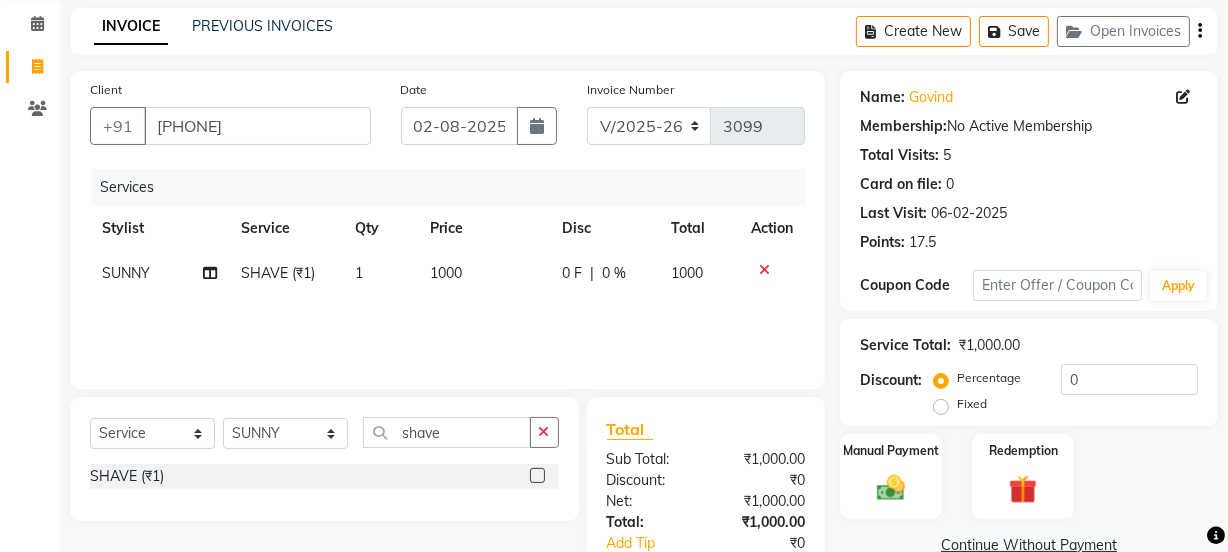 click on "Services Stylist Service Qty Price Disc Total Action SUNNY SHAVE (₹1) 1 1000 0 F | 0 % 1000" 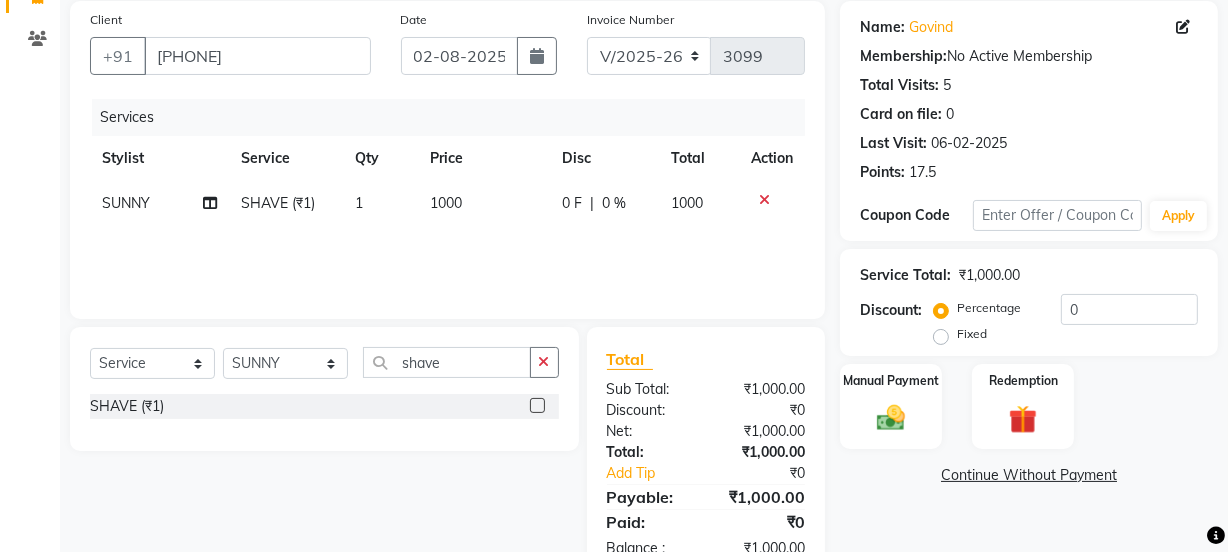 scroll, scrollTop: 206, scrollLeft: 0, axis: vertical 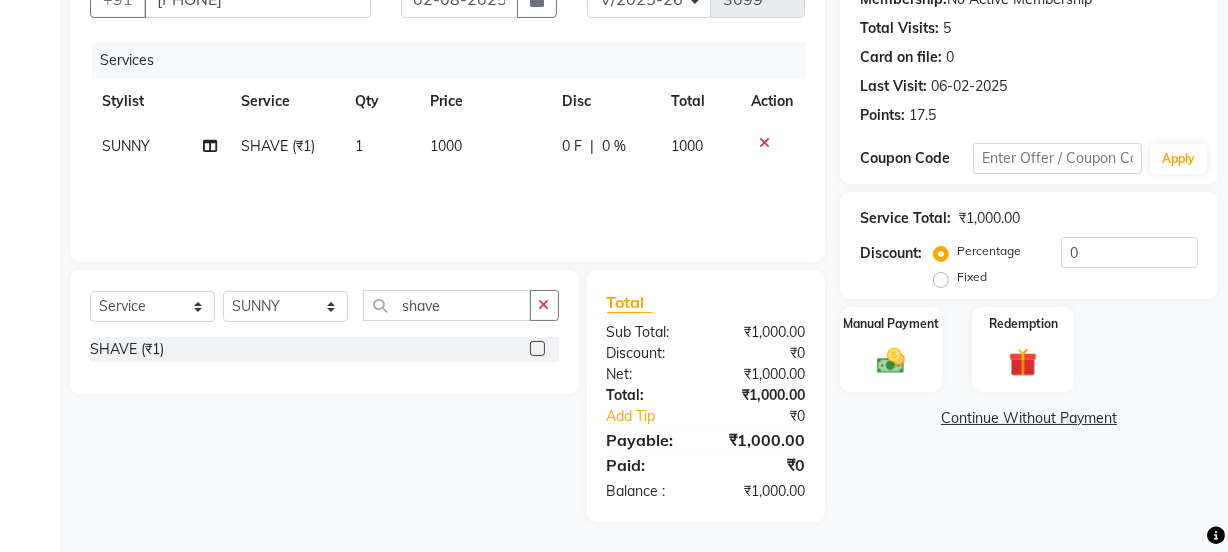 click on "Services Stylist Service Qty Price Disc Total Action SUNNY SHAVE (₹1) 1 1000 0 F | 0 % 1000" 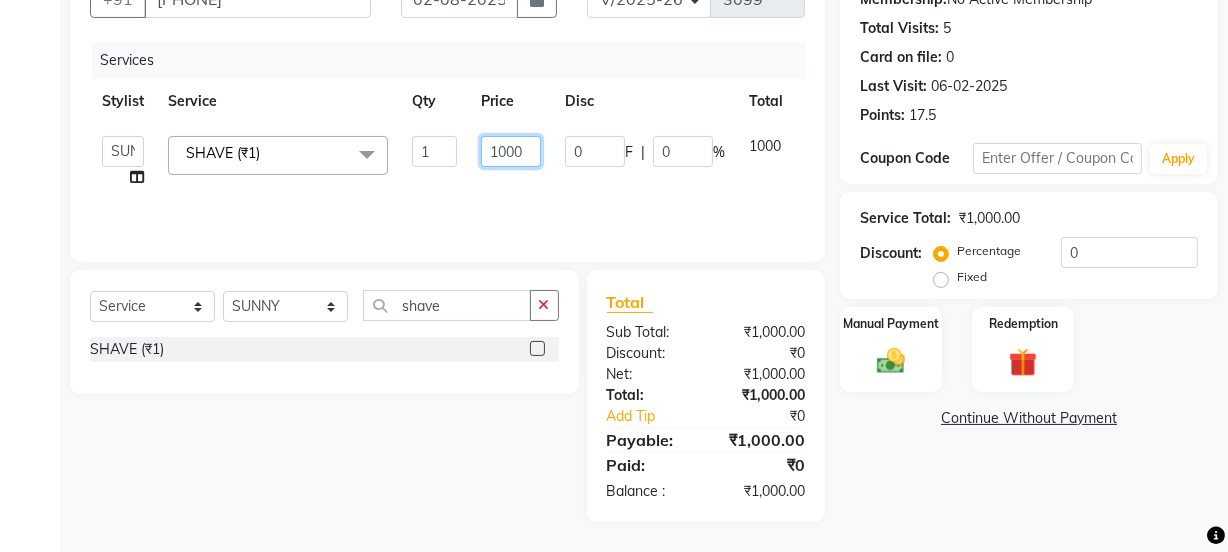 click on "1000" 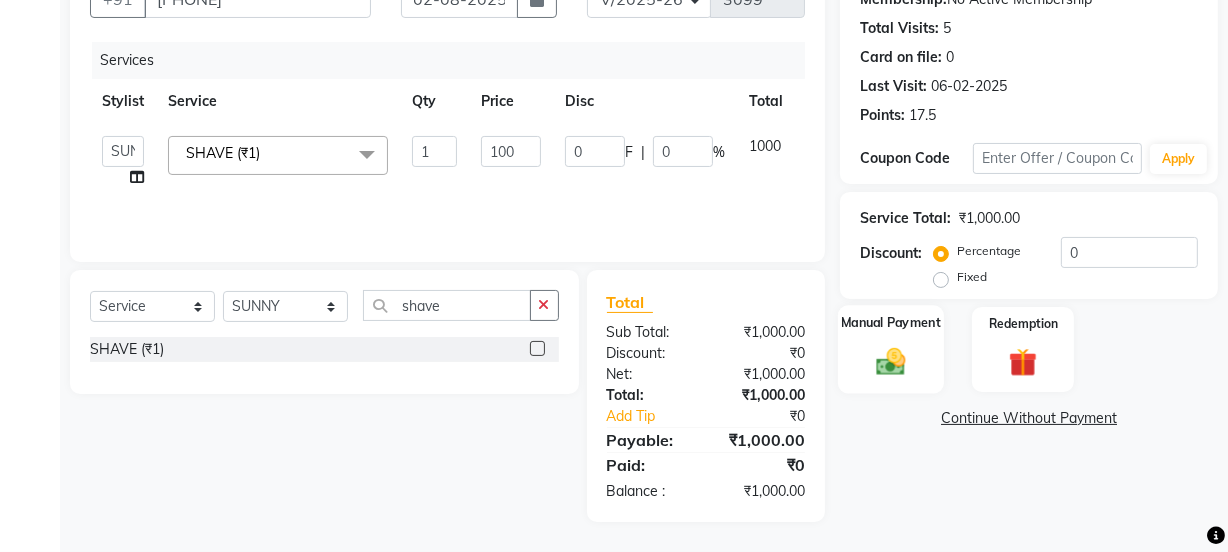 click on "Manual Payment" 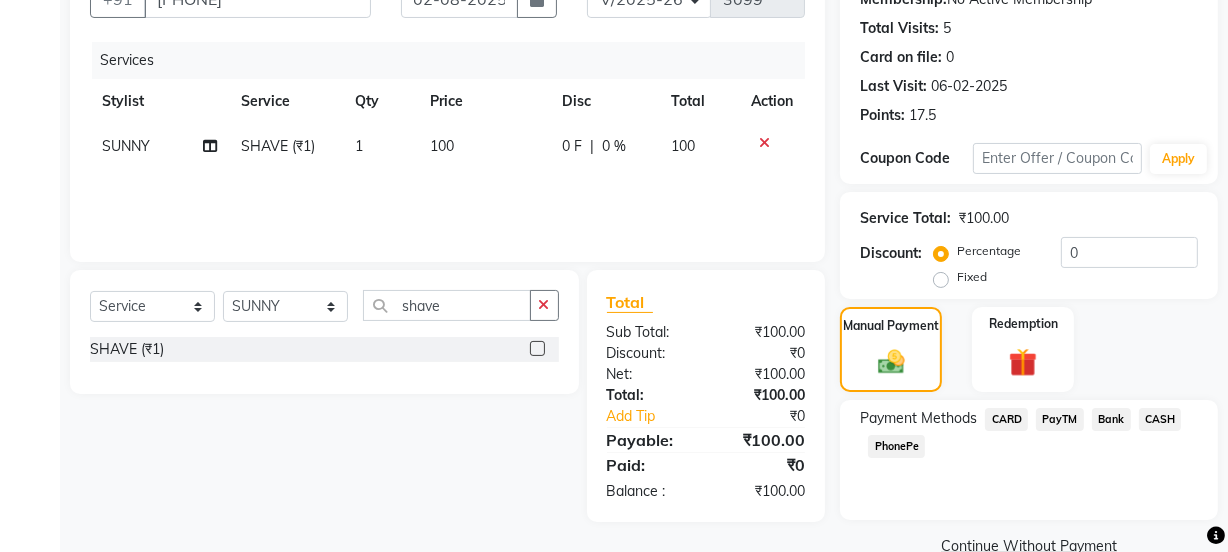 click on "PayTM" 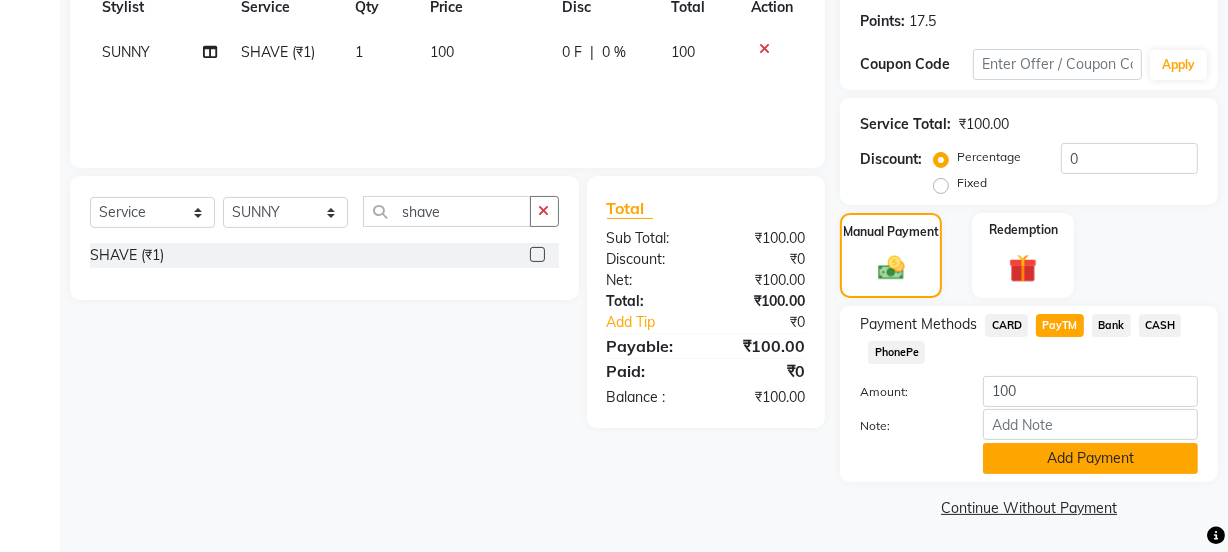 click on "Add Payment" 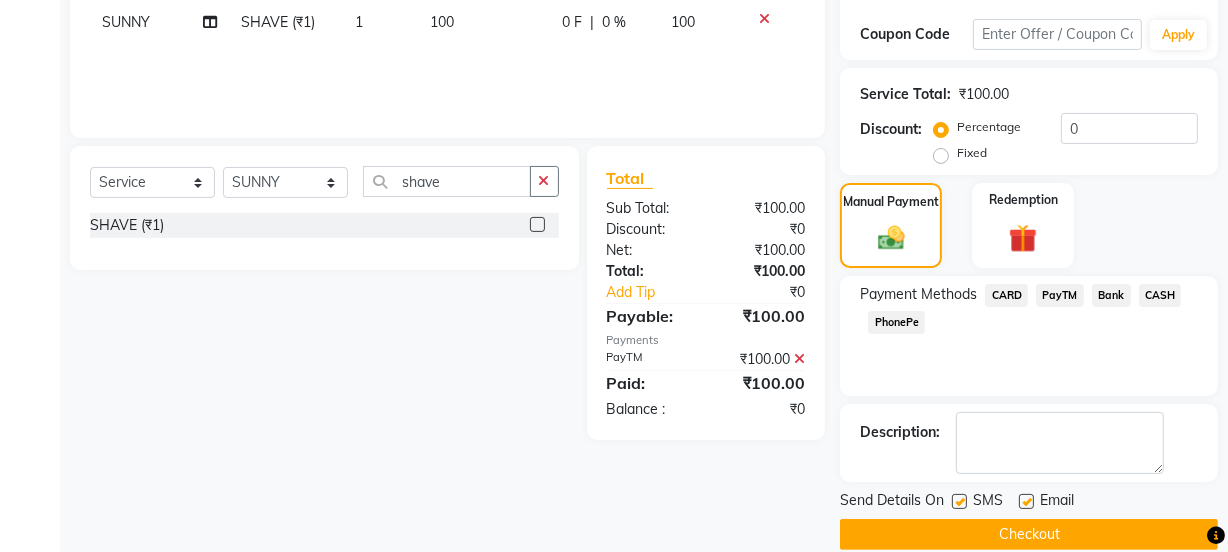 scroll, scrollTop: 357, scrollLeft: 0, axis: vertical 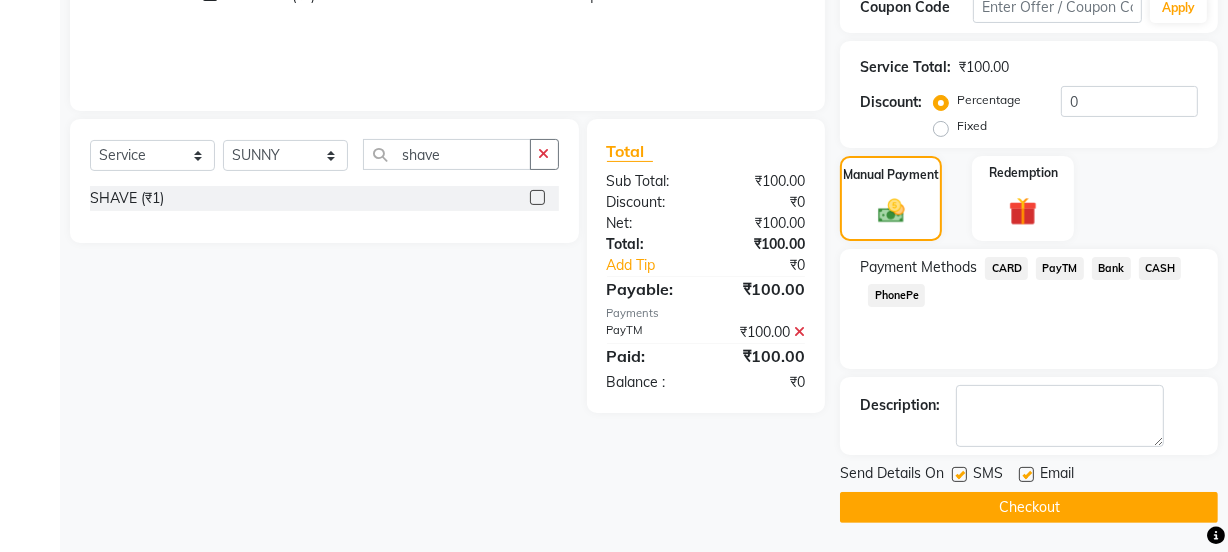 click 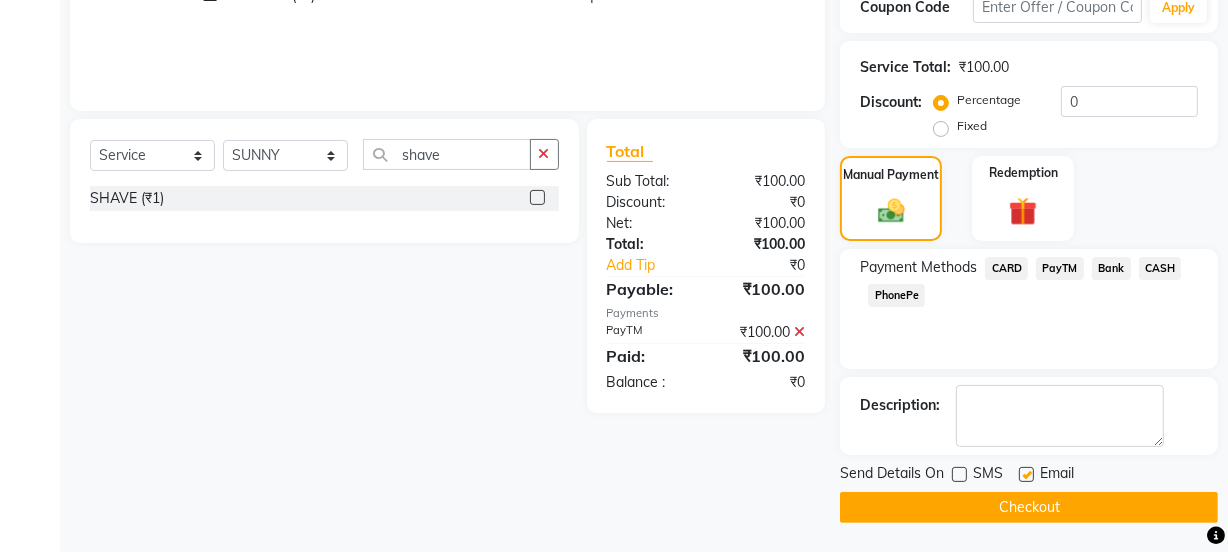 click 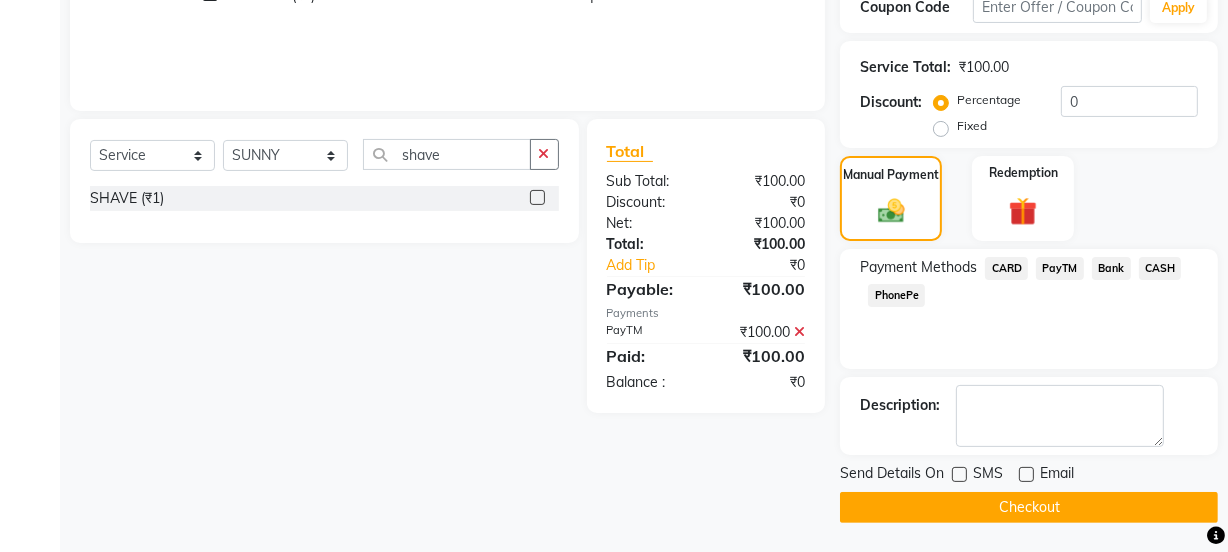 click on "Checkout" 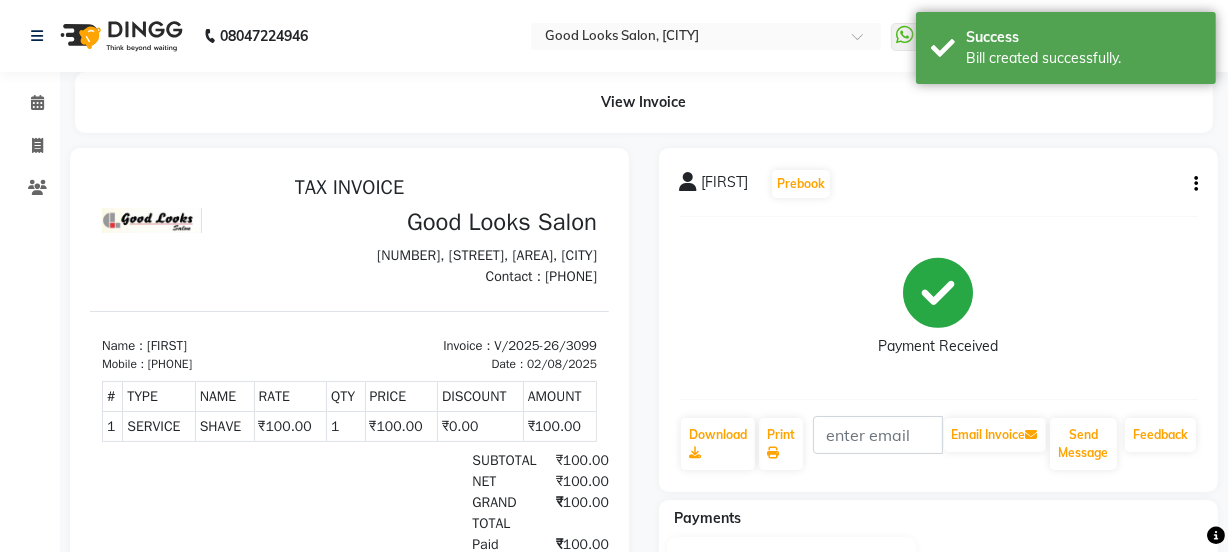 scroll, scrollTop: 0, scrollLeft: 0, axis: both 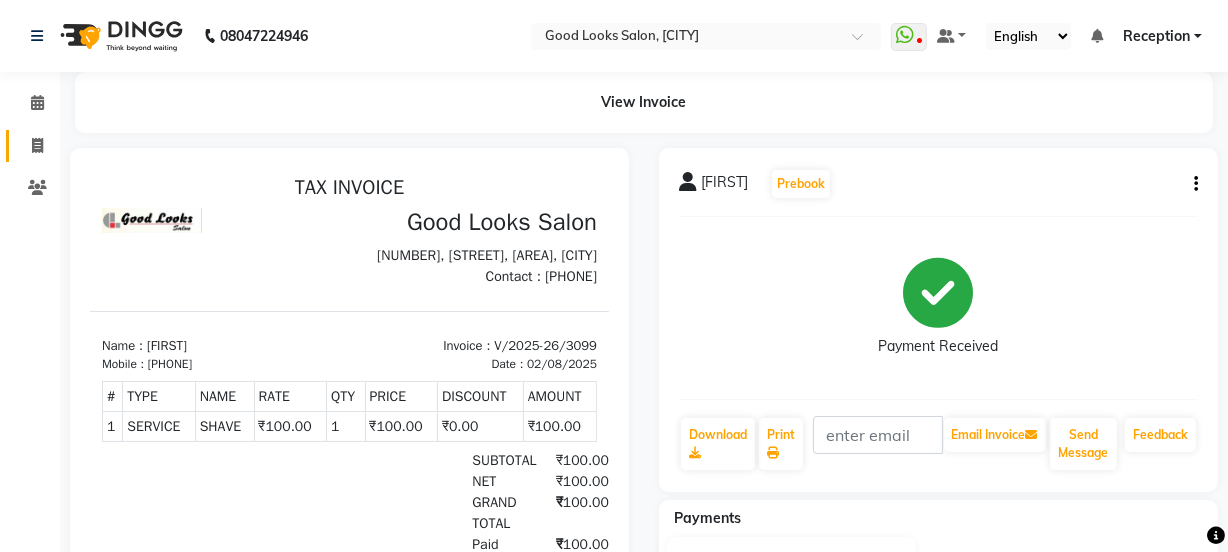 click on "Invoice" 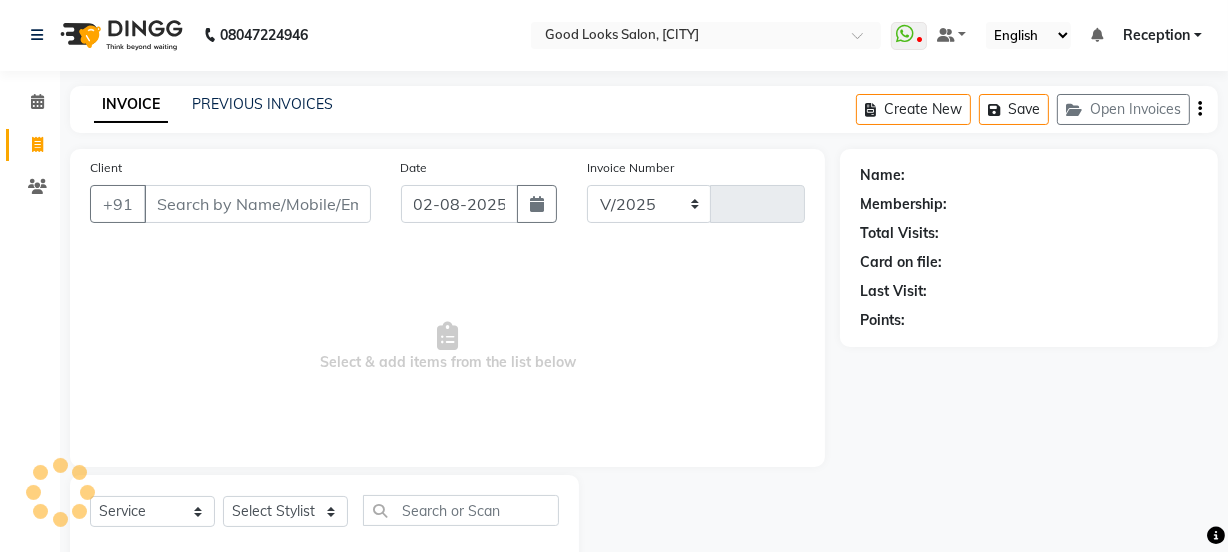 select on "4230" 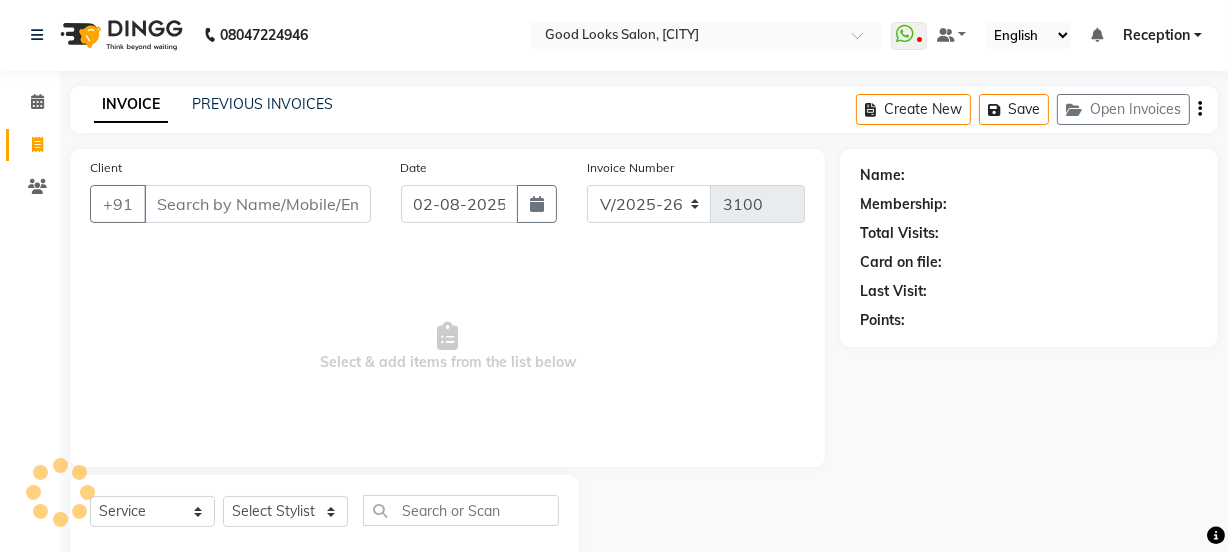 scroll, scrollTop: 50, scrollLeft: 0, axis: vertical 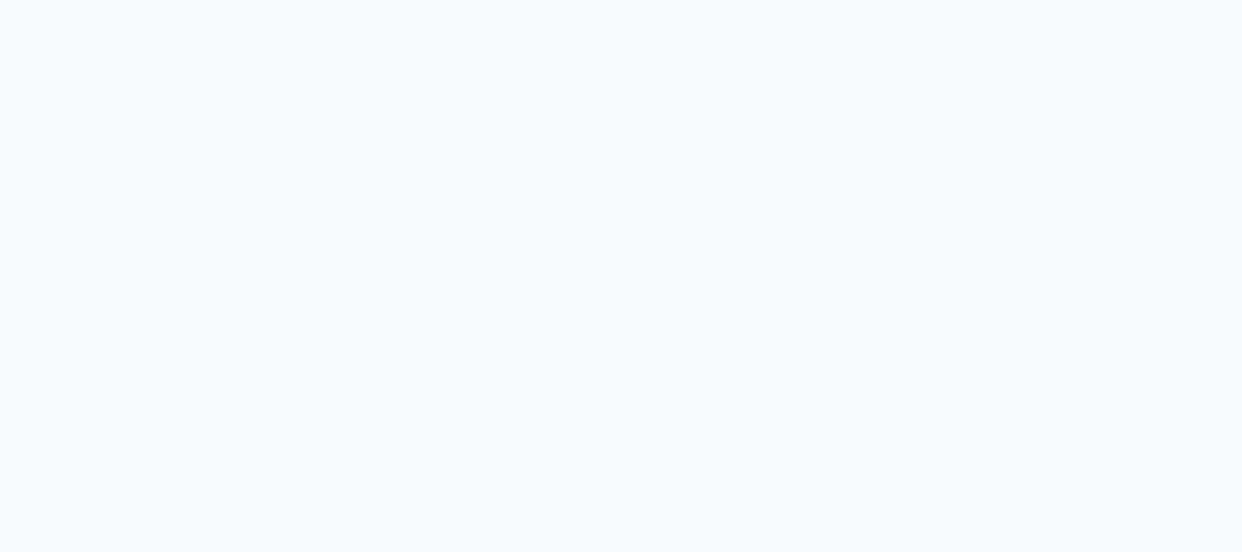 select on "4230" 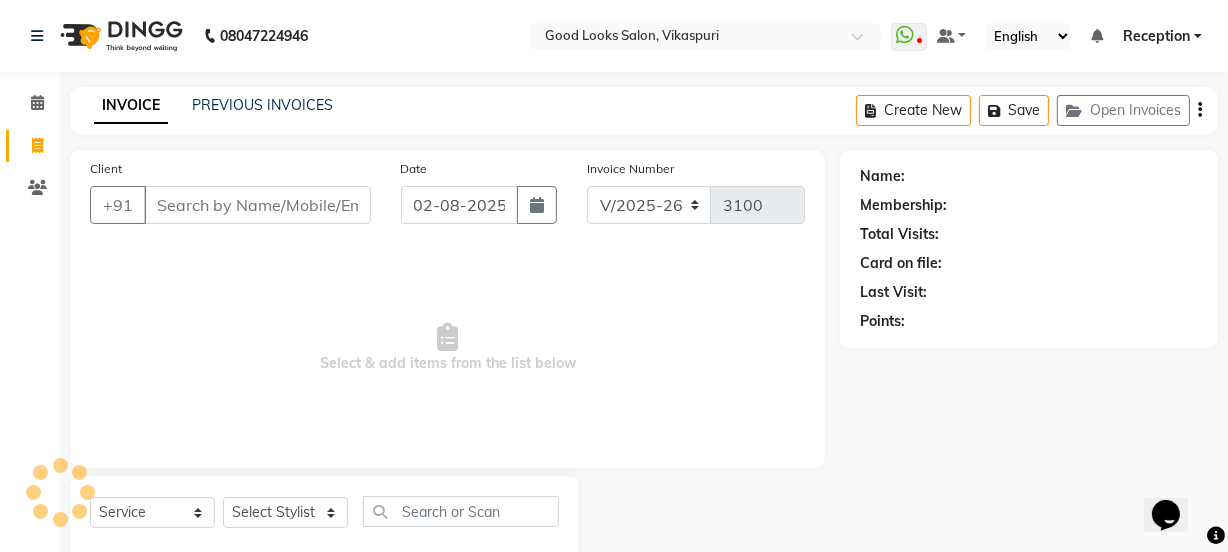scroll, scrollTop: 0, scrollLeft: 0, axis: both 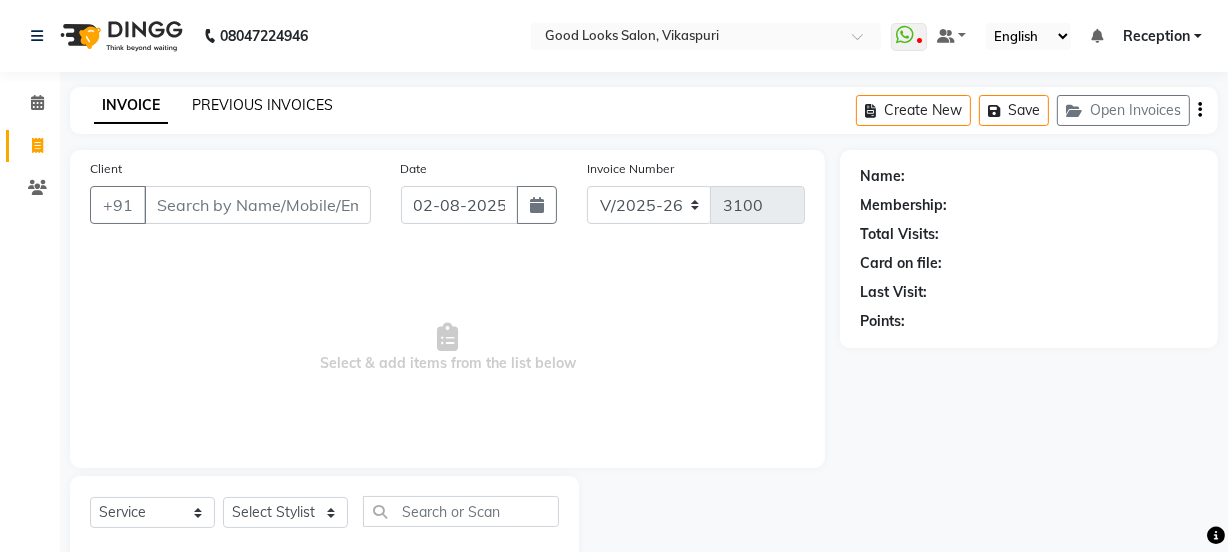 click on "PREVIOUS INVOICES" 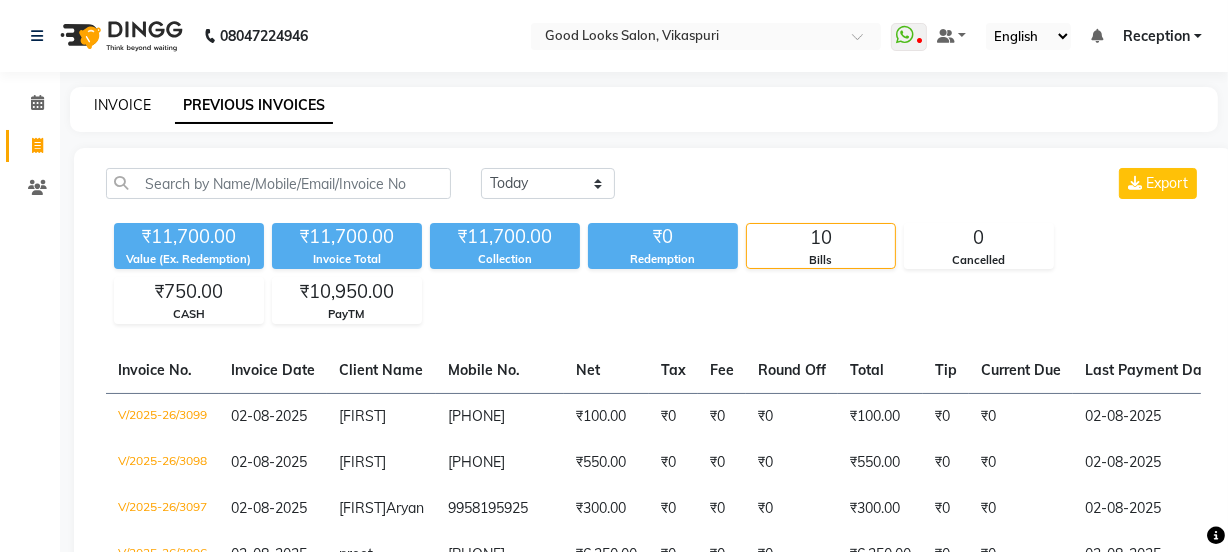 click on "INVOICE" 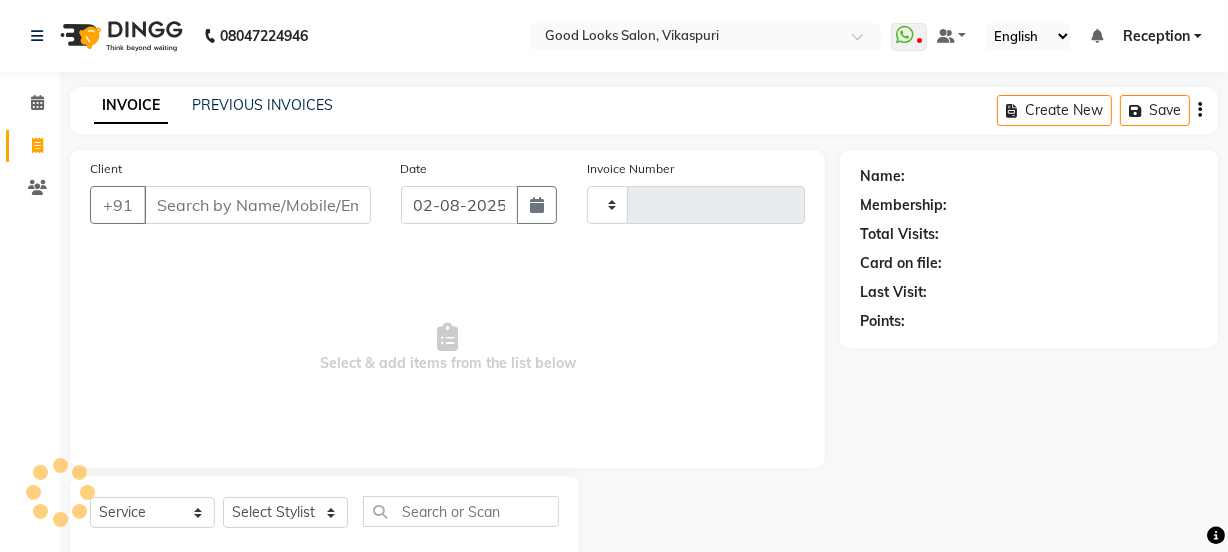 scroll, scrollTop: 50, scrollLeft: 0, axis: vertical 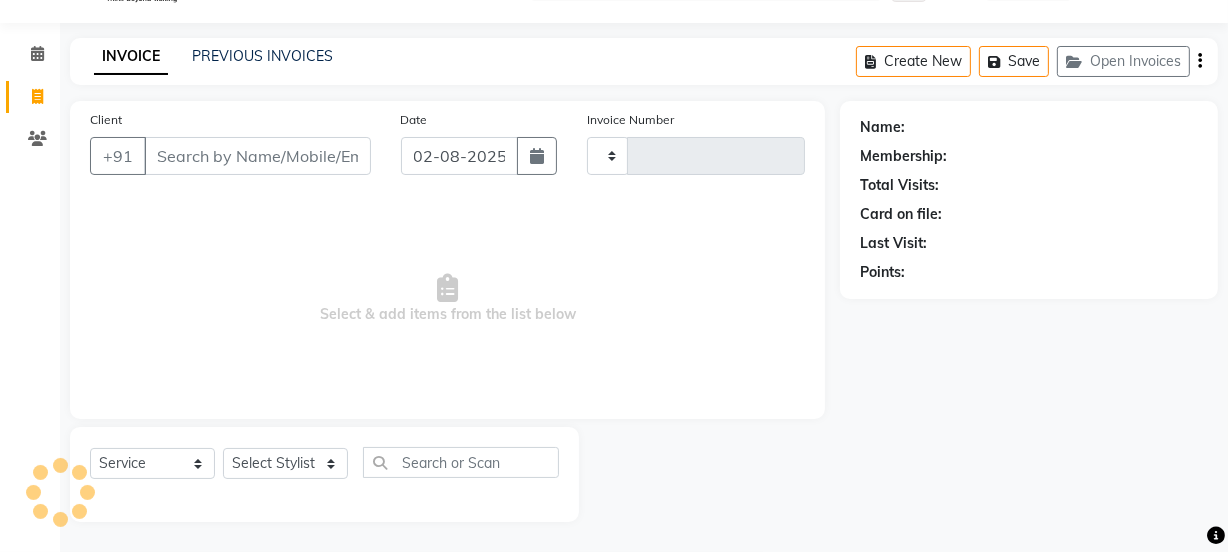 type on "3100" 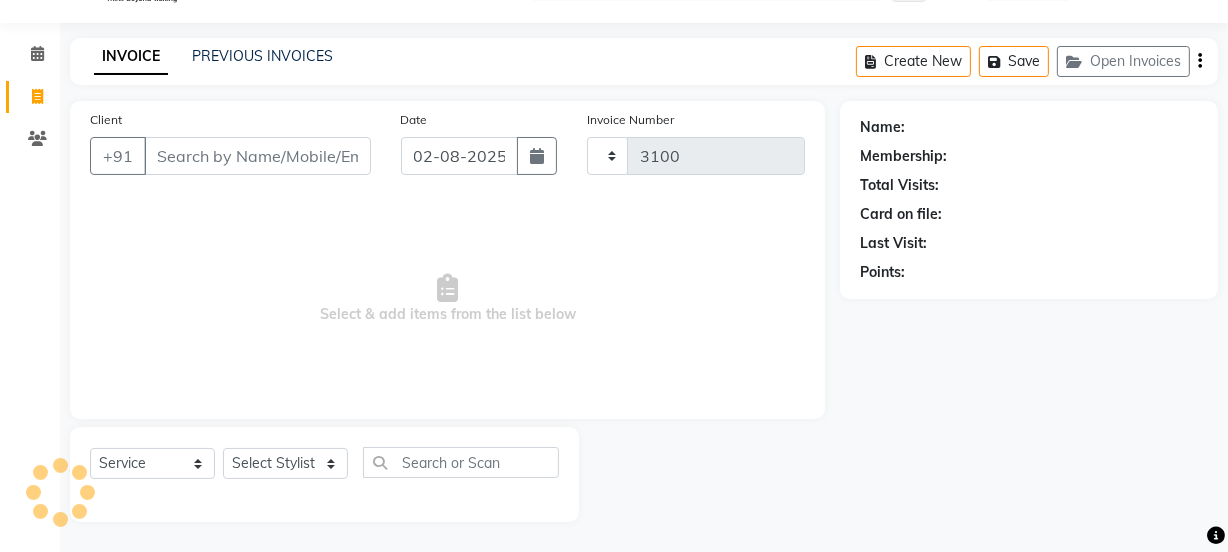 select on "4230" 